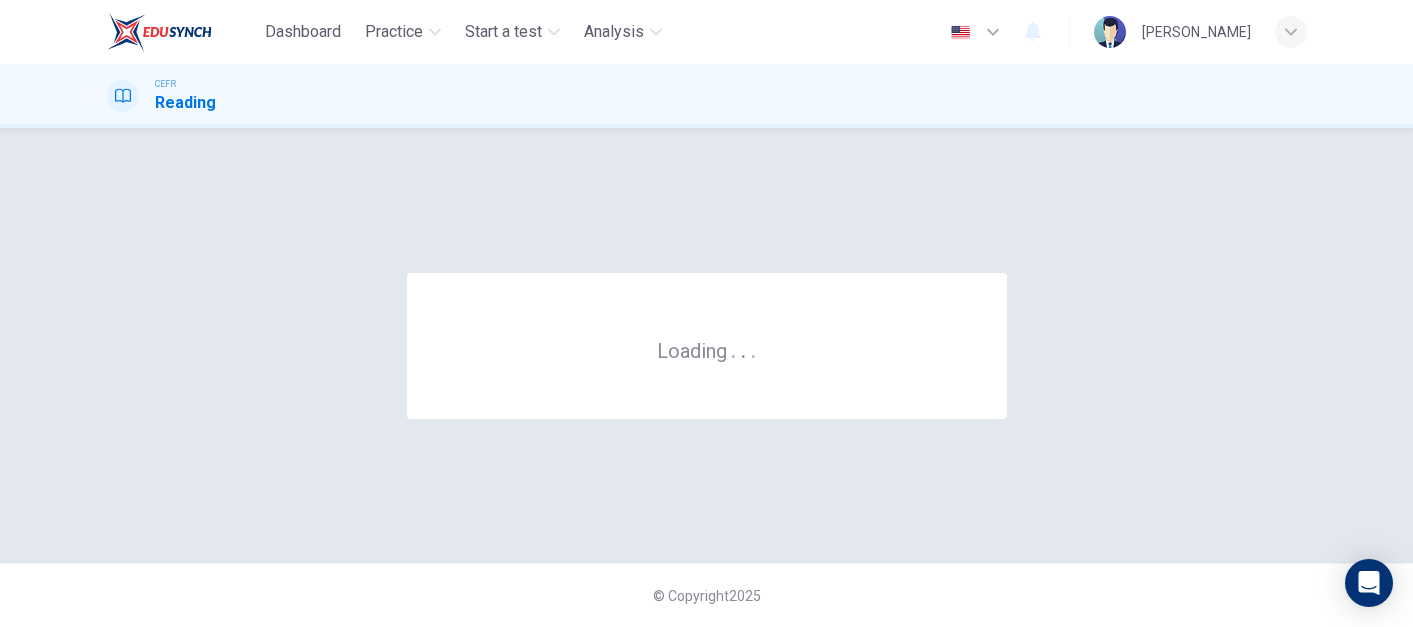 scroll, scrollTop: 0, scrollLeft: 0, axis: both 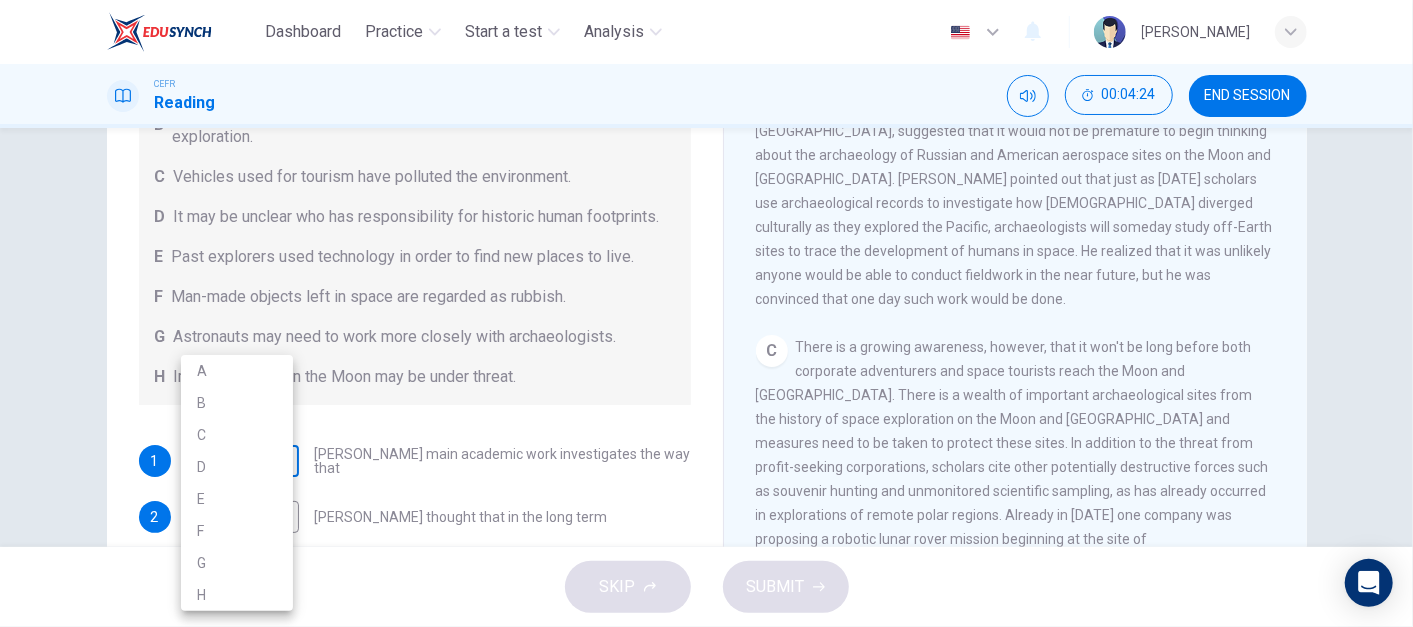 click on "Dashboard Practice Start a test Analysis English en ​ NURUL IZZATUL FARIHA BINTI SILLI MASAN CEFR Reading 00:04:24 END SESSION Questions 1 - 6 Complete each sentence with the correct ending  A-H  from the box below.
Write the correct letter  A-H  in the boxes below. A Activities of tourists and scientists have harmed the environment. B Some sites in space could be important in the history of space exploration. C Vehicles used for tourism have polluted the environment. D It may be unclear who has responsibility for historic human footprints. E Past explorers used technology in order to find new places to live. F Man-made objects left in space are regarded as rubbish. G Astronauts may need to work more closely with archaeologists. H Important sites on the Moon may be under threat. 1 ​ ​ Ben Finney's main academic work investigates the way that 2 ​ ​ Ben Finney thought that in the long term 3 ​ ​ Commercial pressures mean that in the immediate future 4 ​ ​ 5 ​ ​ 6 ​ ​ CLICK TO ZOOM A" at bounding box center [706, 313] 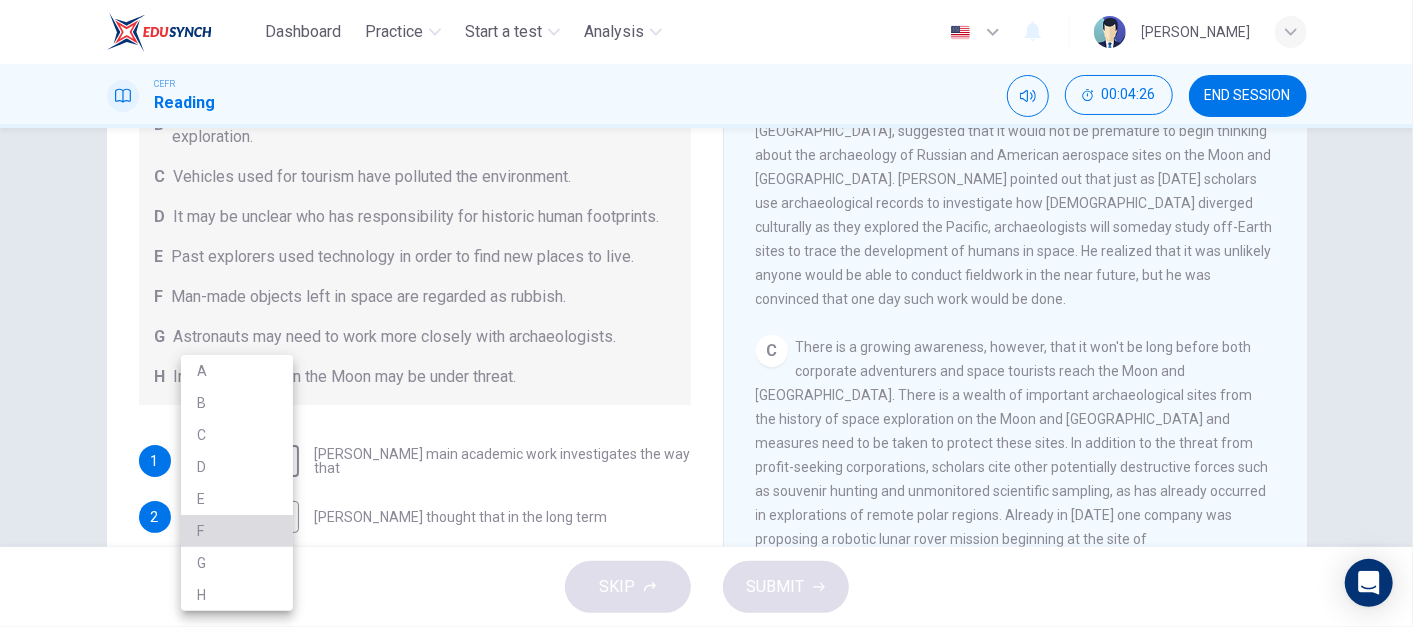 click on "F" at bounding box center (237, 531) 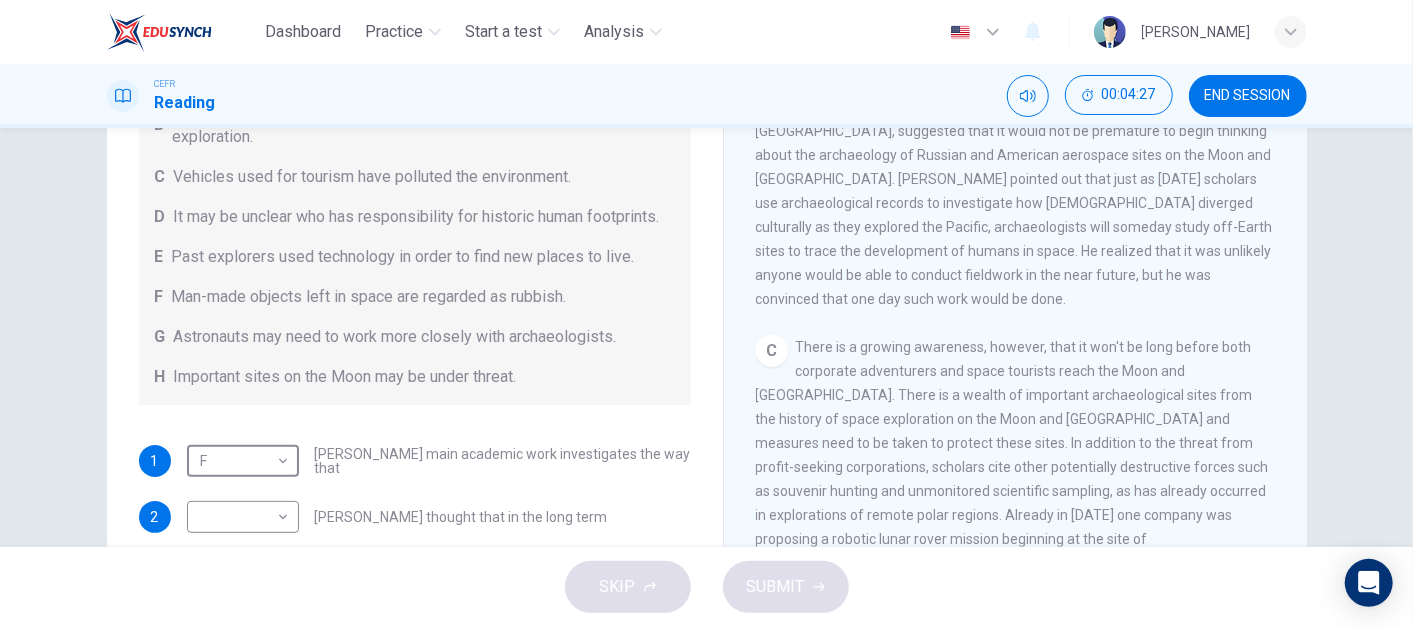 scroll, scrollTop: 0, scrollLeft: 0, axis: both 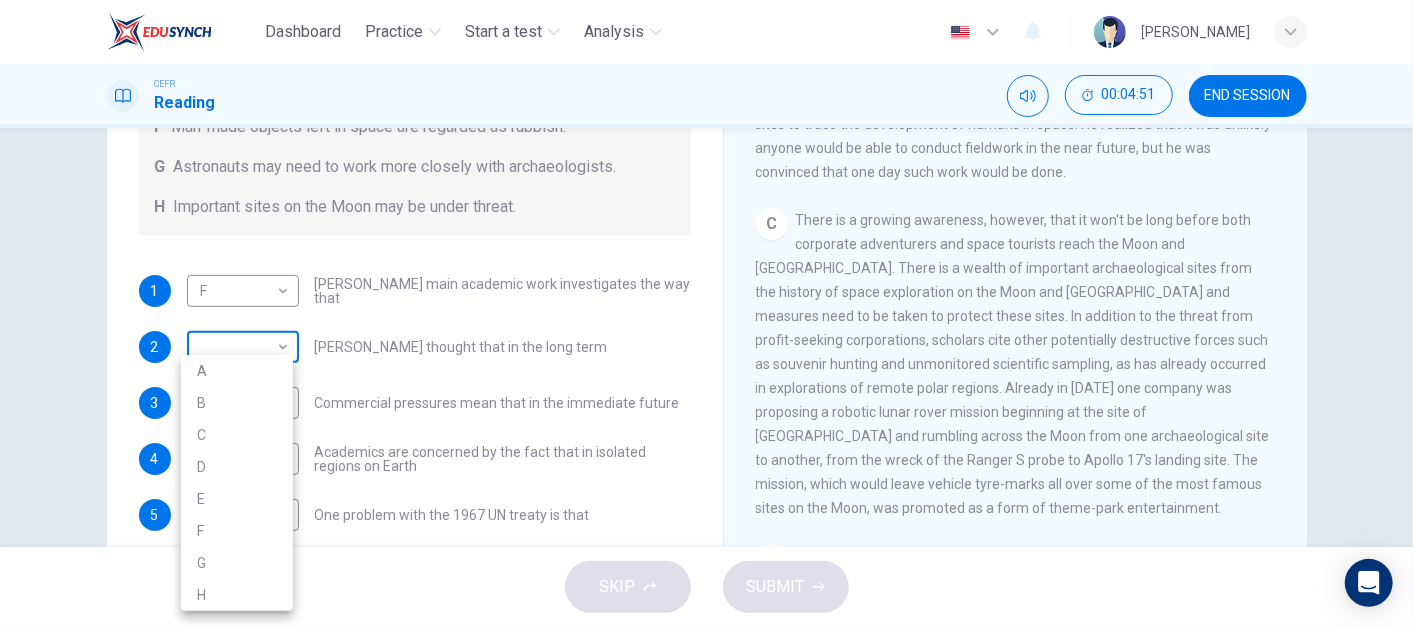 click on "Dashboard Practice Start a test Analysis English en ​ NURUL IZZATUL FARIHA BINTI SILLI MASAN CEFR Reading 00:04:51 END SESSION Questions 1 - 6 Complete each sentence with the correct ending  A-H  from the box below.
Write the correct letter  A-H  in the boxes below. A Activities of tourists and scientists have harmed the environment. B Some sites in space could be important in the history of space exploration. C Vehicles used for tourism have polluted the environment. D It may be unclear who has responsibility for historic human footprints. E Past explorers used technology in order to find new places to live. F Man-made objects left in space are regarded as rubbish. G Astronauts may need to work more closely with archaeologists. H Important sites on the Moon may be under threat. 1 F F ​ Ben Finney's main academic work investigates the way that 2 ​ ​ Ben Finney thought that in the long term 3 ​ ​ Commercial pressures mean that in the immediate future 4 ​ ​ 5 ​ ​ 6 ​ ​ CLICK TO ZOOM A" at bounding box center [706, 313] 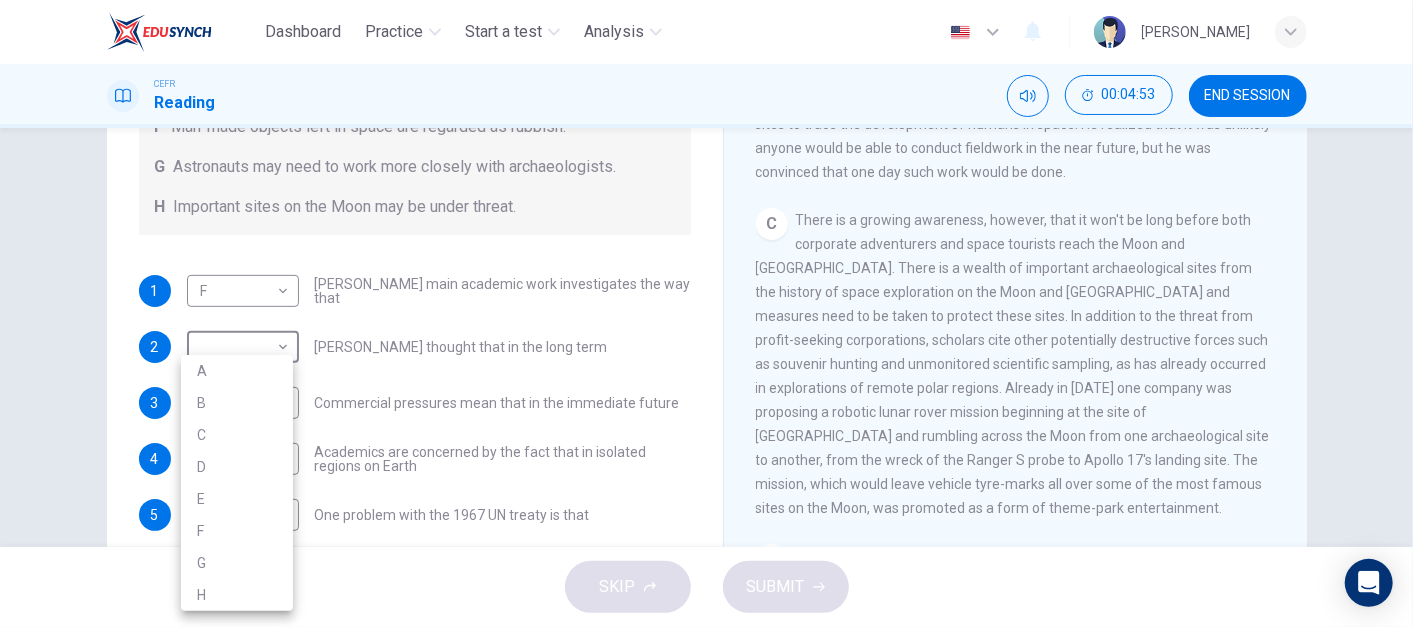 click on "H" at bounding box center [237, 595] 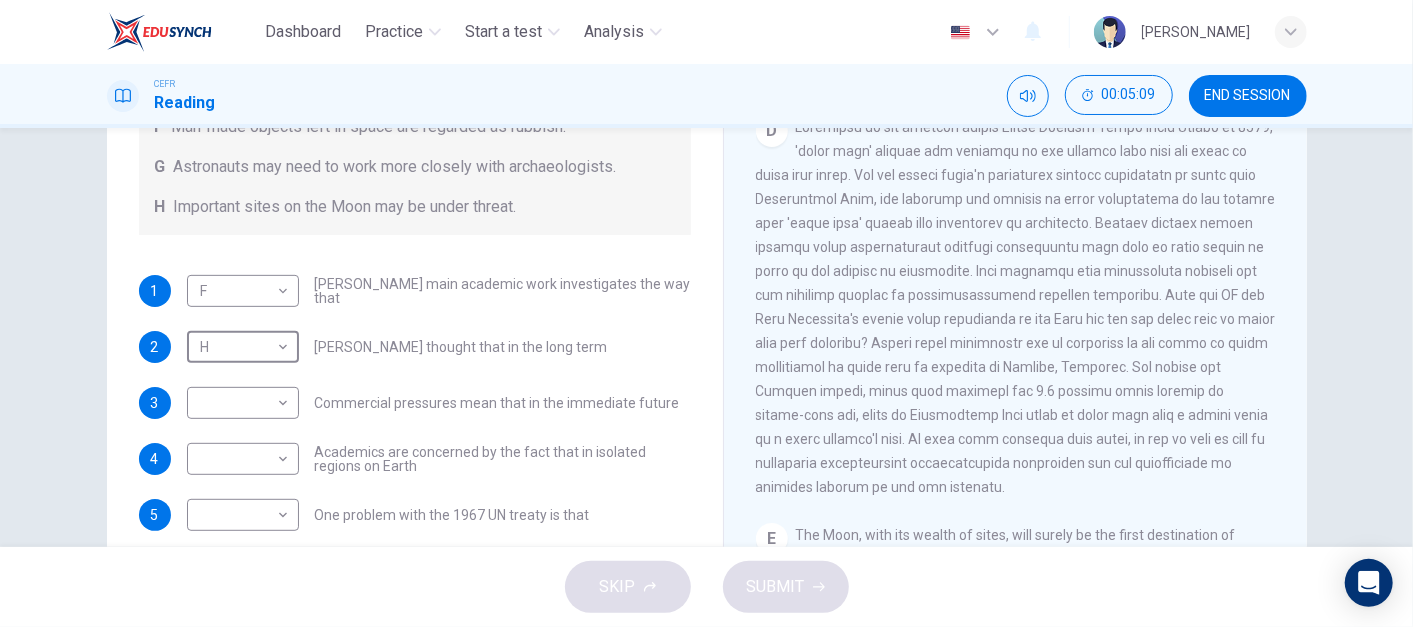 scroll, scrollTop: 1030, scrollLeft: 0, axis: vertical 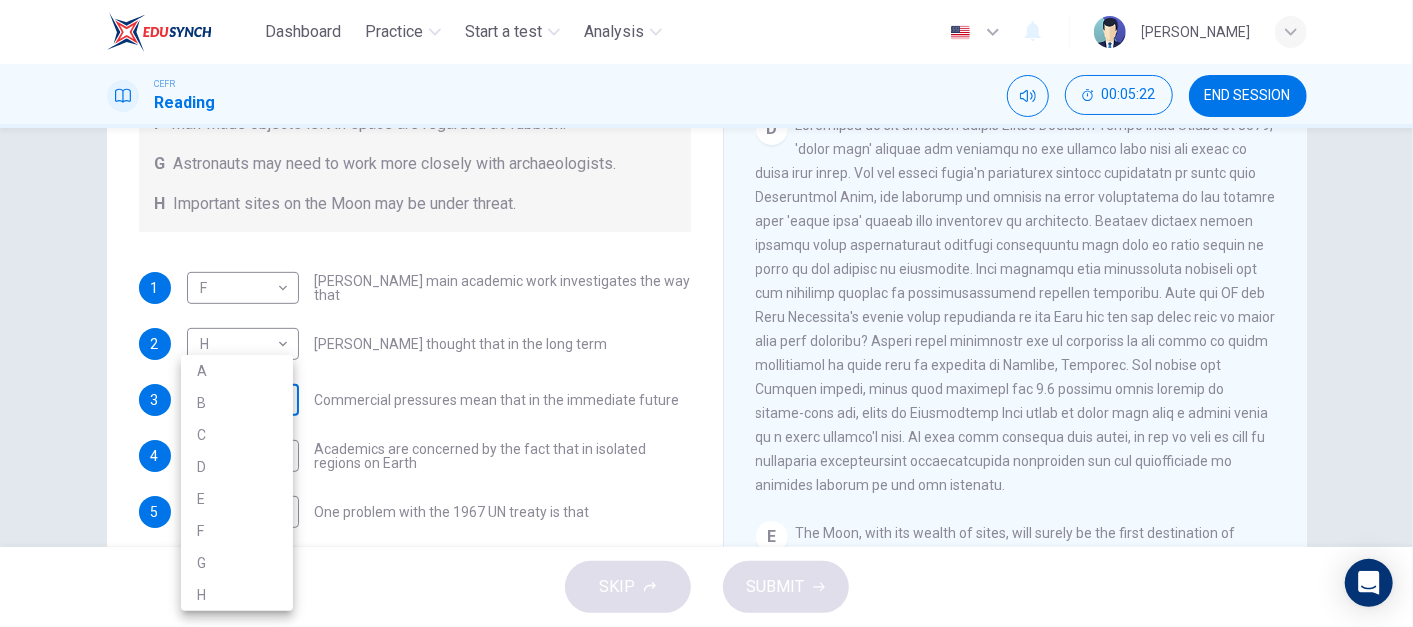 click on "Dashboard Practice Start a test Analysis English en ​ NURUL IZZATUL FARIHA BINTI SILLI MASAN CEFR Reading 00:05:22 END SESSION Questions 1 - 6 Complete each sentence with the correct ending  A-H  from the box below.
Write the correct letter  A-H  in the boxes below. A Activities of tourists and scientists have harmed the environment. B Some sites in space could be important in the history of space exploration. C Vehicles used for tourism have polluted the environment. D It may be unclear who has responsibility for historic human footprints. E Past explorers used technology in order to find new places to live. F Man-made objects left in space are regarded as rubbish. G Astronauts may need to work more closely with archaeologists. H Important sites on the Moon may be under threat. 1 F F ​ Ben Finney's main academic work investigates the way that 2 H H ​ Ben Finney thought that in the long term 3 ​ ​ Commercial pressures mean that in the immediate future 4 ​ ​ 5 ​ ​ 6 ​ ​ CLICK TO ZOOM A" at bounding box center [706, 313] 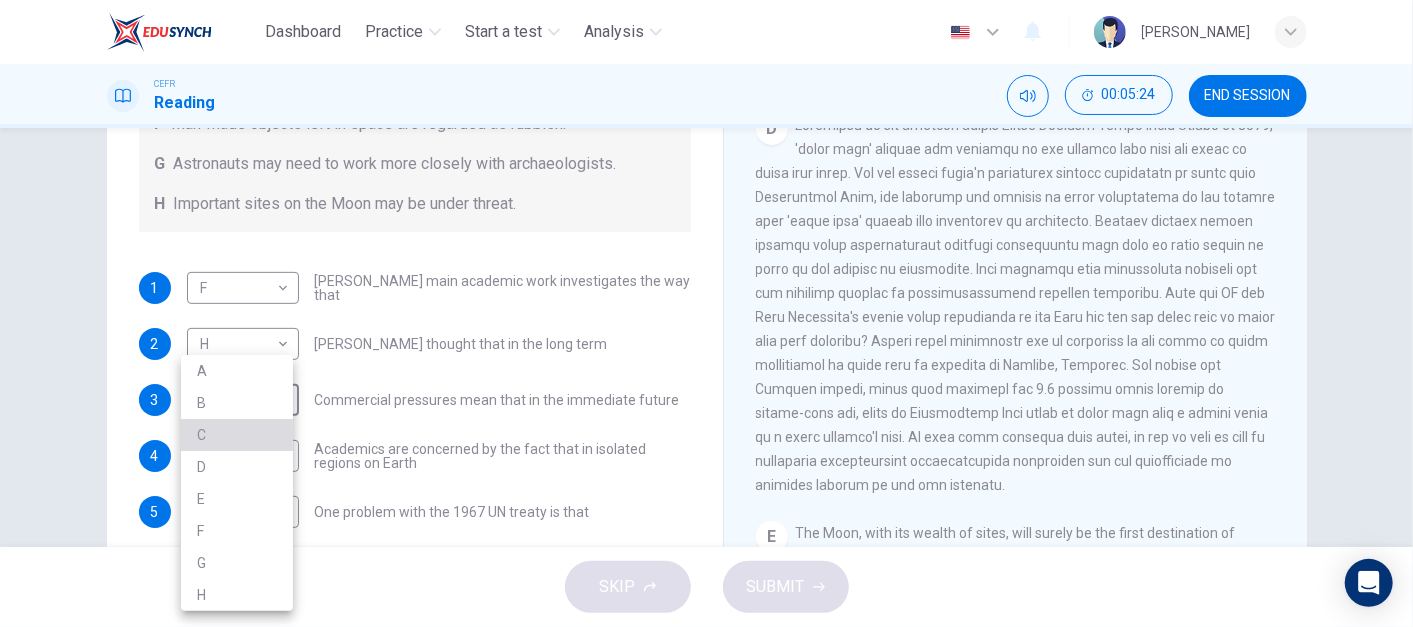 click on "C" at bounding box center [237, 435] 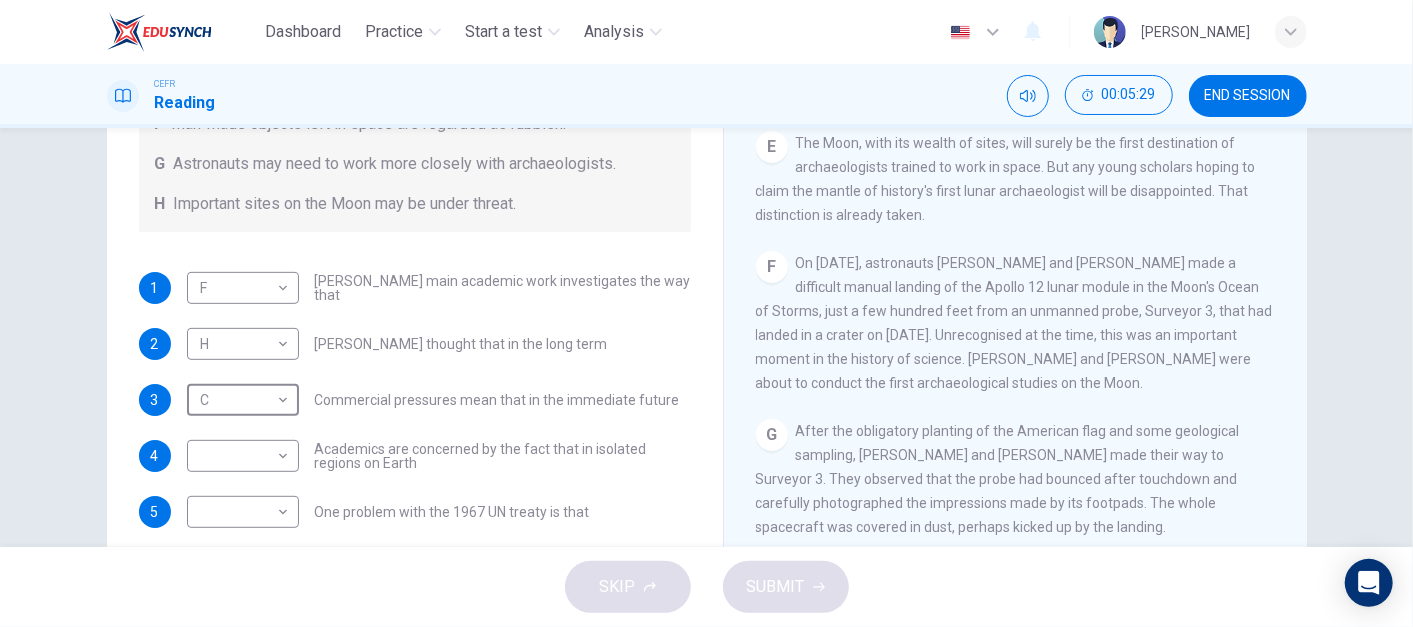 scroll, scrollTop: 1421, scrollLeft: 0, axis: vertical 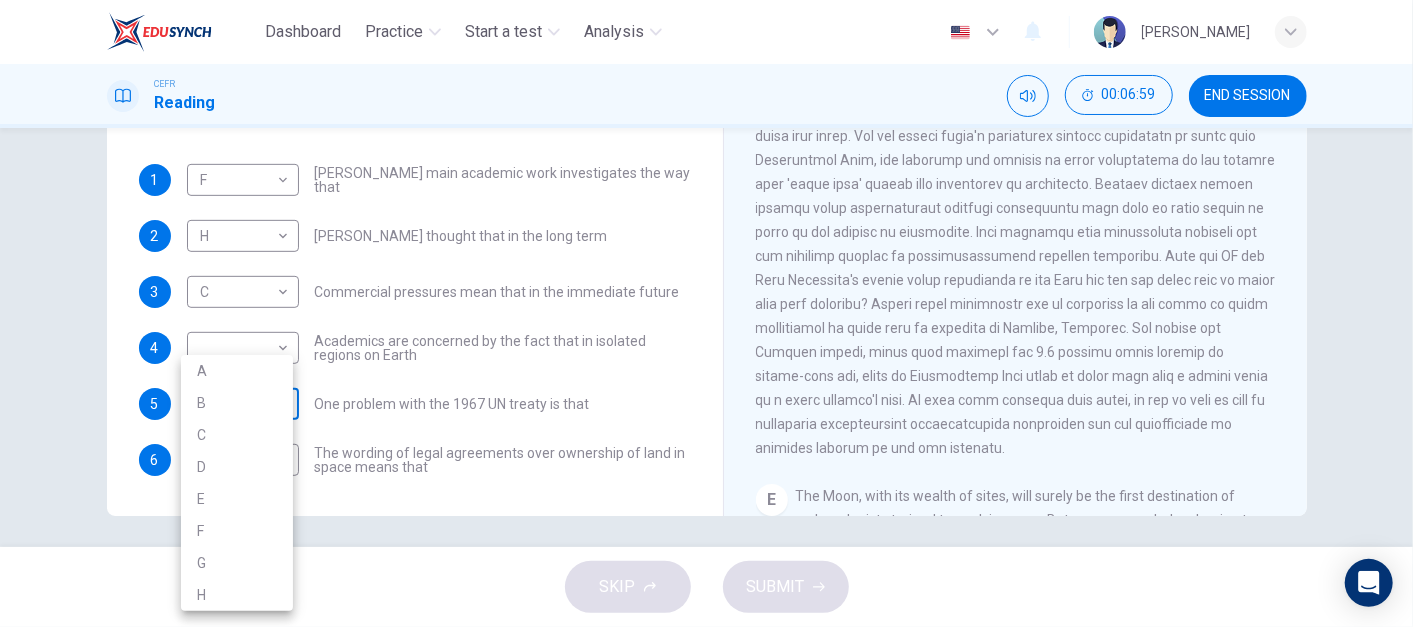 click on "Dashboard Practice Start a test Analysis English en ​ NURUL IZZATUL FARIHA BINTI SILLI MASAN CEFR Reading 00:06:59 END SESSION Questions 1 - 6 Complete each sentence with the correct ending  A-H  from the box below.
Write the correct letter  A-H  in the boxes below. A Activities of tourists and scientists have harmed the environment. B Some sites in space could be important in the history of space exploration. C Vehicles used for tourism have polluted the environment. D It may be unclear who has responsibility for historic human footprints. E Past explorers used technology in order to find new places to live. F Man-made objects left in space are regarded as rubbish. G Astronauts may need to work more closely with archaeologists. H Important sites on the Moon may be under threat. 1 F F ​ Ben Finney's main academic work investigates the way that 2 H H ​ Ben Finney thought that in the long term 3 C C ​ Commercial pressures mean that in the immediate future 4 ​ ​ 5 ​ ​ 6 ​ ​ CLICK TO ZOOM A" at bounding box center (706, 313) 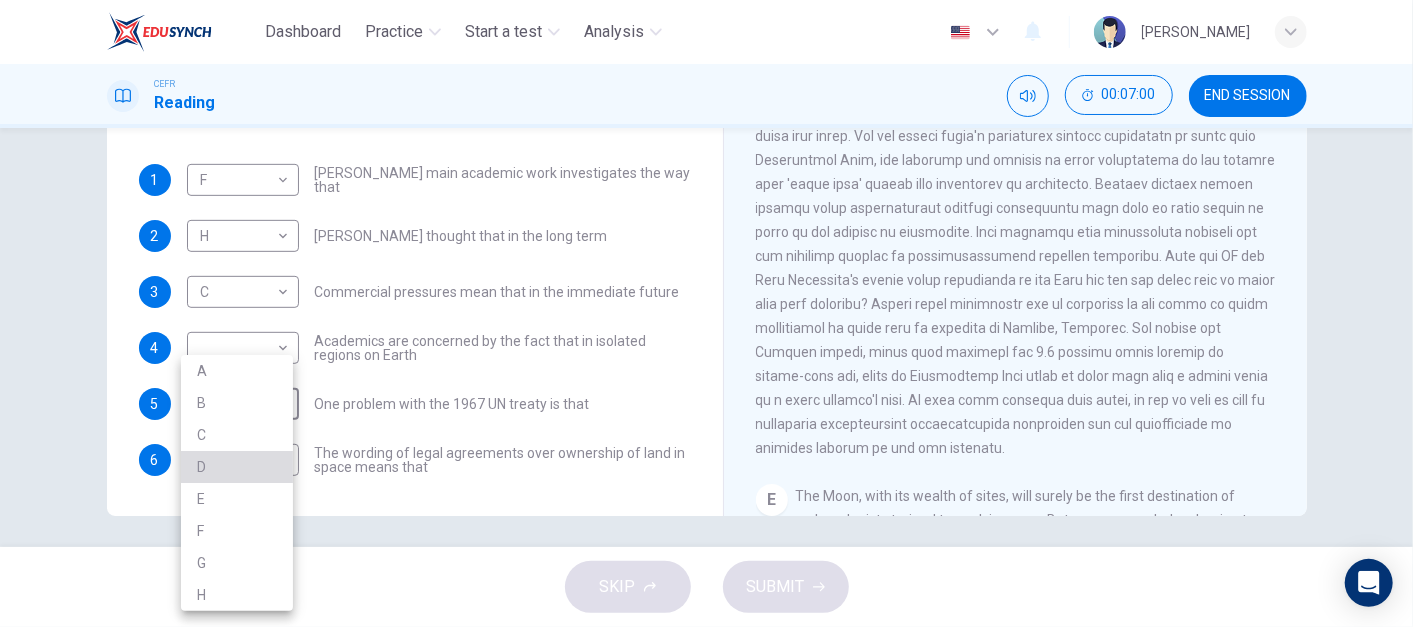 click on "D" at bounding box center (237, 467) 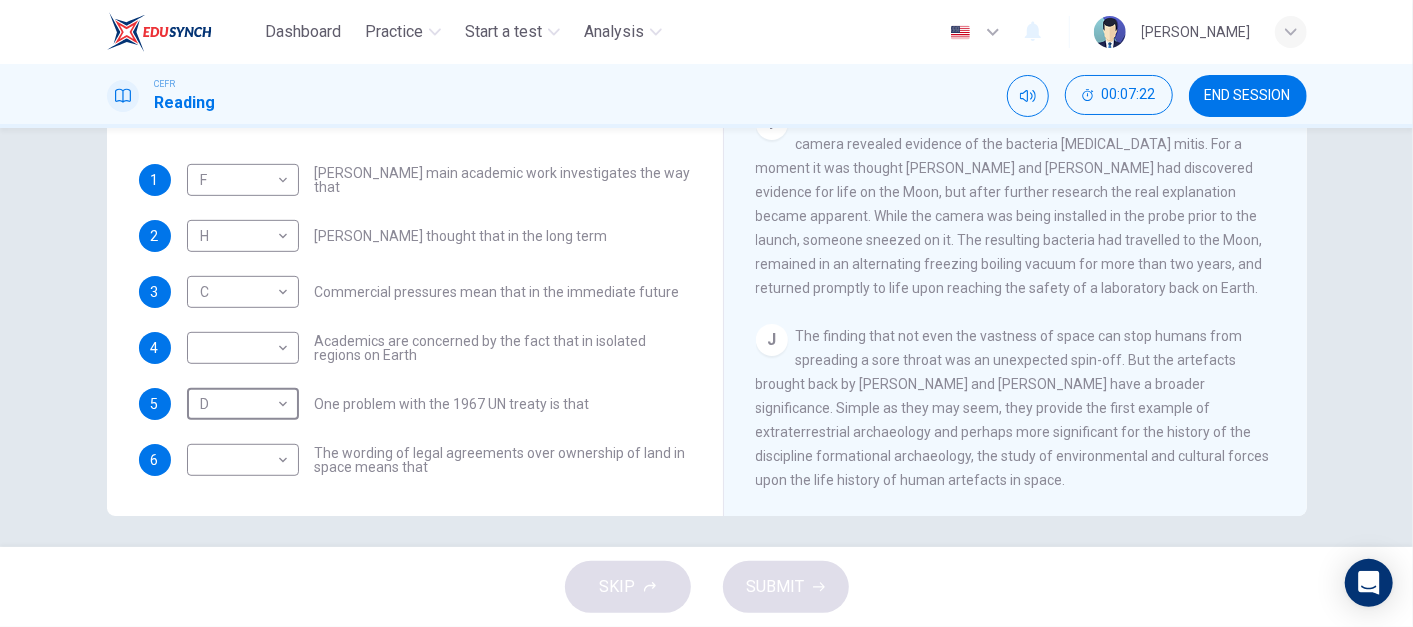 scroll, scrollTop: 2041, scrollLeft: 0, axis: vertical 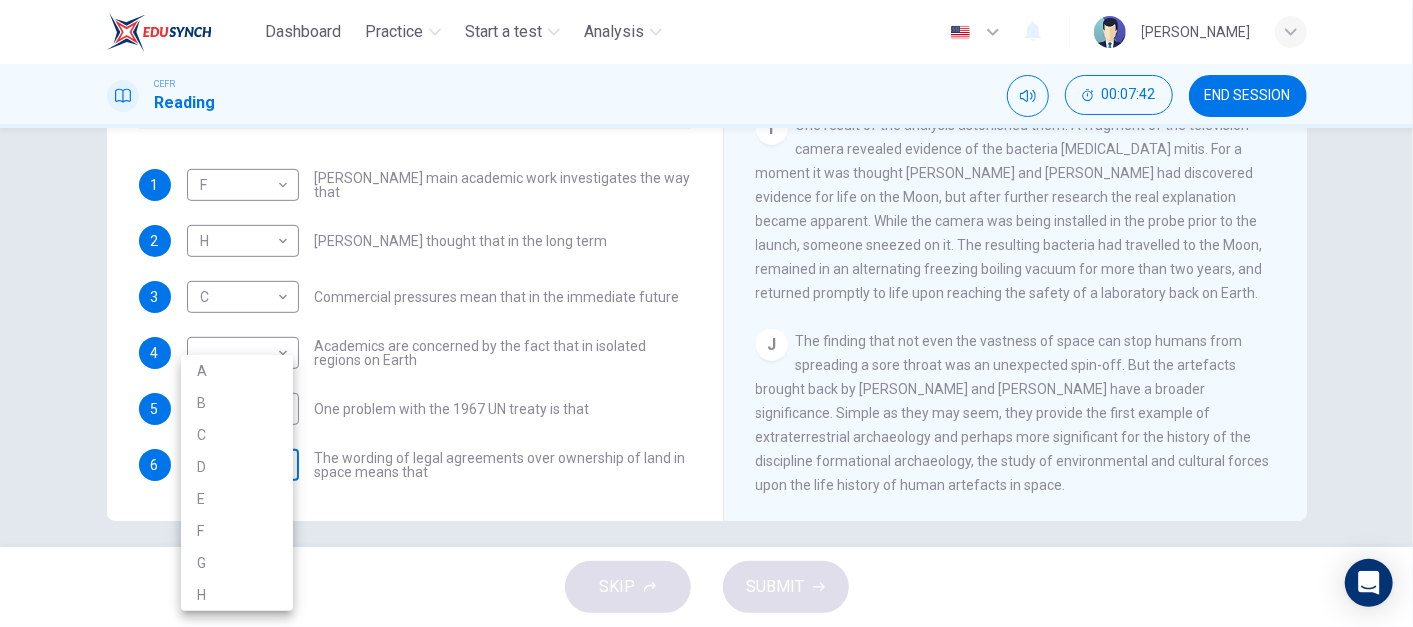 click on "Dashboard Practice Start a test Analysis English en ​ NURUL IZZATUL FARIHA BINTI SILLI MASAN CEFR Reading 00:07:42 END SESSION Questions 1 - 6 Complete each sentence with the correct ending  A-H  from the box below.
Write the correct letter  A-H  in the boxes below. A Activities of tourists and scientists have harmed the environment. B Some sites in space could be important in the history of space exploration. C Vehicles used for tourism have polluted the environment. D It may be unclear who has responsibility for historic human footprints. E Past explorers used technology in order to find new places to live. F Man-made objects left in space are regarded as rubbish. G Astronauts may need to work more closely with archaeologists. H Important sites on the Moon may be under threat. 1 F F ​ Ben Finney's main academic work investigates the way that 2 H H ​ Ben Finney thought that in the long term 3 C C ​ Commercial pressures mean that in the immediate future 4 ​ ​ 5 D D ​ 6 ​ ​ CLICK TO ZOOM A" at bounding box center [706, 313] 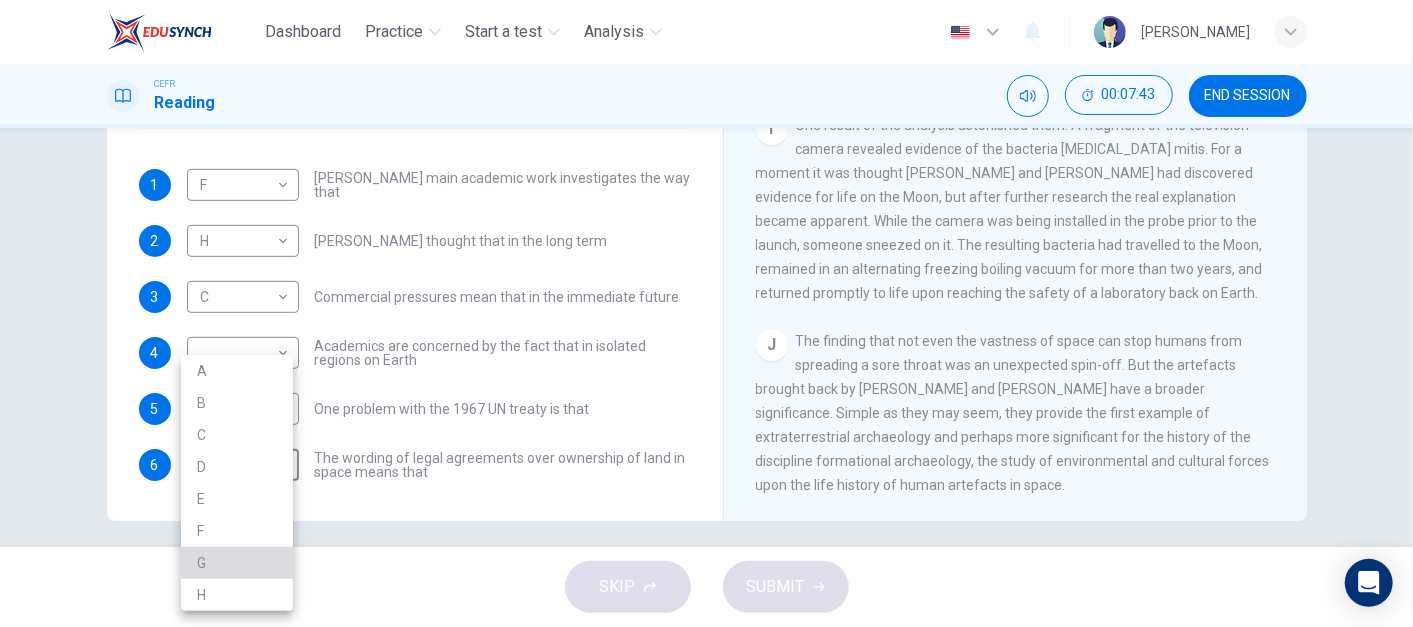 click on "G" at bounding box center (237, 563) 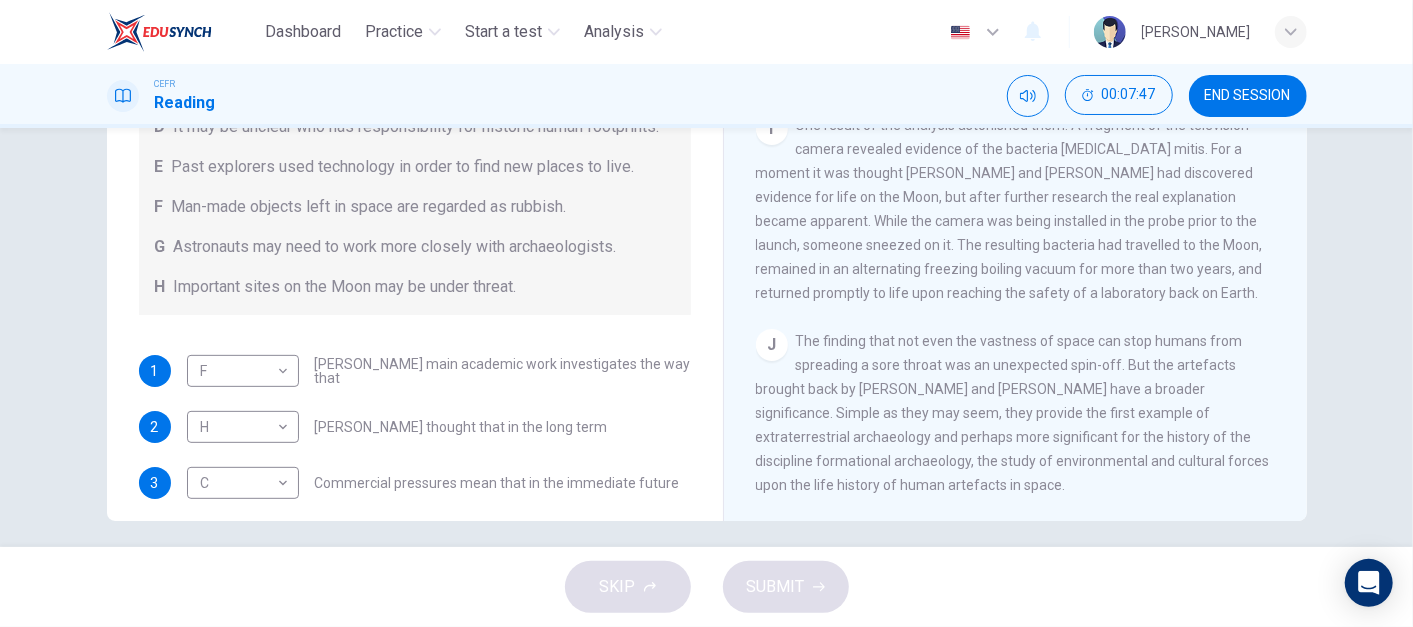 scroll, scrollTop: 0, scrollLeft: 0, axis: both 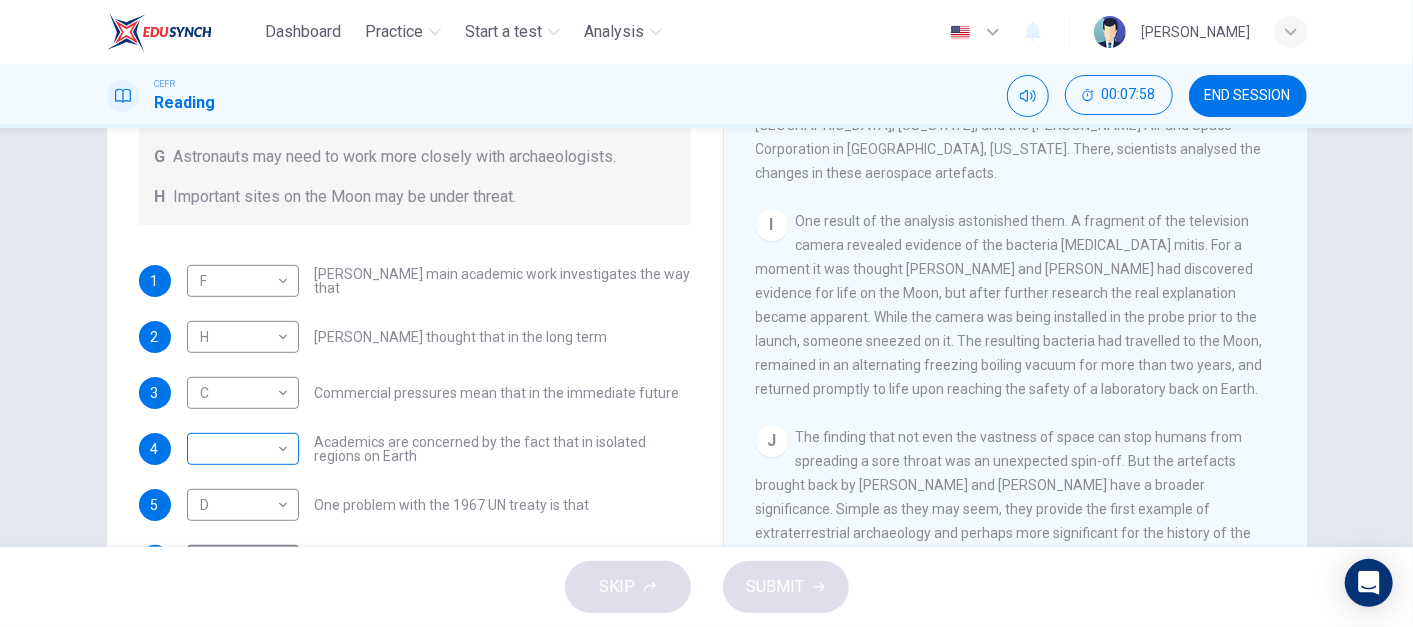 click on "Dashboard Practice Start a test Analysis English en ​ NURUL IZZATUL FARIHA BINTI SILLI MASAN CEFR Reading 00:07:58 END SESSION Questions 1 - 6 Complete each sentence with the correct ending  A-H  from the box below.
Write the correct letter  A-H  in the boxes below. A Activities of tourists and scientists have harmed the environment. B Some sites in space could be important in the history of space exploration. C Vehicles used for tourism have polluted the environment. D It may be unclear who has responsibility for historic human footprints. E Past explorers used technology in order to find new places to live. F Man-made objects left in space are regarded as rubbish. G Astronauts may need to work more closely with archaeologists. H Important sites on the Moon may be under threat. 1 F F ​ Ben Finney's main academic work investigates the way that 2 H H ​ Ben Finney thought that in the long term 3 C C ​ Commercial pressures mean that in the immediate future 4 ​ ​ 5 D D ​ 6 G G ​ CLICK TO ZOOM A" at bounding box center (706, 313) 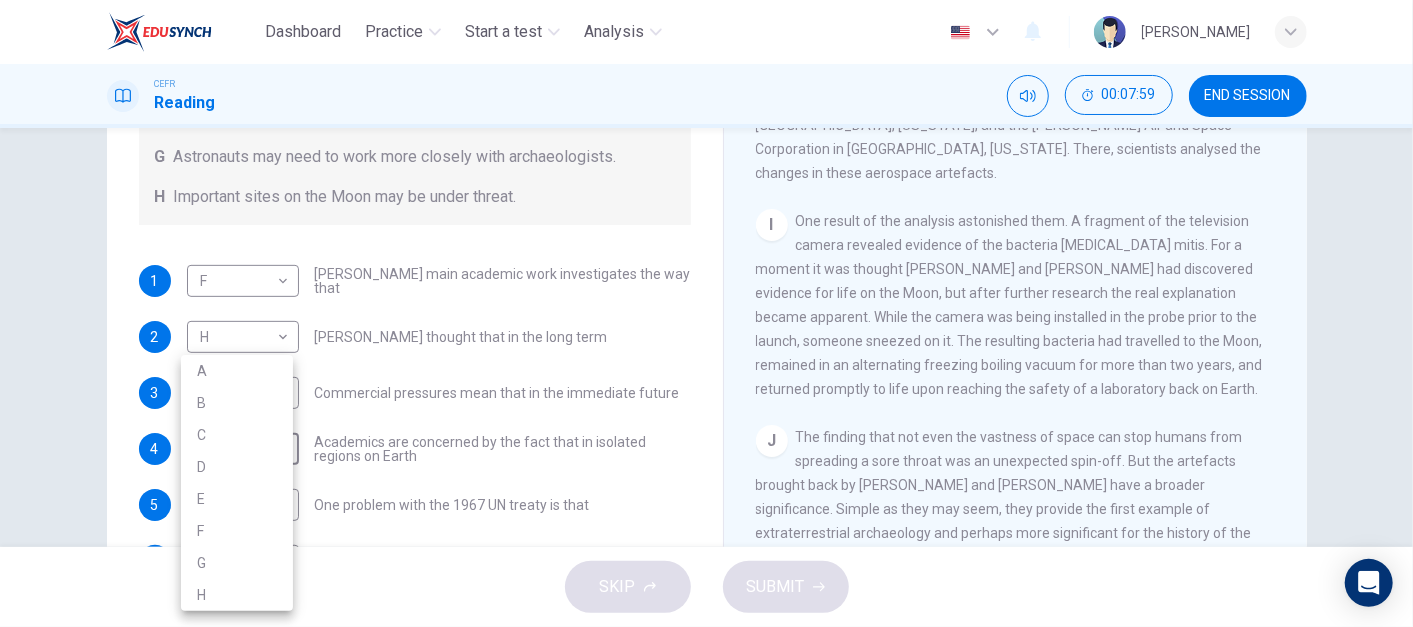 click on "A" at bounding box center (237, 371) 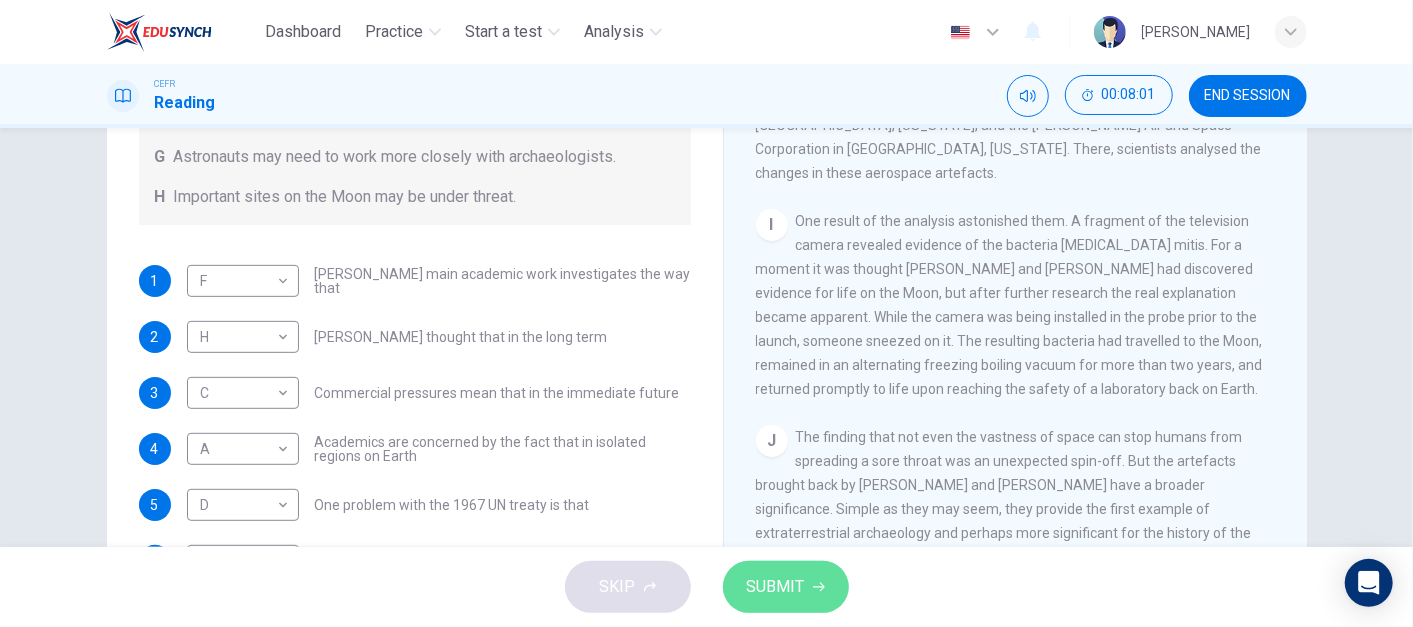 click on "SUBMIT" at bounding box center (786, 587) 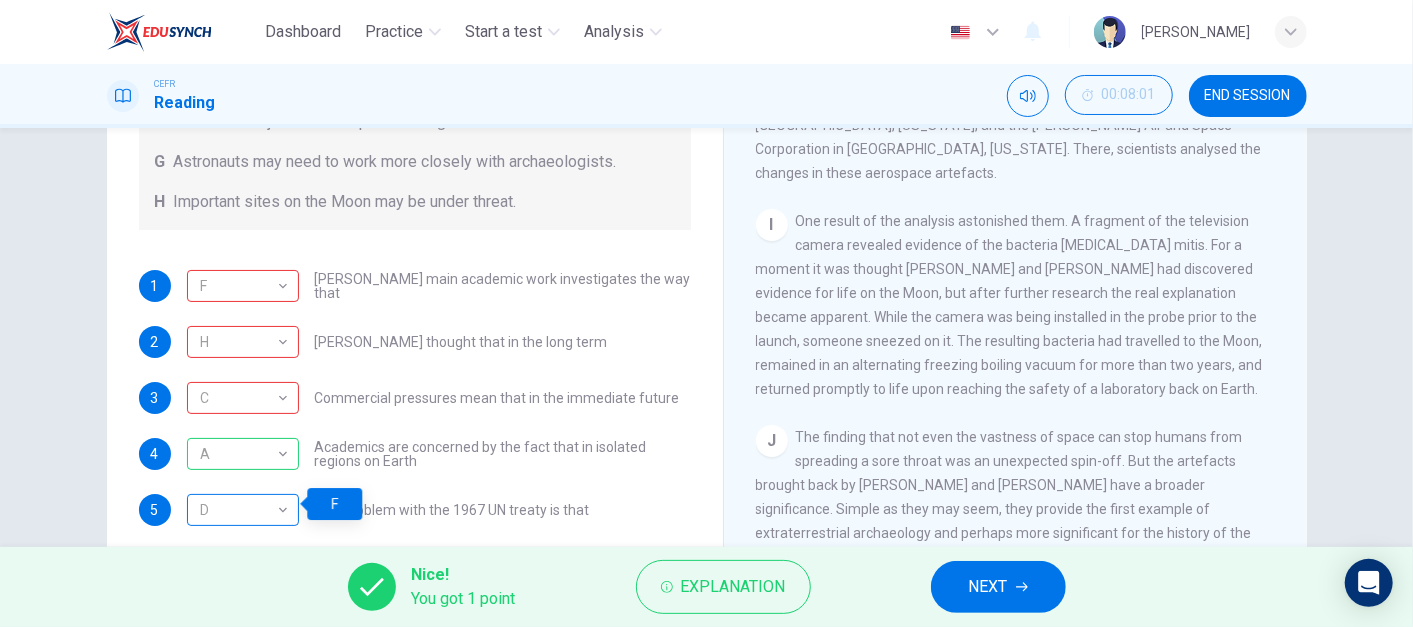 scroll, scrollTop: 305, scrollLeft: 0, axis: vertical 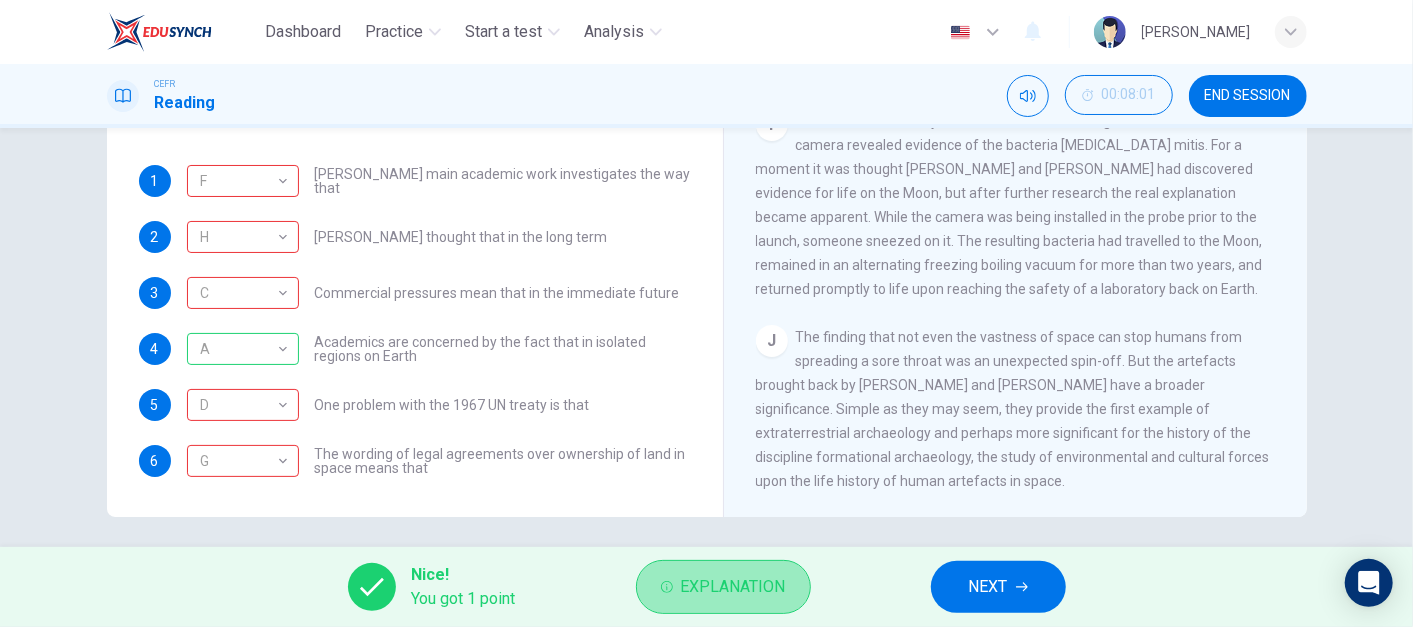 click on "Explanation" at bounding box center [733, 587] 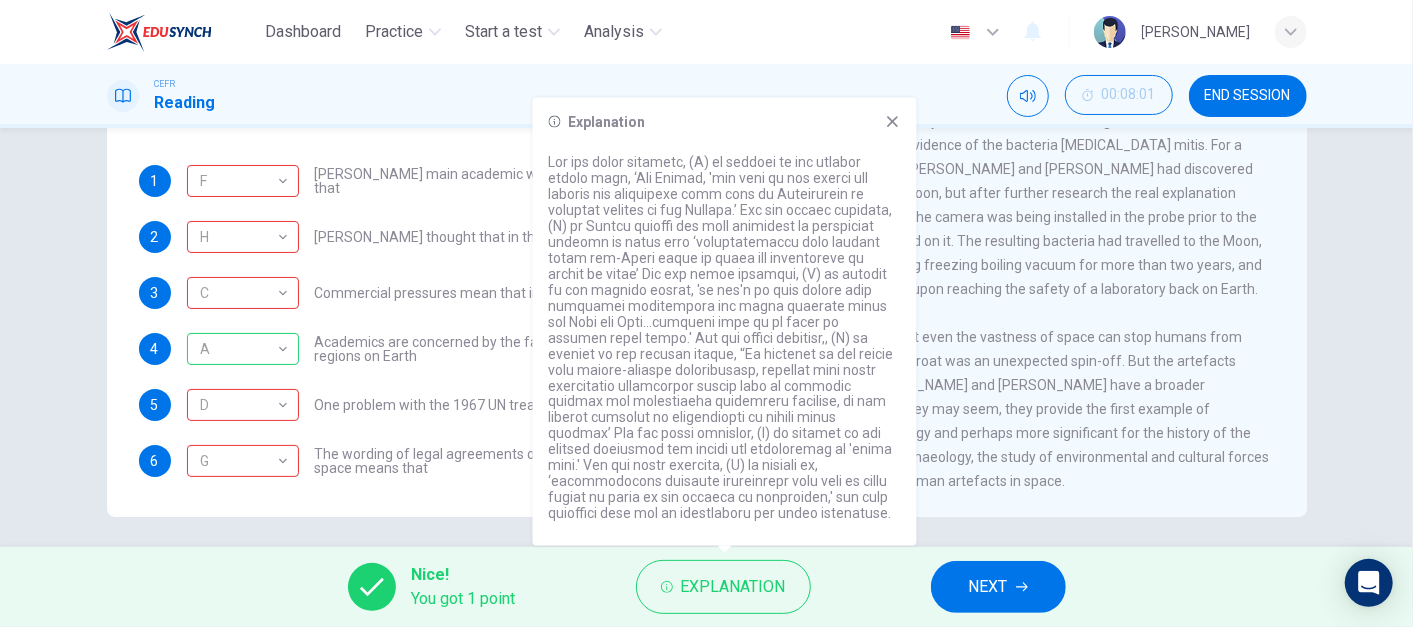 click on "The wording of legal agreements over ownership of land in space means that" at bounding box center (503, 461) 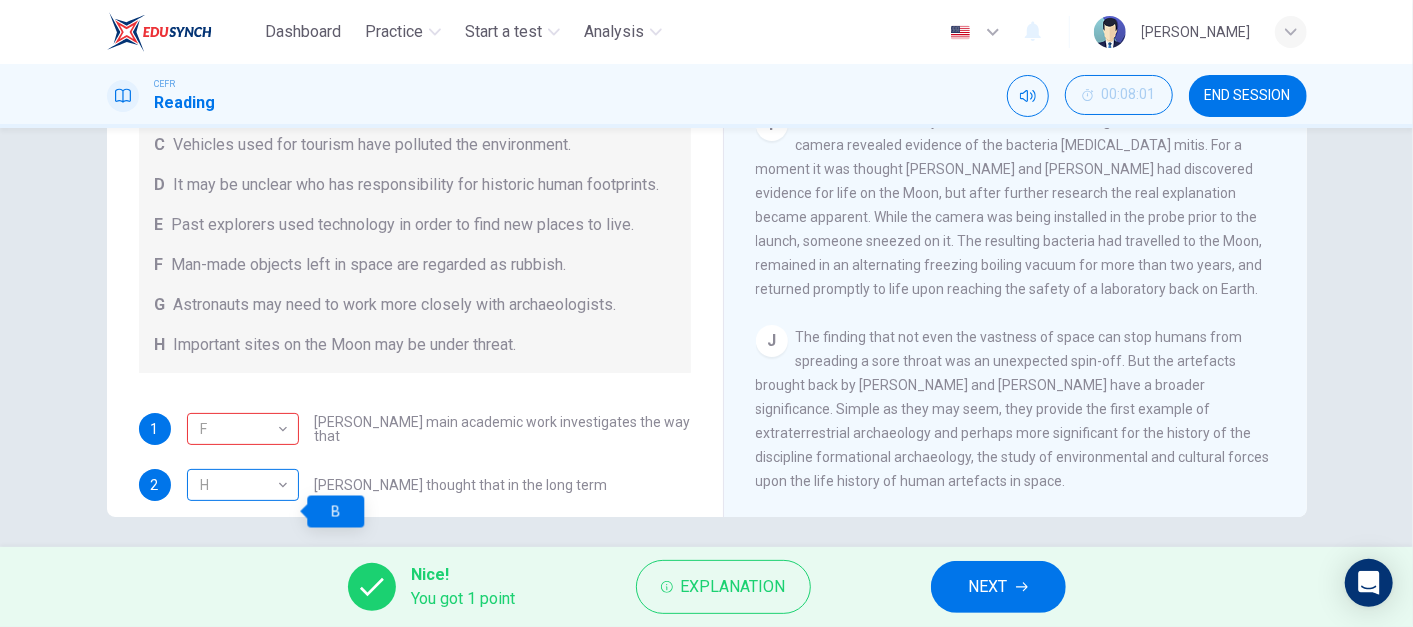 scroll, scrollTop: 0, scrollLeft: 0, axis: both 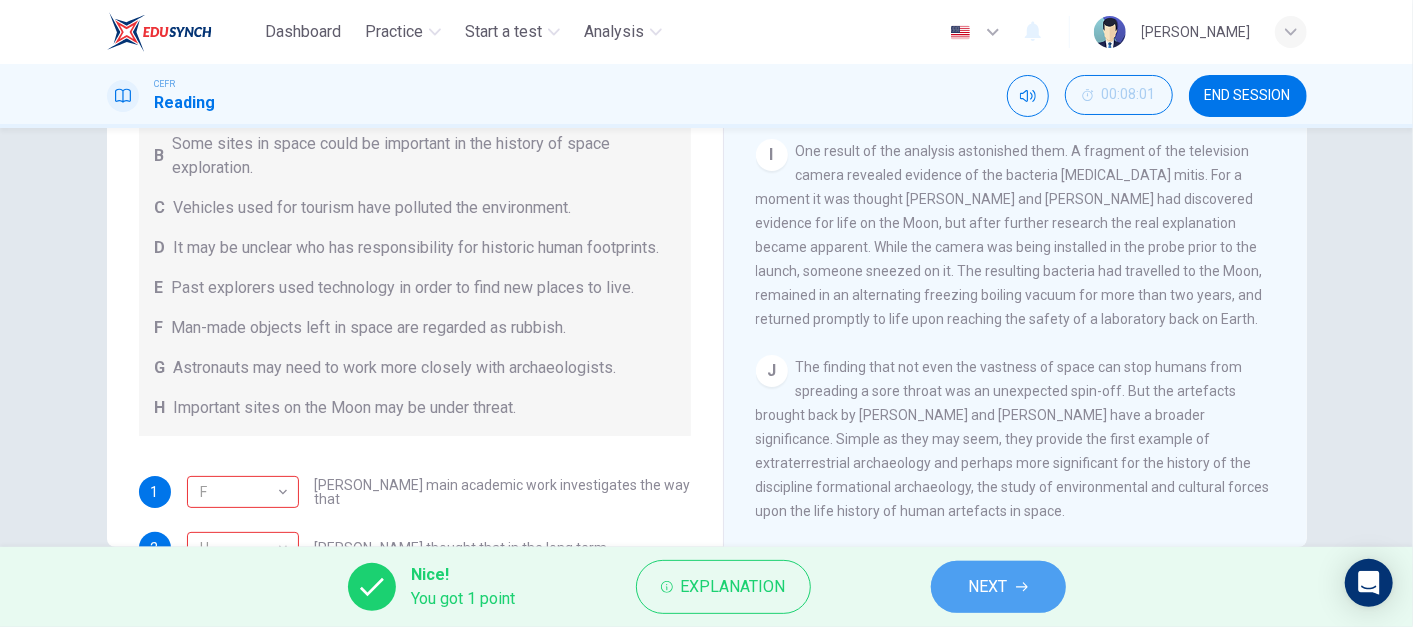 click on "NEXT" at bounding box center [998, 587] 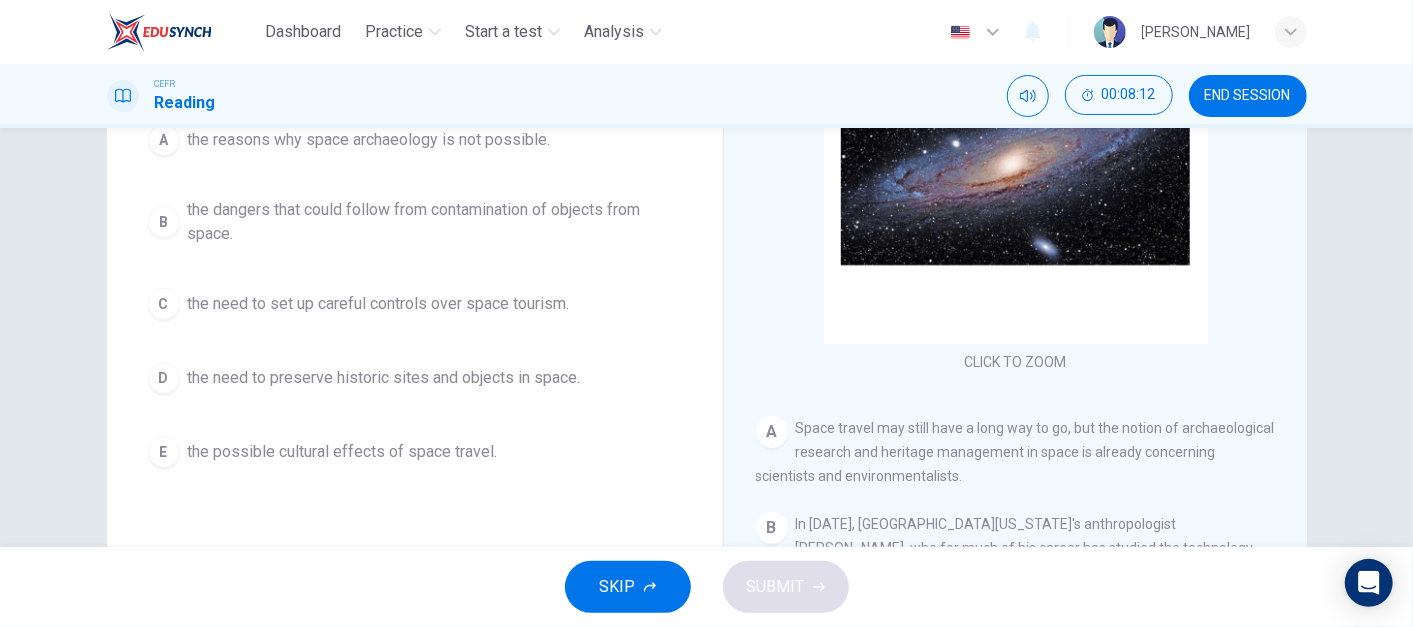 scroll, scrollTop: 262, scrollLeft: 0, axis: vertical 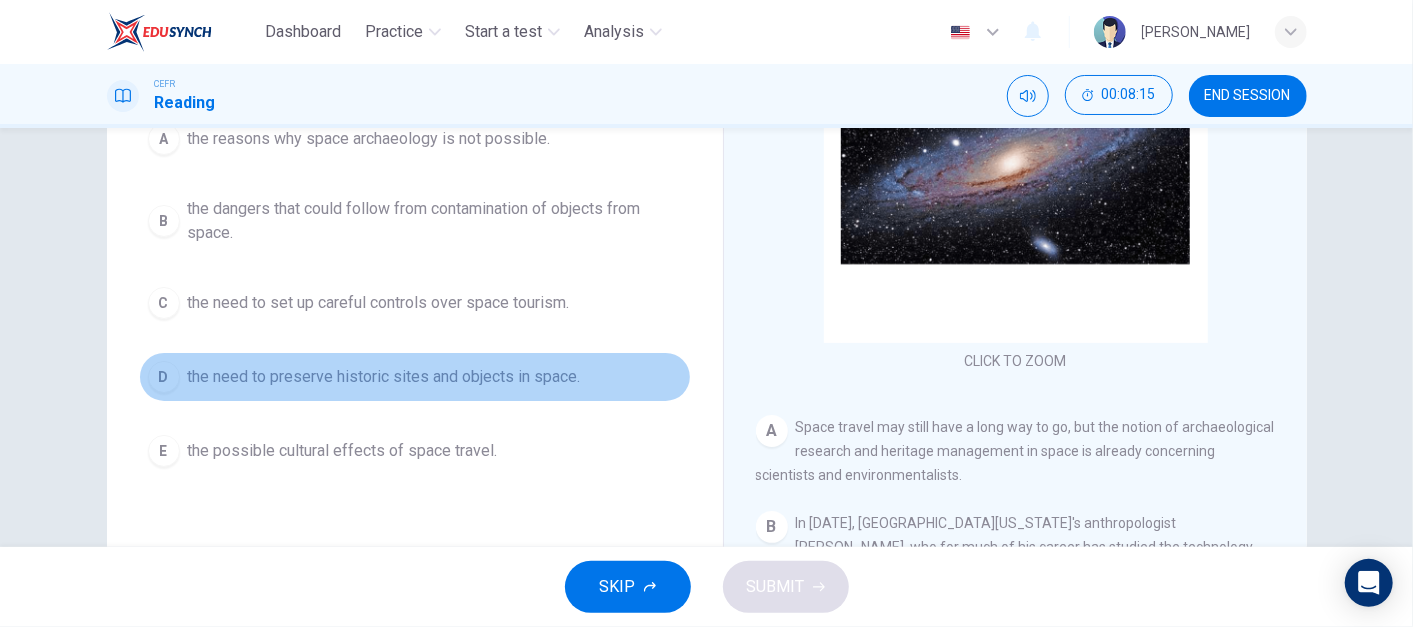 click on "the need to preserve historic sites and objects in space." at bounding box center [384, 377] 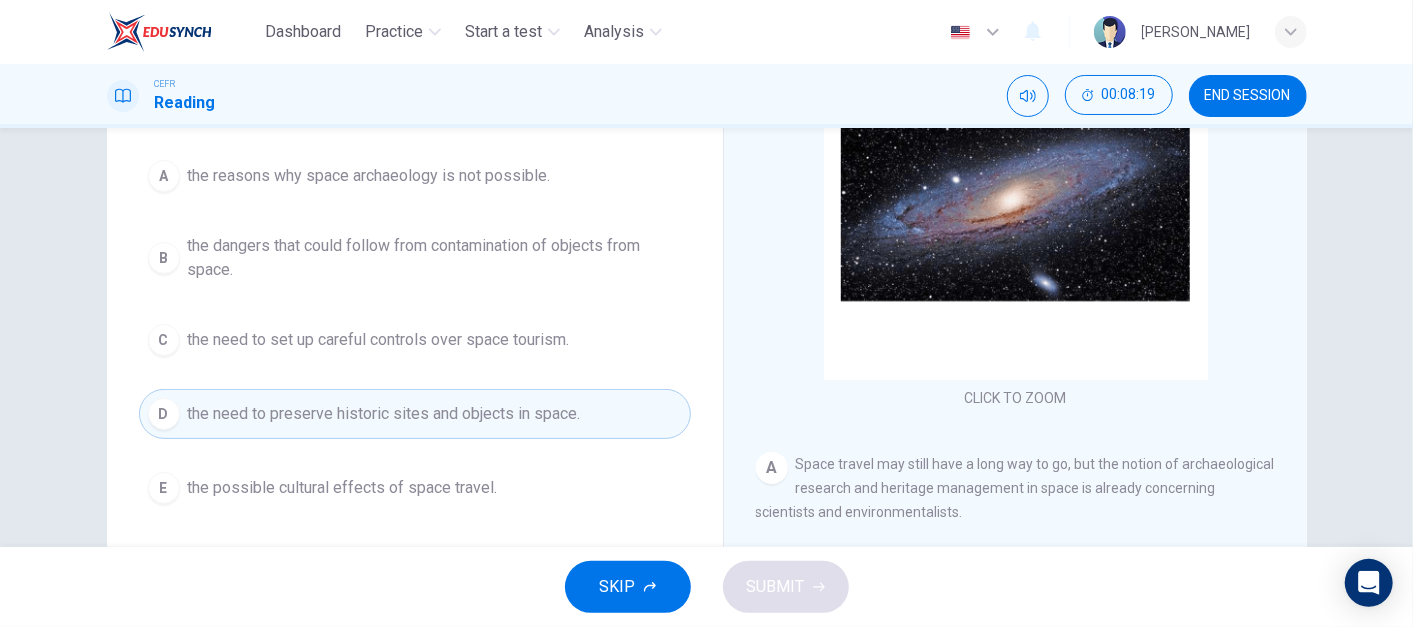 scroll, scrollTop: 222, scrollLeft: 0, axis: vertical 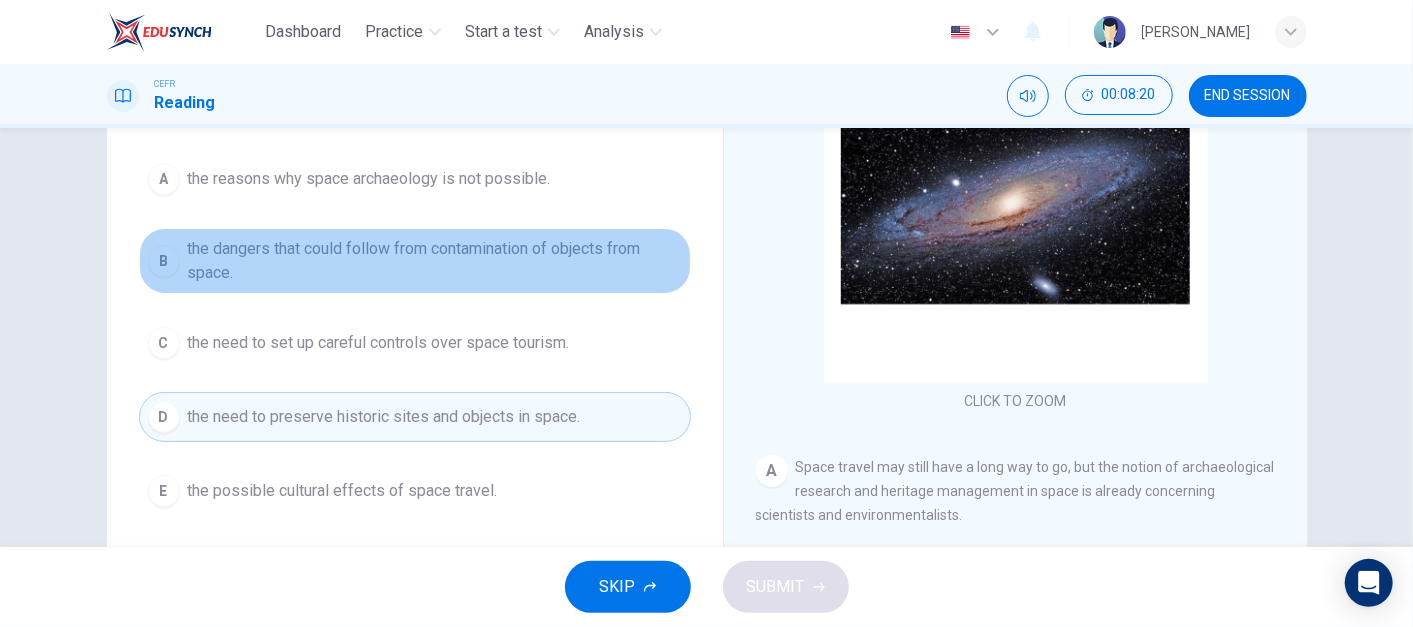 click on "the dangers that could follow from contamination of objects from space." at bounding box center [435, 261] 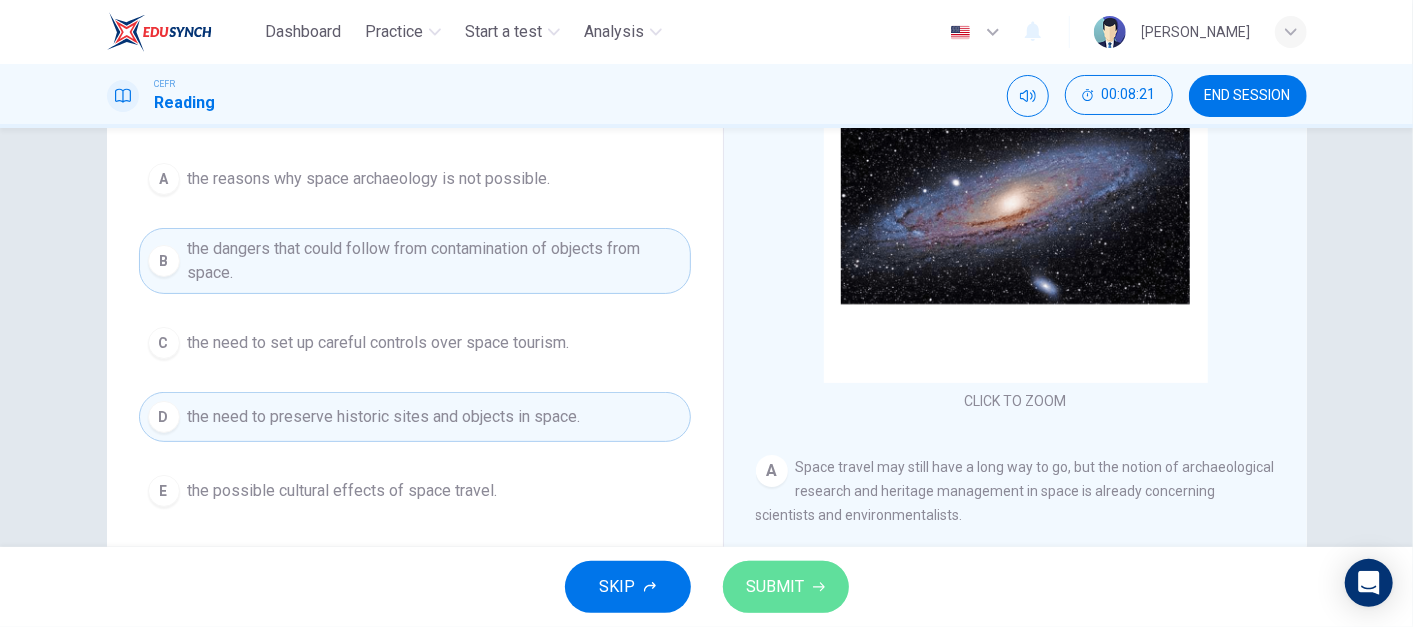 click on "SUBMIT" at bounding box center (776, 587) 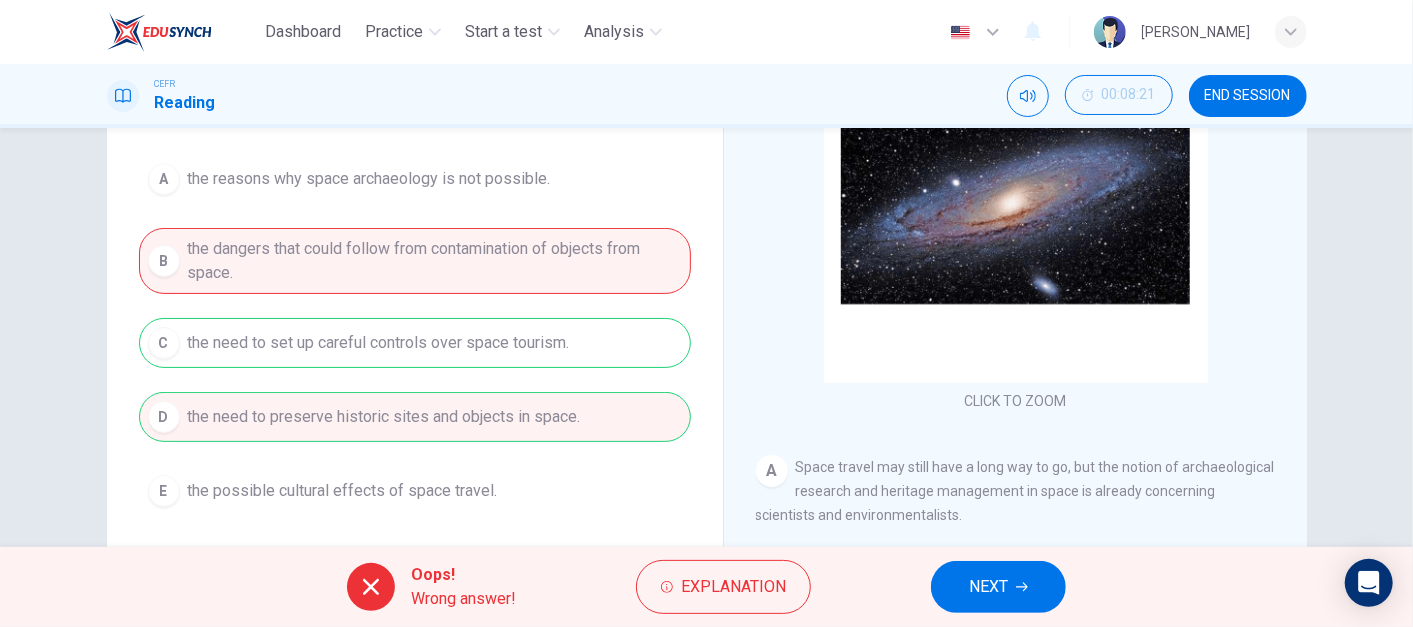 click on "A the reasons why space archaeology is not possible. B the dangers that could follow from contamination of objects from space. C the need to set up careful controls over space tourism. D the need to preserve historic sites and objects in space. E the possible cultural effects of space travel." at bounding box center (415, 335) 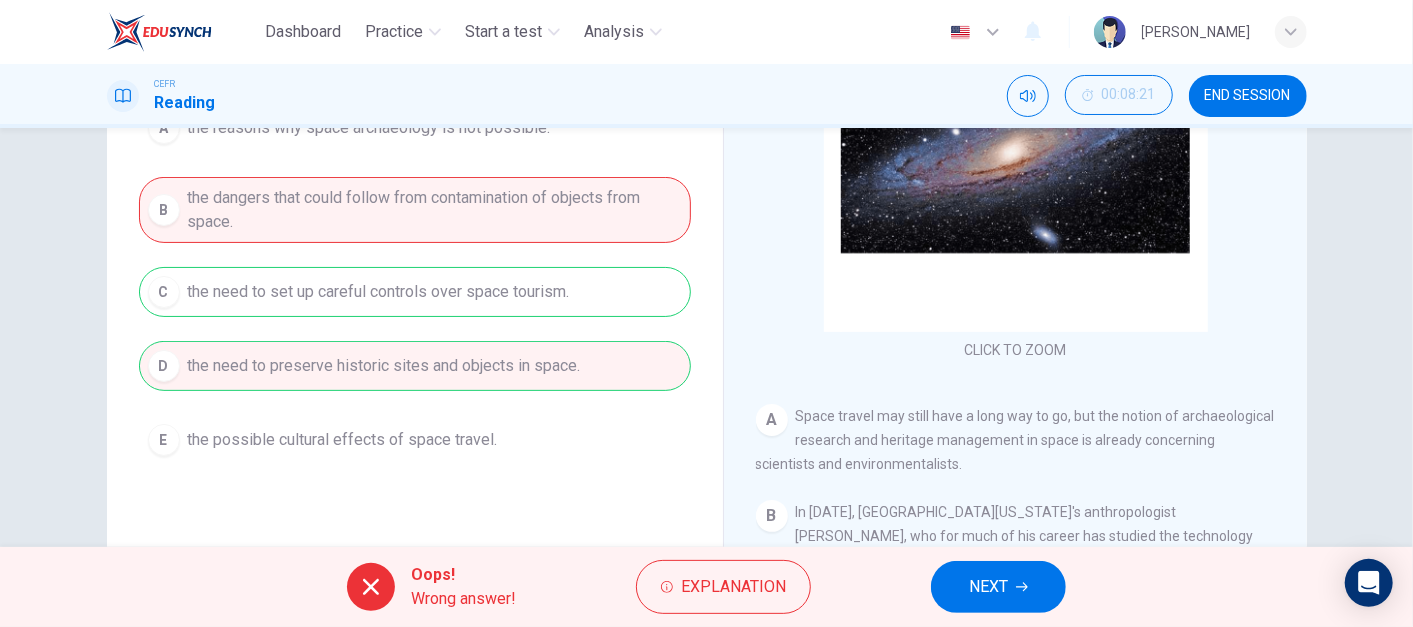 scroll, scrollTop: 275, scrollLeft: 0, axis: vertical 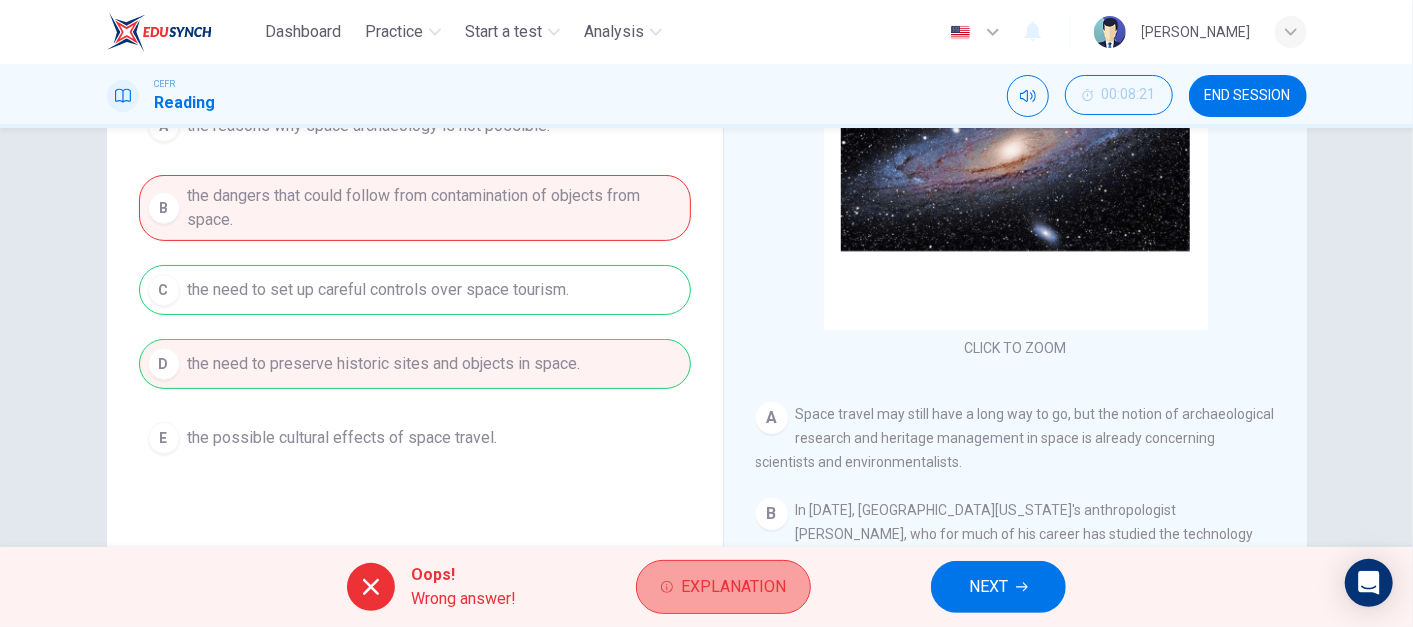 click on "Explanation" at bounding box center (733, 587) 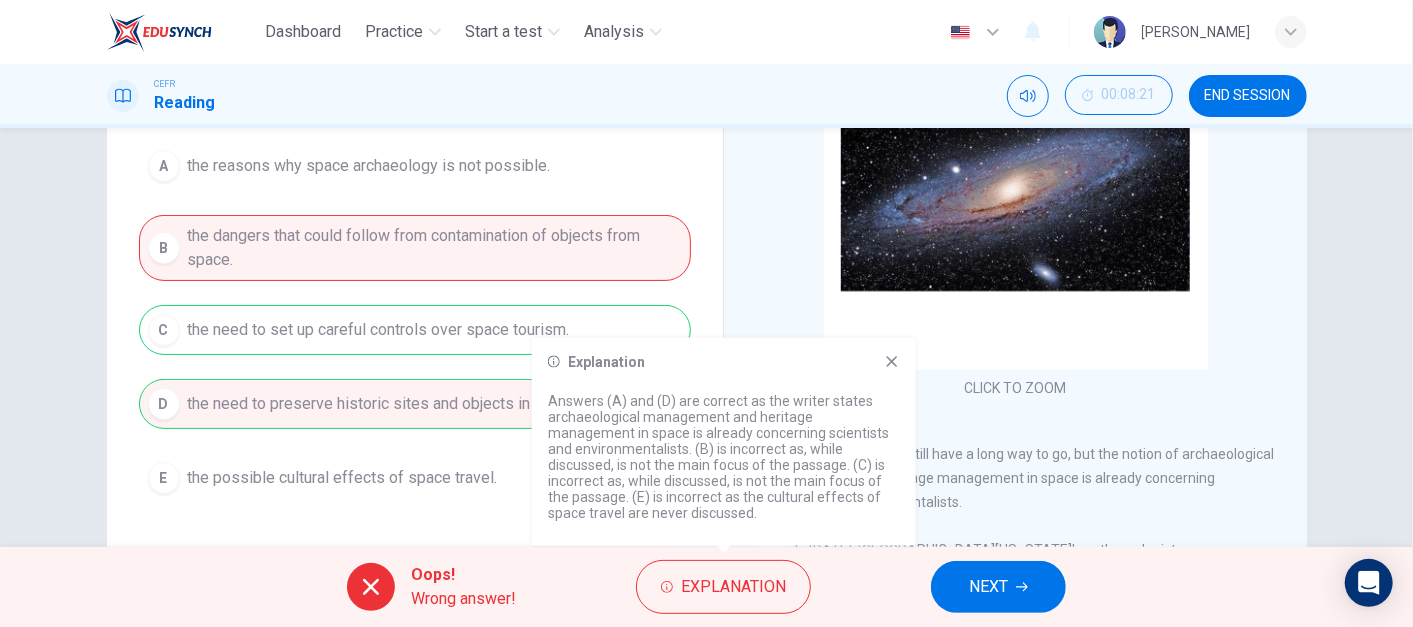 scroll, scrollTop: 225, scrollLeft: 0, axis: vertical 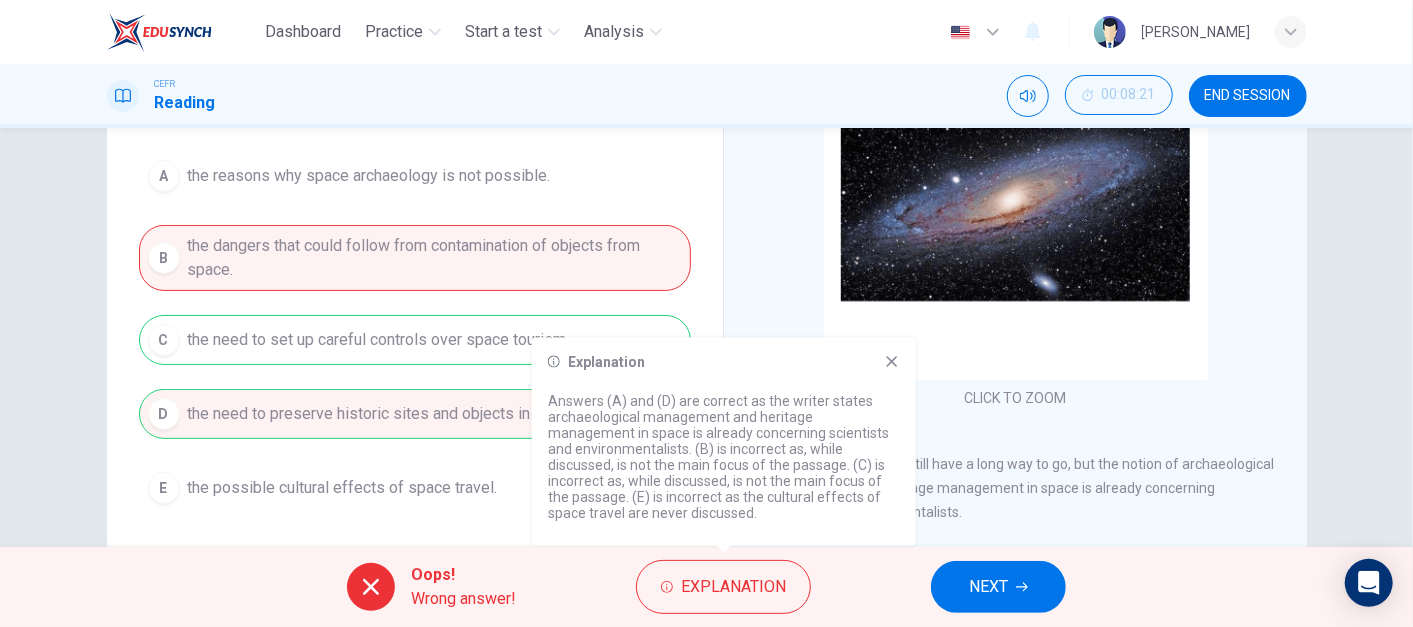 click on "A the reasons why space archaeology is not possible. B the dangers that could follow from contamination of objects from space. C the need to set up careful controls over space tourism. D the need to preserve historic sites and objects in space. E the possible cultural effects of space travel." at bounding box center (415, 332) 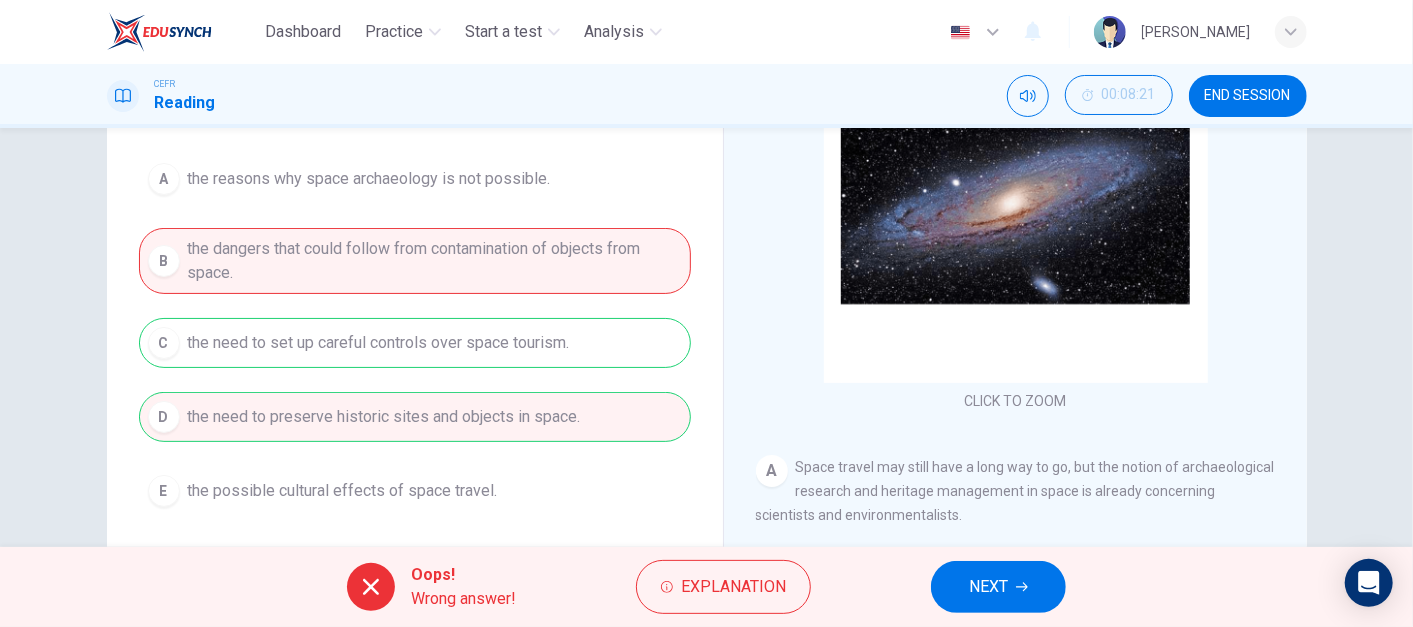 scroll, scrollTop: 213, scrollLeft: 0, axis: vertical 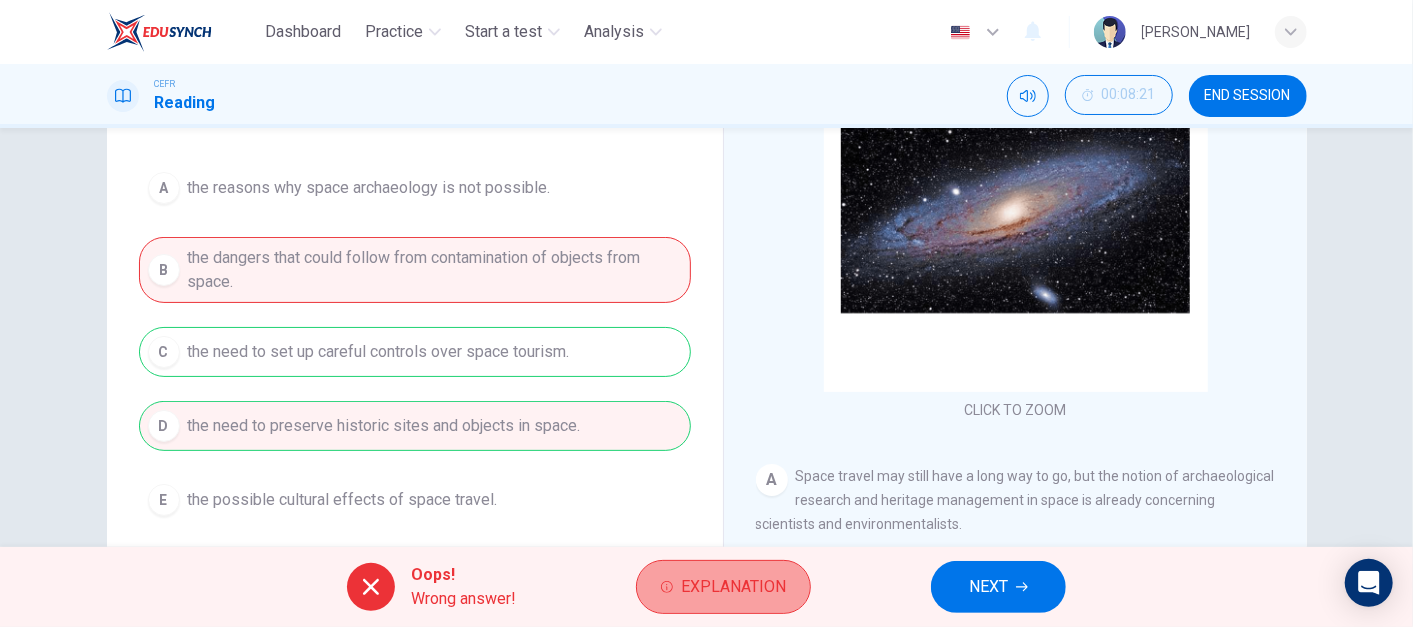click on "Explanation" at bounding box center (723, 587) 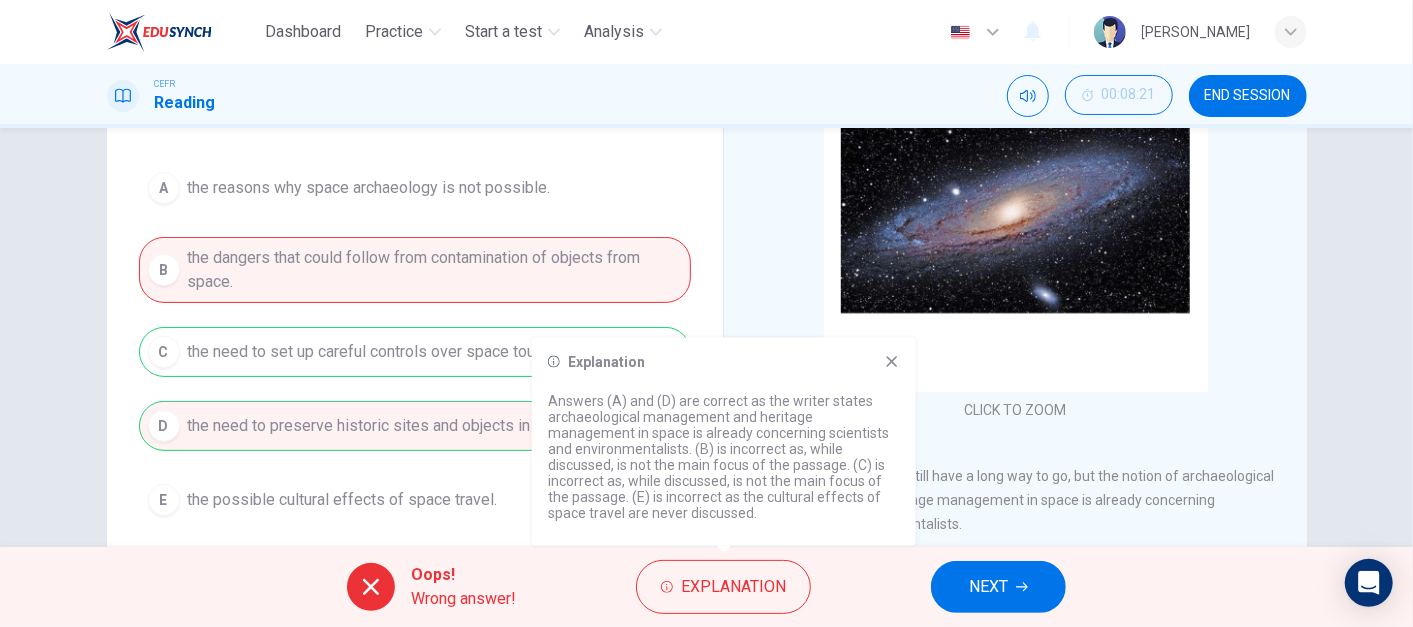 scroll, scrollTop: 208, scrollLeft: 0, axis: vertical 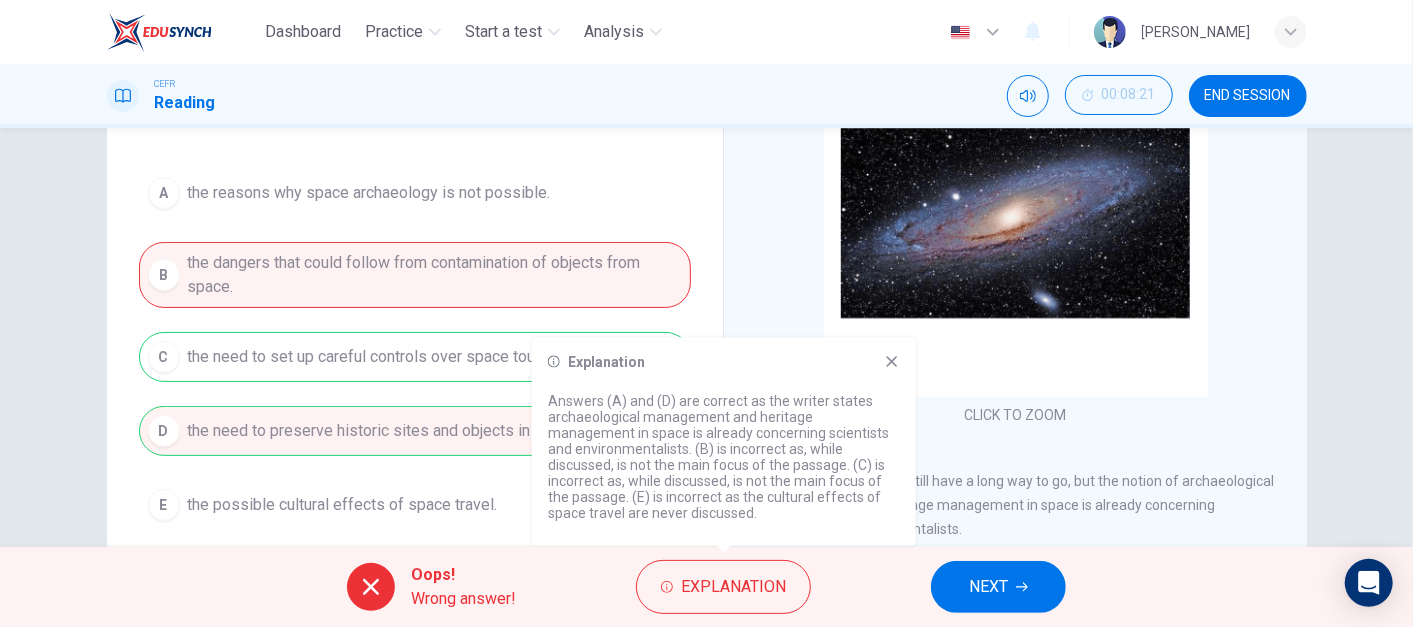click on "A the reasons why space archaeology is not possible. B the dangers that could follow from contamination of objects from space. C the need to set up careful controls over space tourism. D the need to preserve historic sites and objects in space. E the possible cultural effects of space travel." at bounding box center (415, 349) 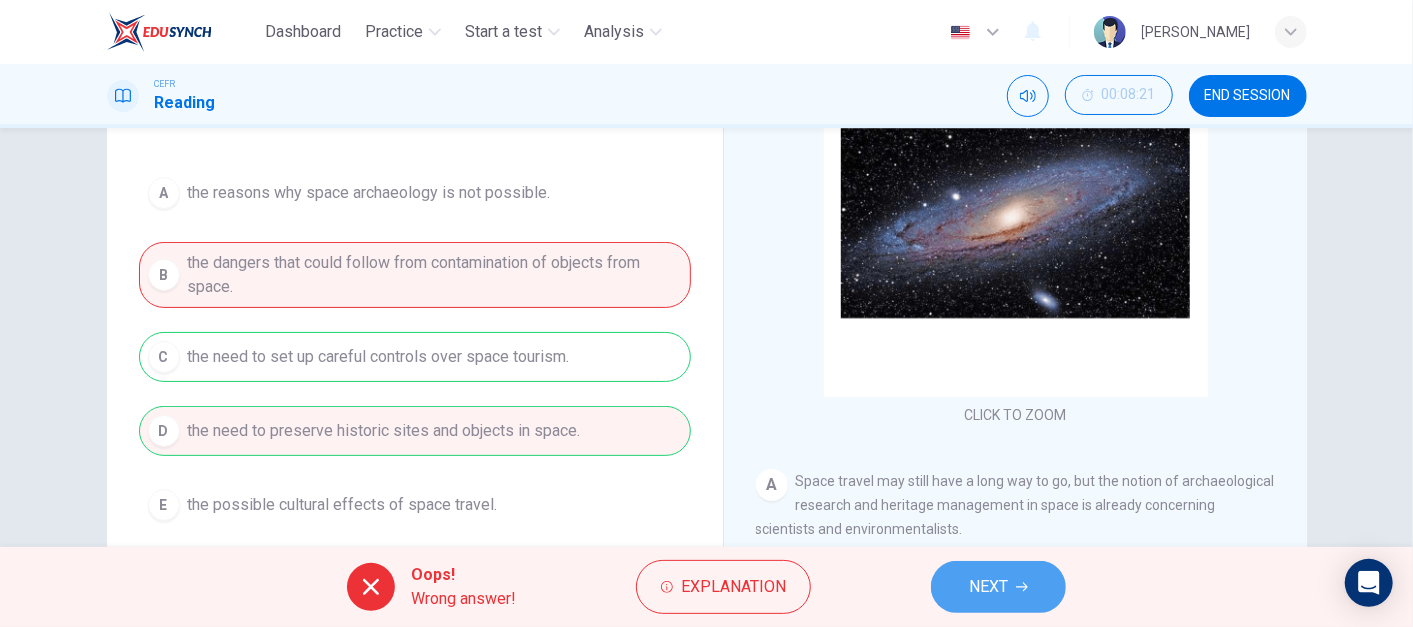 click 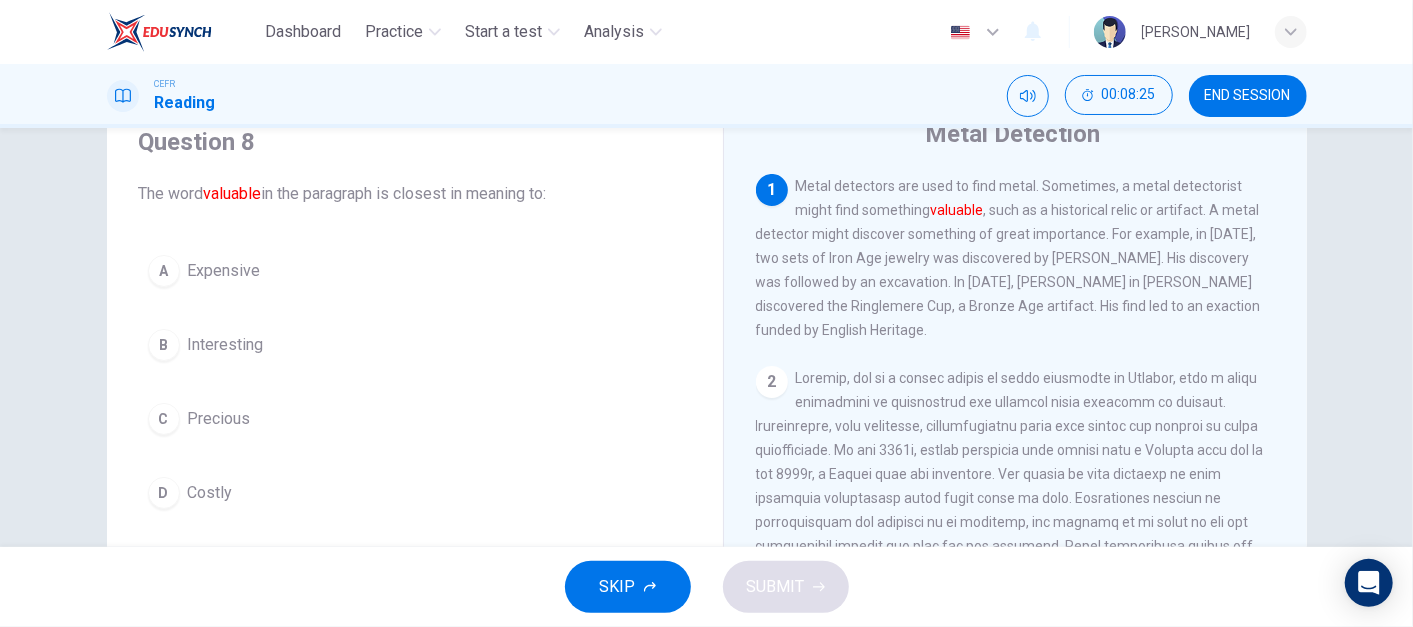 scroll, scrollTop: 83, scrollLeft: 0, axis: vertical 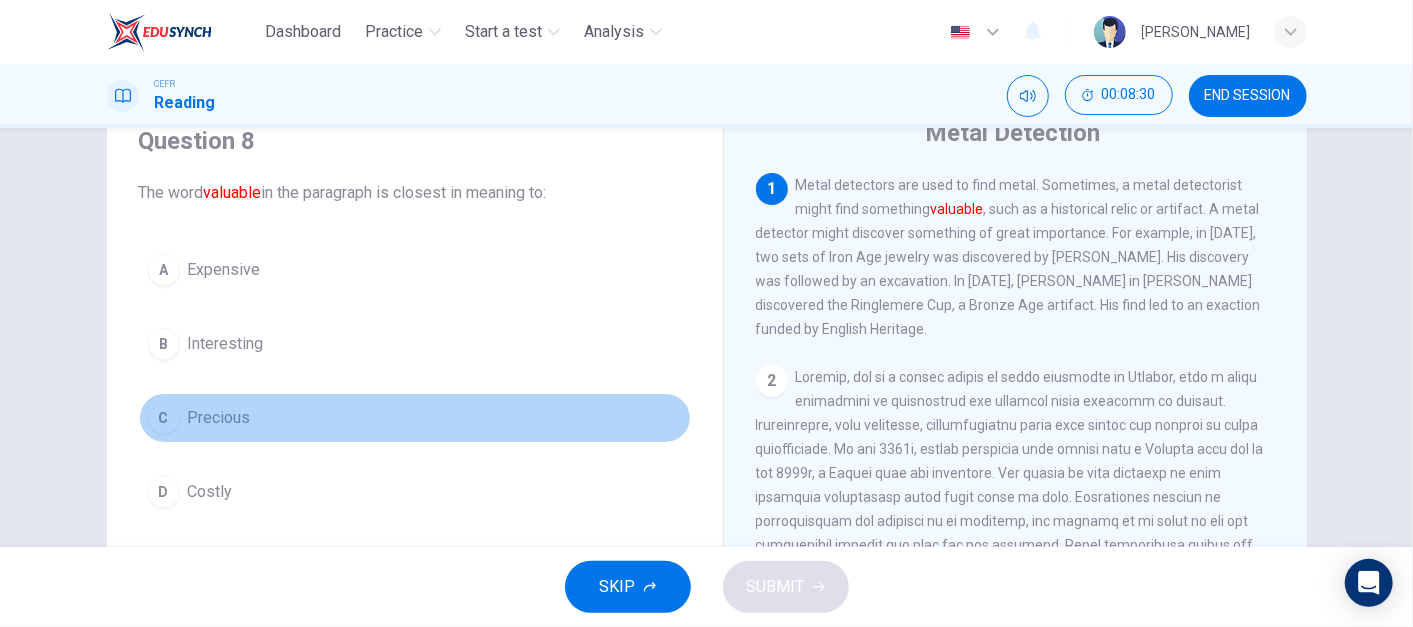 click on "C" at bounding box center (164, 418) 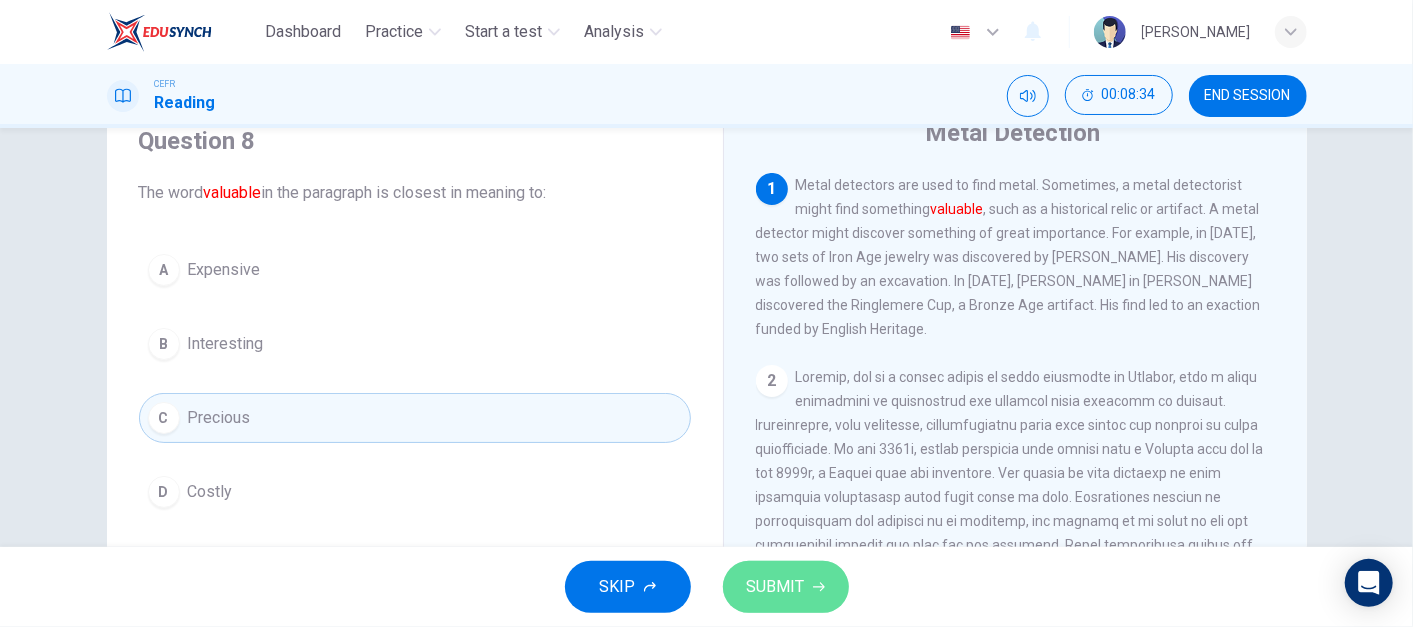 click 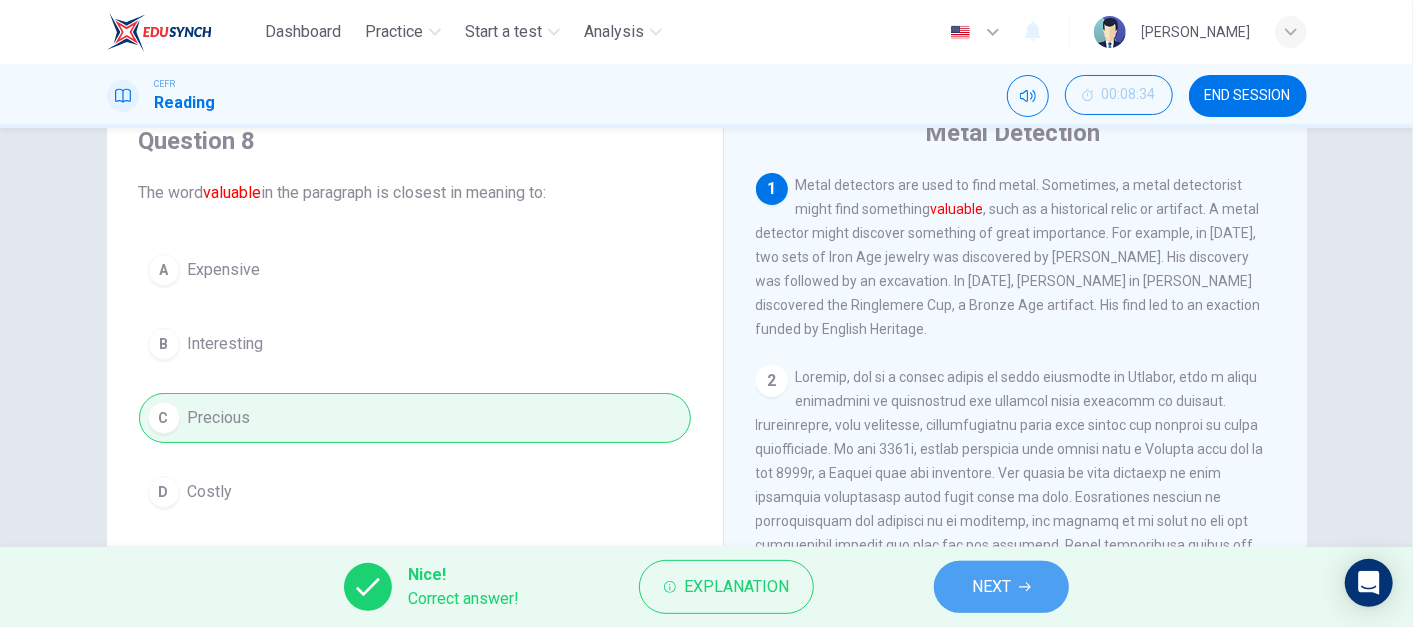 click on "NEXT" at bounding box center (991, 587) 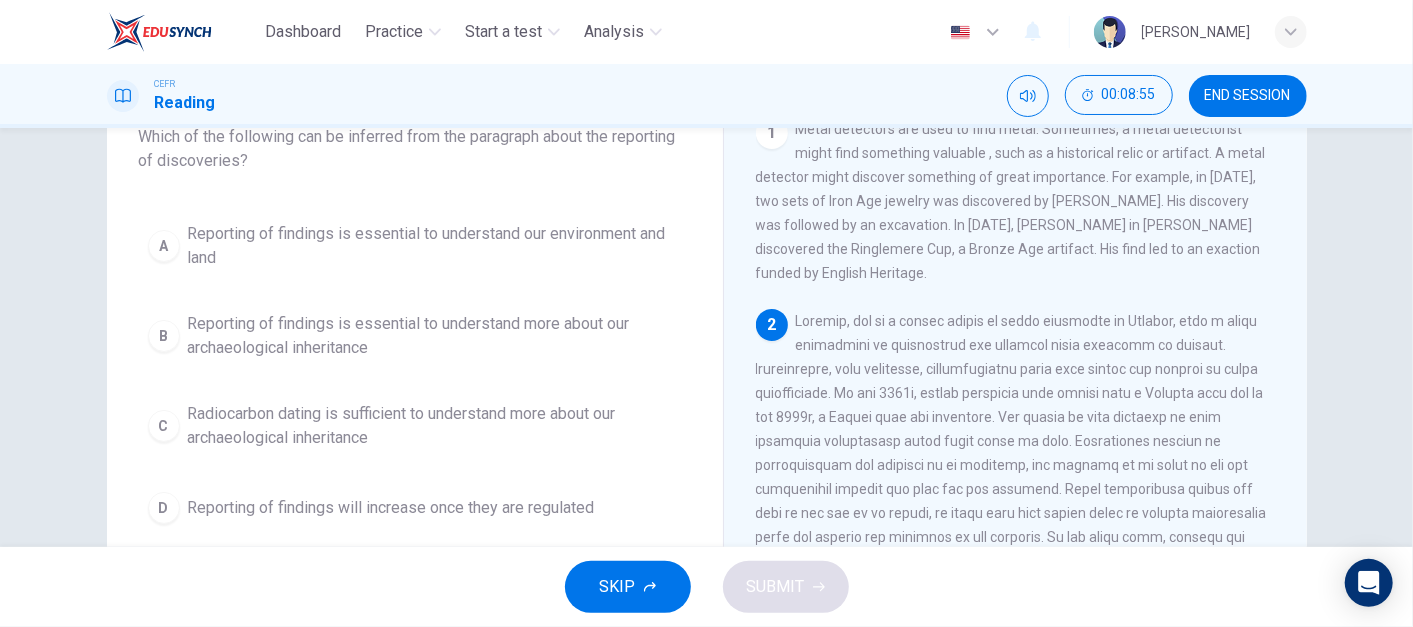scroll, scrollTop: 140, scrollLeft: 0, axis: vertical 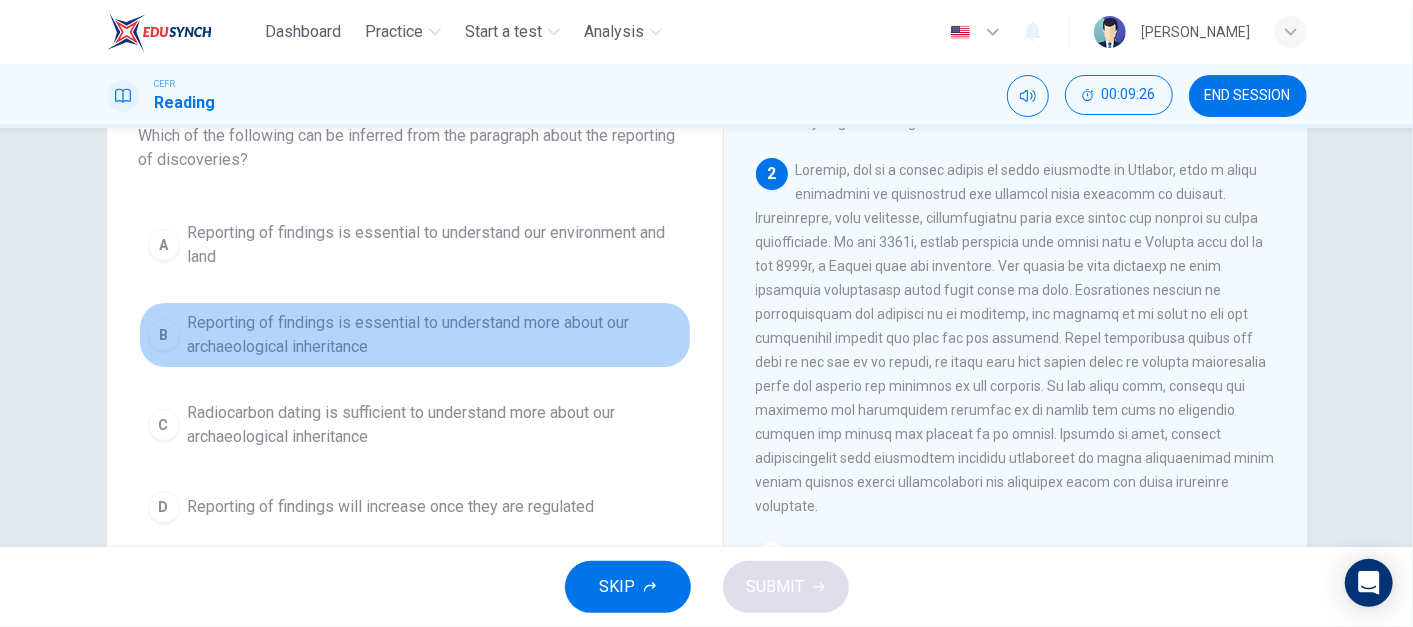 click on "Reporting of findings is essential to understand more about our archaeological inheritance" at bounding box center (435, 335) 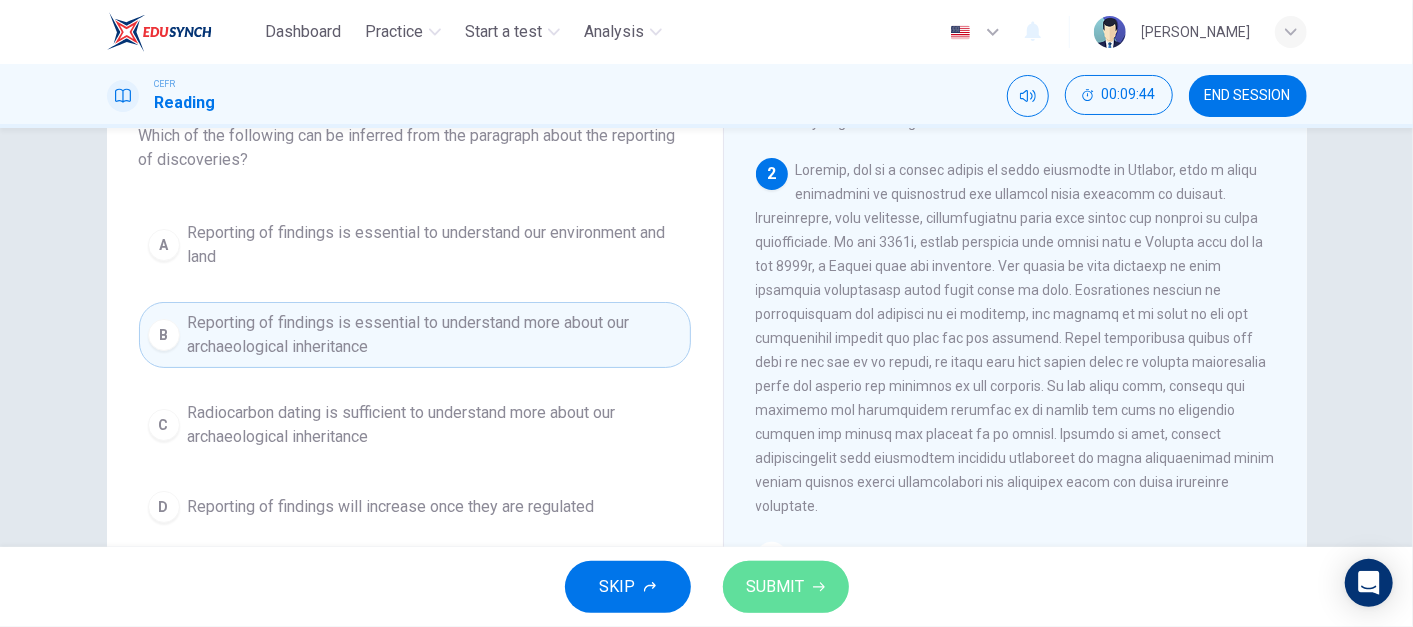 click on "SUBMIT" at bounding box center (786, 587) 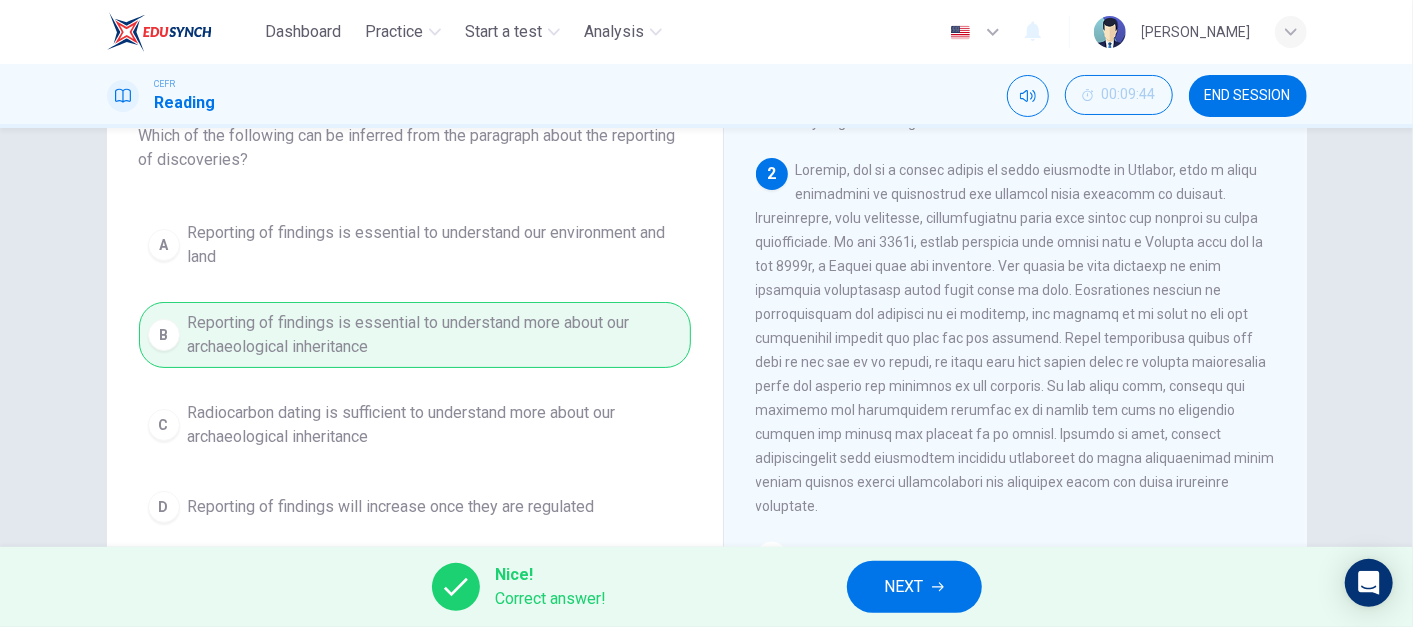 click on "NEXT" at bounding box center [904, 587] 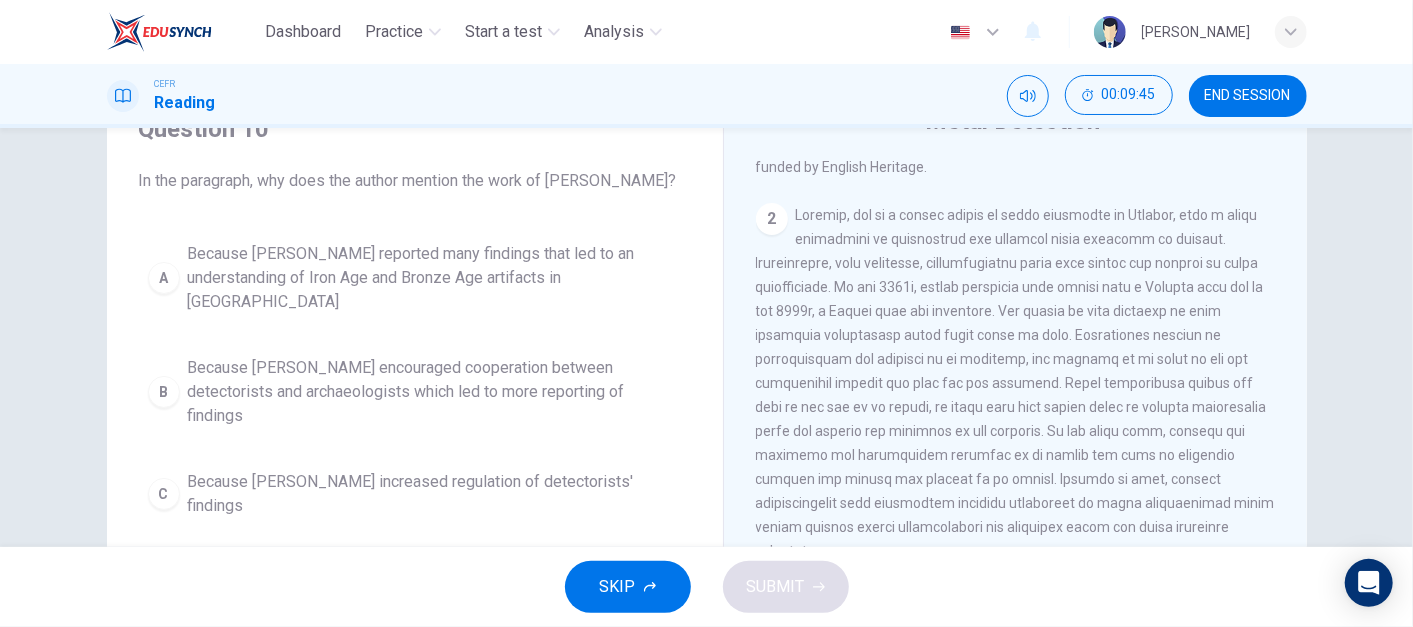scroll, scrollTop: 128, scrollLeft: 0, axis: vertical 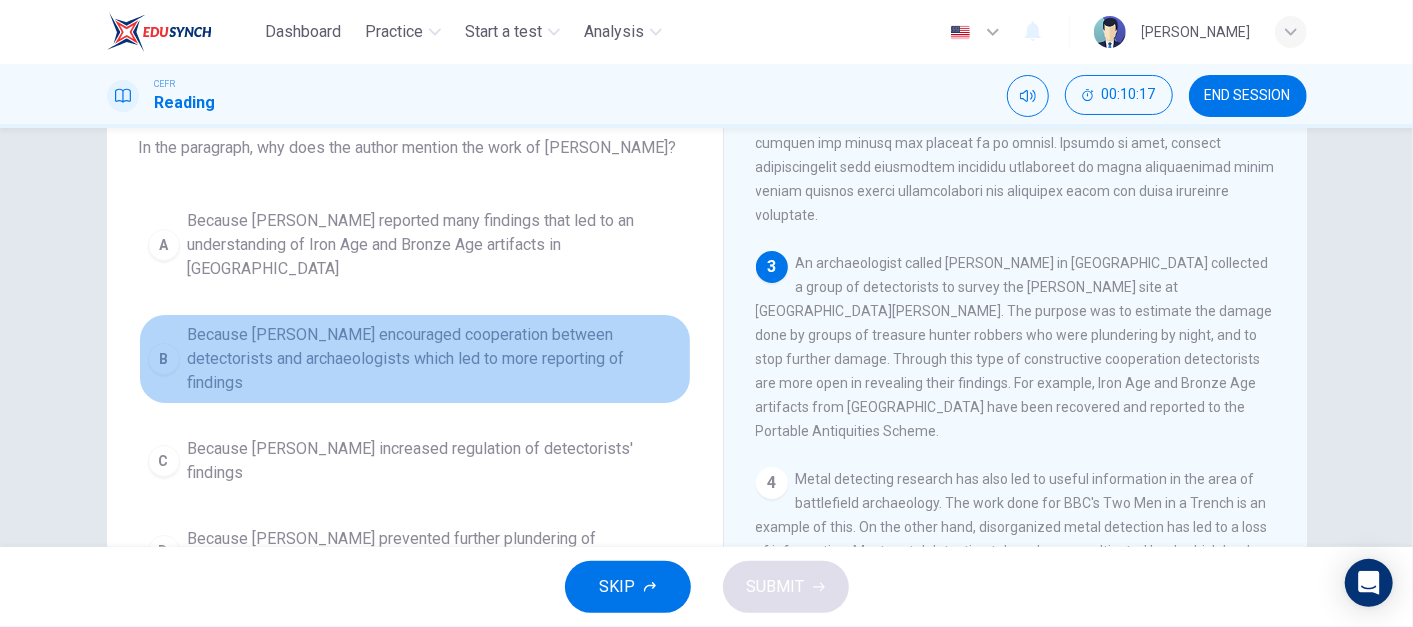 click on "Because Tony Gregory encouraged cooperation between detectorists and archaeologists which led to more reporting of findings" at bounding box center (435, 359) 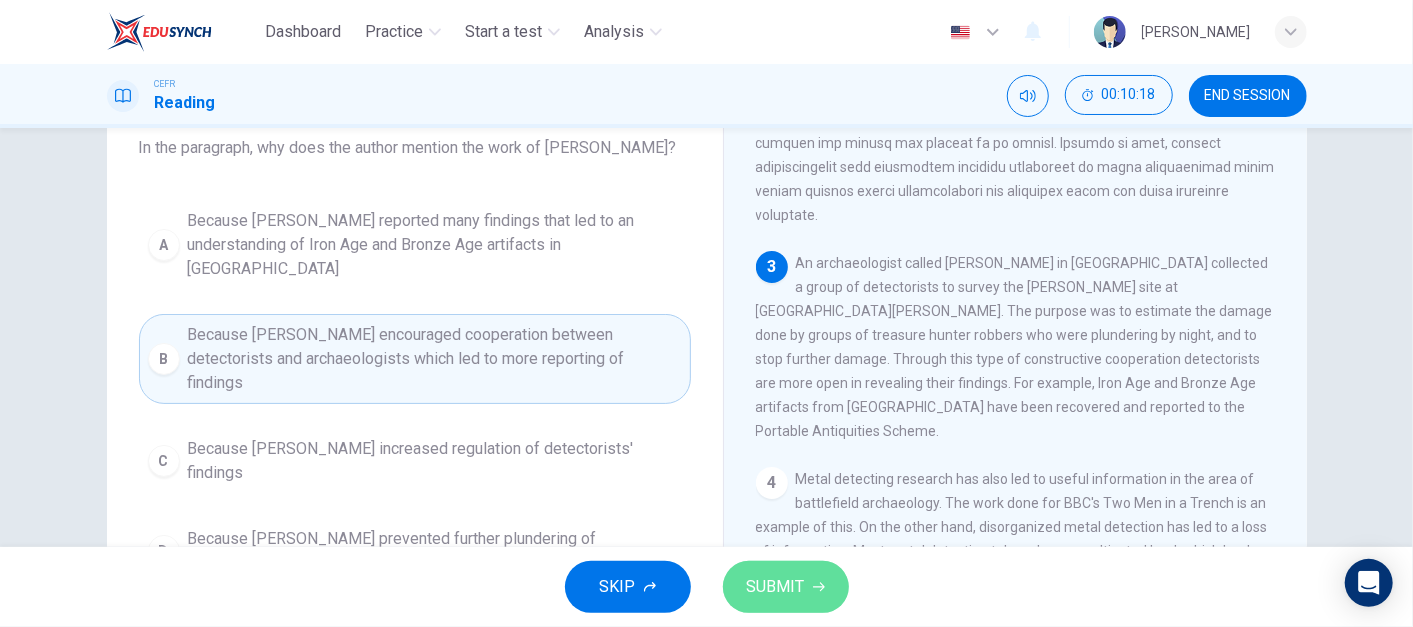 click on "SUBMIT" at bounding box center (786, 587) 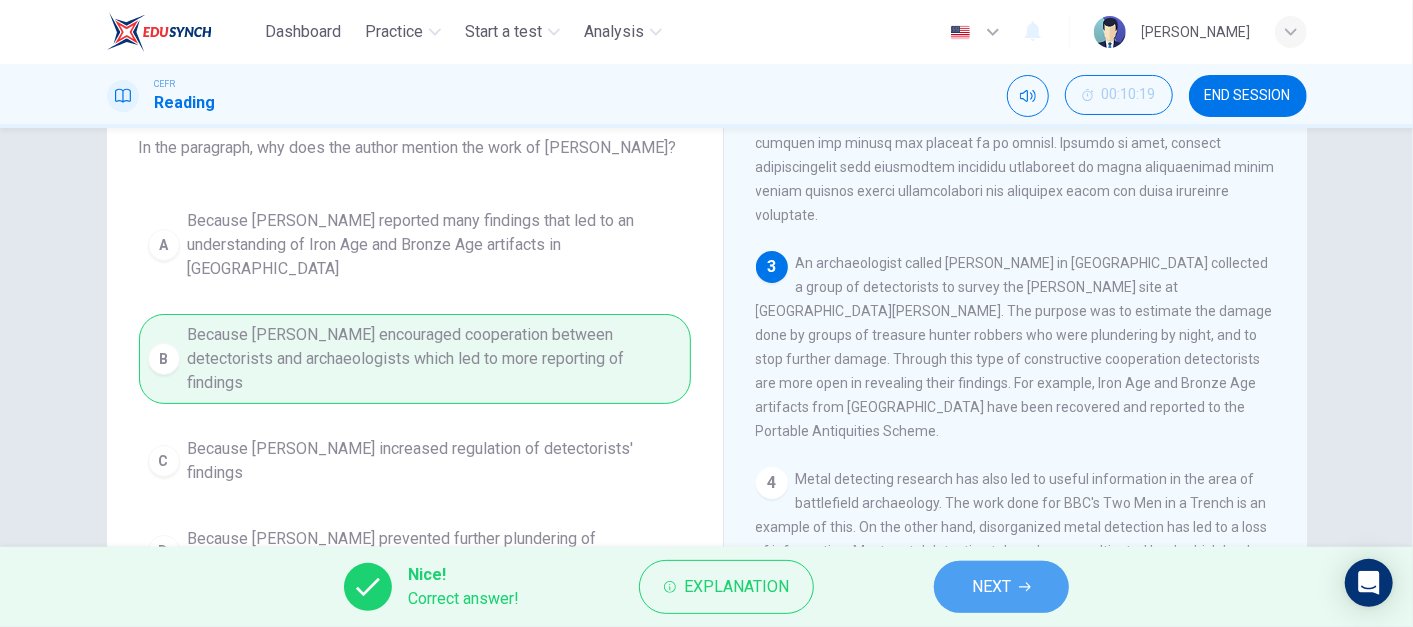 click on "NEXT" at bounding box center (991, 587) 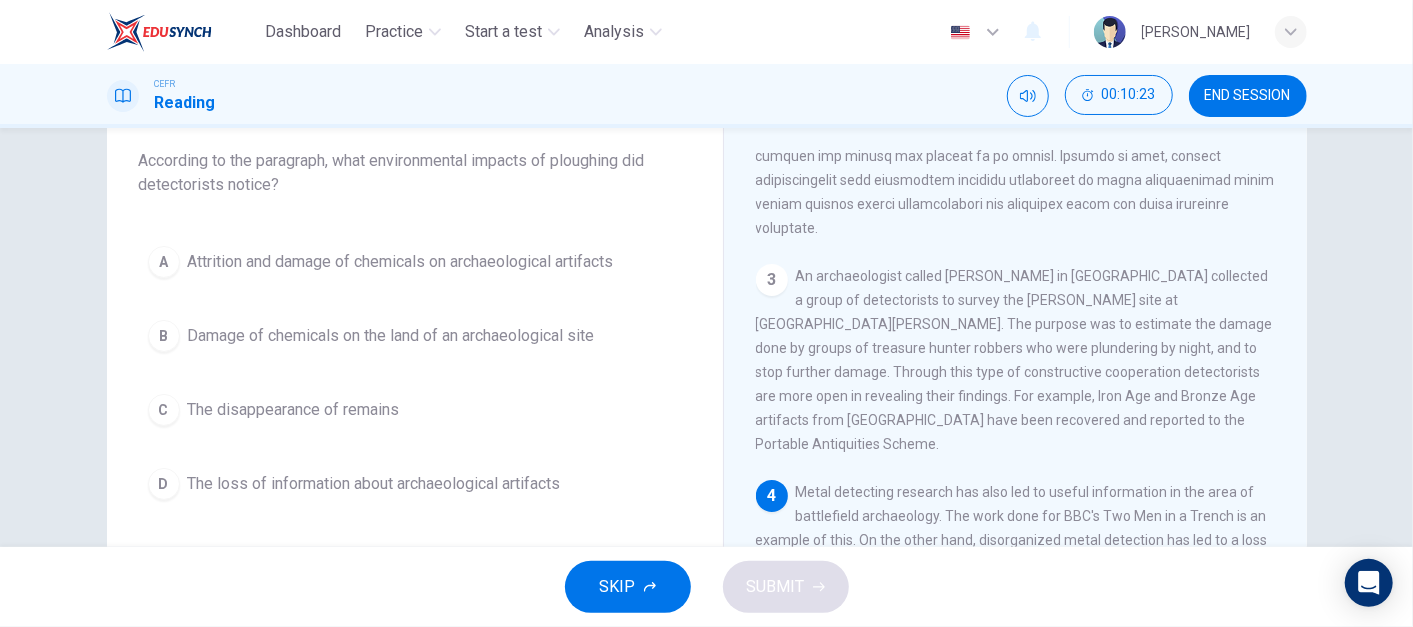 scroll, scrollTop: 113, scrollLeft: 0, axis: vertical 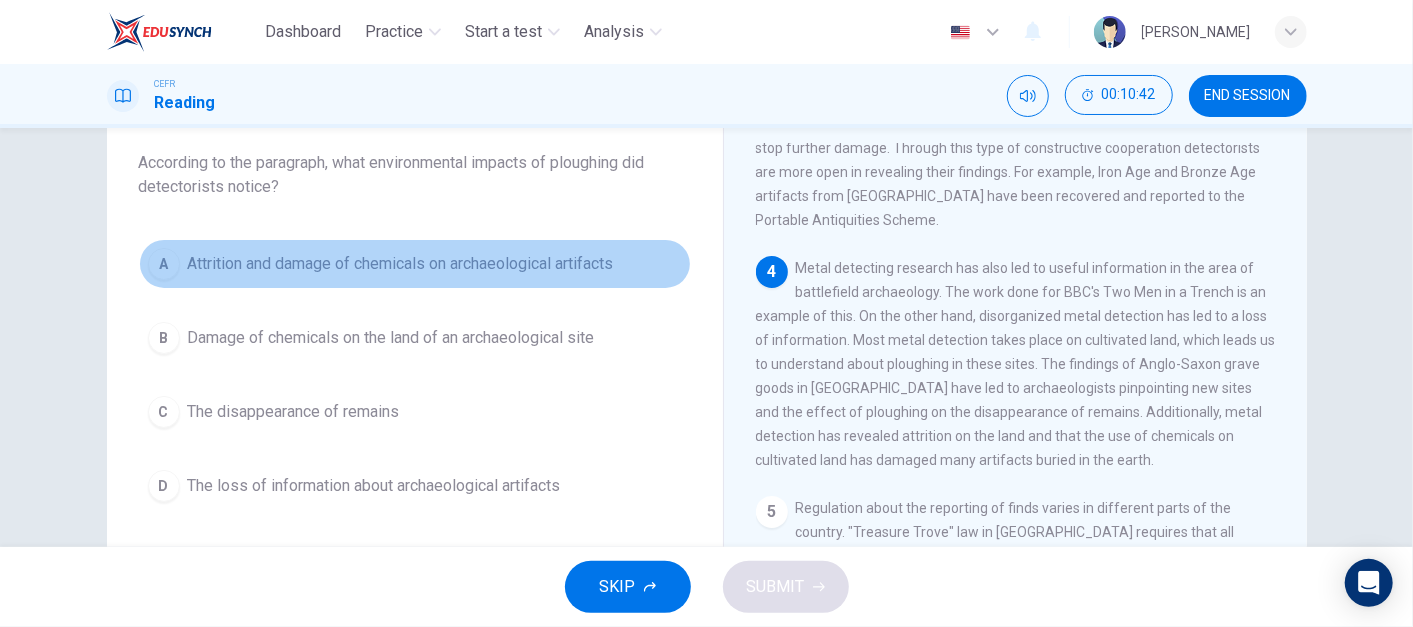 click on "A Attrition and damage of chemicals on archaeological artifacts" at bounding box center [415, 264] 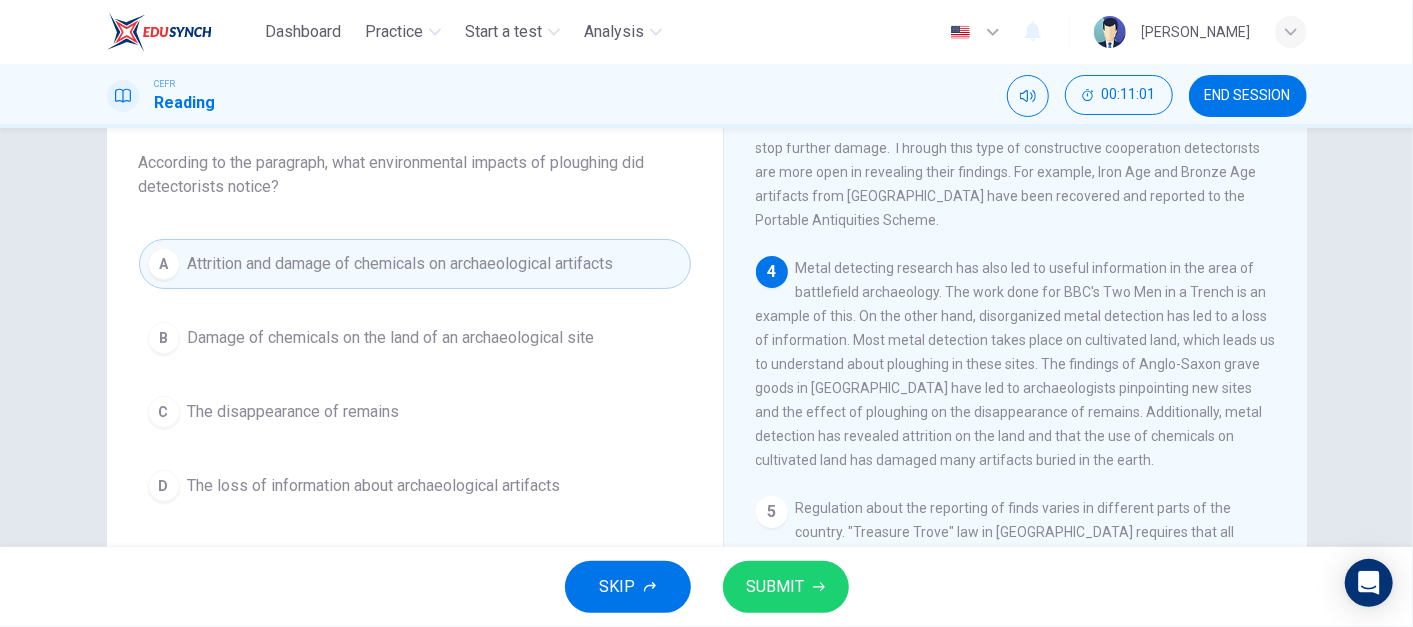 click on "SUBMIT" at bounding box center [786, 587] 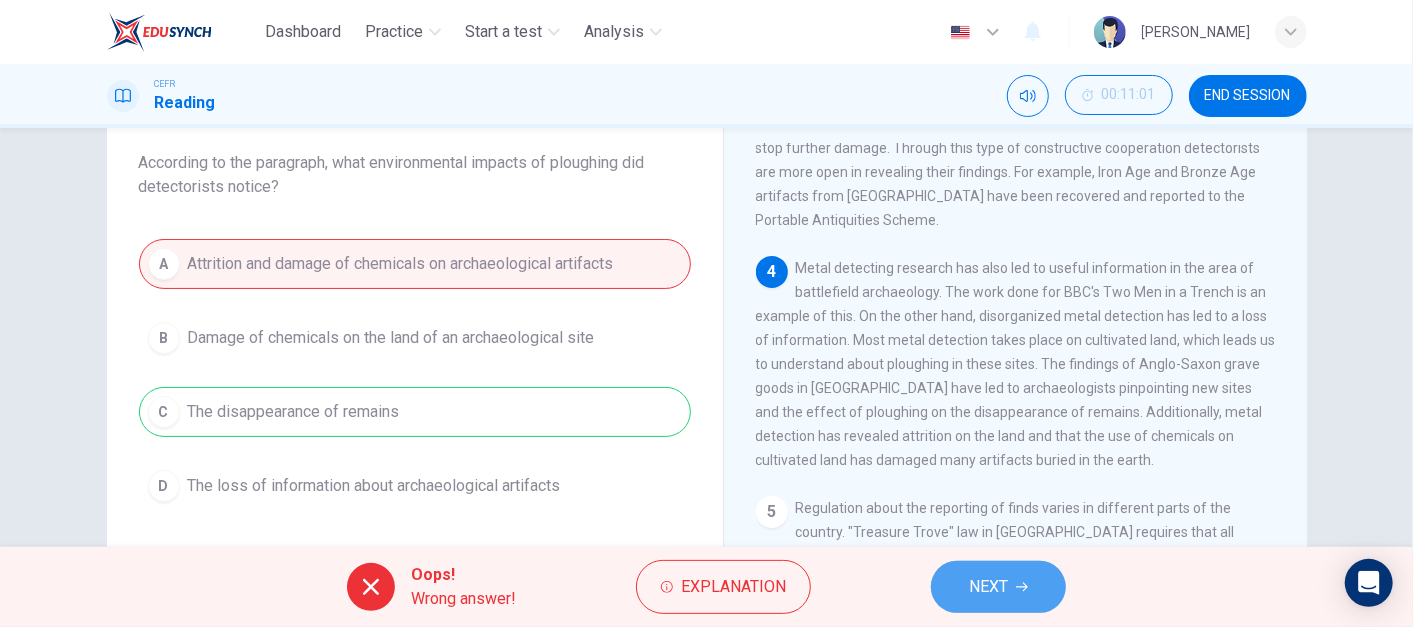 click on "NEXT" at bounding box center (988, 587) 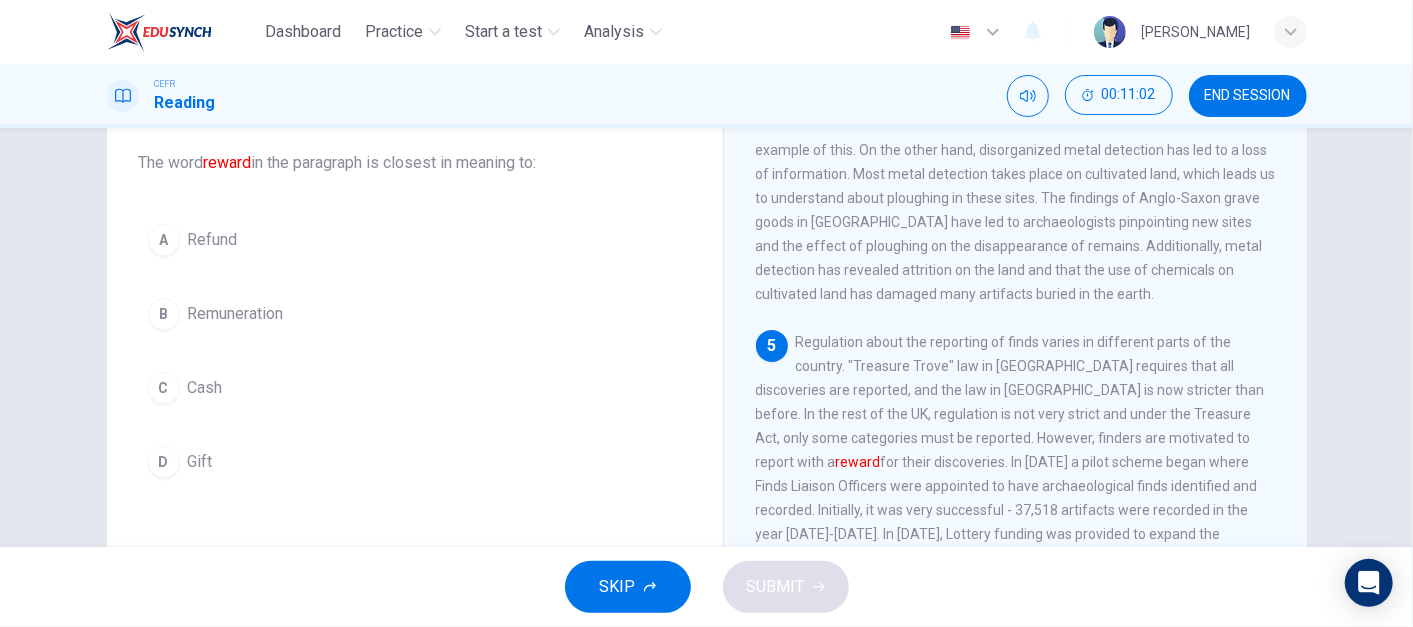 scroll, scrollTop: 921, scrollLeft: 0, axis: vertical 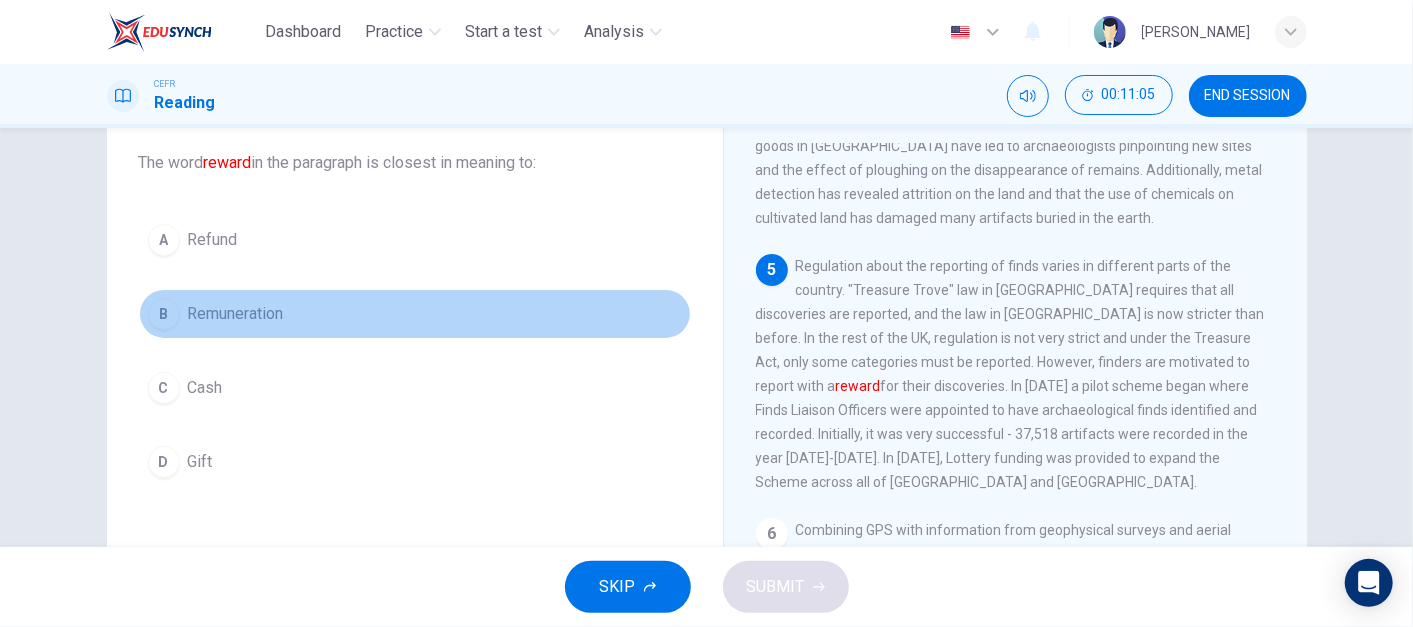 click on "Remuneration" at bounding box center (236, 314) 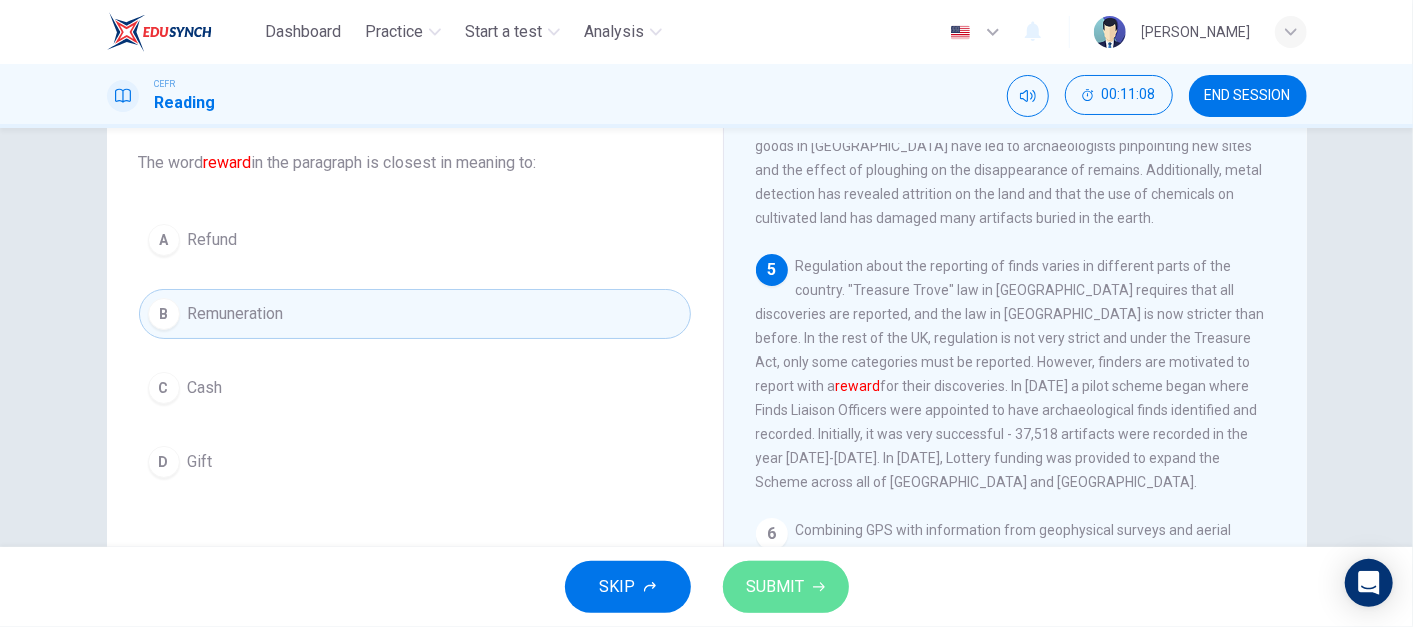 click on "SUBMIT" at bounding box center (786, 587) 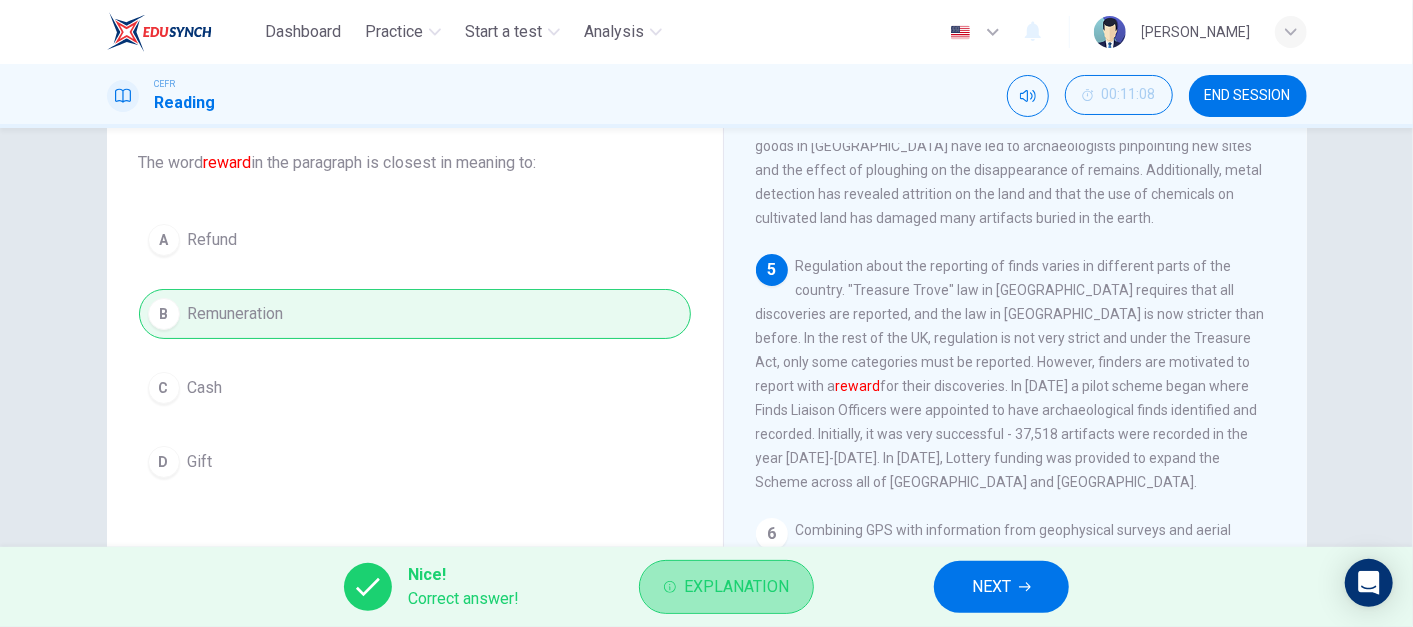 click on "Explanation" at bounding box center (726, 587) 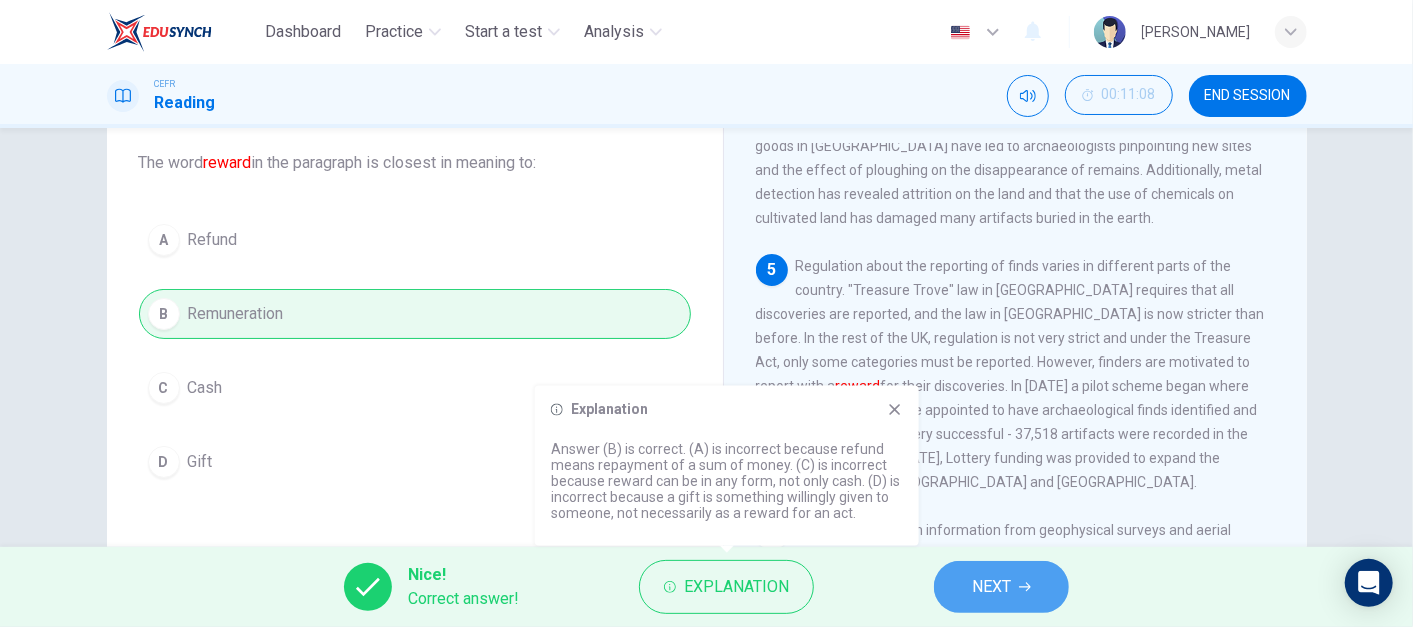 click on "NEXT" at bounding box center (1001, 587) 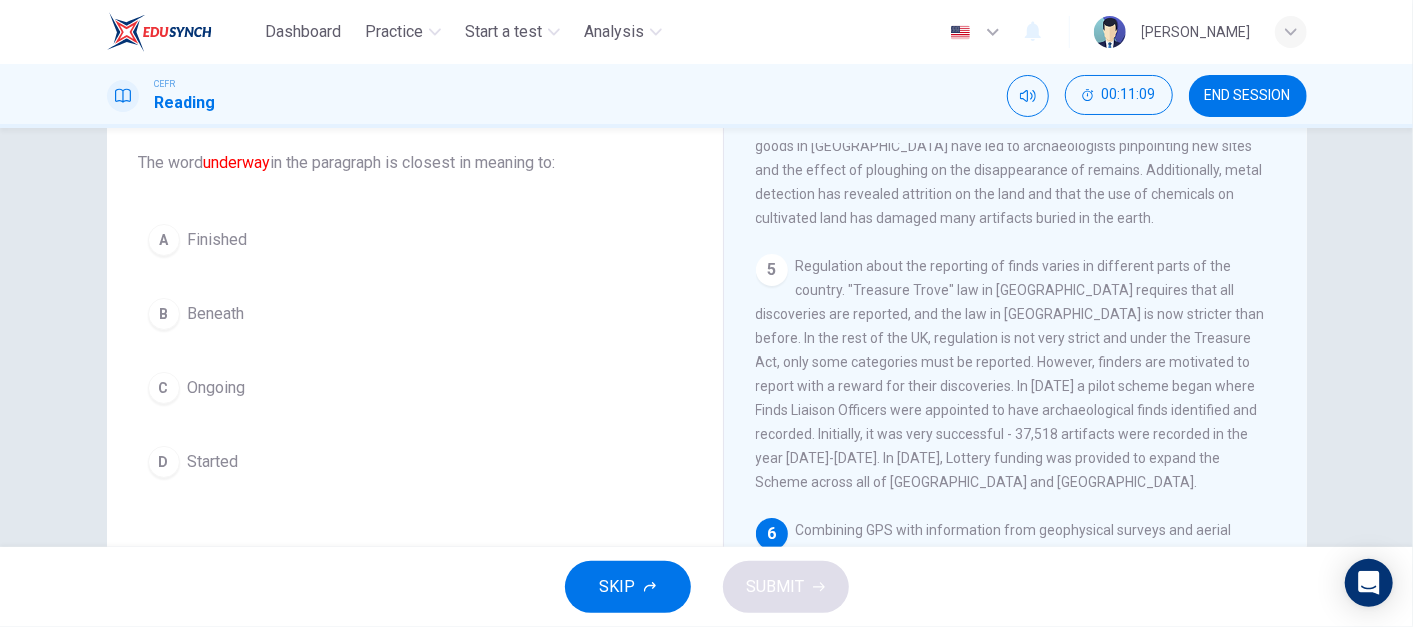 scroll, scrollTop: 1013, scrollLeft: 0, axis: vertical 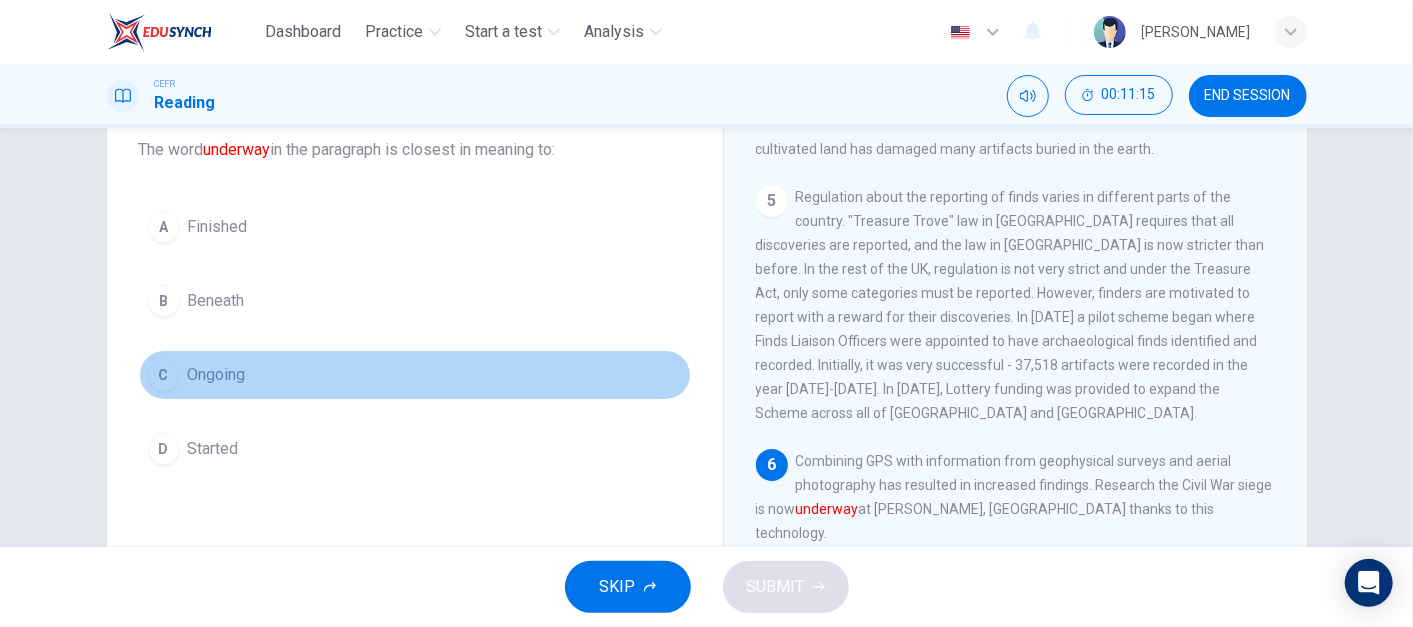 click on "Ongoing" at bounding box center (217, 375) 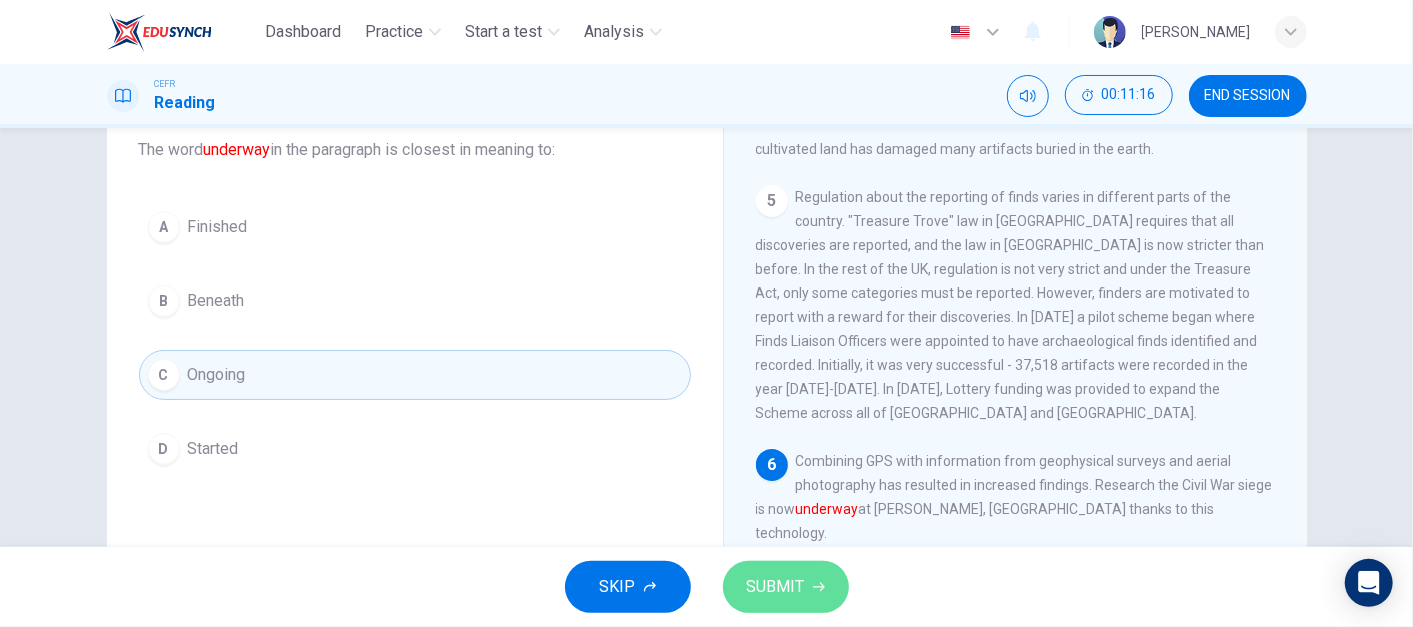 click on "SUBMIT" at bounding box center [776, 587] 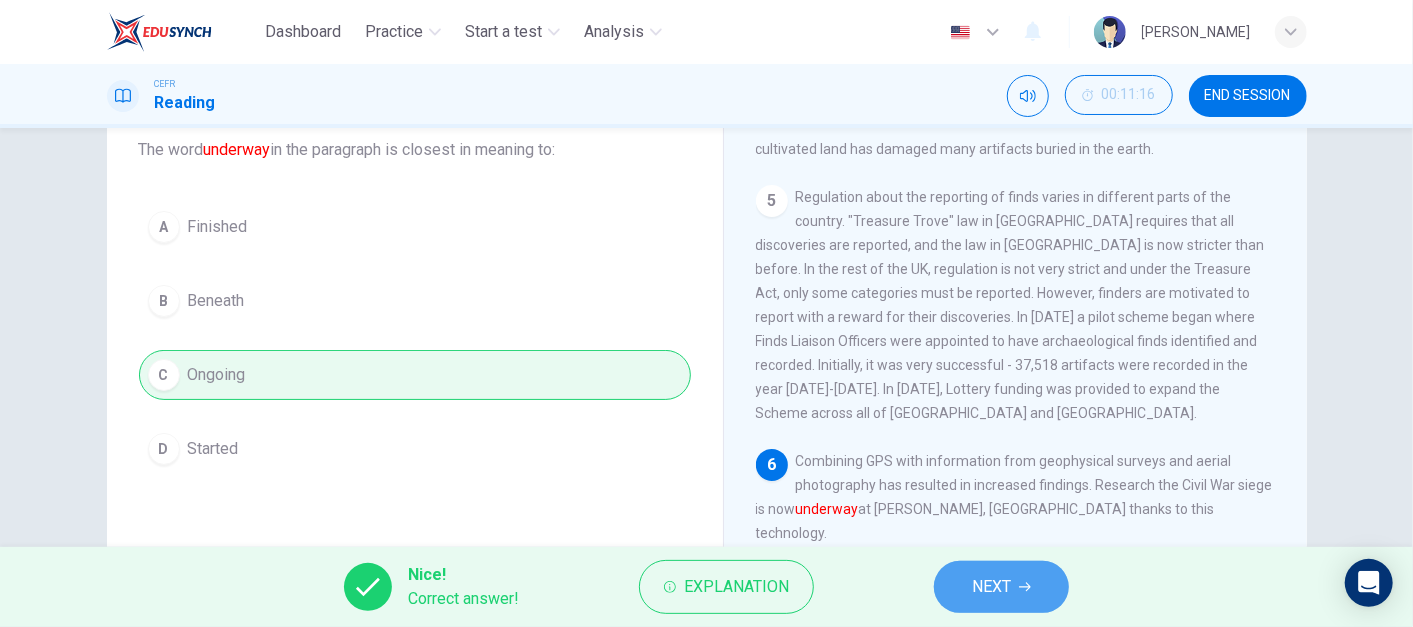 click on "NEXT" at bounding box center (991, 587) 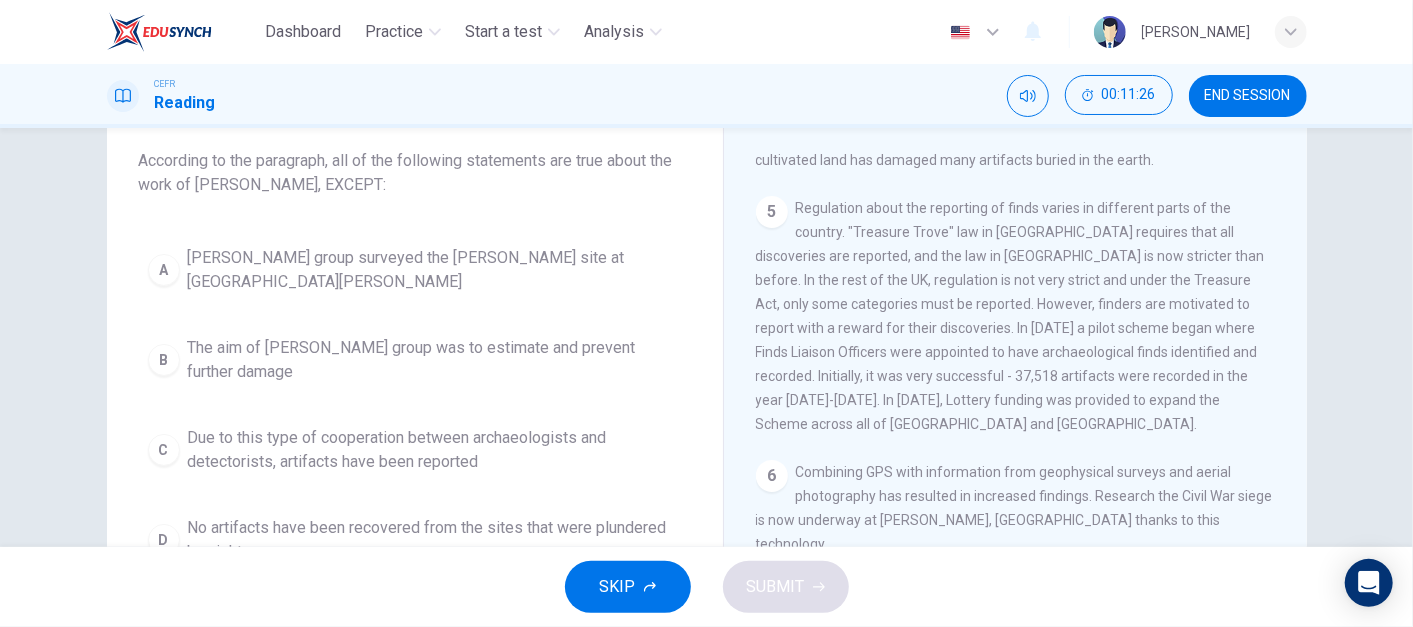 scroll, scrollTop: 140, scrollLeft: 0, axis: vertical 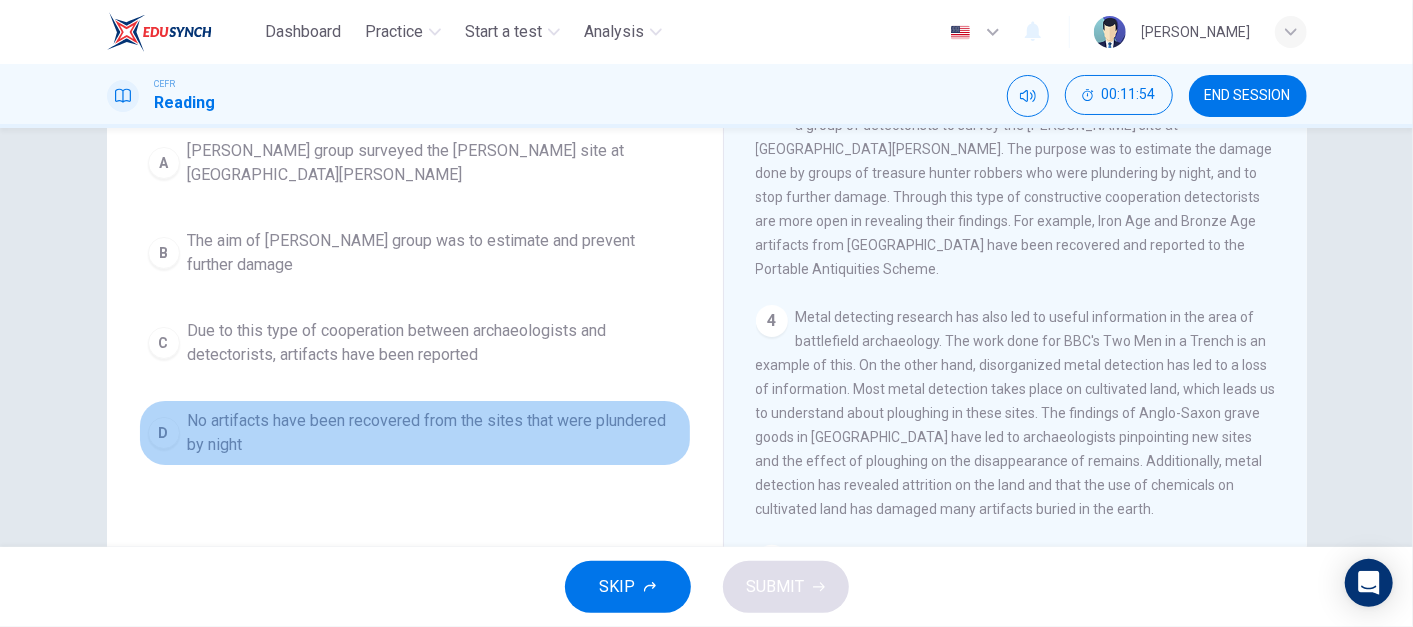 click on "No artifacts have been recovered from the sites that were plundered by night" at bounding box center (435, 433) 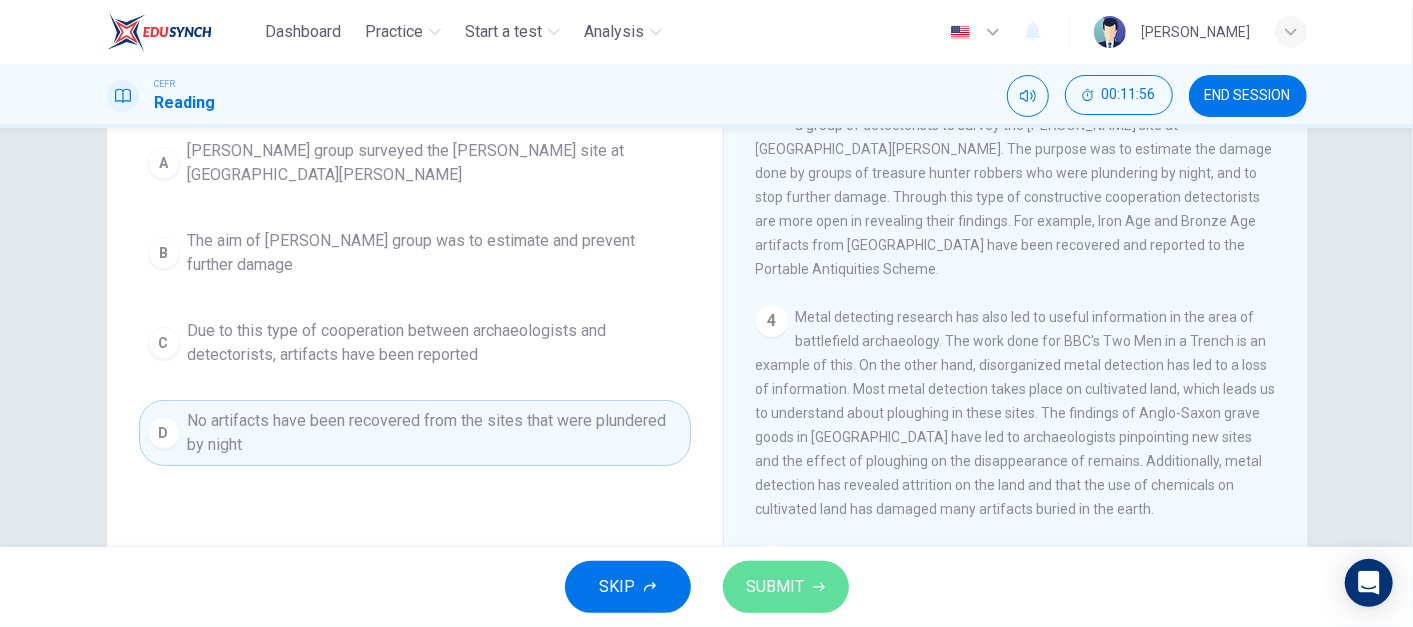 click on "SUBMIT" at bounding box center (776, 587) 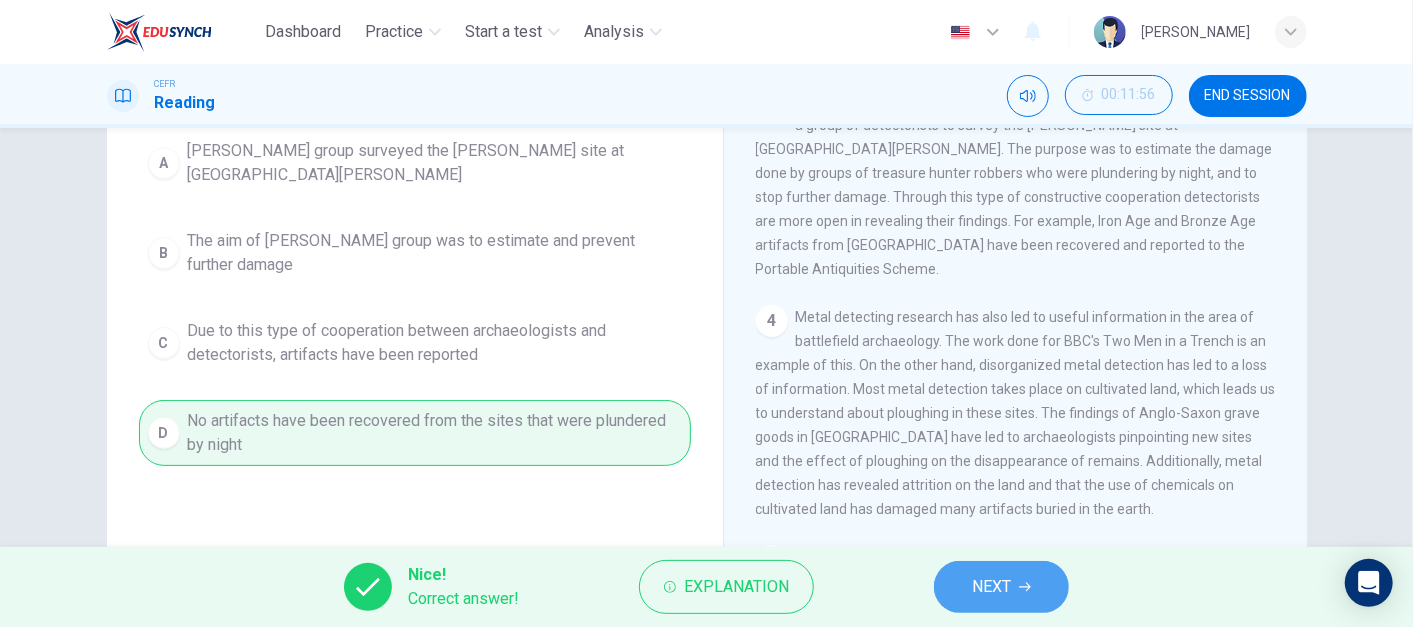 click on "NEXT" at bounding box center [1001, 587] 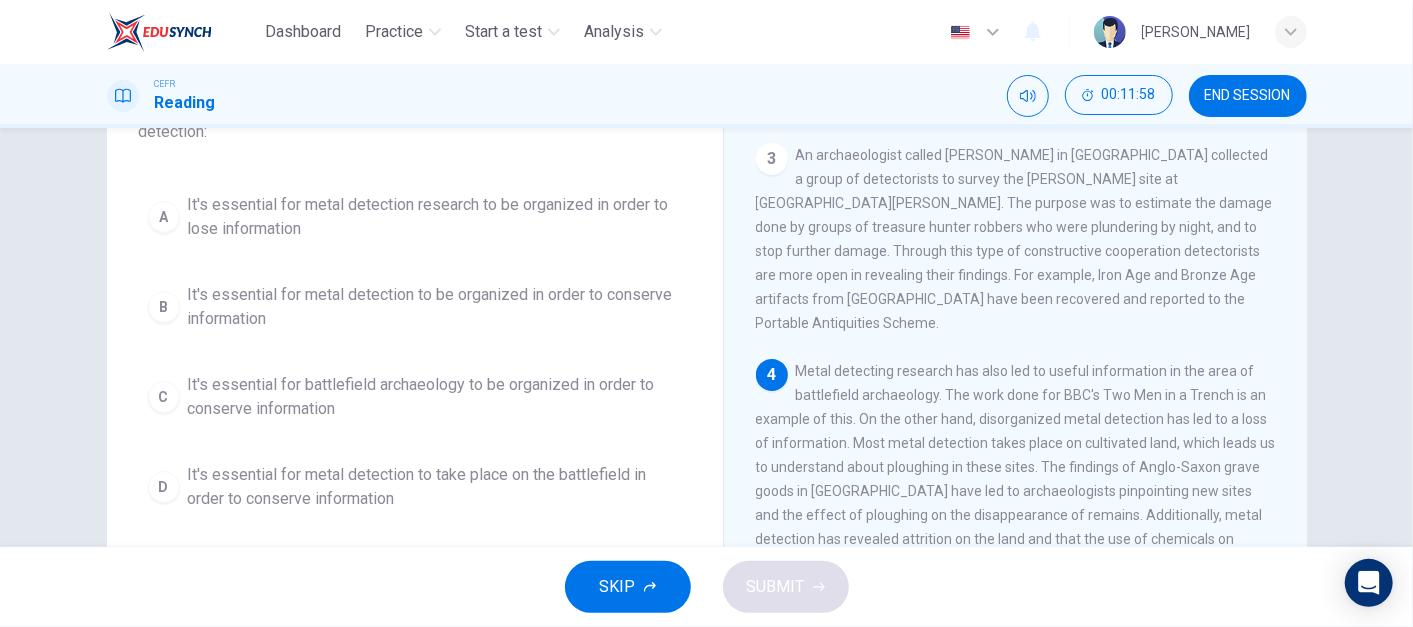 scroll, scrollTop: 177, scrollLeft: 0, axis: vertical 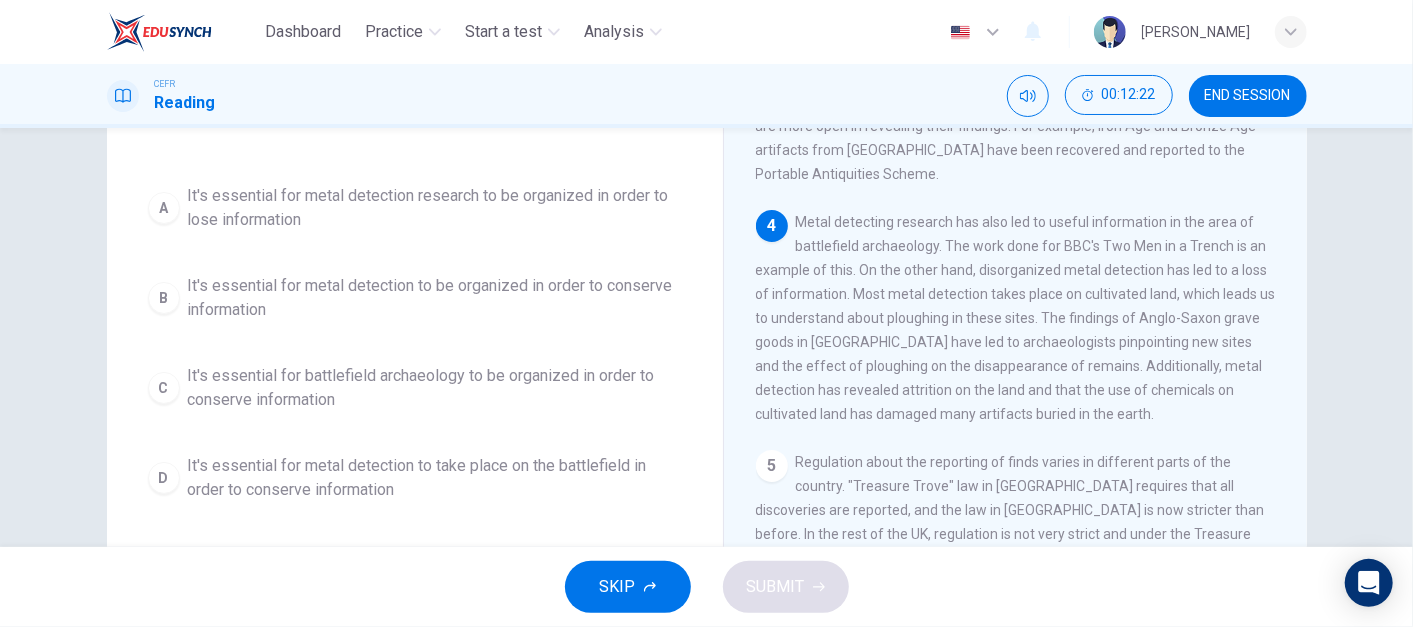click on "Metal detecting research has also led to useful information in the area of battlefield archaeology. The work done for BBC's Two Men in a Trench is an example of this. On the other hand, disorganized metal detection has led to a loss of information. Most metal detection takes place on cultivated land, which leads us to understand about ploughing in these sites. The findings of Anglo-Saxon grave goods in East Anglia have led to archaeologists pinpointing new sites and the effect of ploughing on the disappearance of remains. Additionally, metal detection has revealed attrition on the land and that the use of chemicals on cultivated land has damaged many artifacts buried in the earth." at bounding box center [1016, 318] 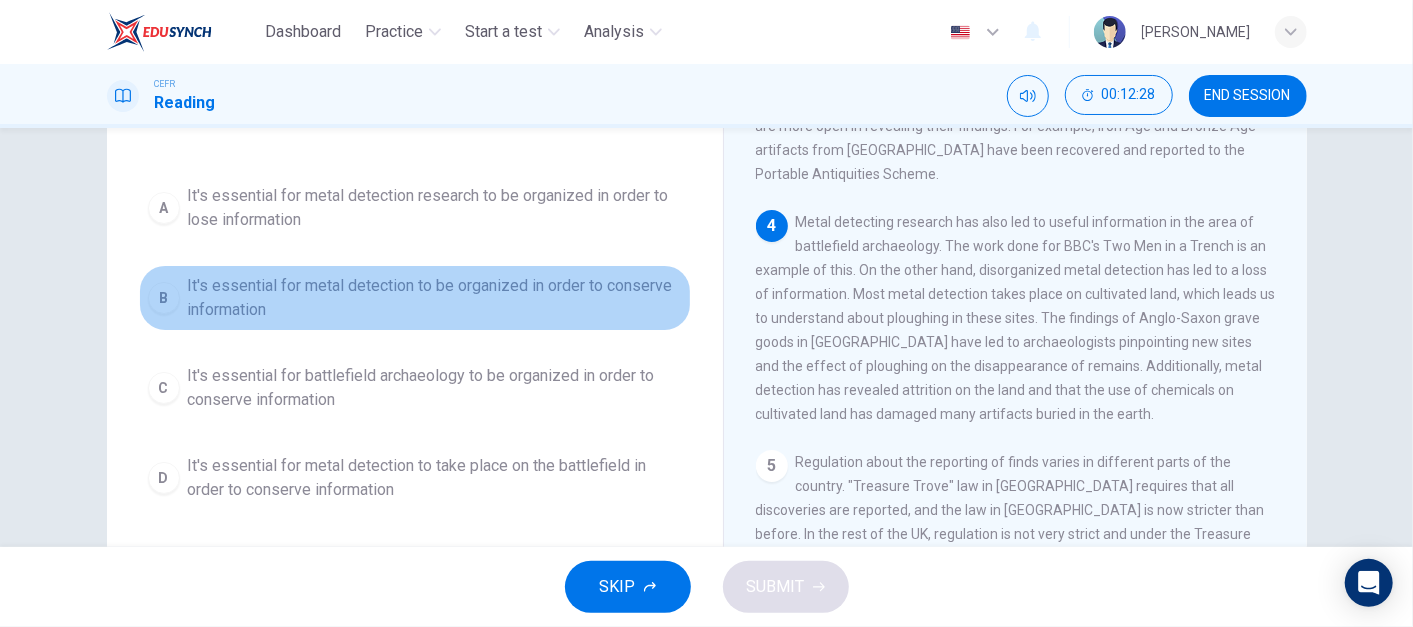 click on "It's essential for metal detection to be organized in order to conserve information" at bounding box center [435, 298] 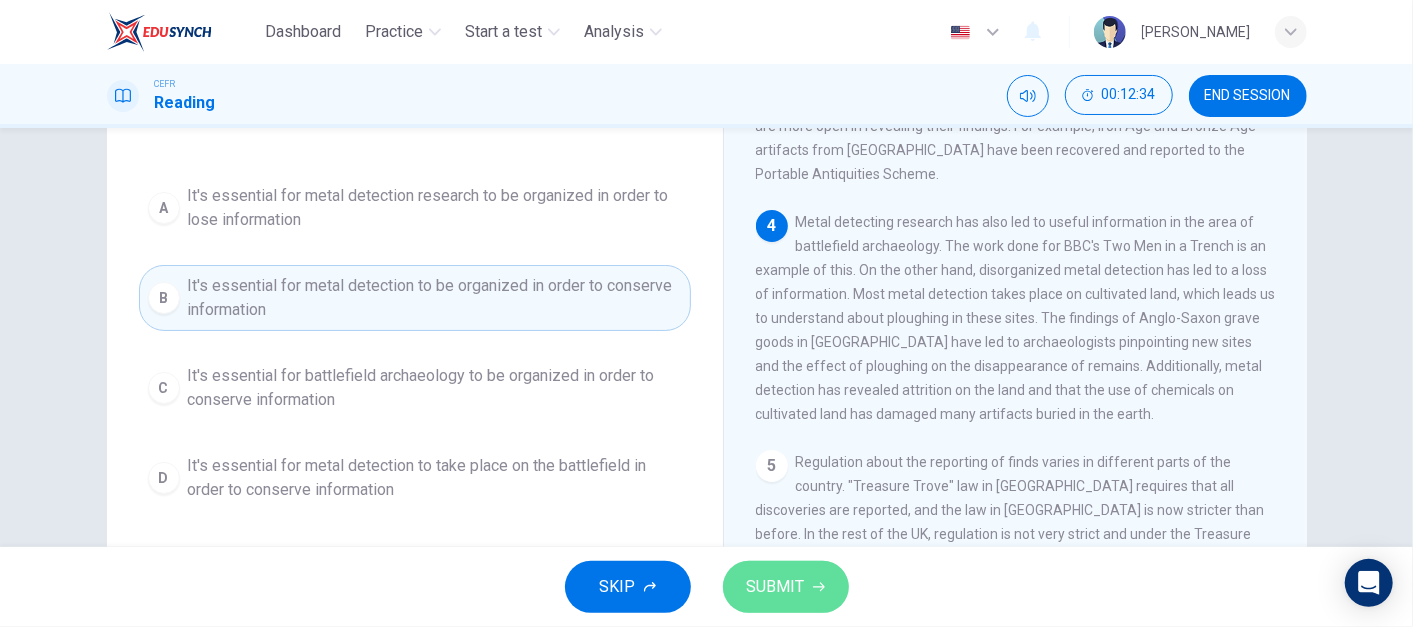 click on "SUBMIT" at bounding box center (776, 587) 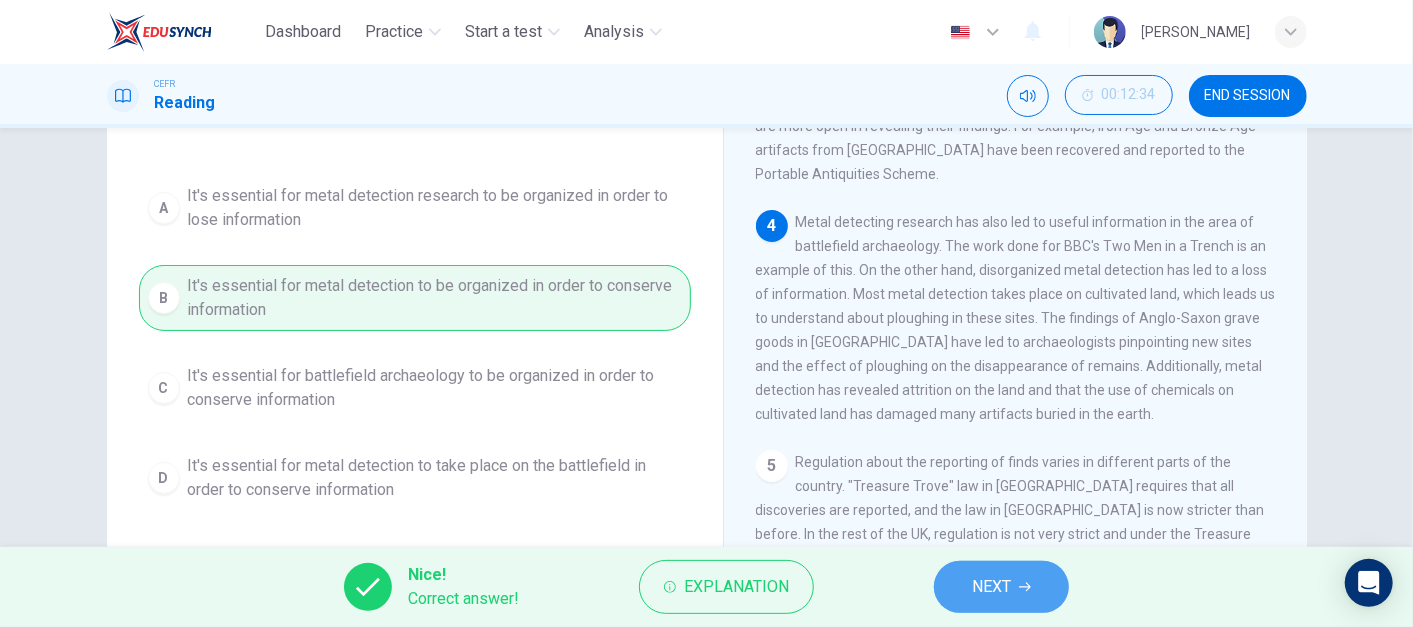 click on "NEXT" at bounding box center [991, 587] 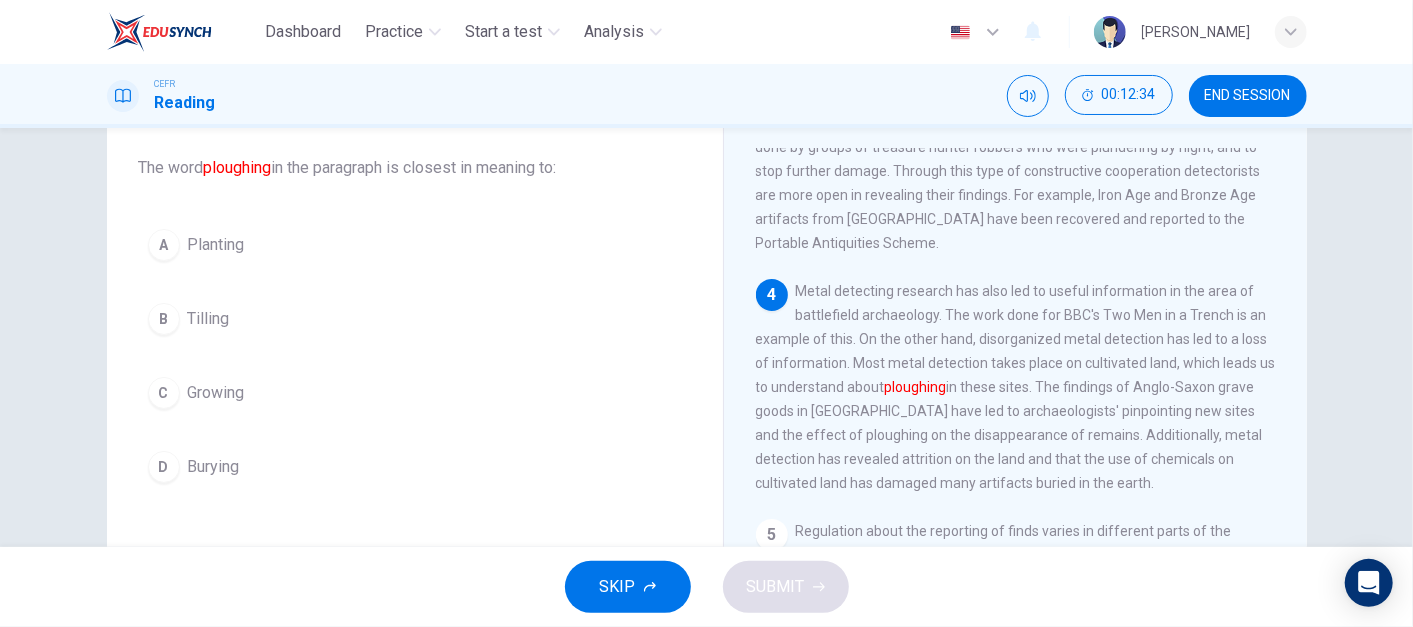 scroll, scrollTop: 103, scrollLeft: 0, axis: vertical 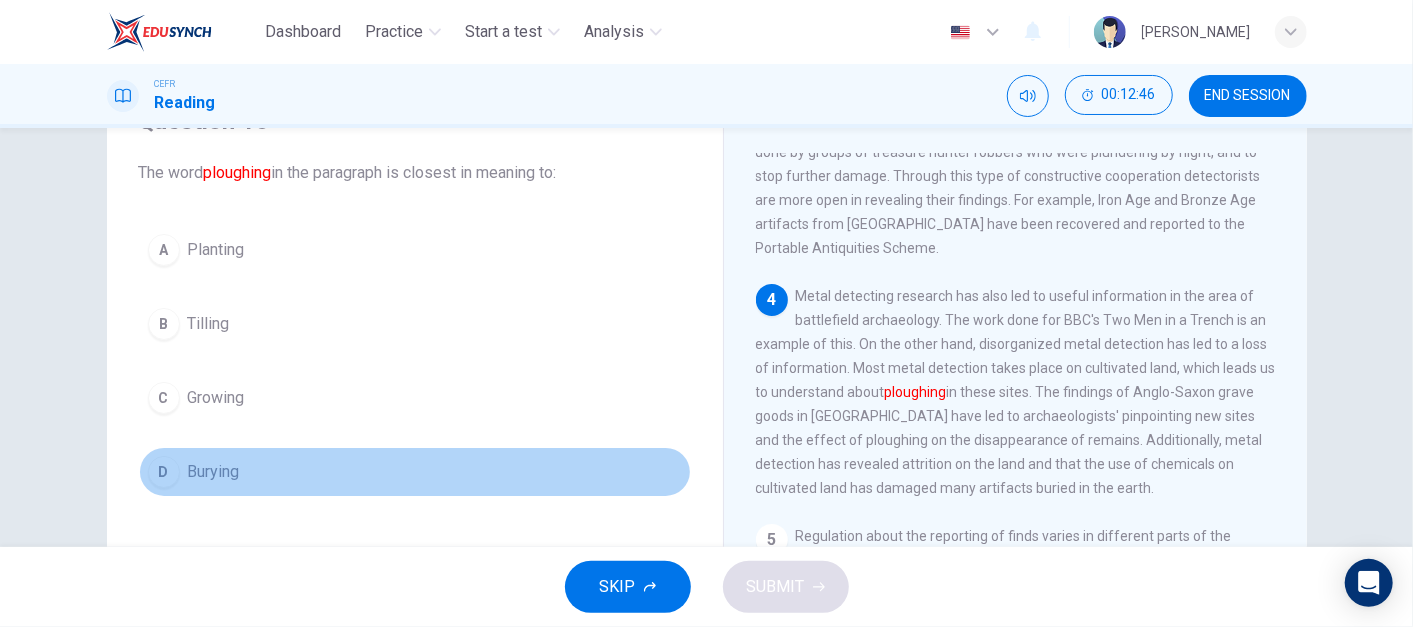 click on "D Burying" at bounding box center [415, 472] 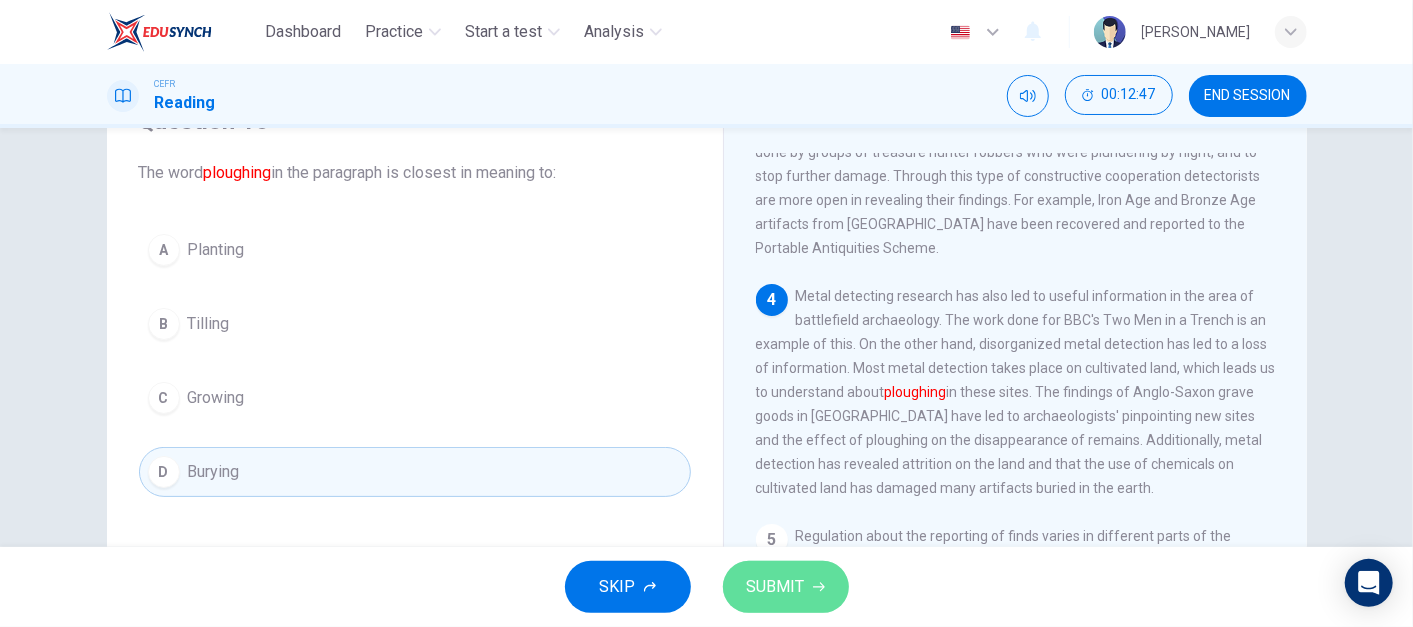 click on "SUBMIT" at bounding box center [776, 587] 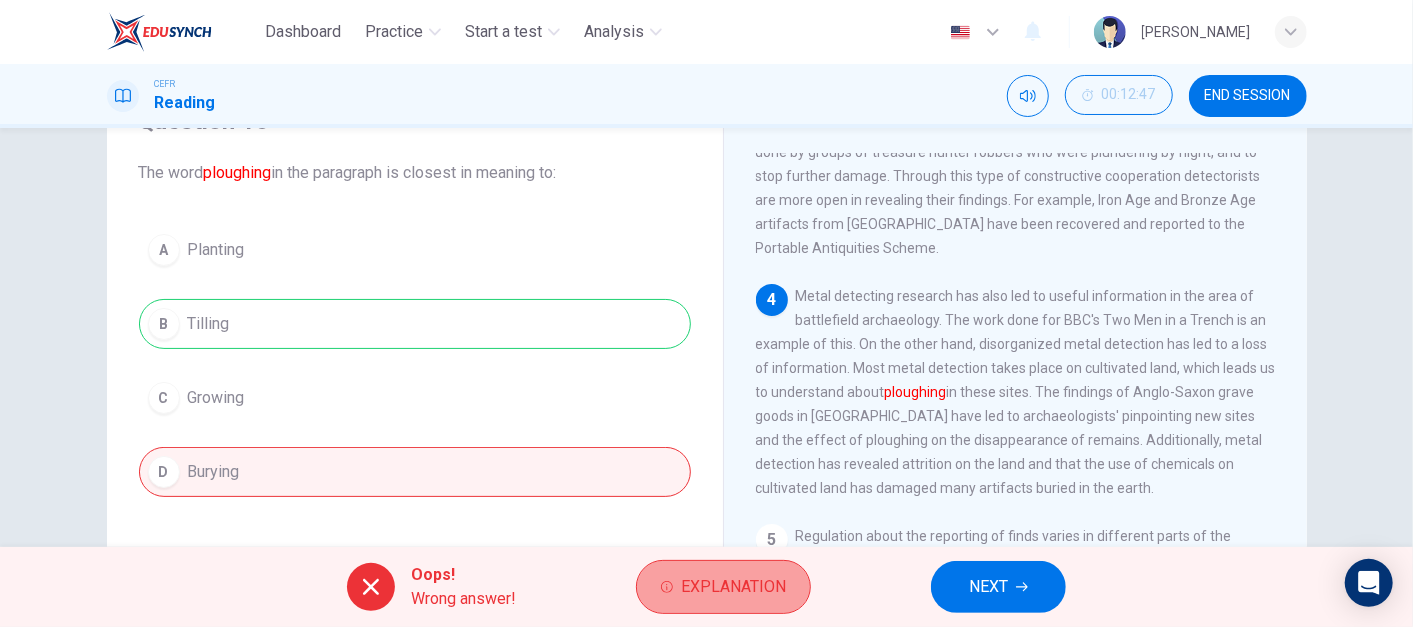 click on "Explanation" at bounding box center [733, 587] 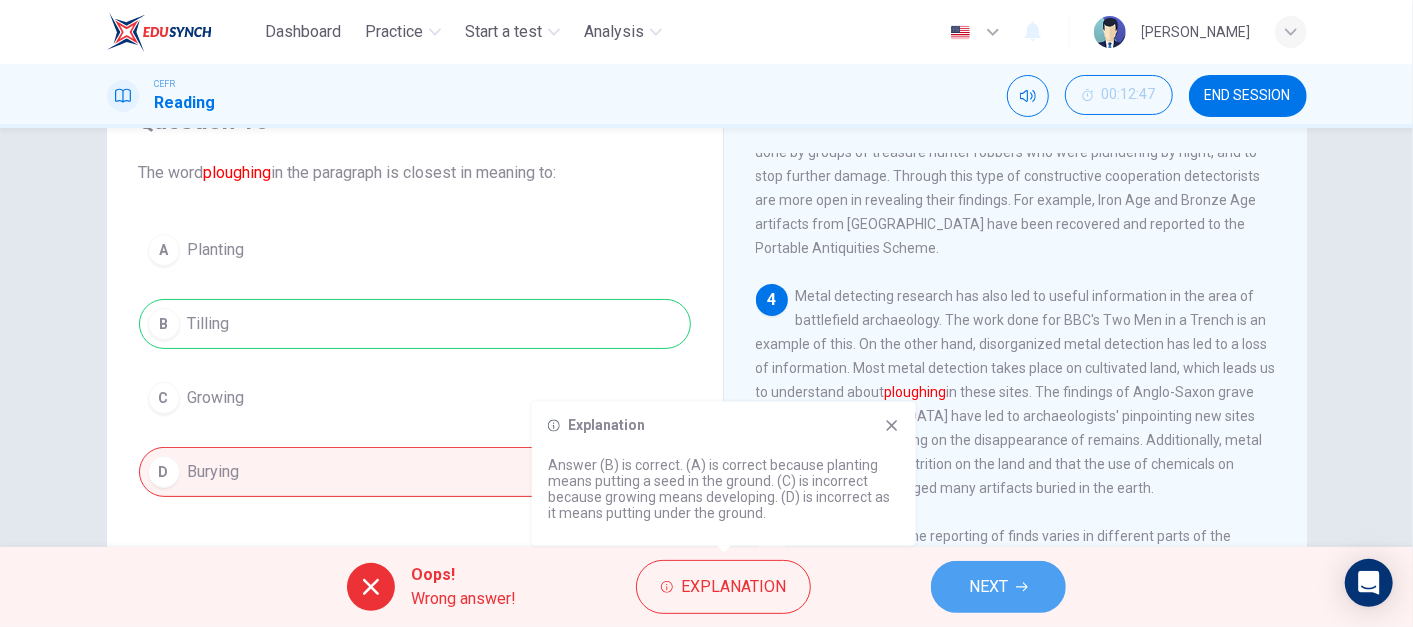 click on "NEXT" at bounding box center [998, 587] 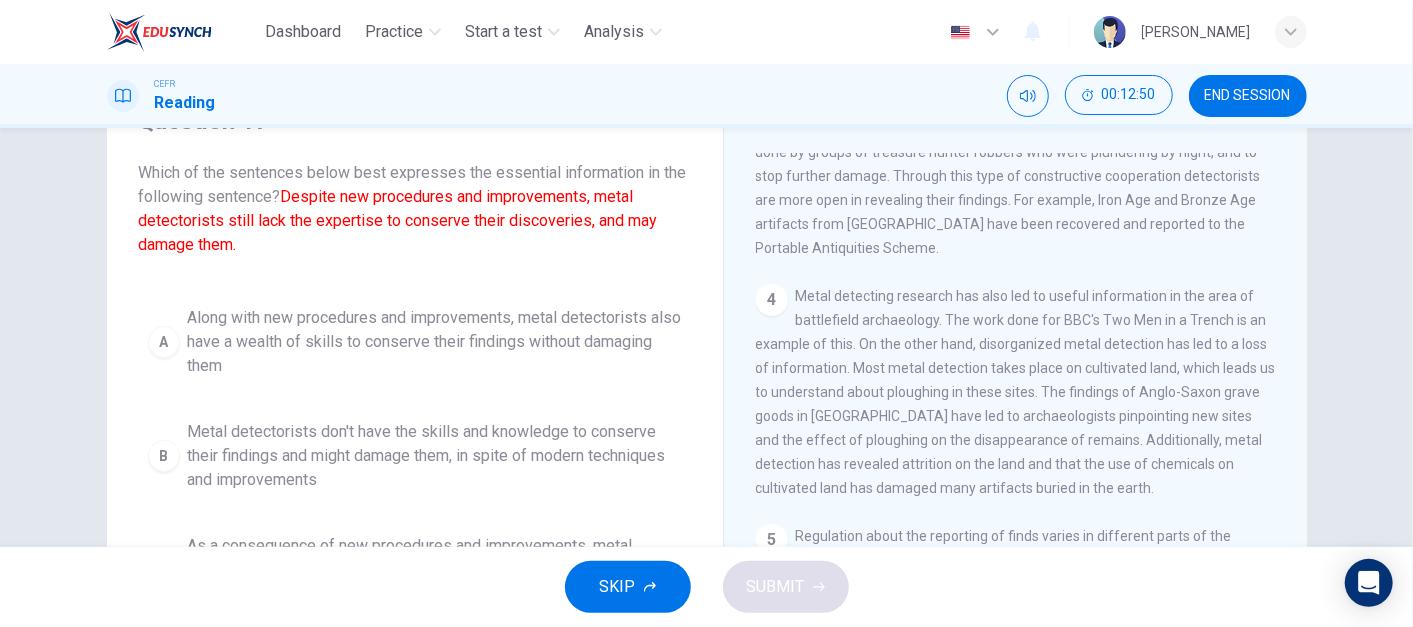 scroll, scrollTop: 6, scrollLeft: 0, axis: vertical 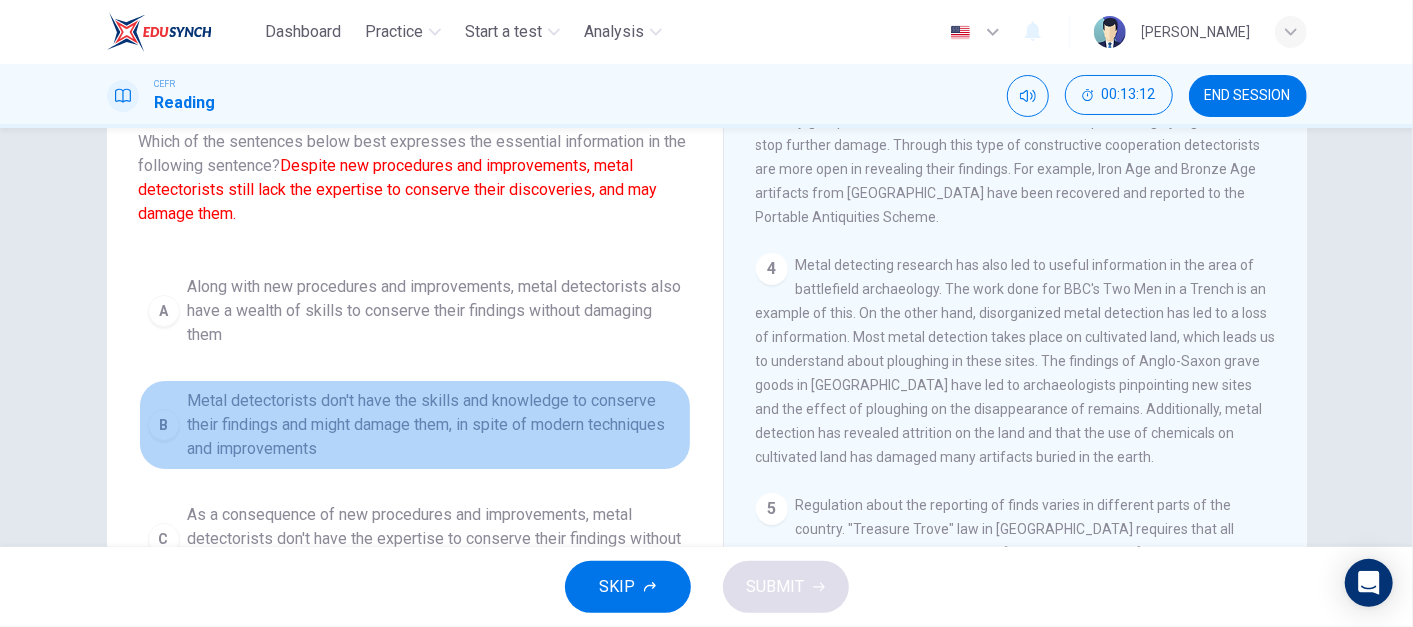 click on "Metal detectorists don't have the skills and knowledge to conserve their findings and might damage them, in spite of modern techniques and improvements" at bounding box center (435, 425) 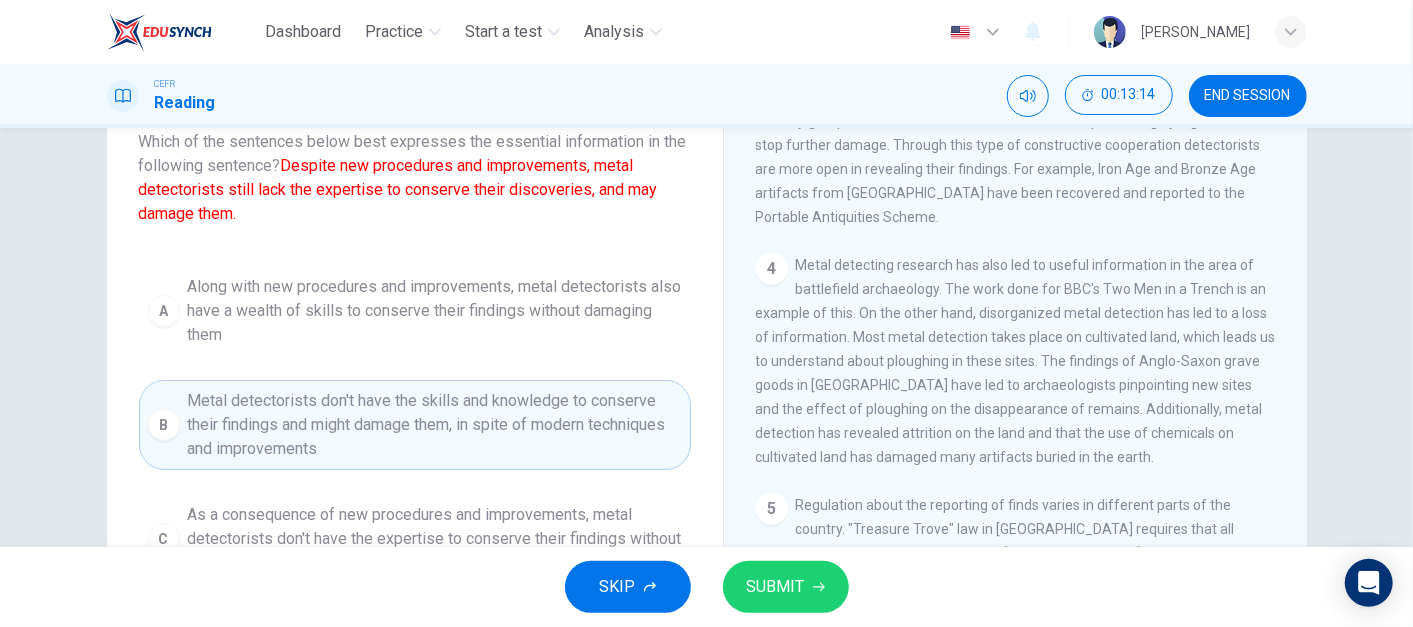 click on "SKIP SUBMIT" at bounding box center [706, 587] 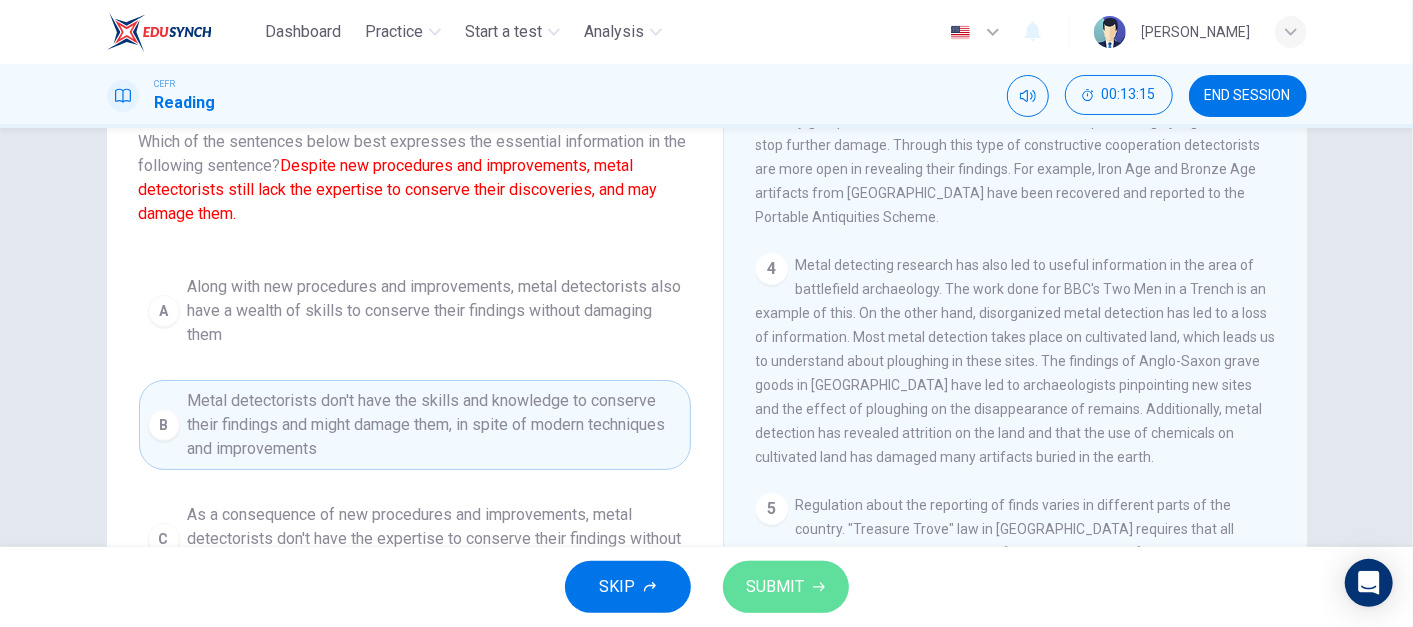 click 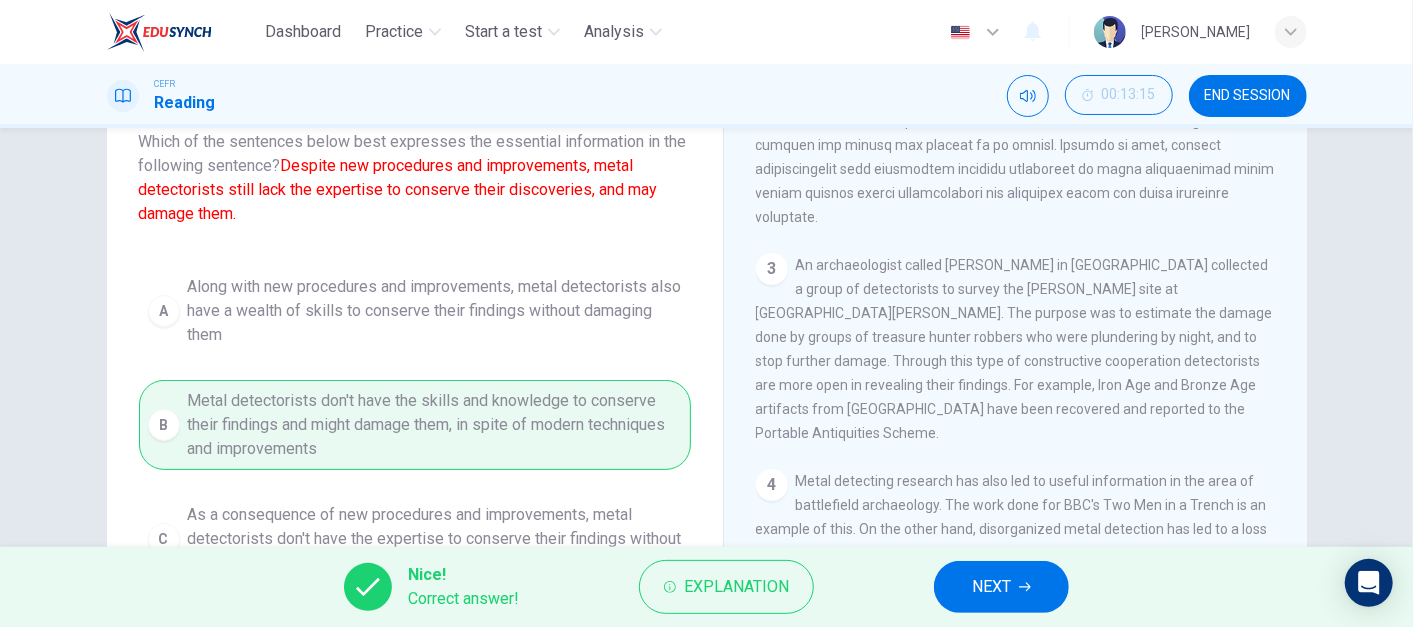 scroll, scrollTop: 308, scrollLeft: 0, axis: vertical 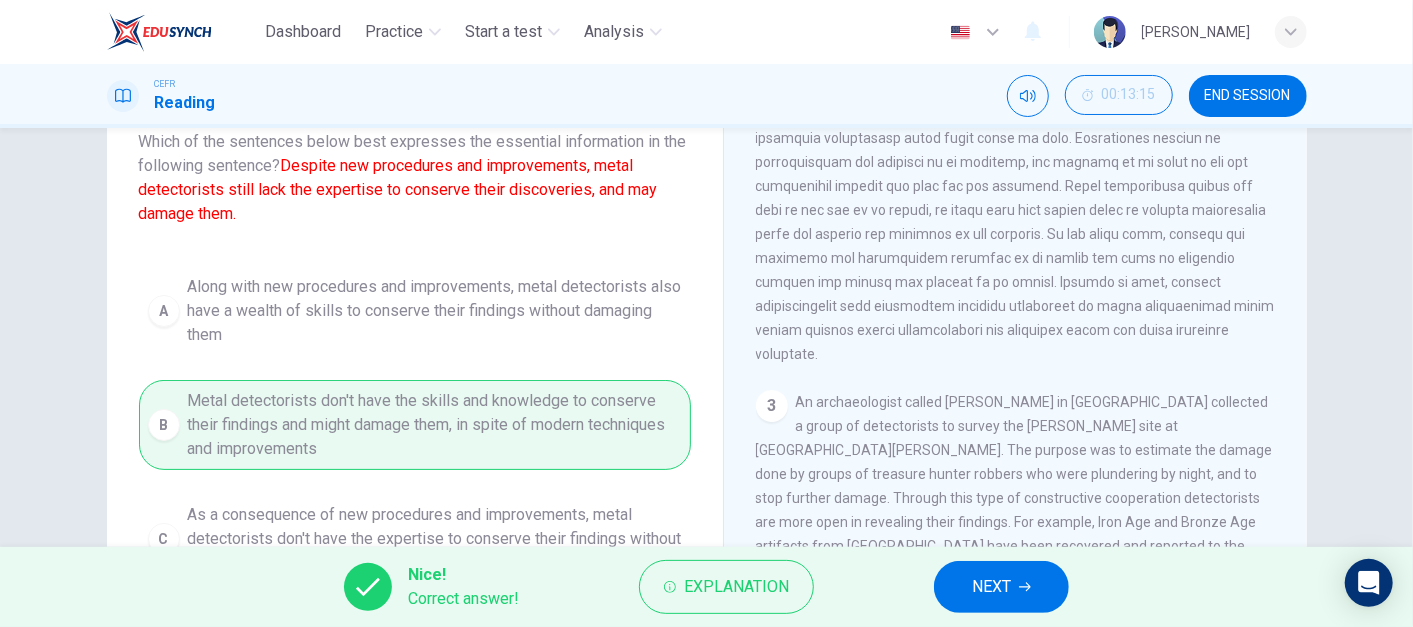 click on "NEXT" at bounding box center (1001, 587) 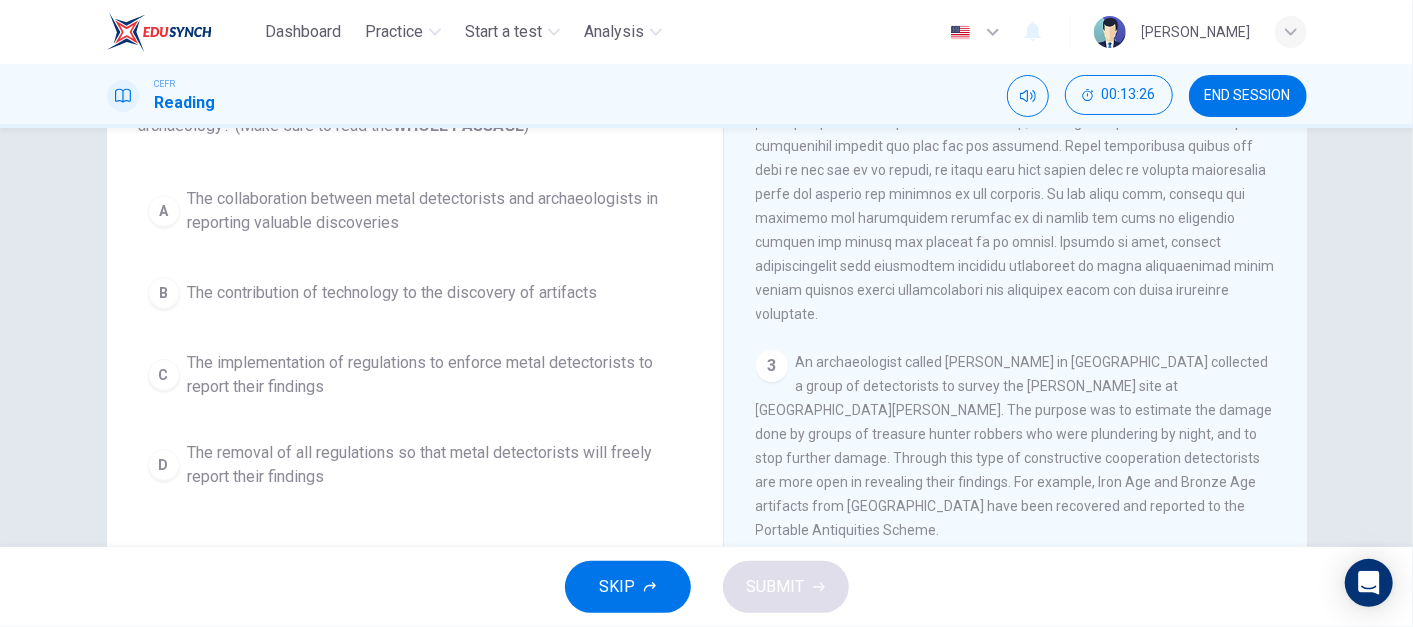scroll, scrollTop: 175, scrollLeft: 0, axis: vertical 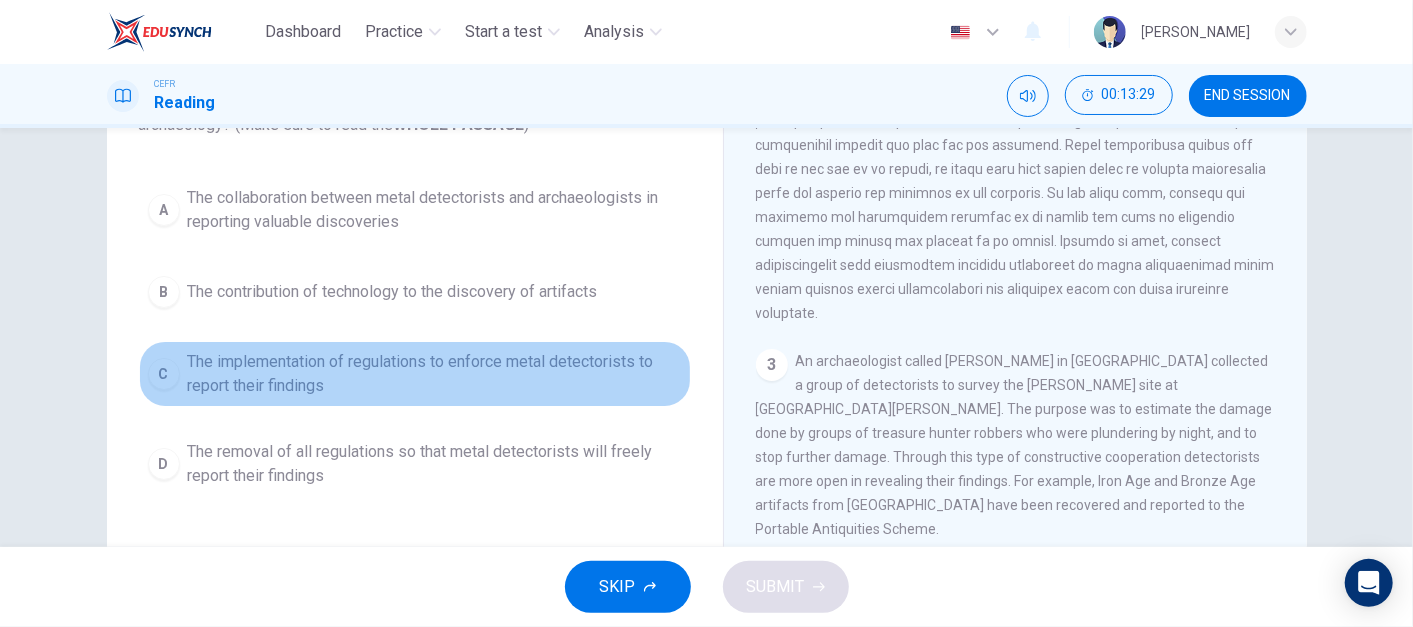 click on "The implementation of regulations to enforce metal detectorists to report their findings" at bounding box center [435, 374] 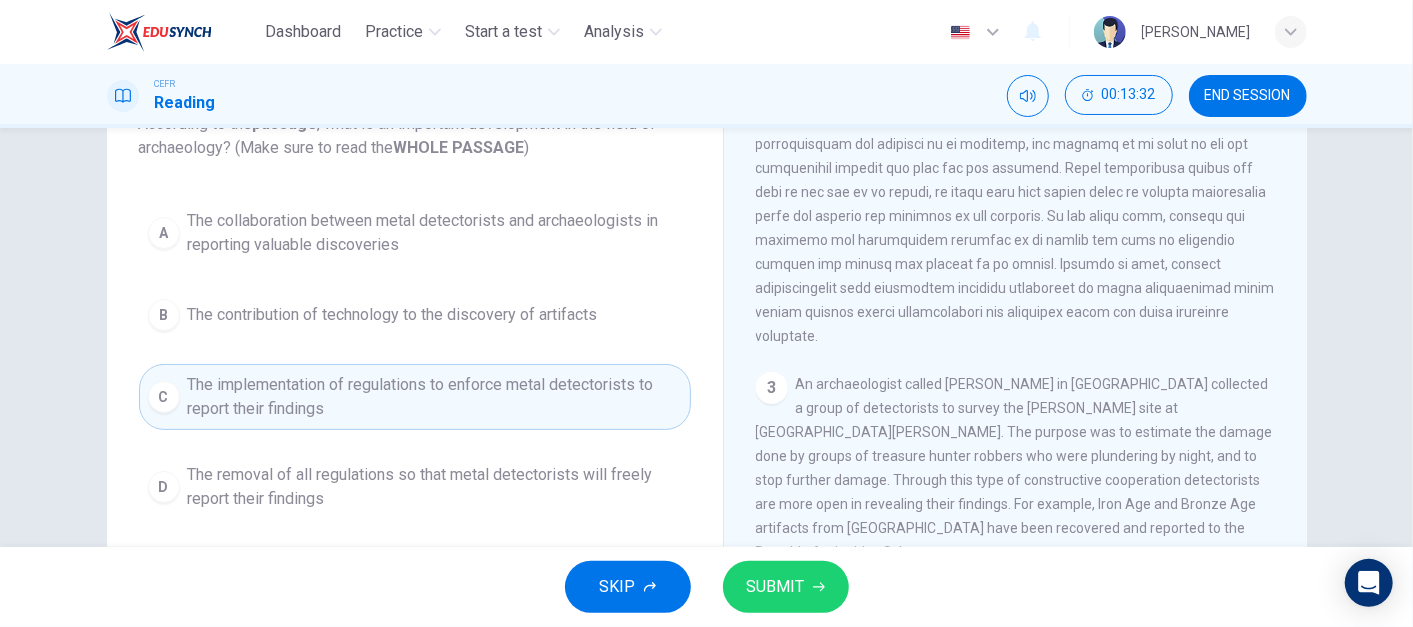 scroll, scrollTop: 125, scrollLeft: 0, axis: vertical 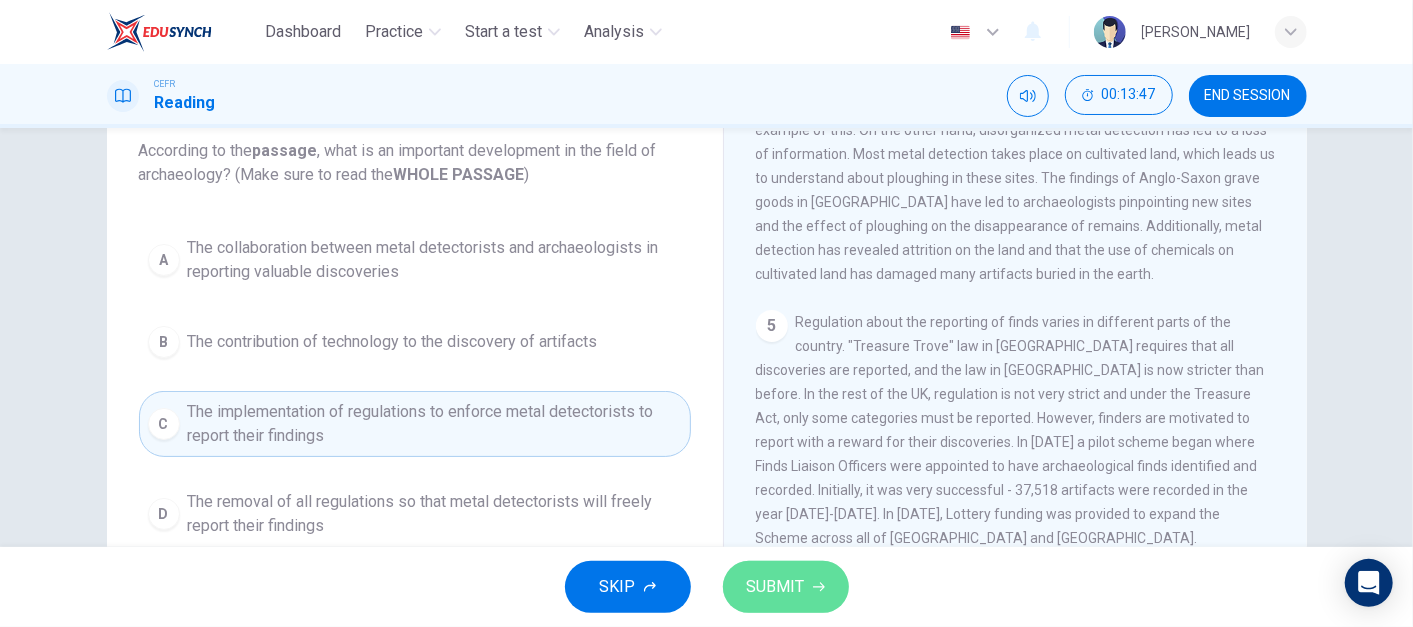 click on "SUBMIT" at bounding box center (776, 587) 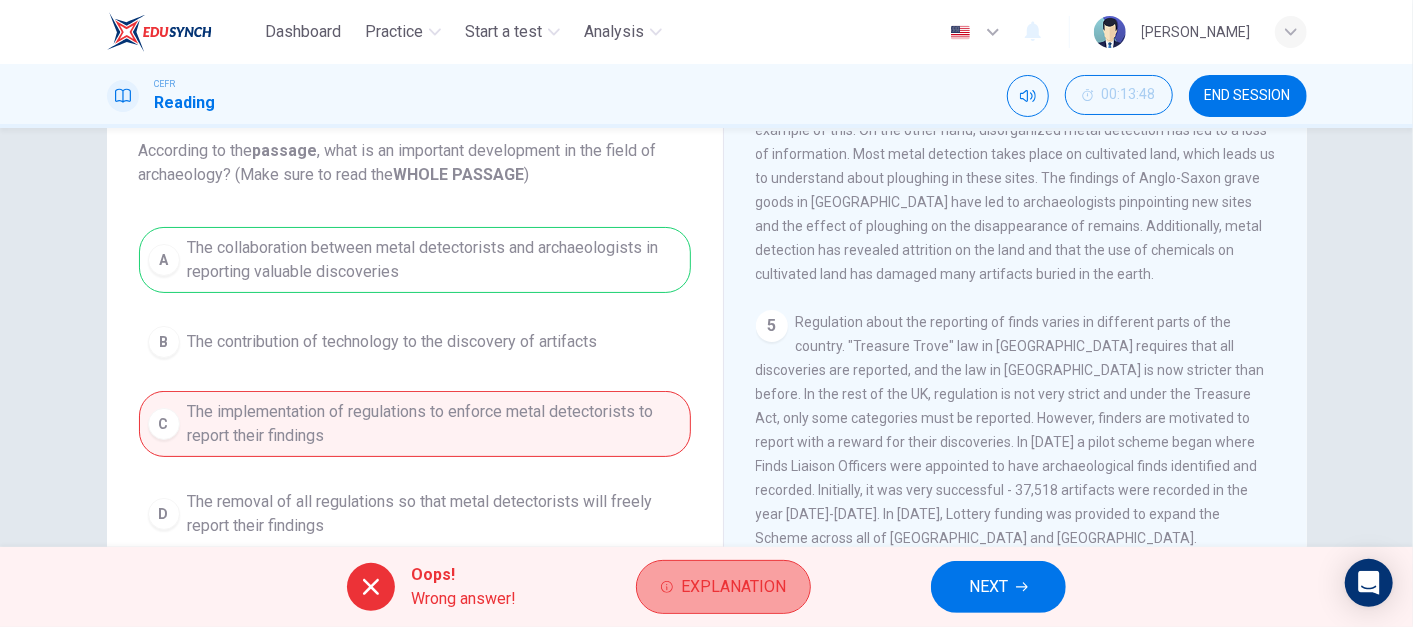 click on "Explanation" at bounding box center [733, 587] 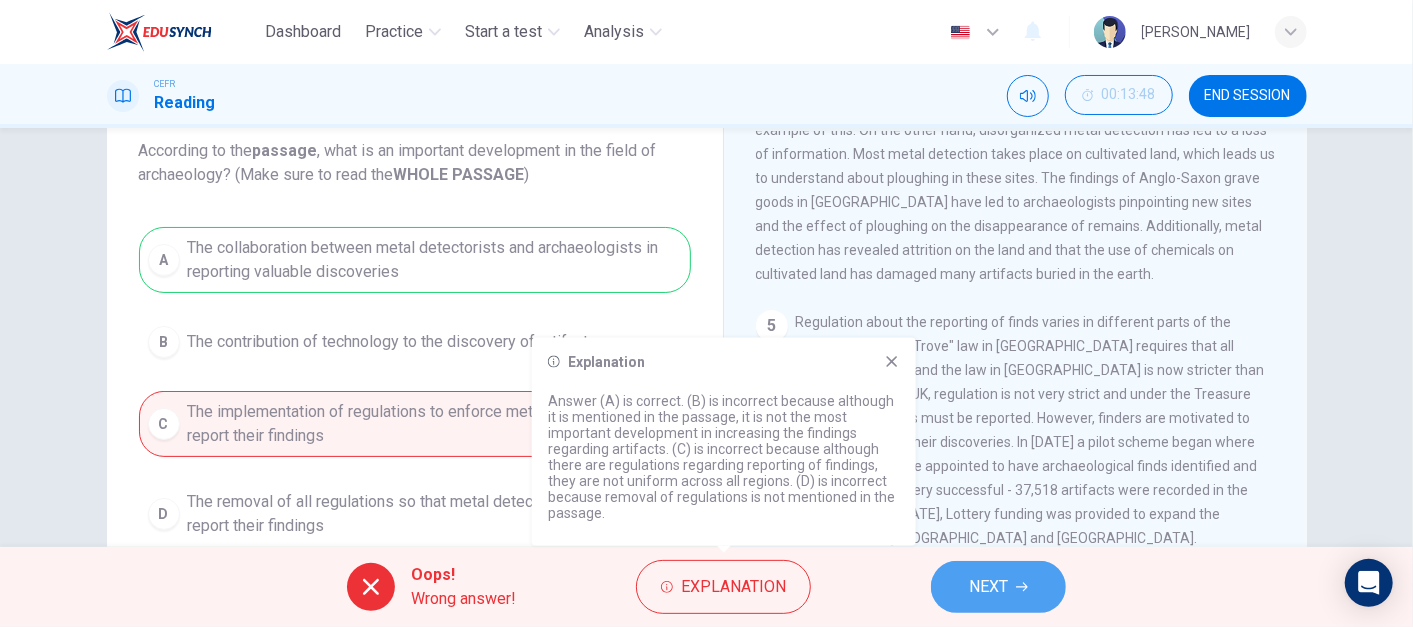 click on "NEXT" at bounding box center (998, 587) 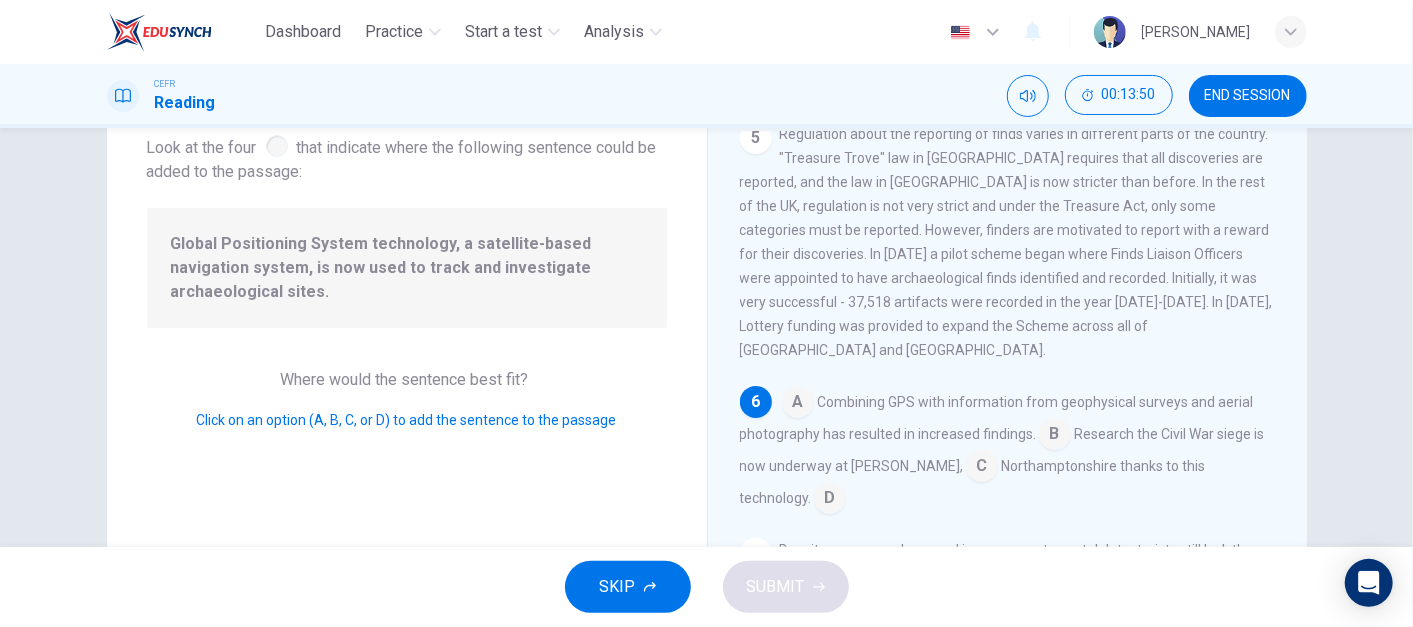scroll, scrollTop: 1020, scrollLeft: 0, axis: vertical 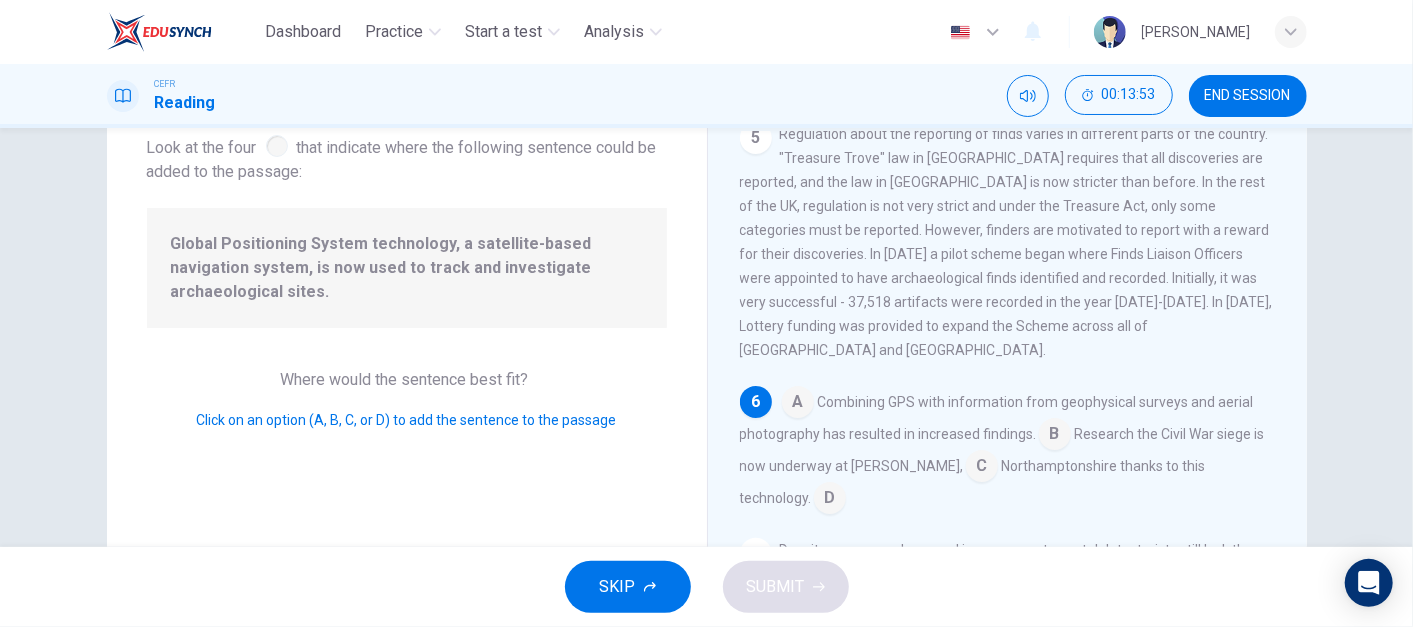 click at bounding box center [798, 404] 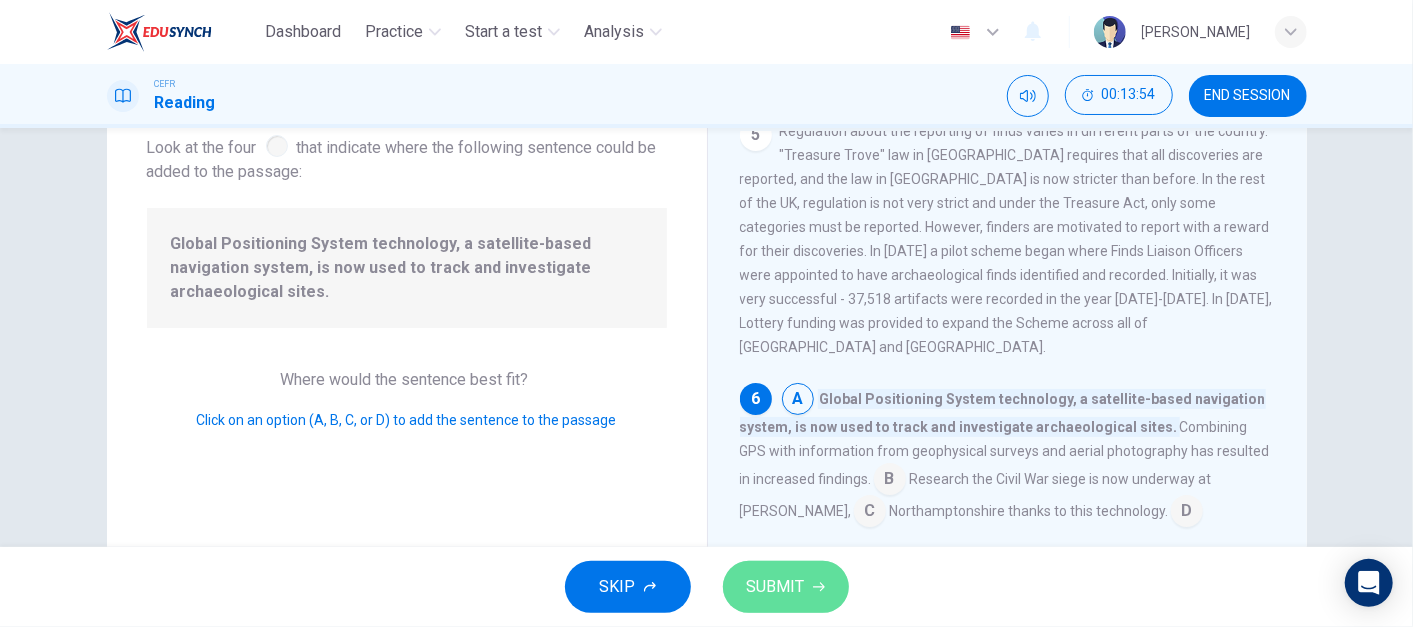 click on "SUBMIT" at bounding box center [786, 587] 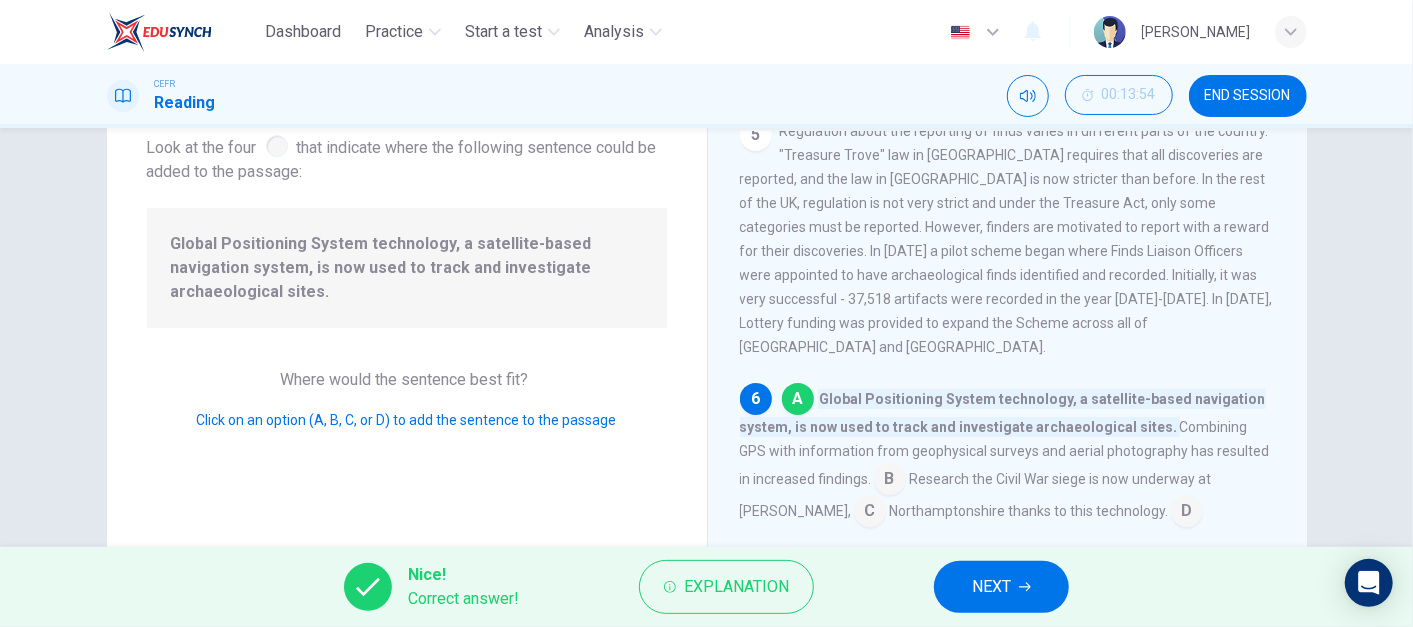 scroll, scrollTop: 1036, scrollLeft: 0, axis: vertical 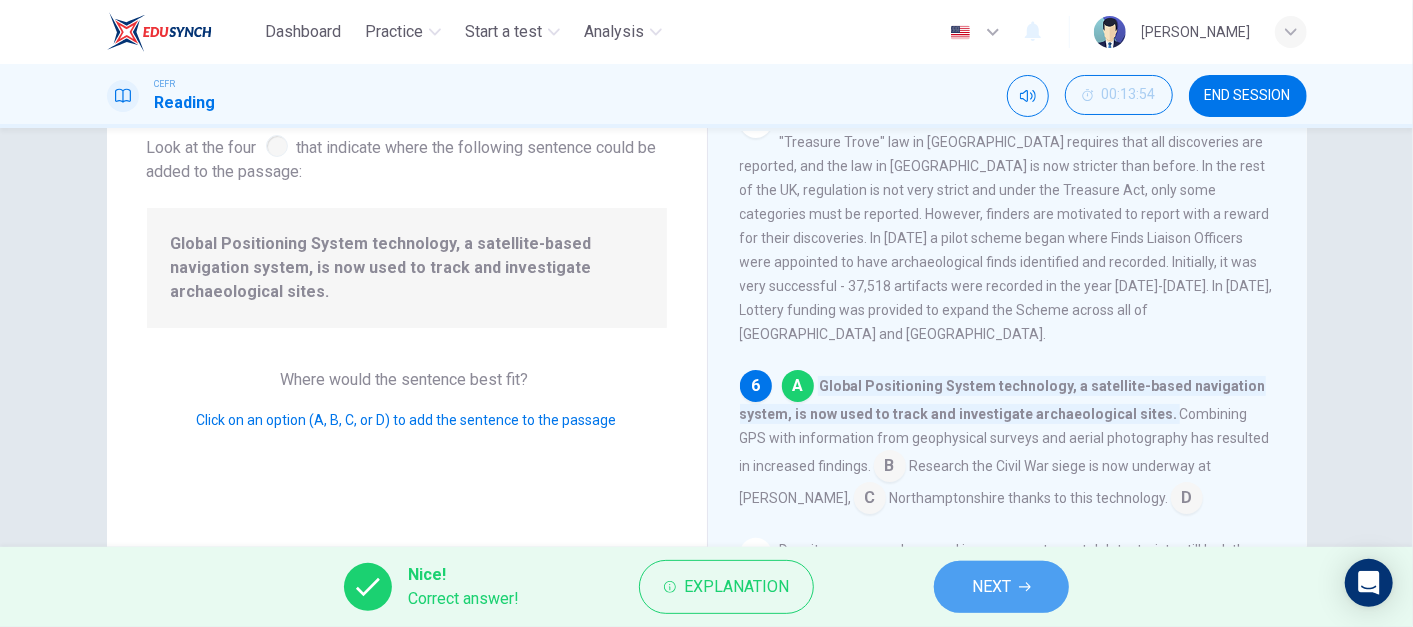 click on "NEXT" at bounding box center [1001, 587] 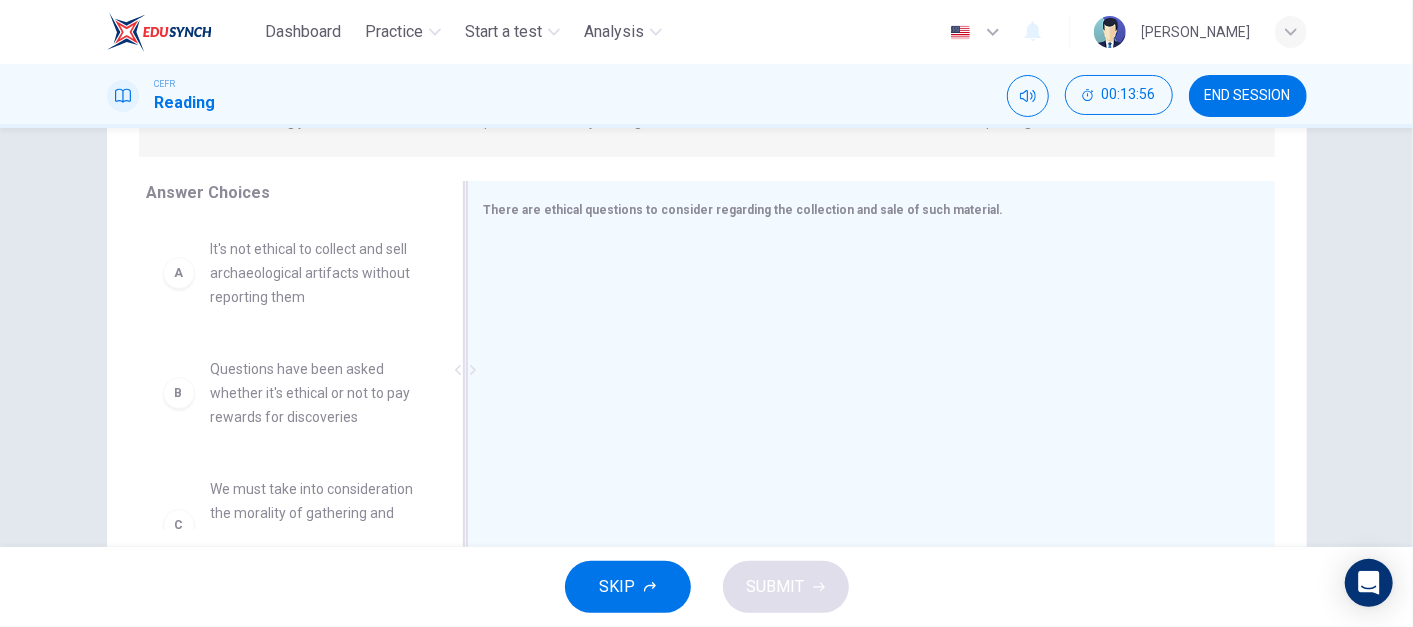 scroll, scrollTop: 308, scrollLeft: 0, axis: vertical 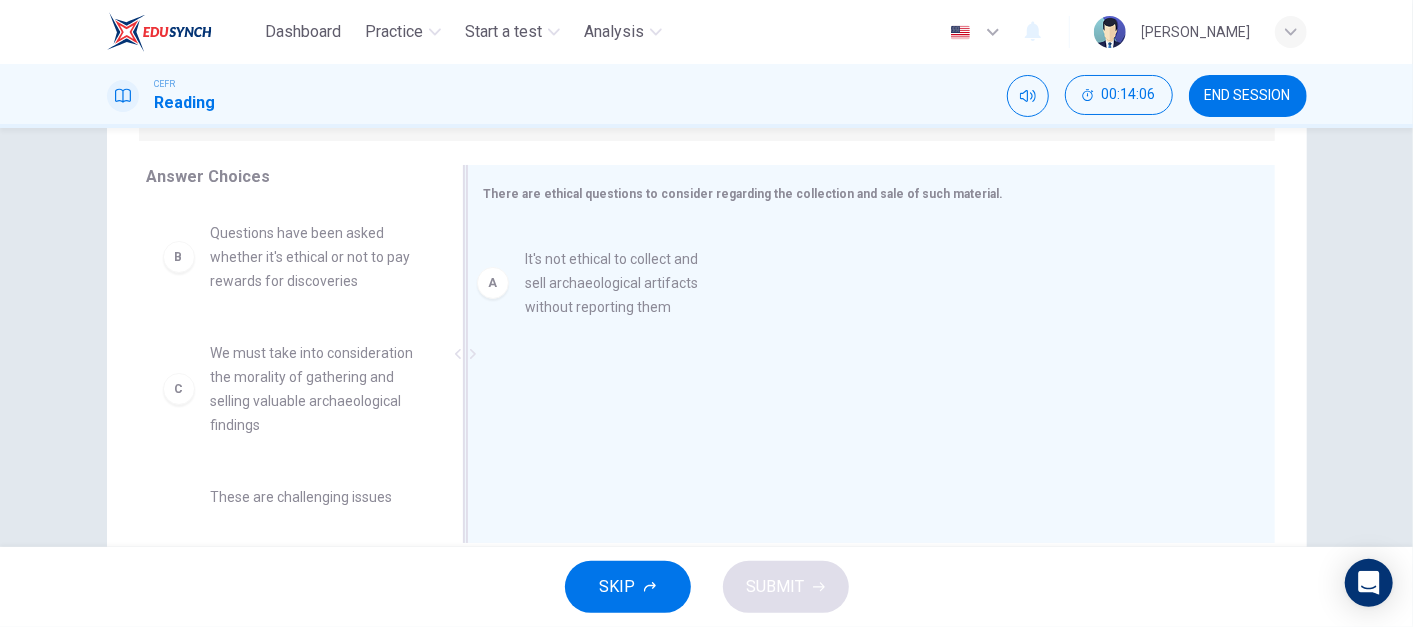 drag, startPoint x: 313, startPoint y: 279, endPoint x: 645, endPoint y: 305, distance: 333.0165 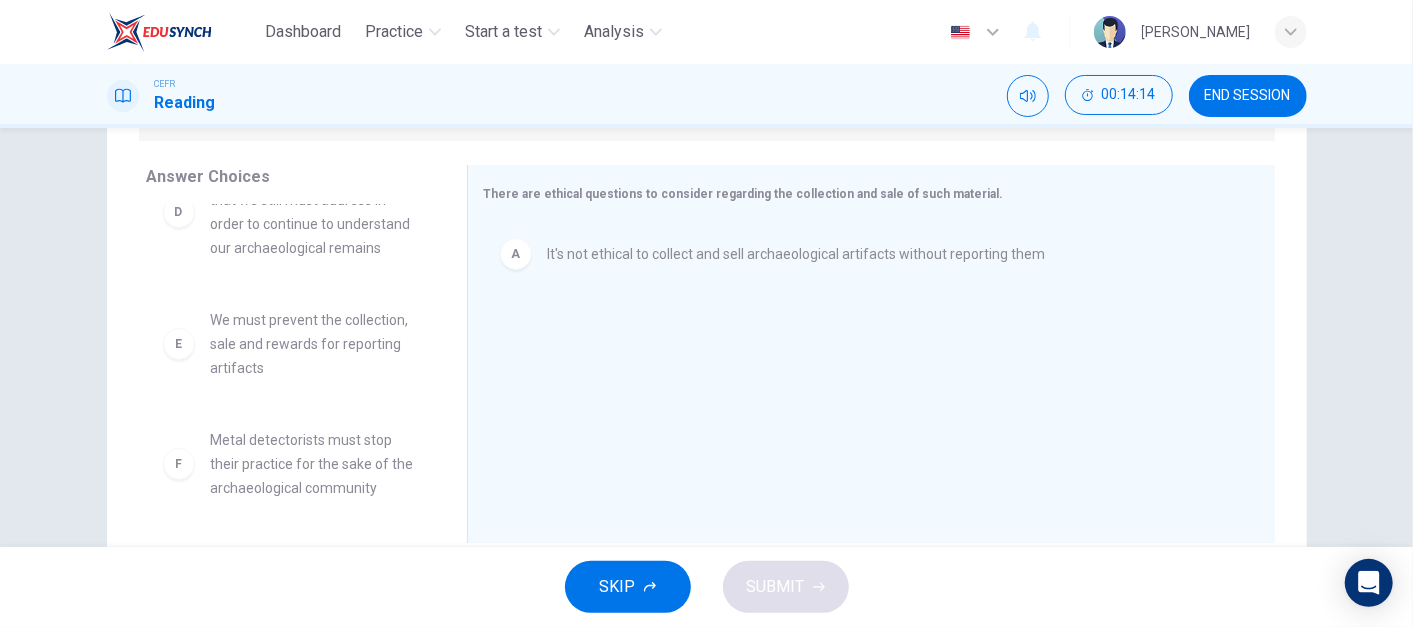 scroll, scrollTop: 323, scrollLeft: 0, axis: vertical 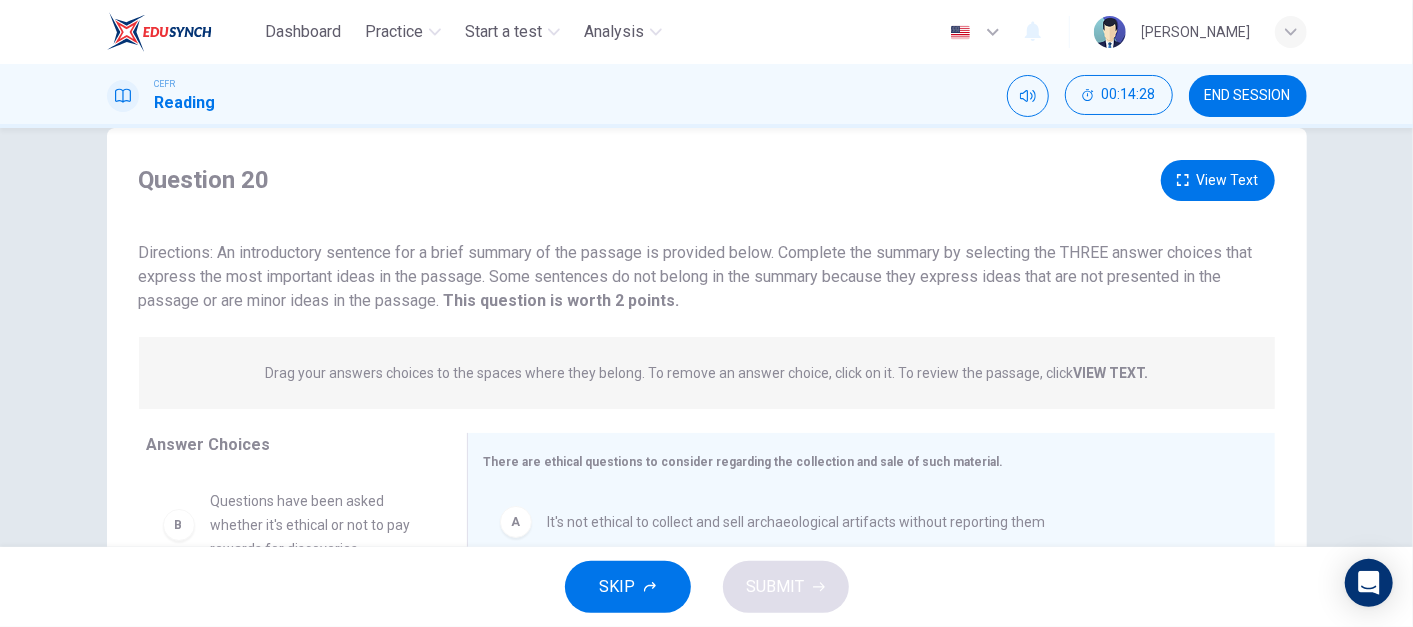 click on "Question 20 View Text Directions: An introductory sentence for a brief summary of the passage is provided below. Complete the summary by selecting the THREE answer choices that express the most important ideas in the passage. Some sentences do not belong in the summary because they express ideas that are not presented in the passage or are minor ideas in the passage.   This question is worth 2 points. This question is worth 2 points. Drag your answers choices to the spaces where they belong. To remove an answer choice, click on it. To review the passage, click   VIEW TEXT. Click on the answer choices below to select your answers. To remove an answer choice, go to the Answers tab and click on it. To review the passage, click the PASSAGE tab. B Questions have been asked whether it's ethical or not to pay rewards for discoveries C We must take into consideration the morality of gathering and selling valuable archaeological findings D E We must prevent the collection, sale and rewards for reporting artifacts F A" at bounding box center [707, 475] 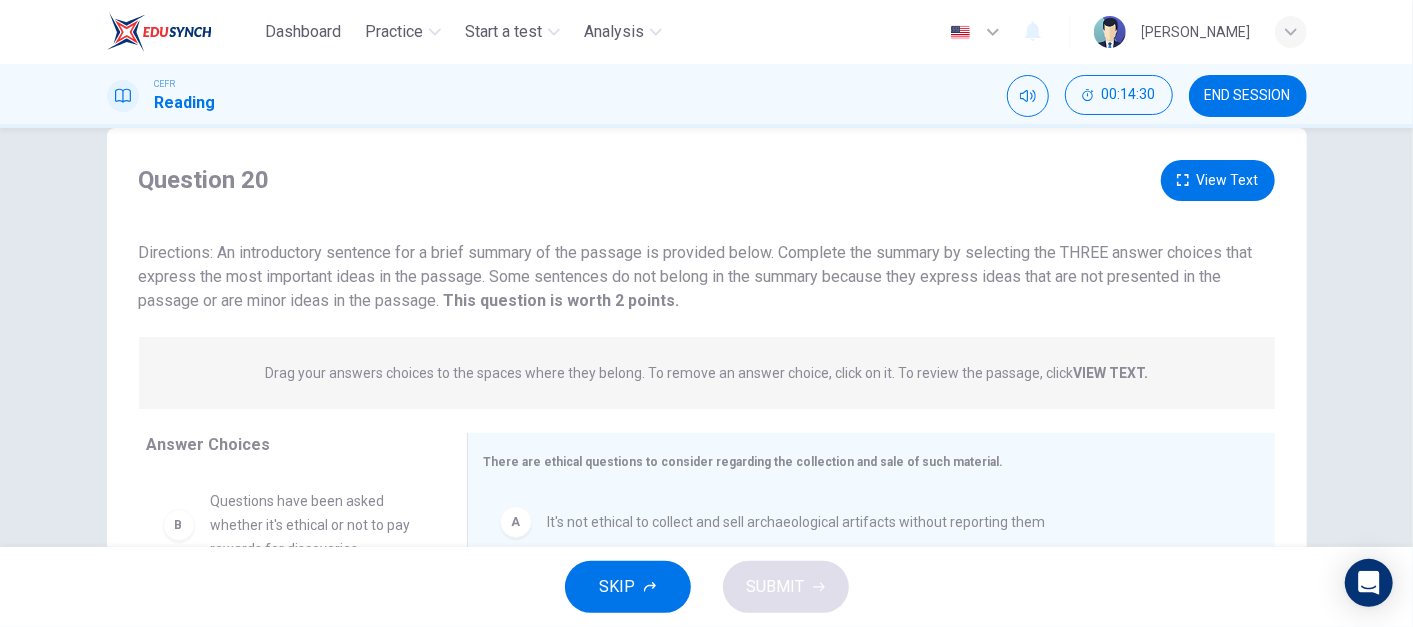 click on "View Text" at bounding box center (1218, 180) 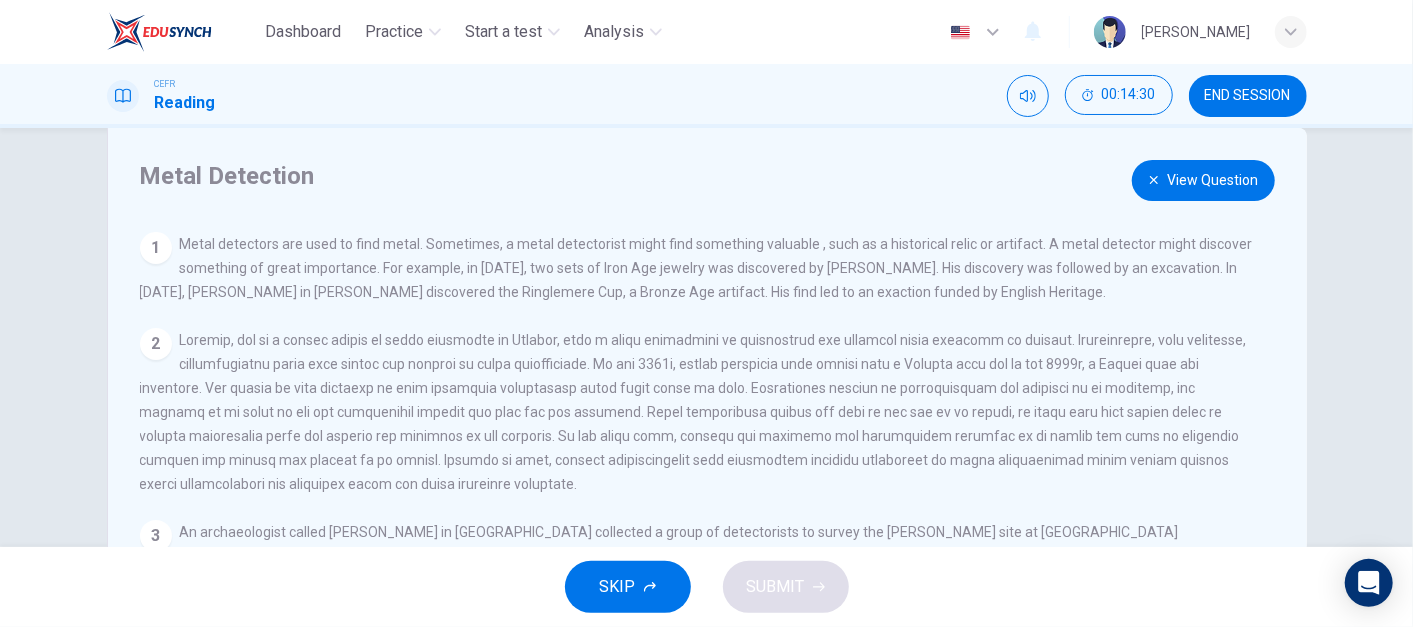 scroll, scrollTop: 281, scrollLeft: 0, axis: vertical 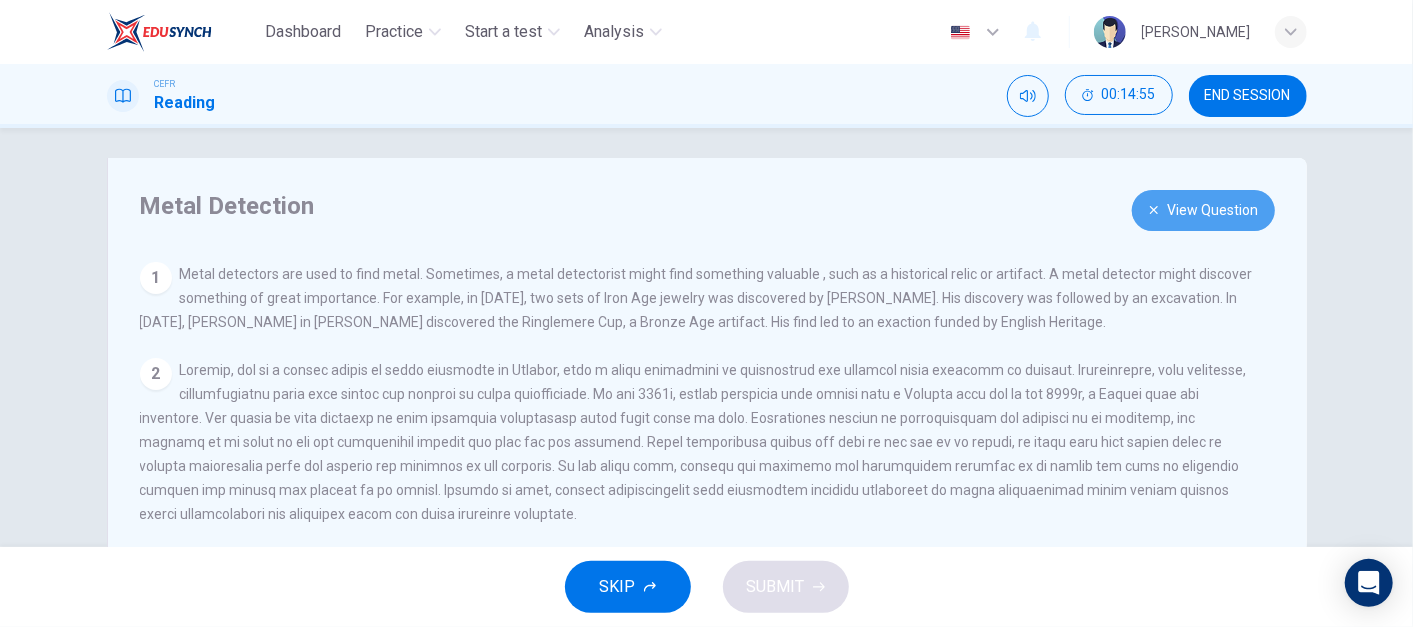 click on "View Question" at bounding box center [1203, 210] 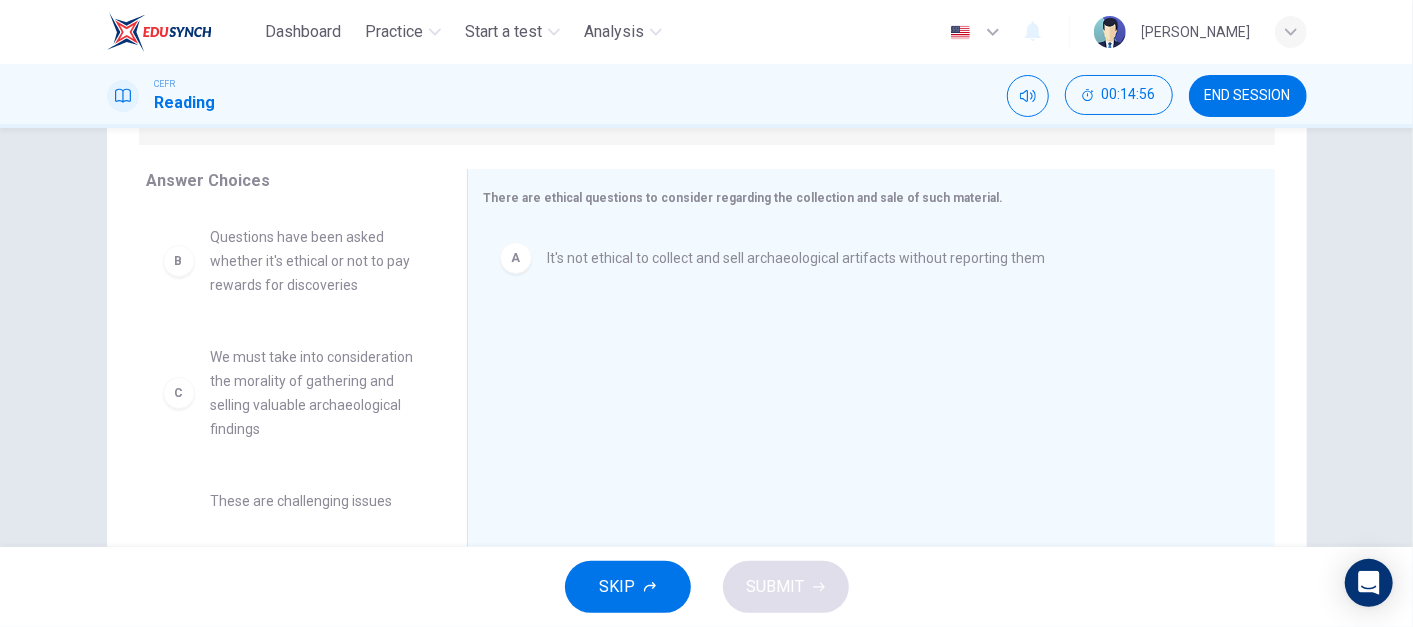 scroll, scrollTop: 305, scrollLeft: 0, axis: vertical 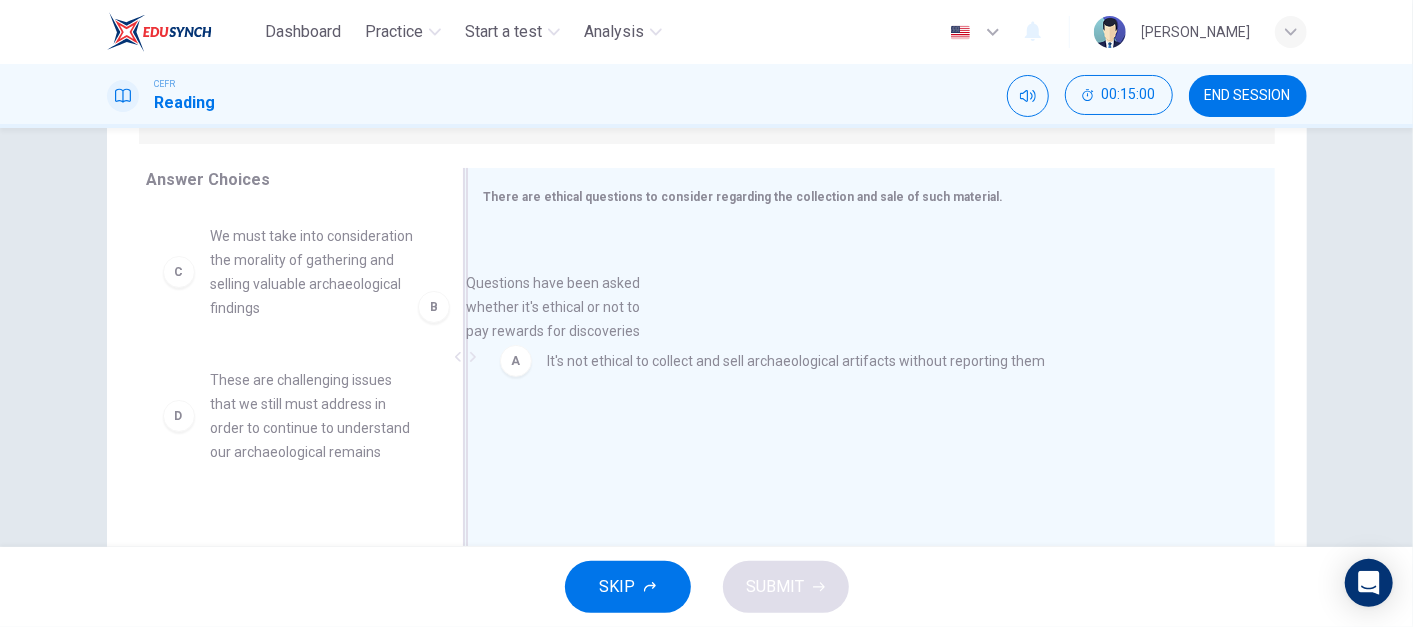 drag, startPoint x: 396, startPoint y: 258, endPoint x: 667, endPoint y: 305, distance: 275.04544 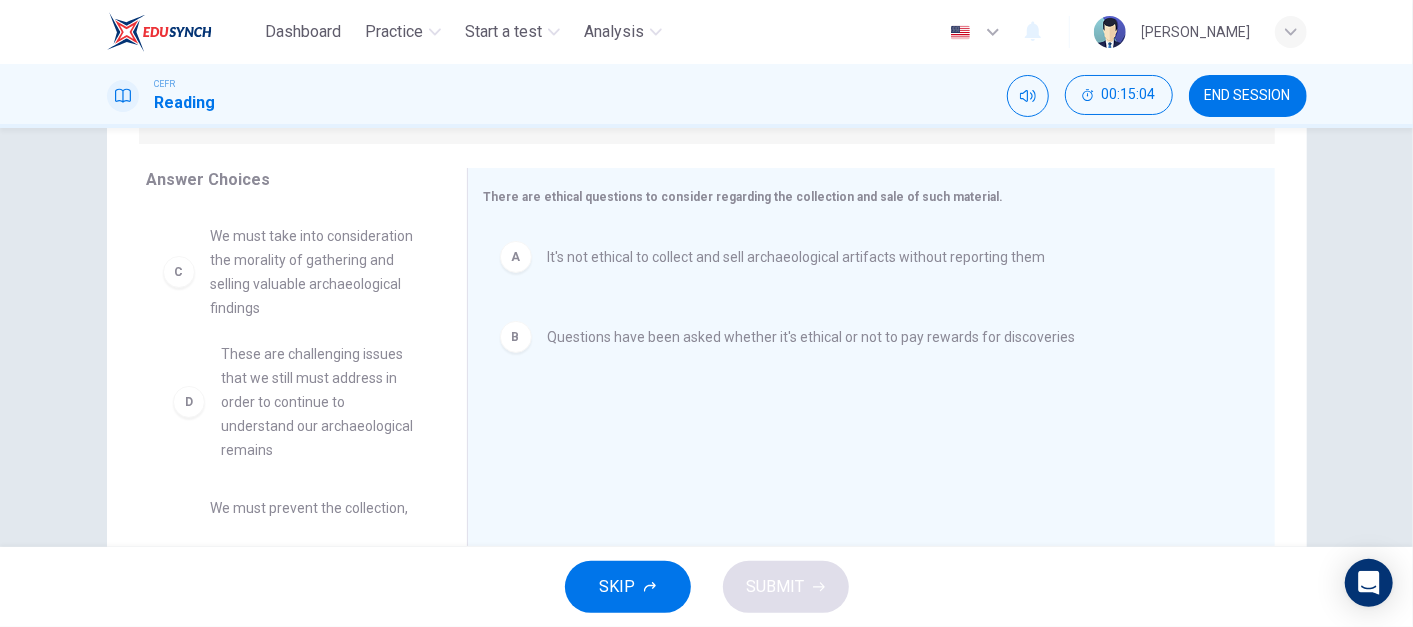 drag, startPoint x: 381, startPoint y: 417, endPoint x: 412, endPoint y: 391, distance: 40.459858 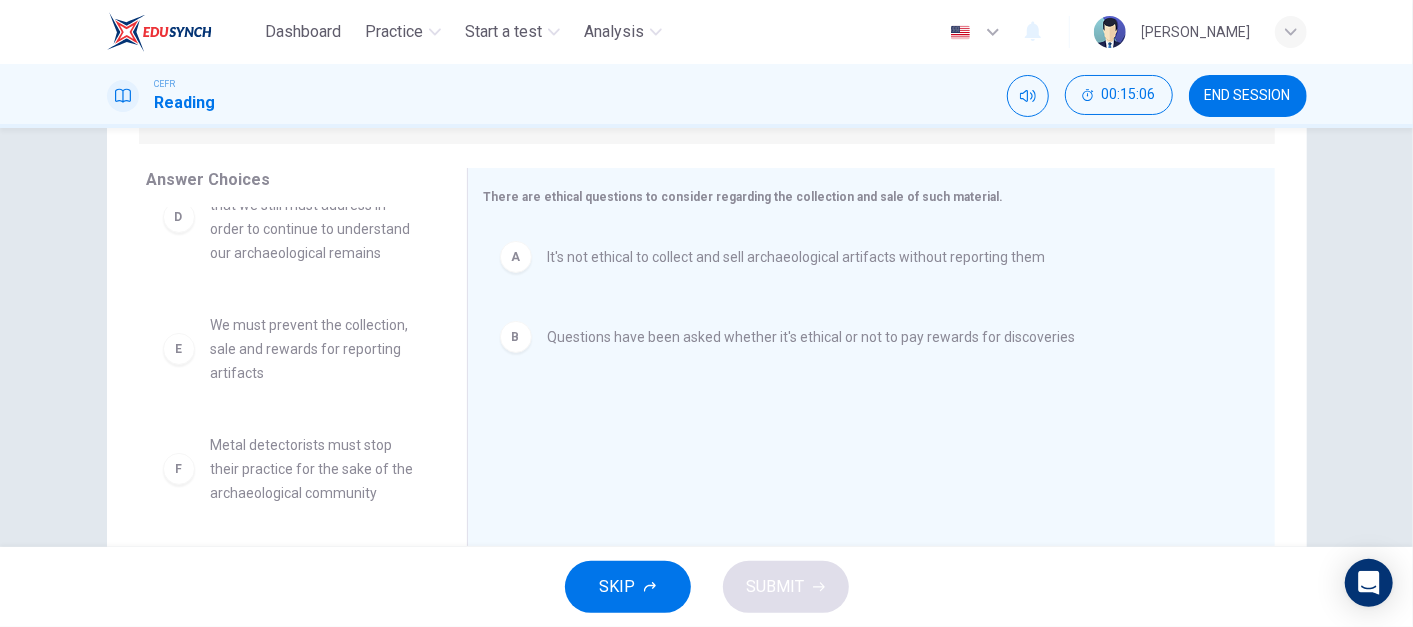 scroll, scrollTop: 203, scrollLeft: 0, axis: vertical 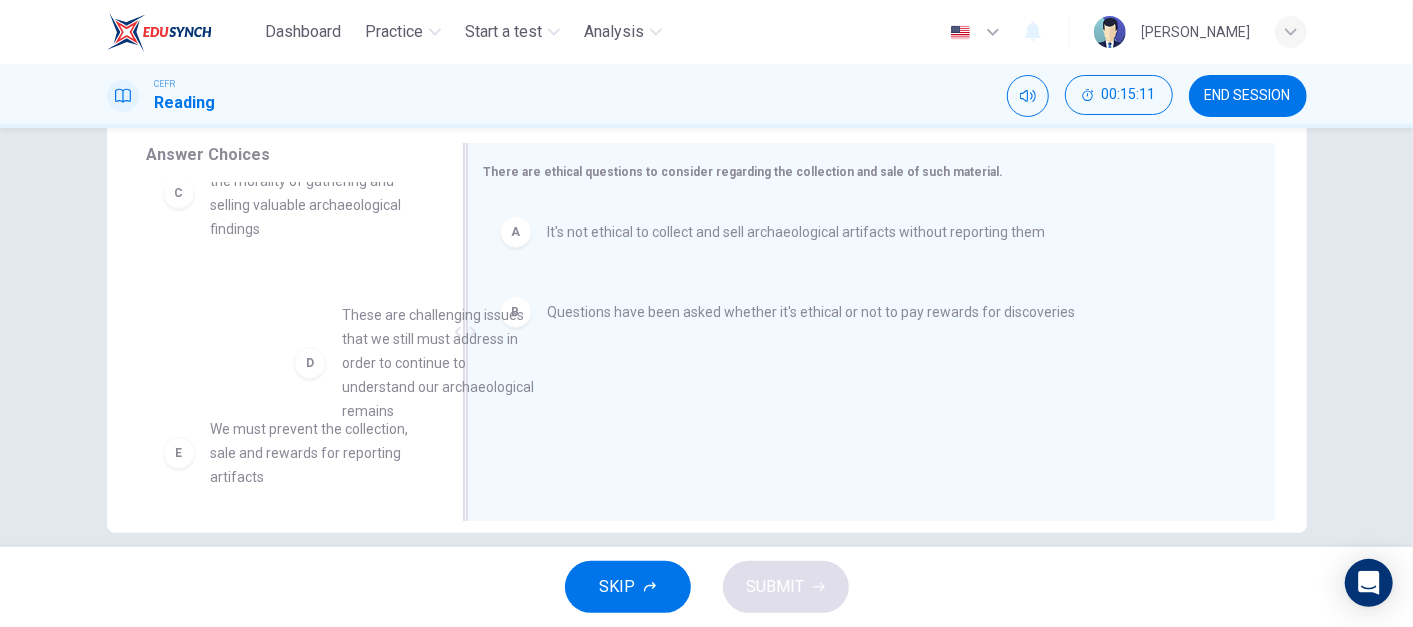 drag, startPoint x: 414, startPoint y: 342, endPoint x: 707, endPoint y: 391, distance: 297.06903 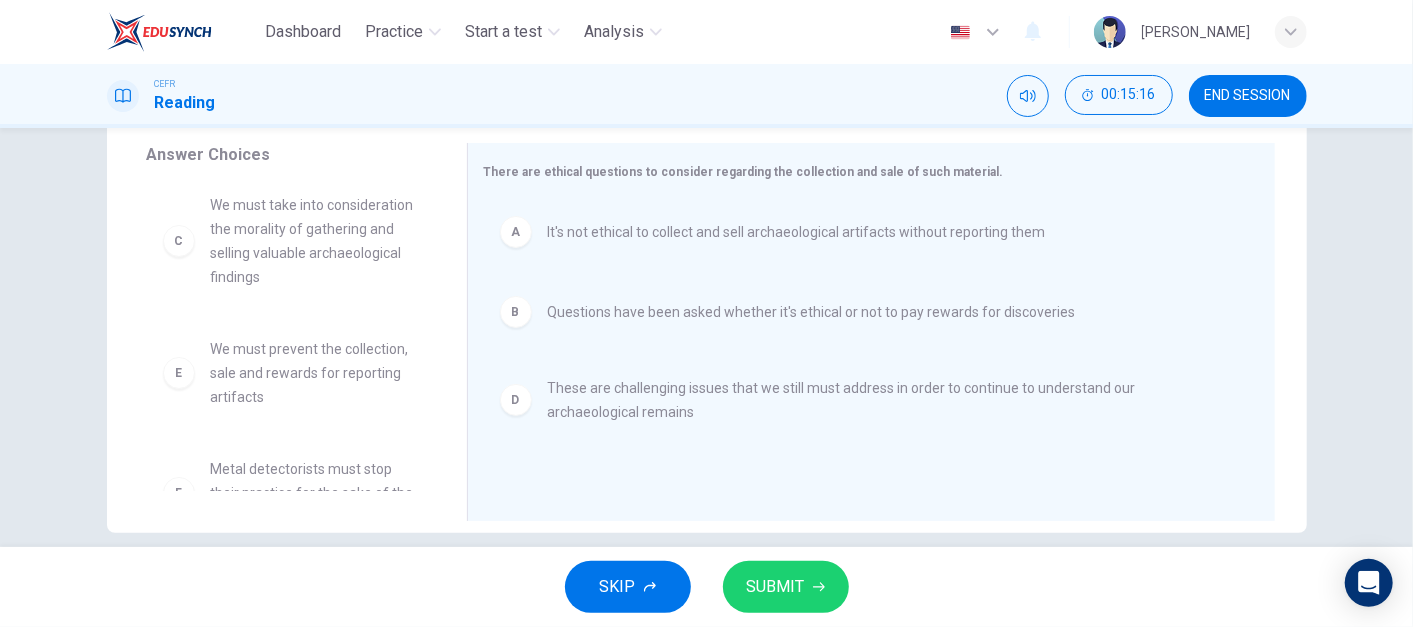 scroll, scrollTop: 0, scrollLeft: 0, axis: both 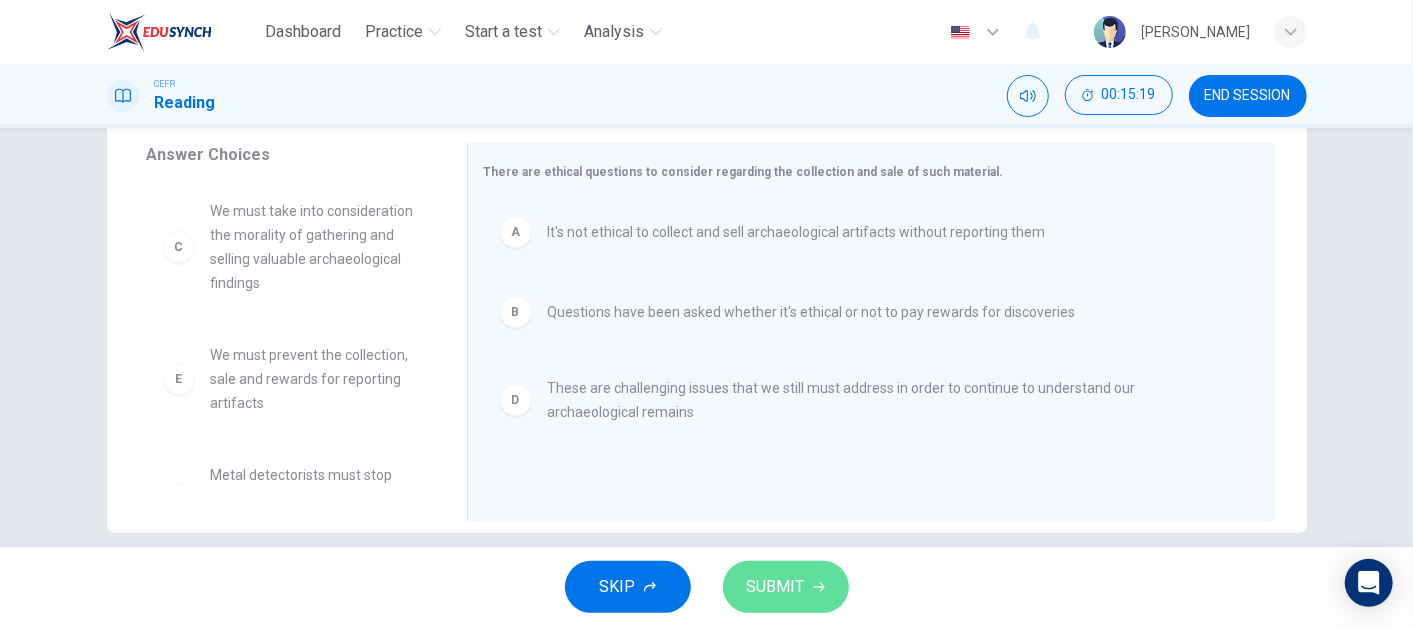 click on "SUBMIT" at bounding box center [786, 587] 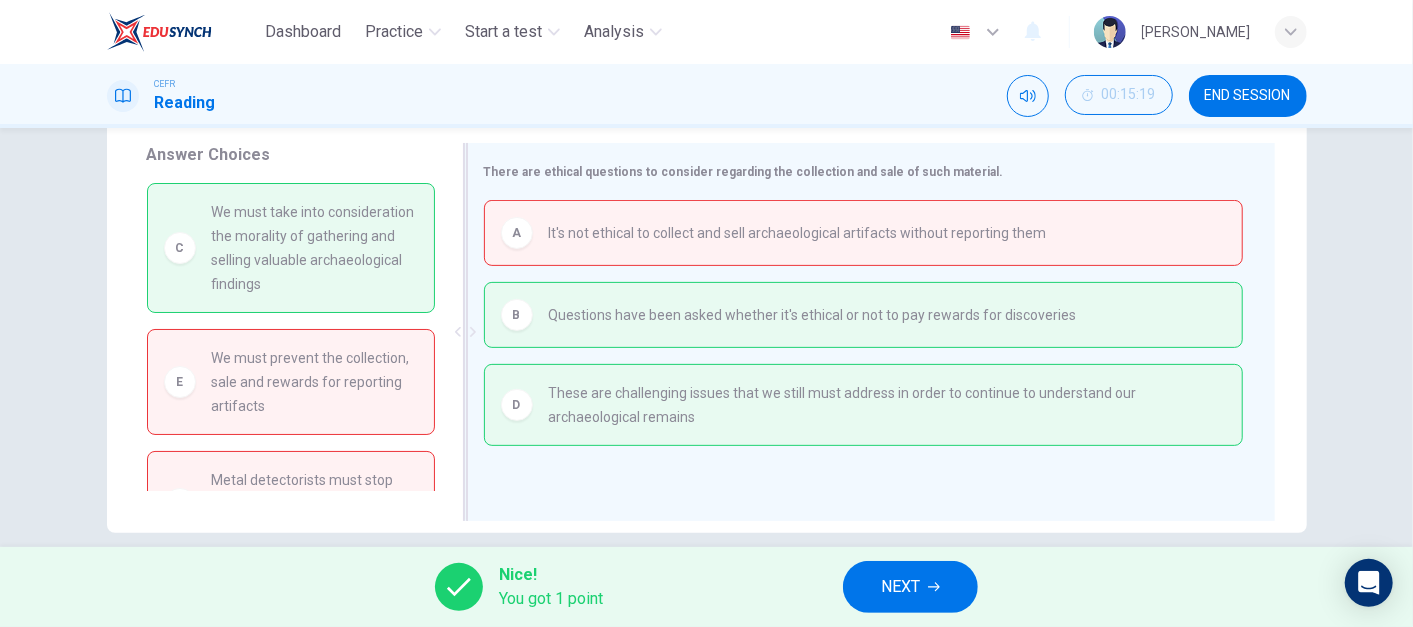 drag, startPoint x: 357, startPoint y: 247, endPoint x: 552, endPoint y: 434, distance: 270.174 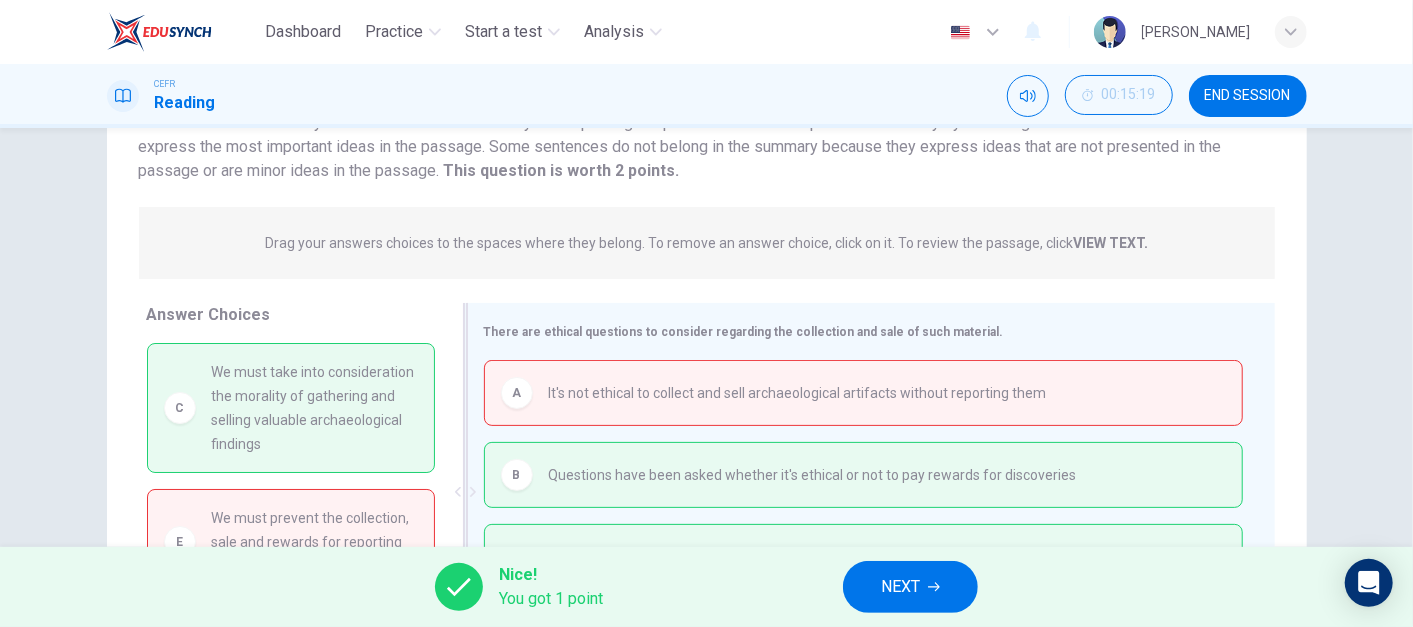 scroll, scrollTop: 356, scrollLeft: 0, axis: vertical 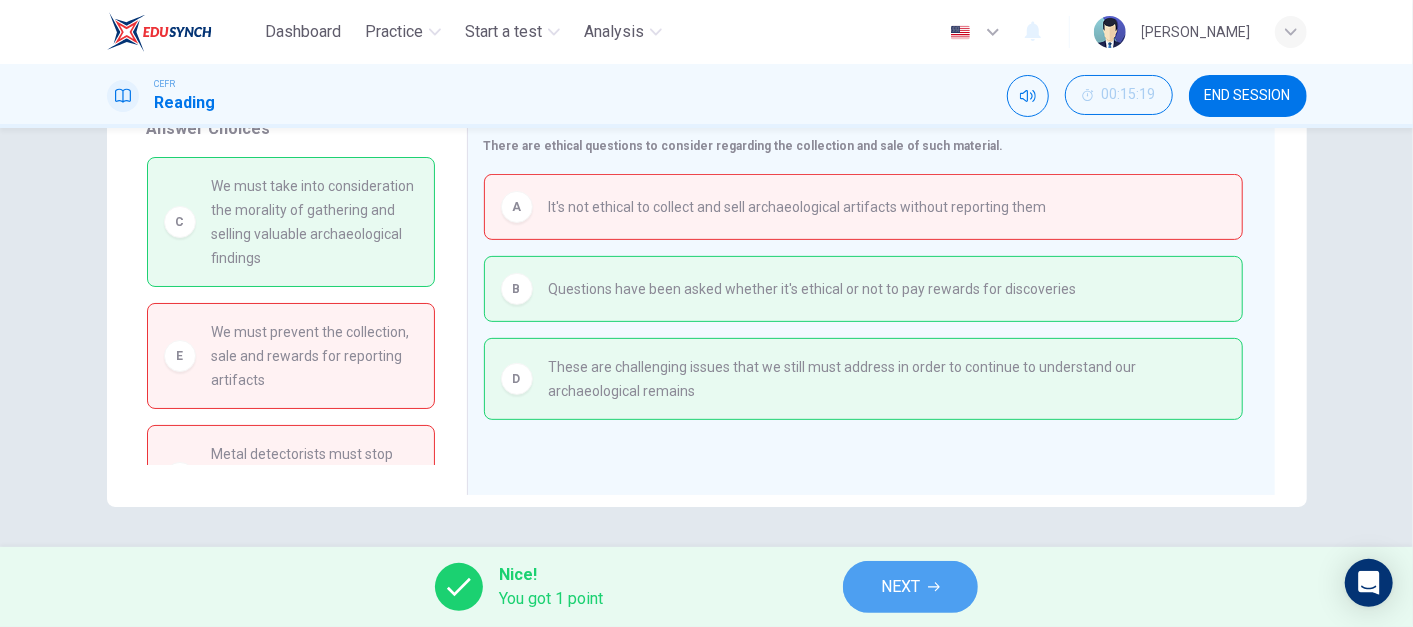 click 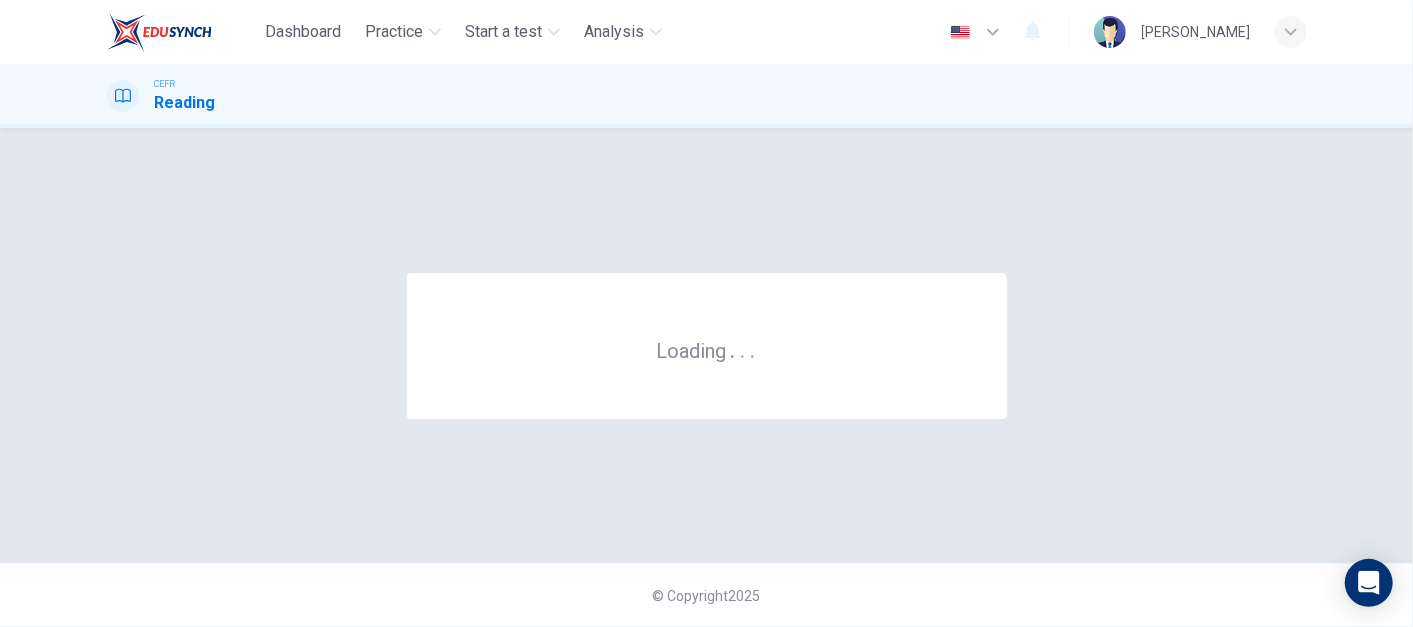 scroll, scrollTop: 0, scrollLeft: 0, axis: both 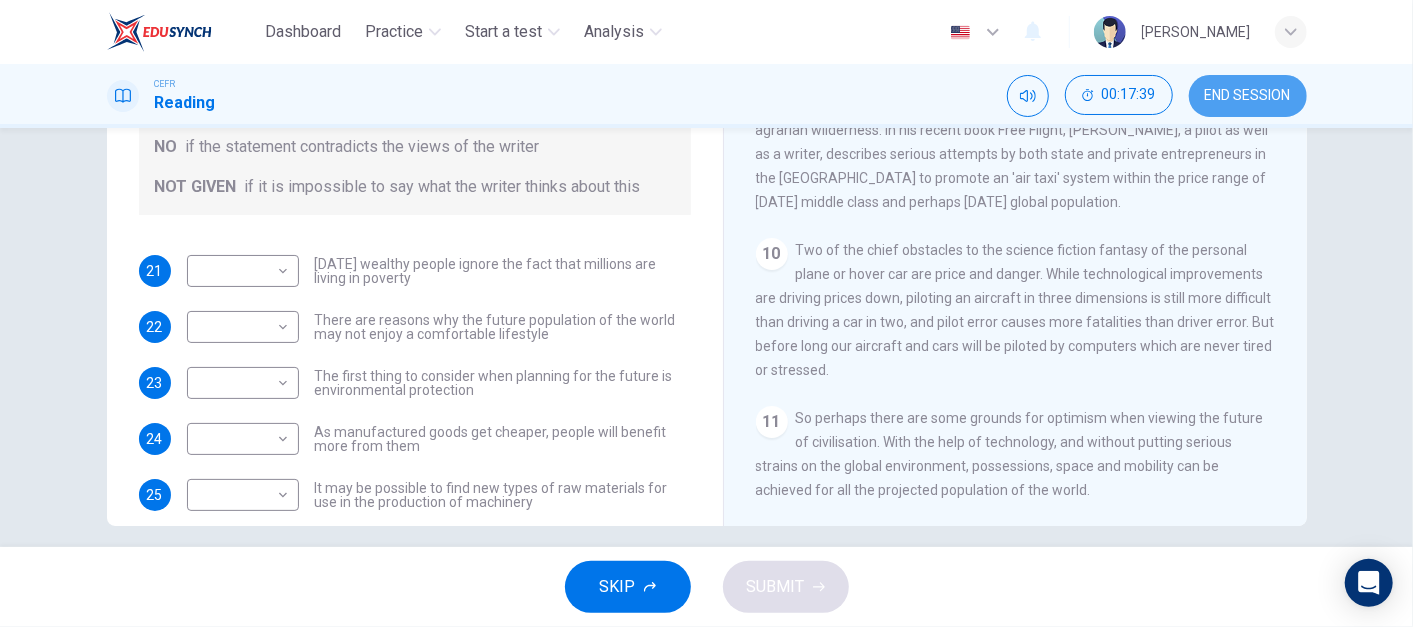 click on "END SESSION" at bounding box center (1248, 96) 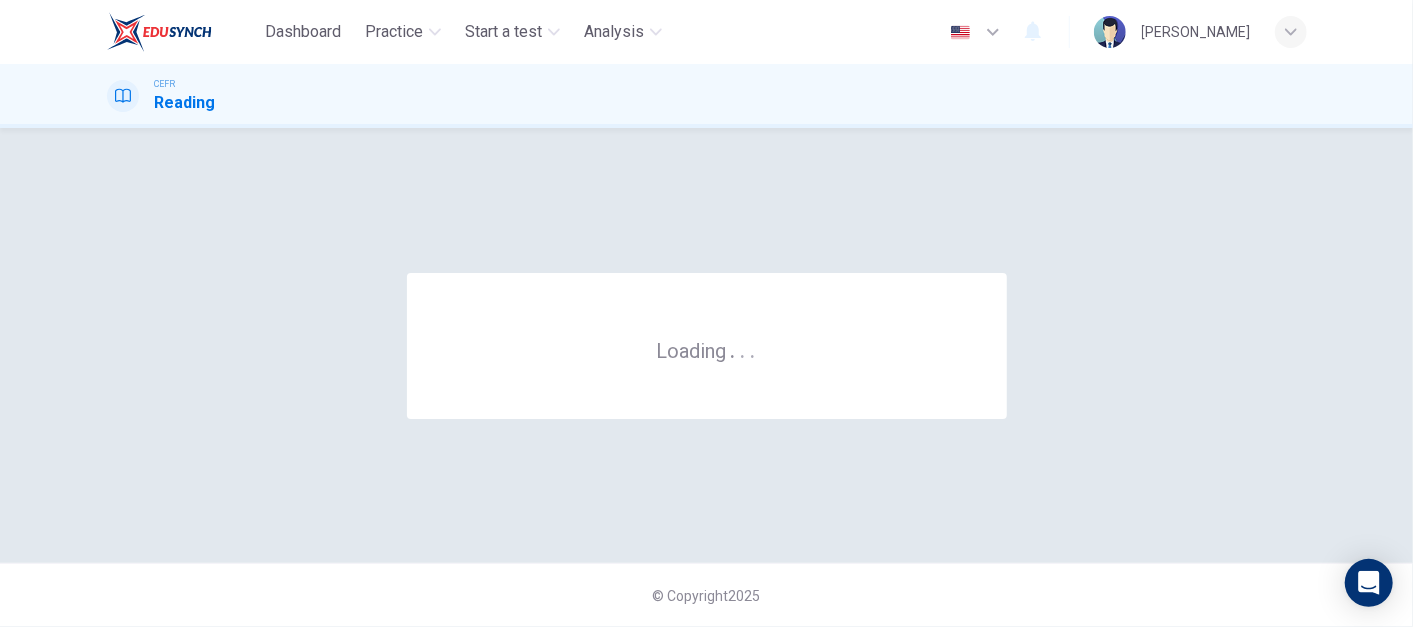 scroll, scrollTop: 0, scrollLeft: 0, axis: both 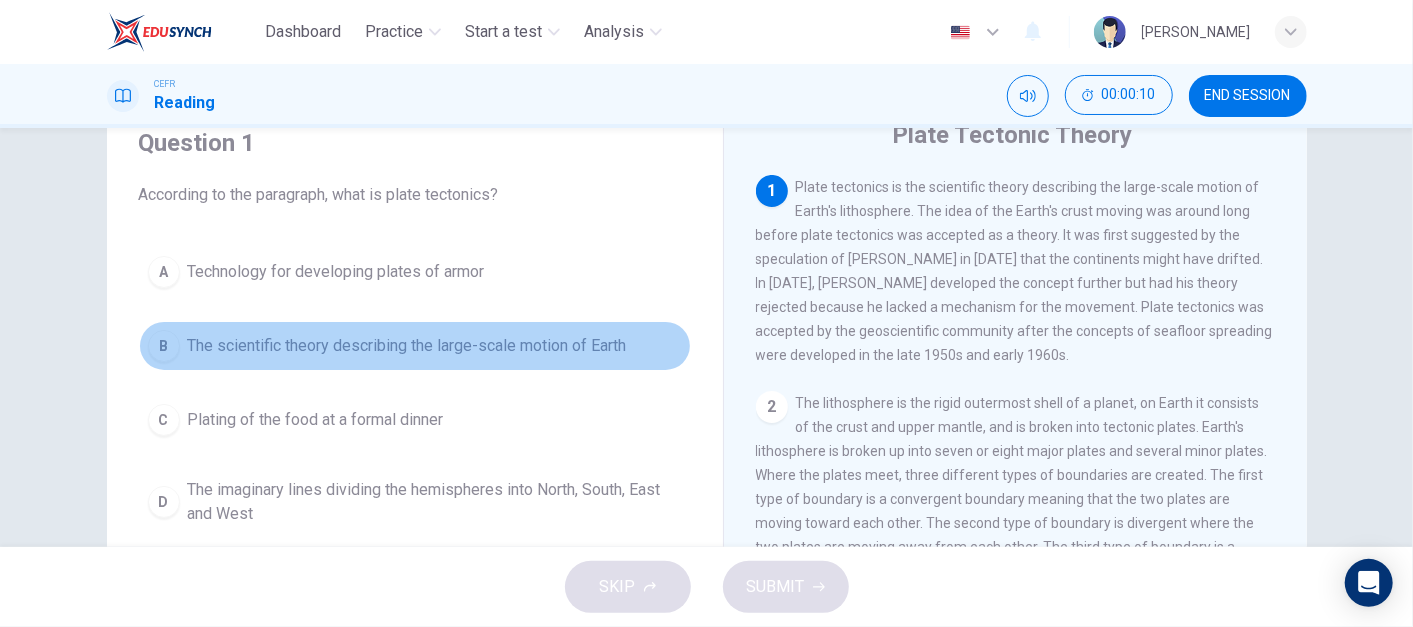 click on "B The scientific theory describing the large-scale motion of Earth" at bounding box center (415, 346) 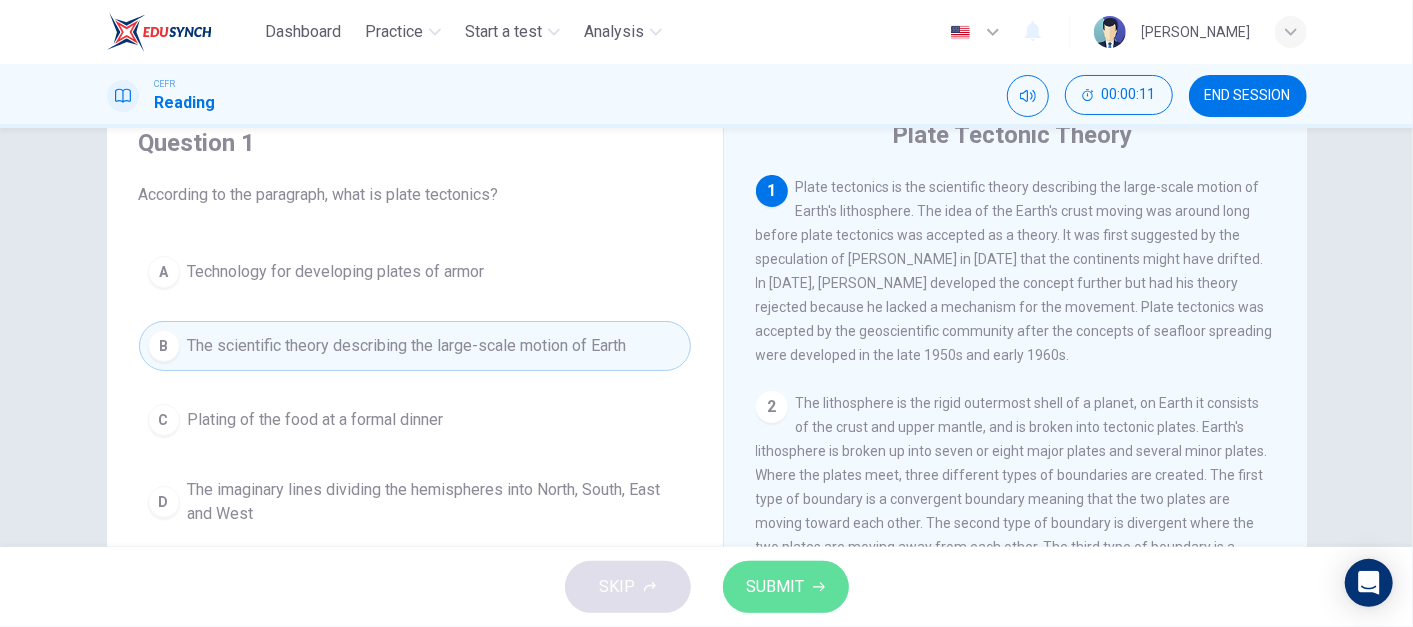 click on "SUBMIT" at bounding box center (776, 587) 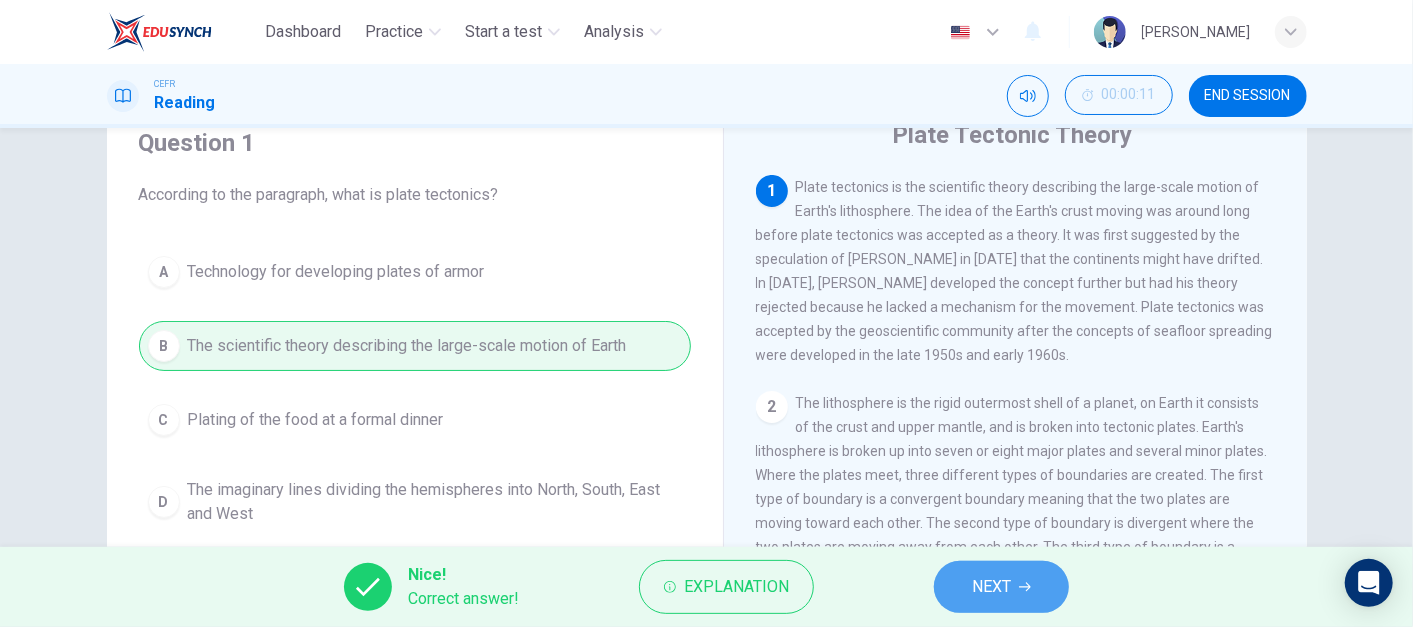click on "NEXT" at bounding box center (991, 587) 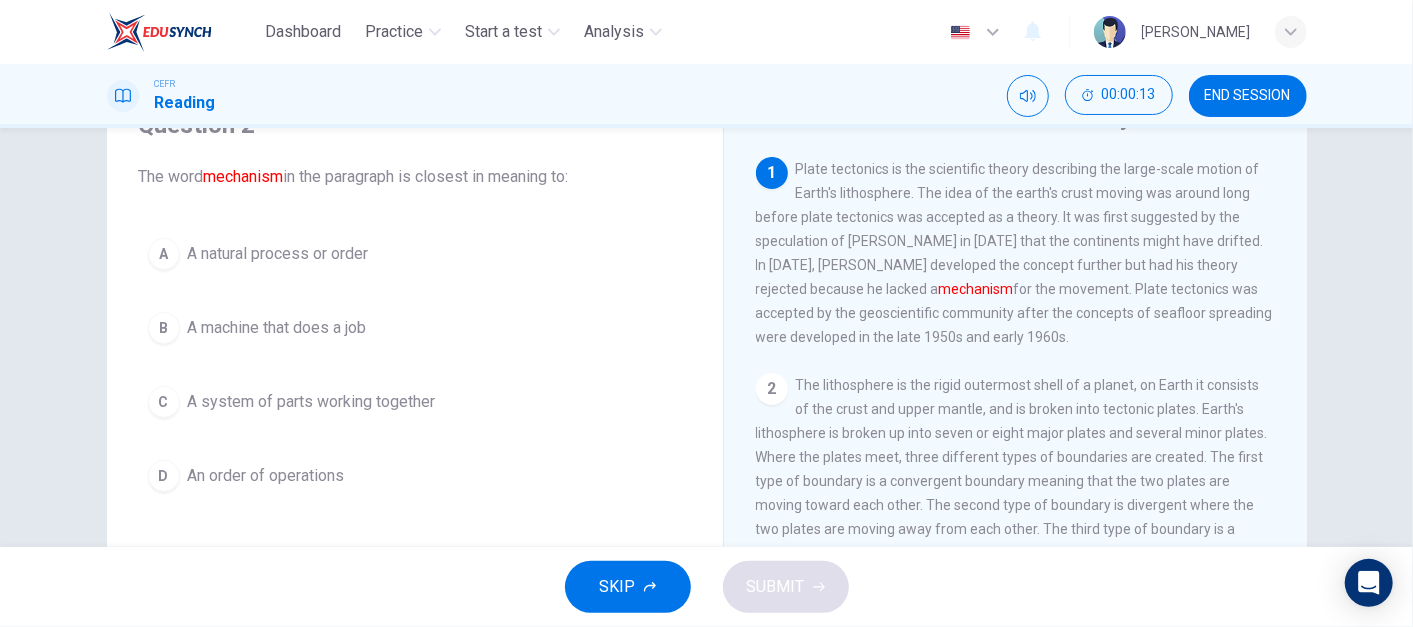 scroll, scrollTop: 81, scrollLeft: 0, axis: vertical 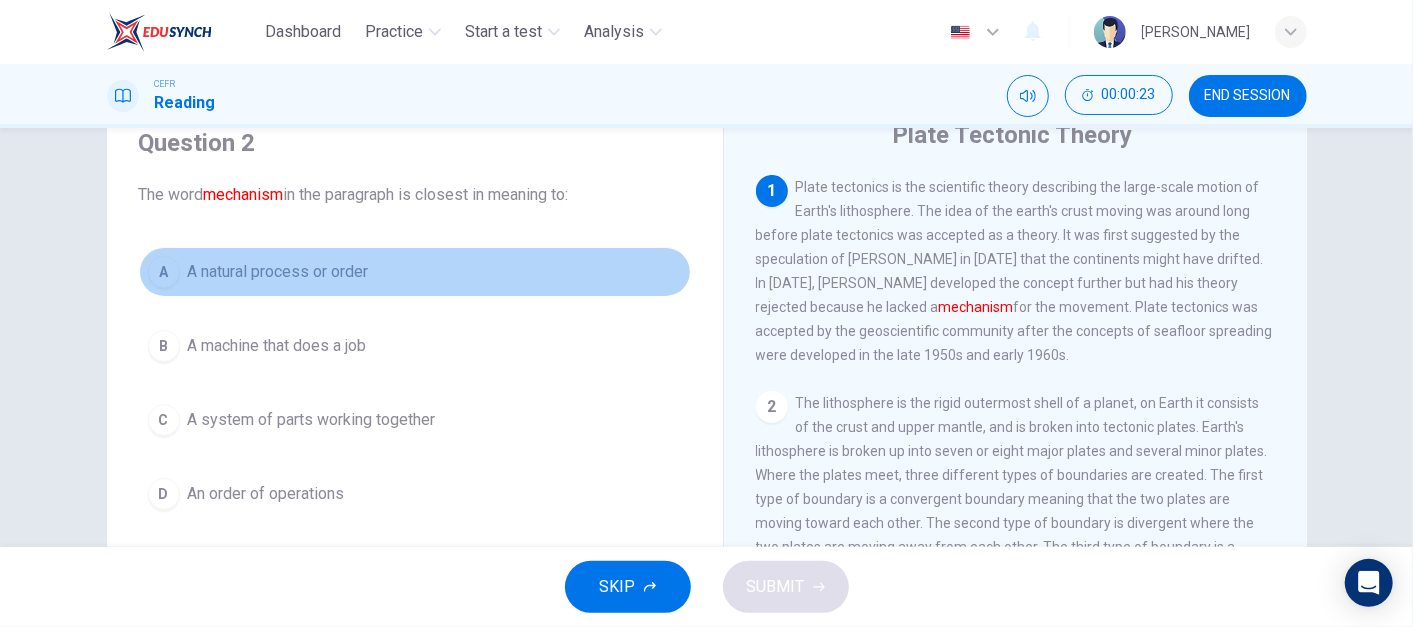 click on "A natural process or order" at bounding box center [278, 272] 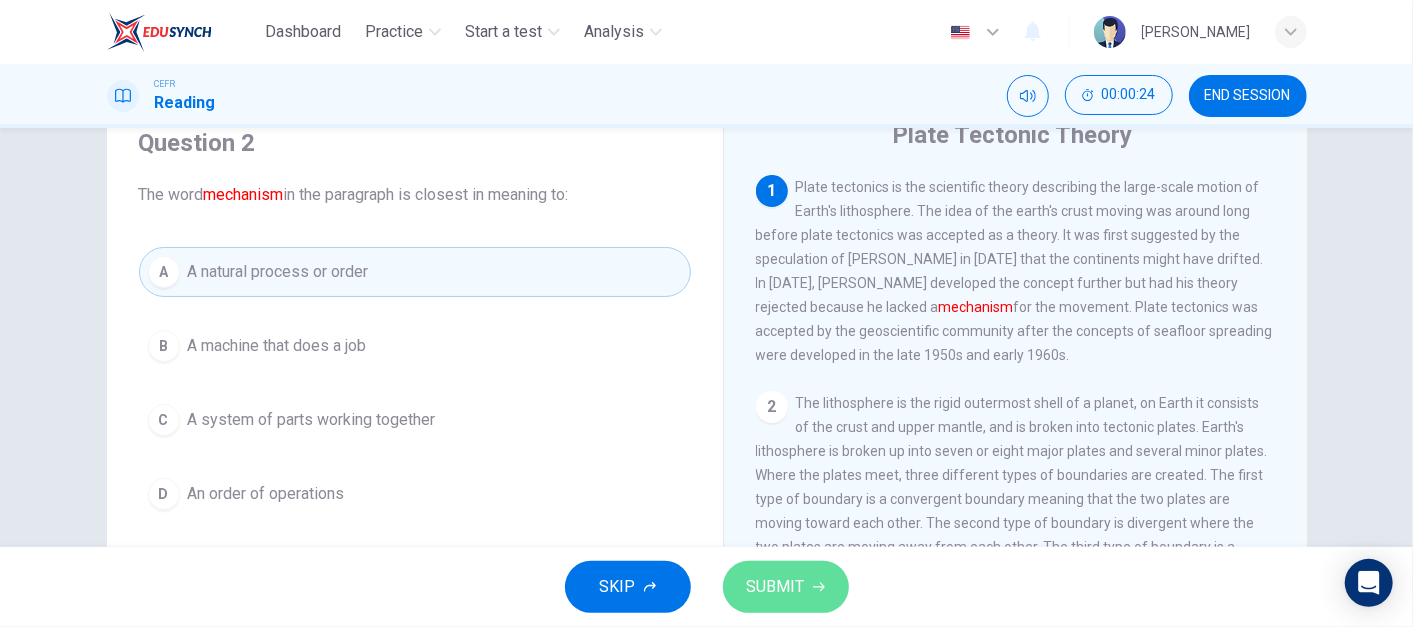 click on "SUBMIT" at bounding box center [786, 587] 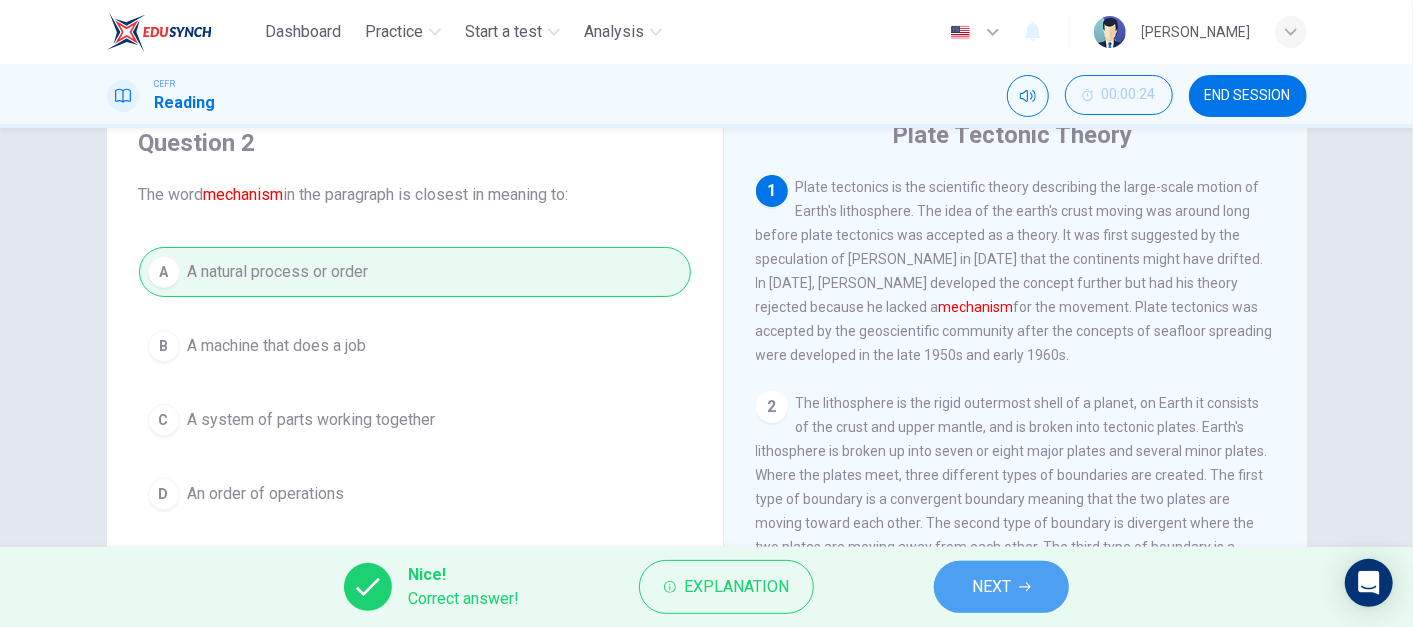 click 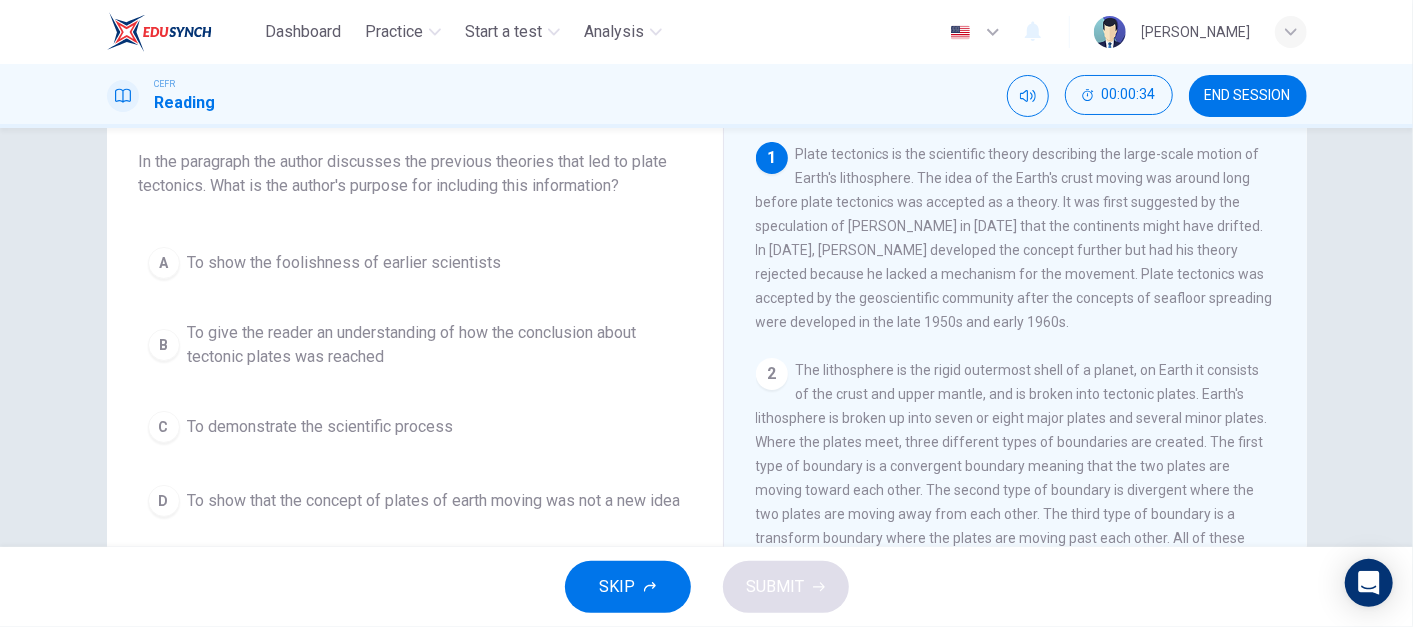 scroll, scrollTop: 115, scrollLeft: 0, axis: vertical 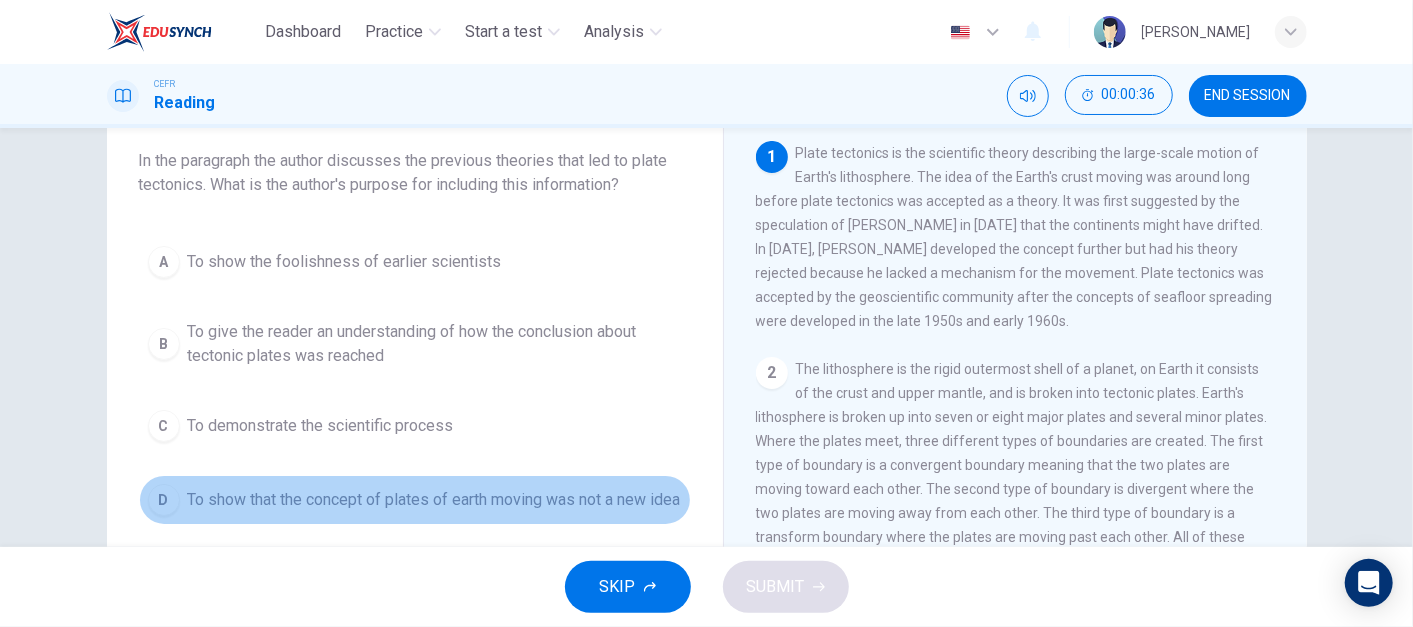 click on "To show that the concept of plates of earth moving was not a new idea" at bounding box center (434, 500) 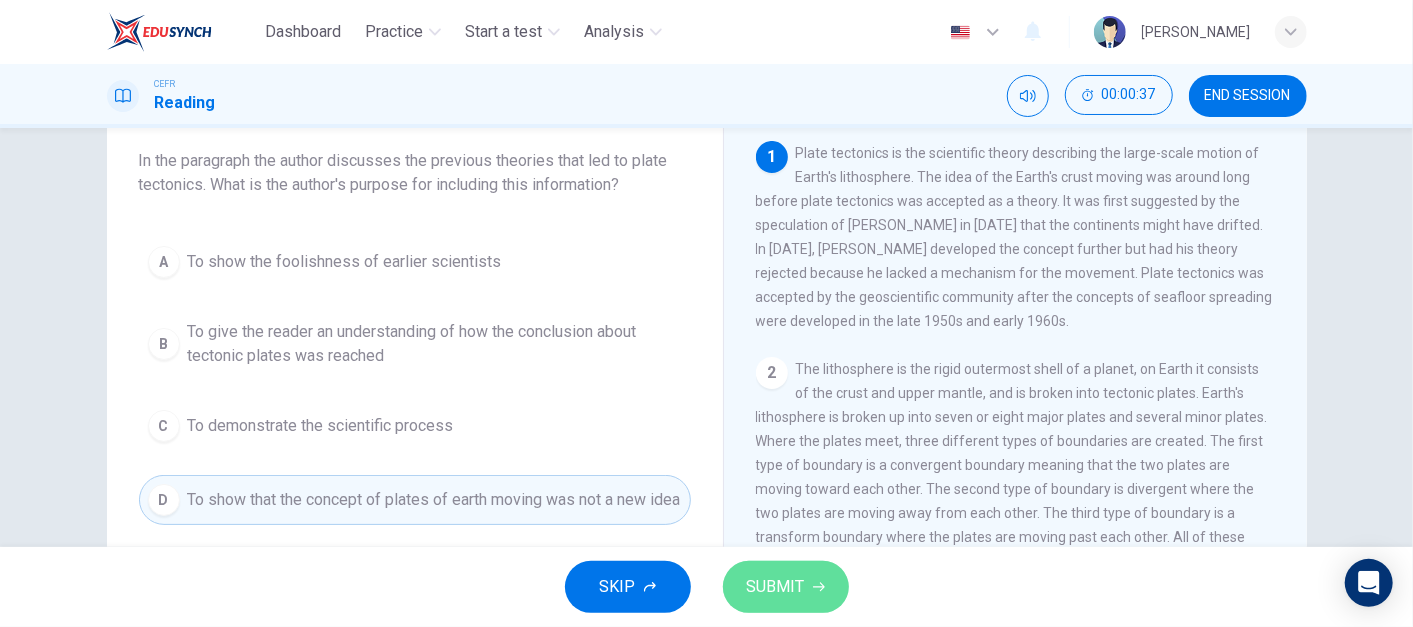 click on "SUBMIT" at bounding box center [776, 587] 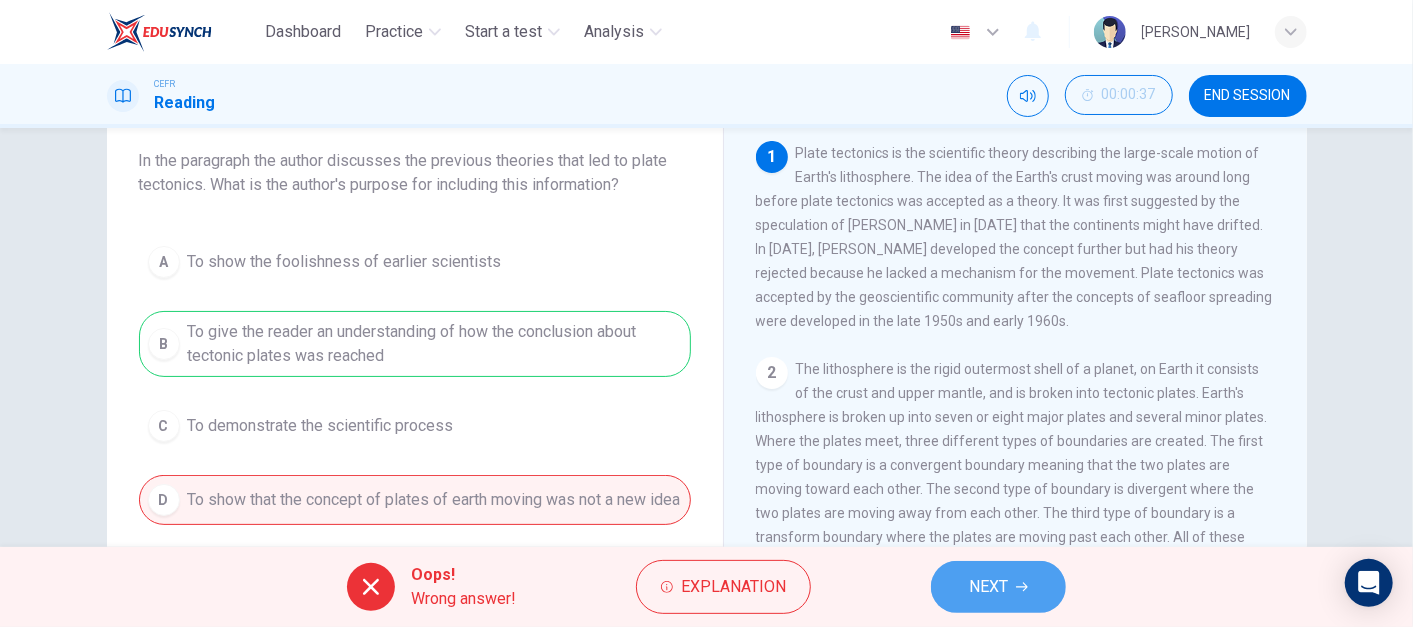 click on "NEXT" at bounding box center (998, 587) 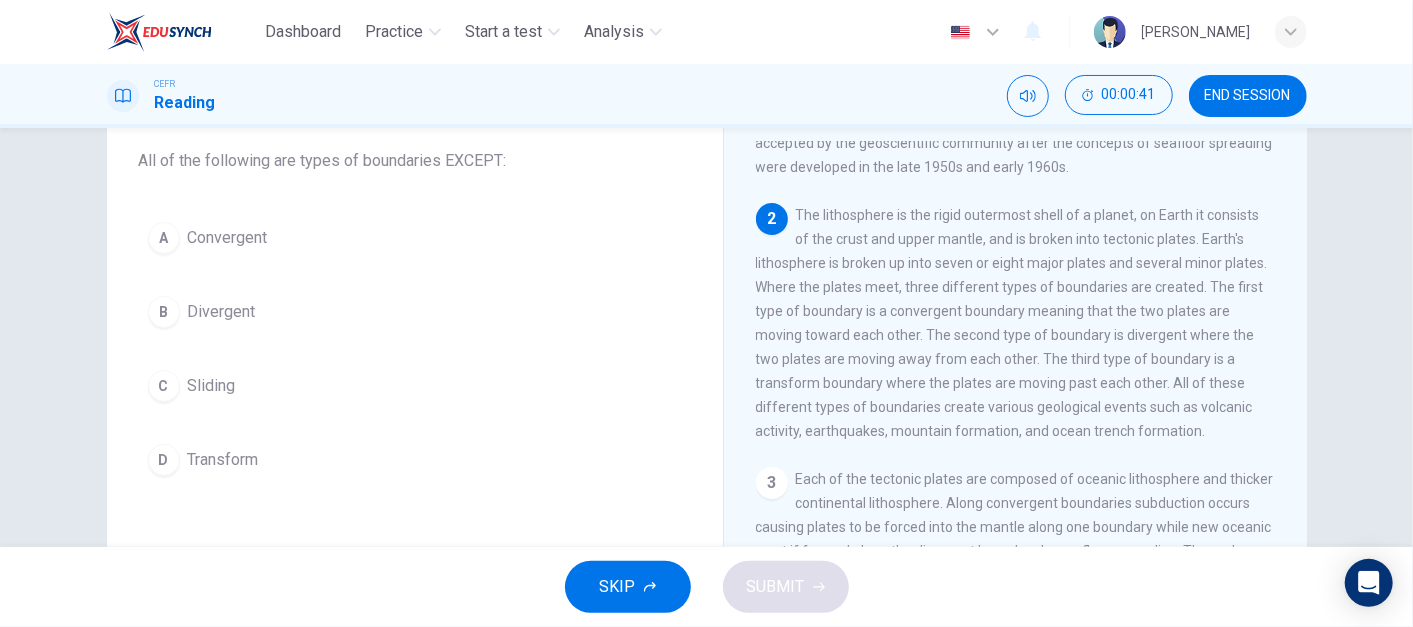 scroll, scrollTop: 155, scrollLeft: 0, axis: vertical 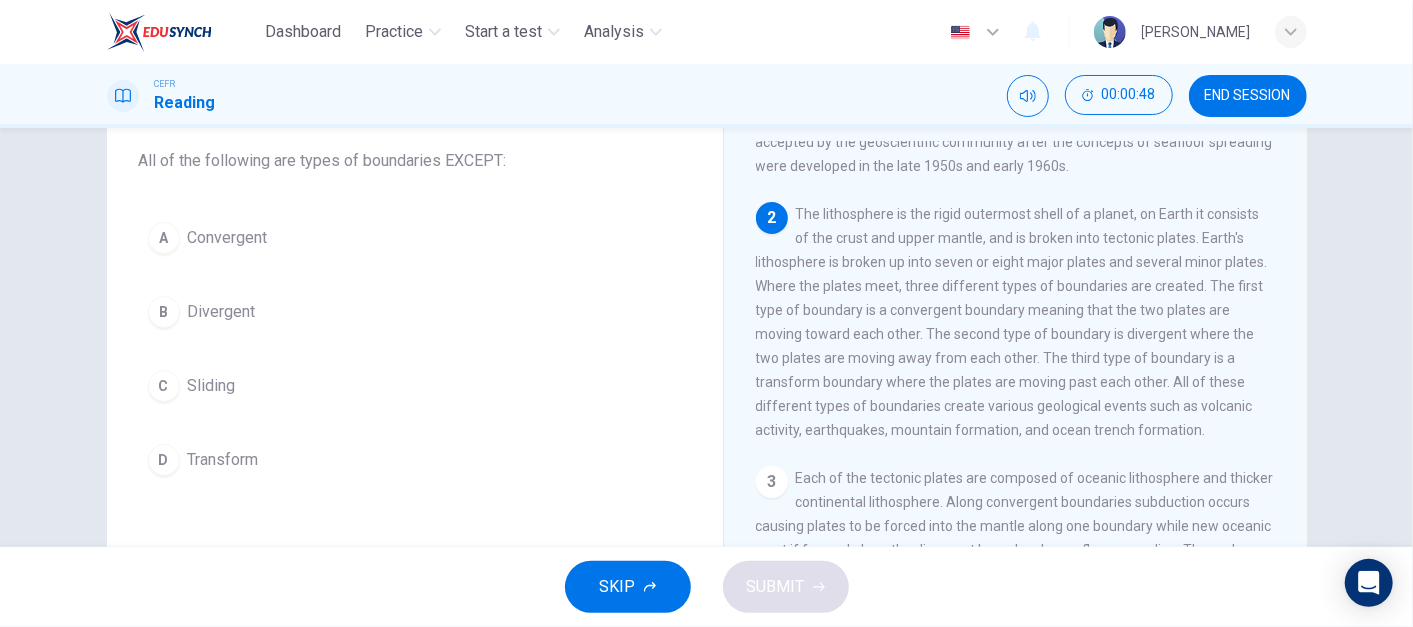 click on "A Convergent B Divergent C Sliding D Transform" at bounding box center (415, 349) 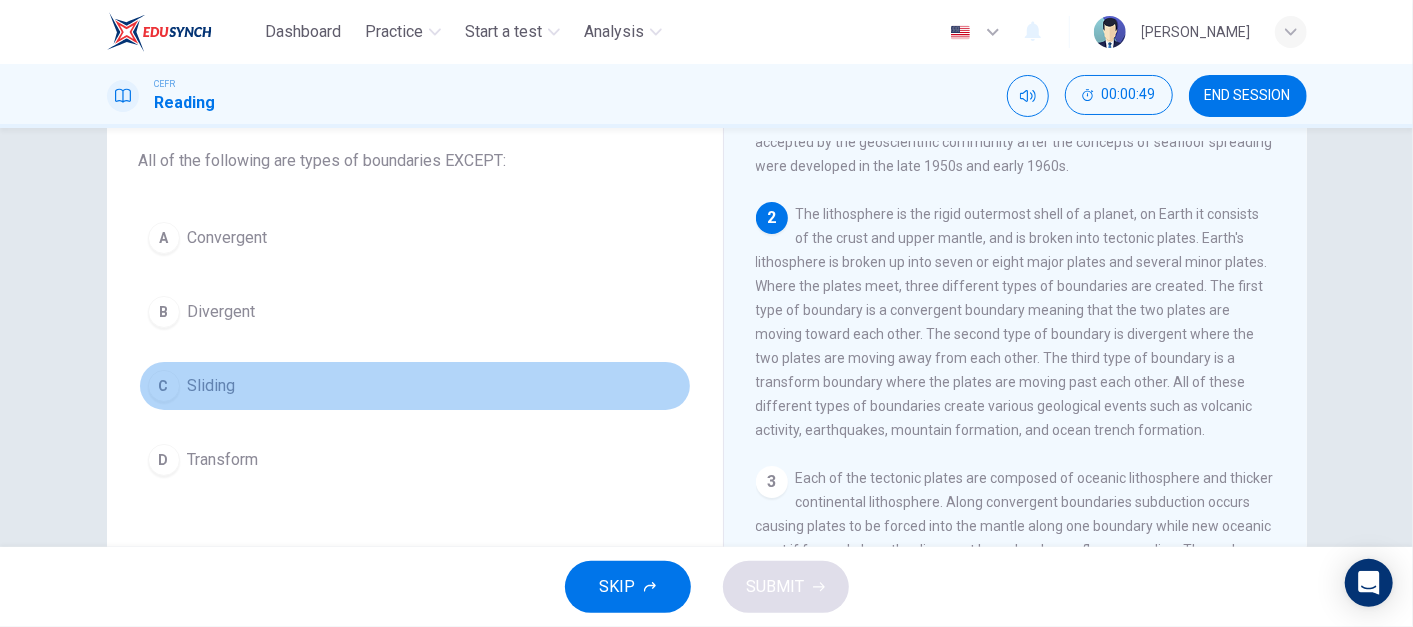 click on "Sliding" at bounding box center [212, 386] 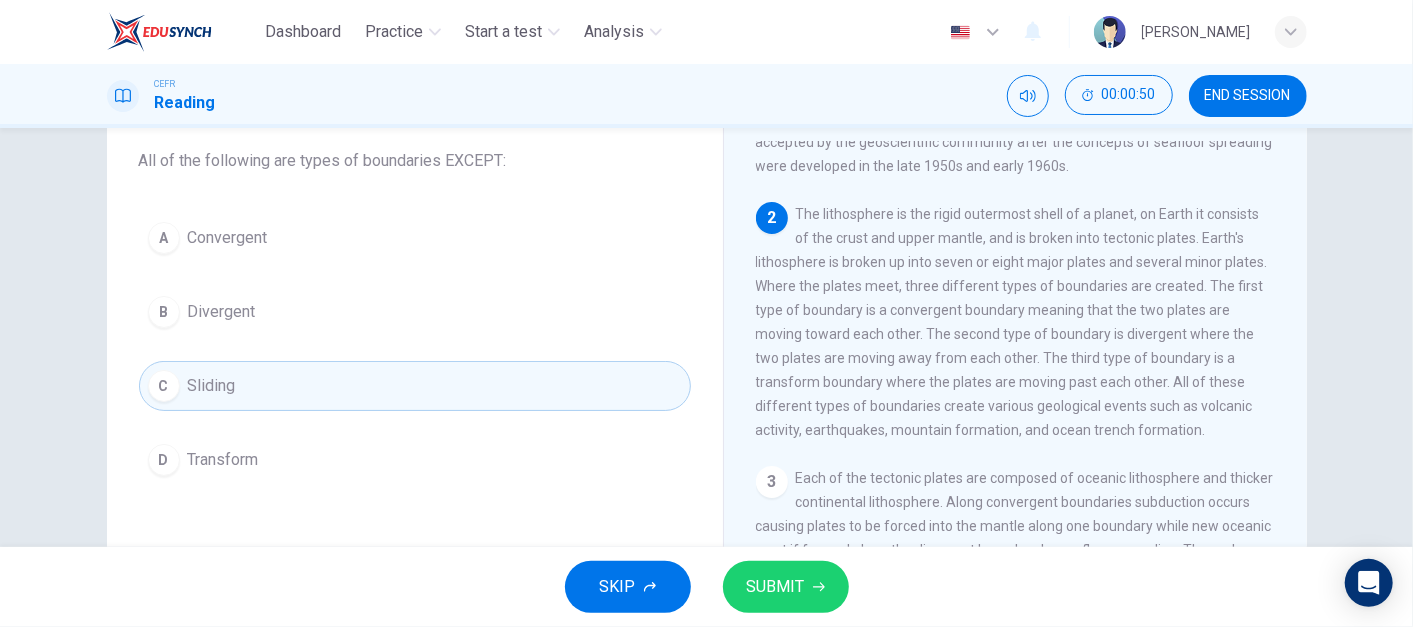 click 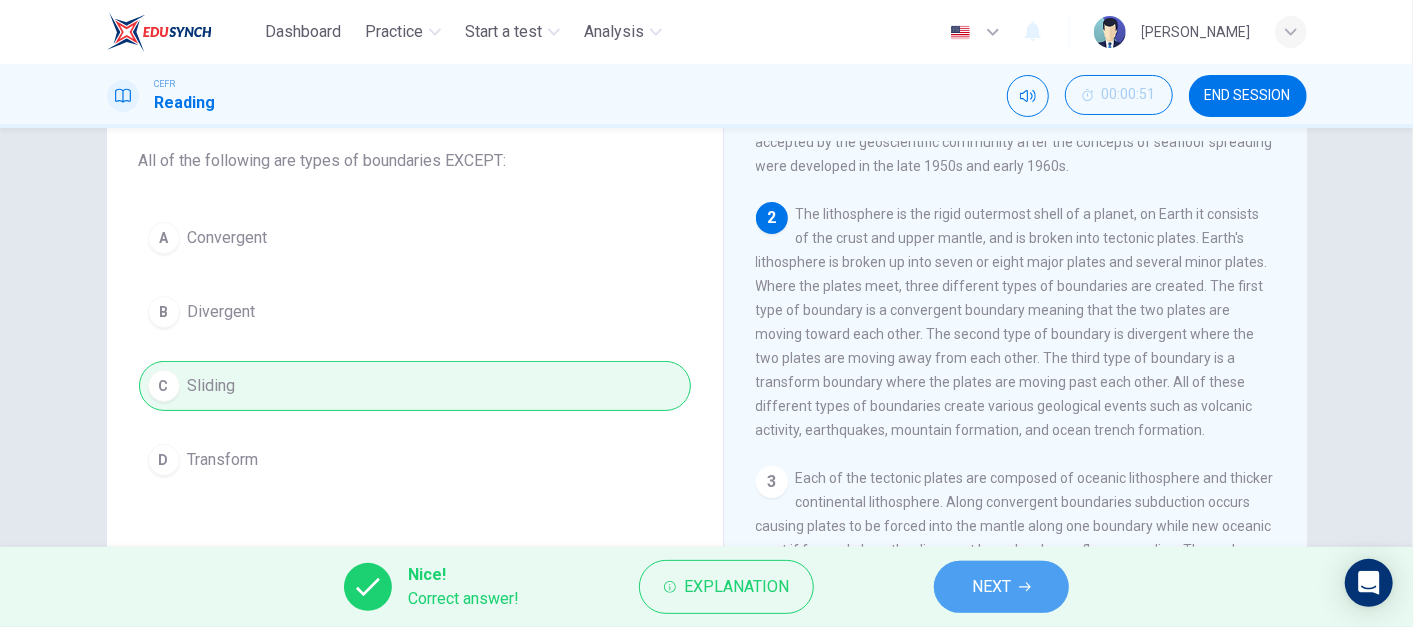 click on "NEXT" at bounding box center [991, 587] 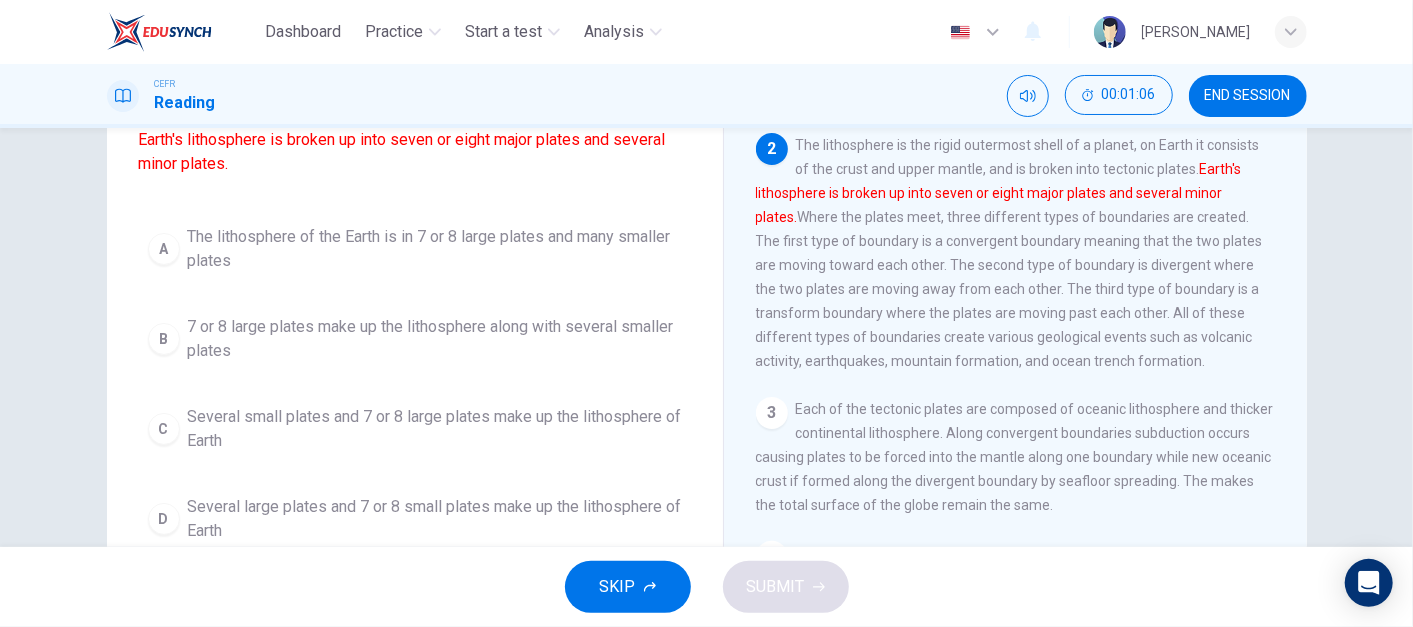 scroll, scrollTop: 188, scrollLeft: 0, axis: vertical 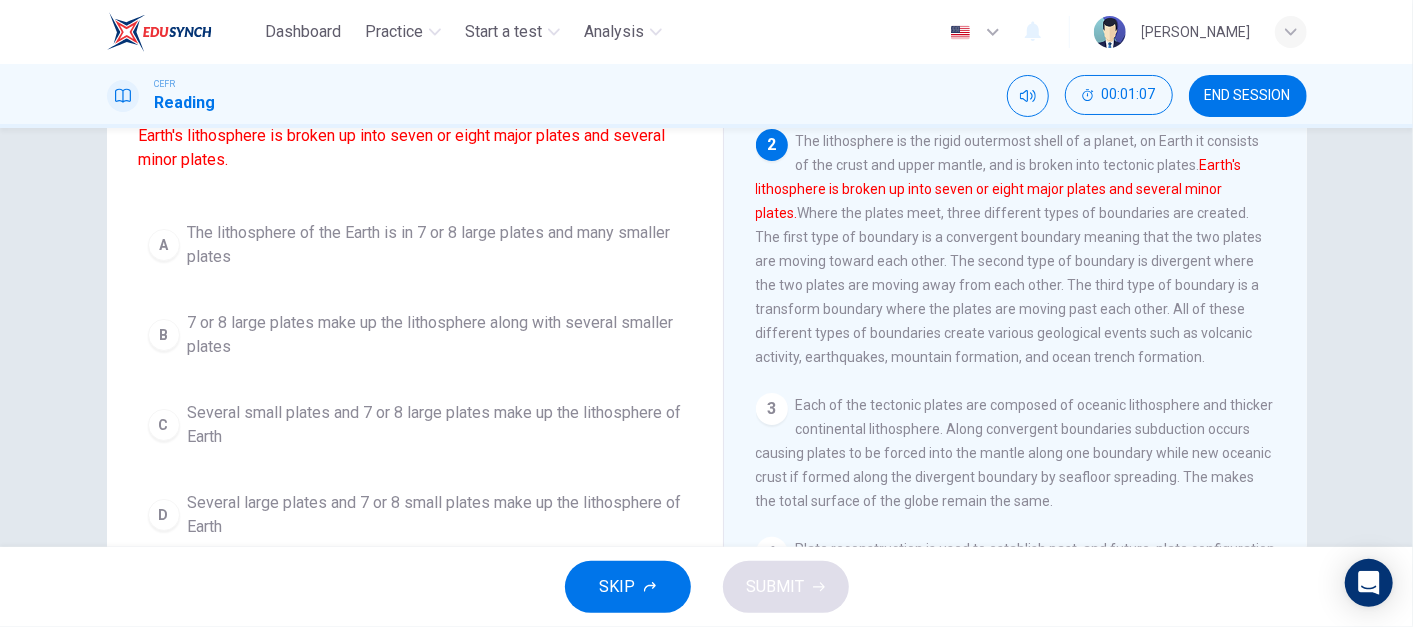 click on "7 or 8 large plates make up the lithosphere along with several smaller plates" at bounding box center [435, 335] 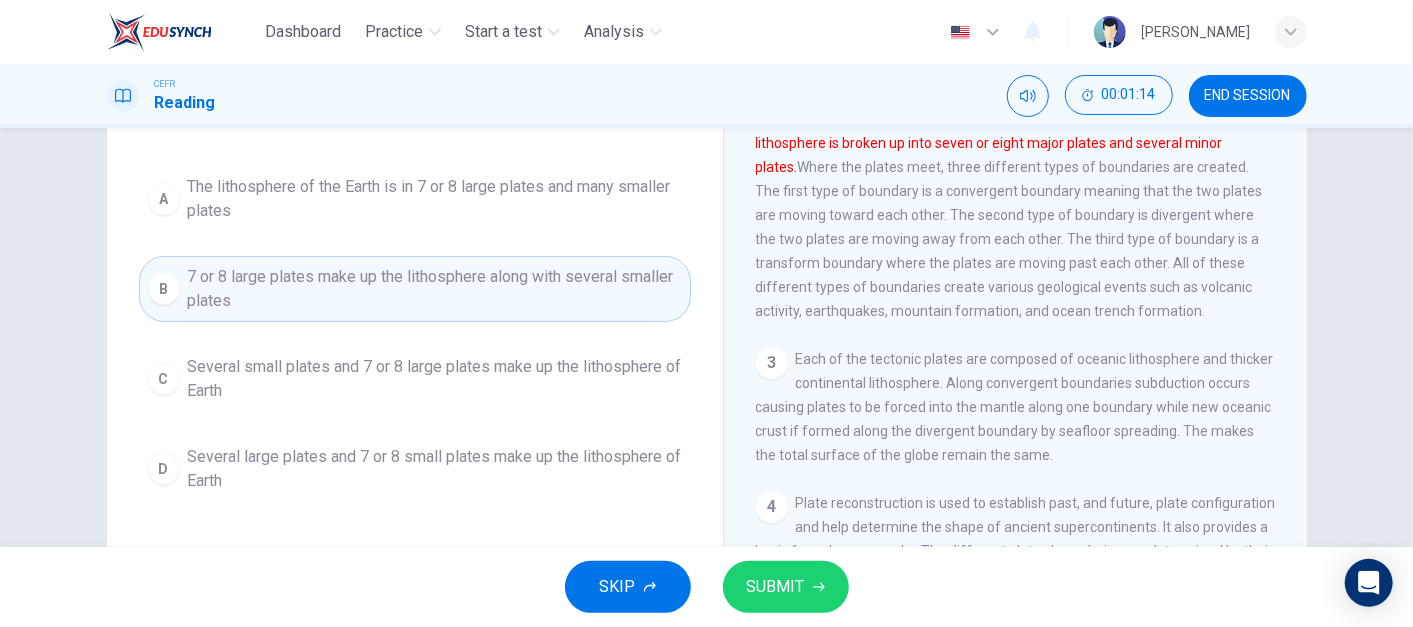 scroll, scrollTop: 235, scrollLeft: 0, axis: vertical 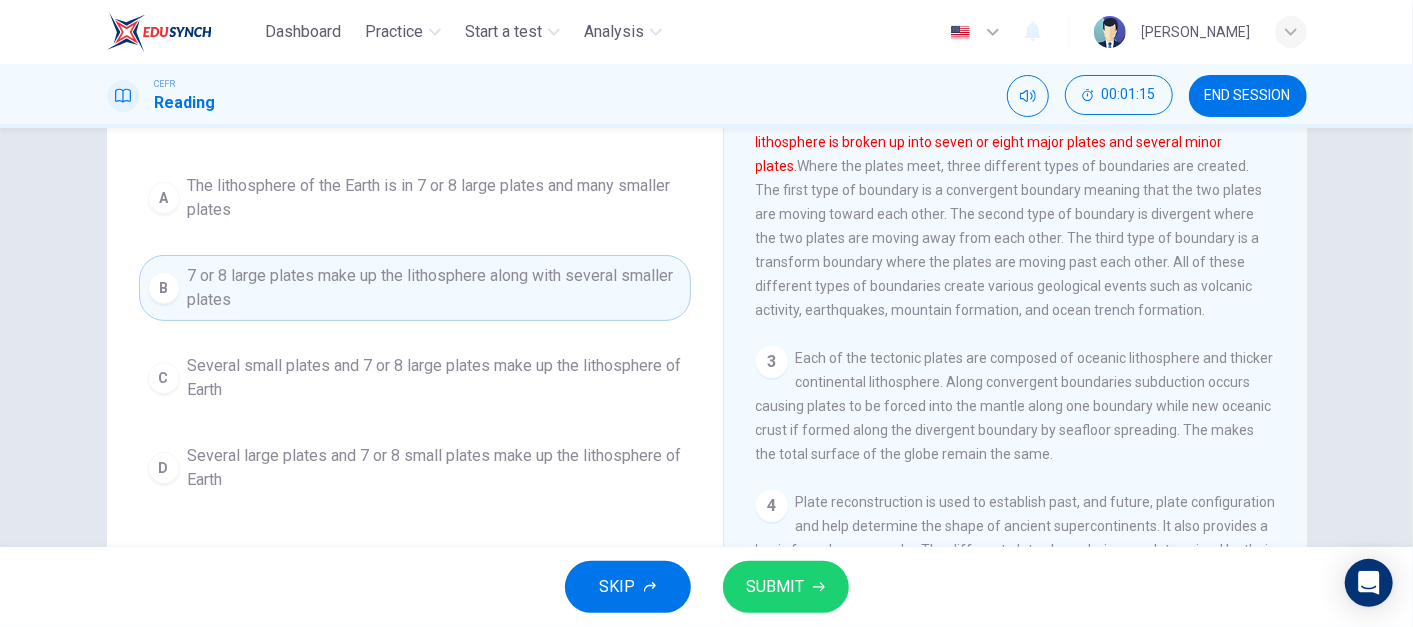 click on "SUBMIT" at bounding box center (776, 587) 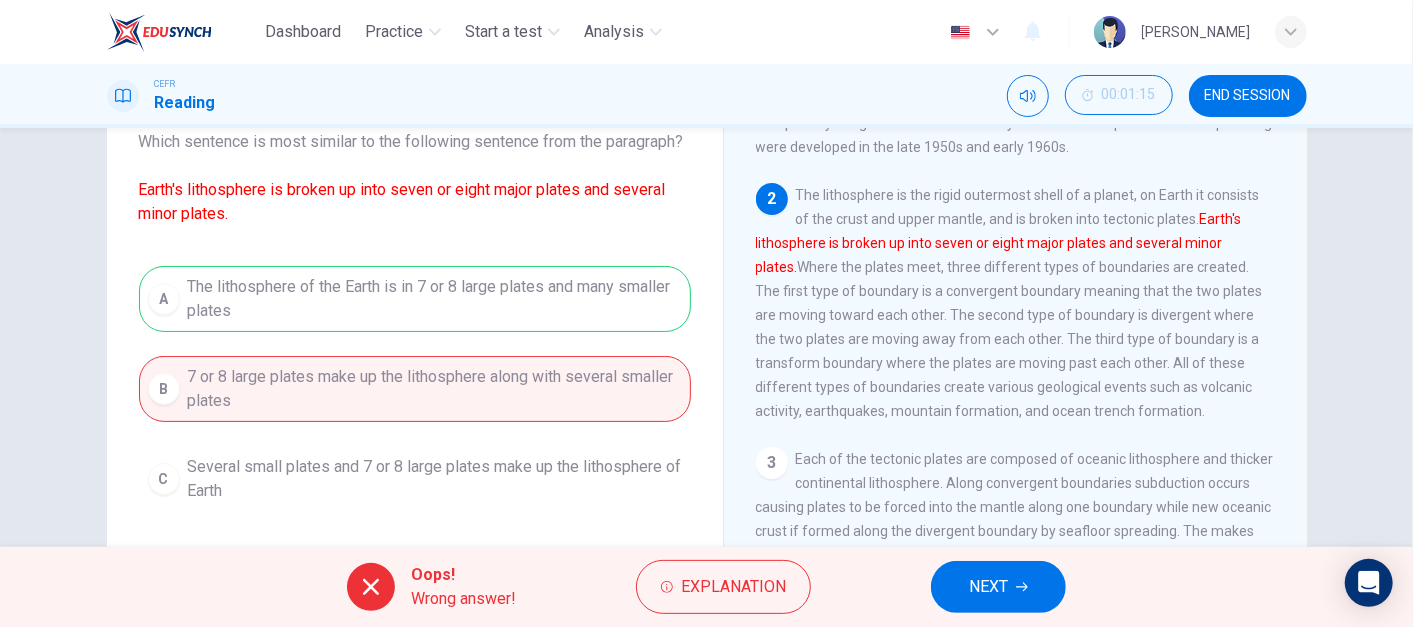 scroll, scrollTop: 133, scrollLeft: 0, axis: vertical 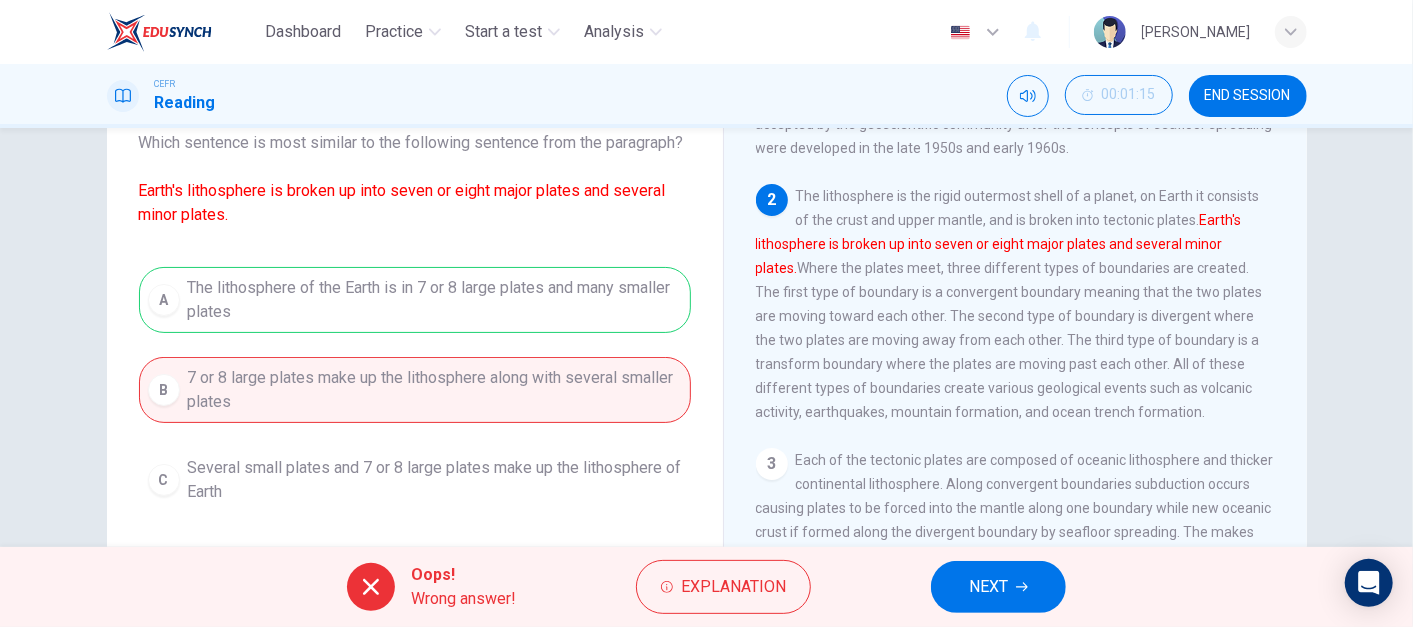 click on "NEXT" at bounding box center [998, 587] 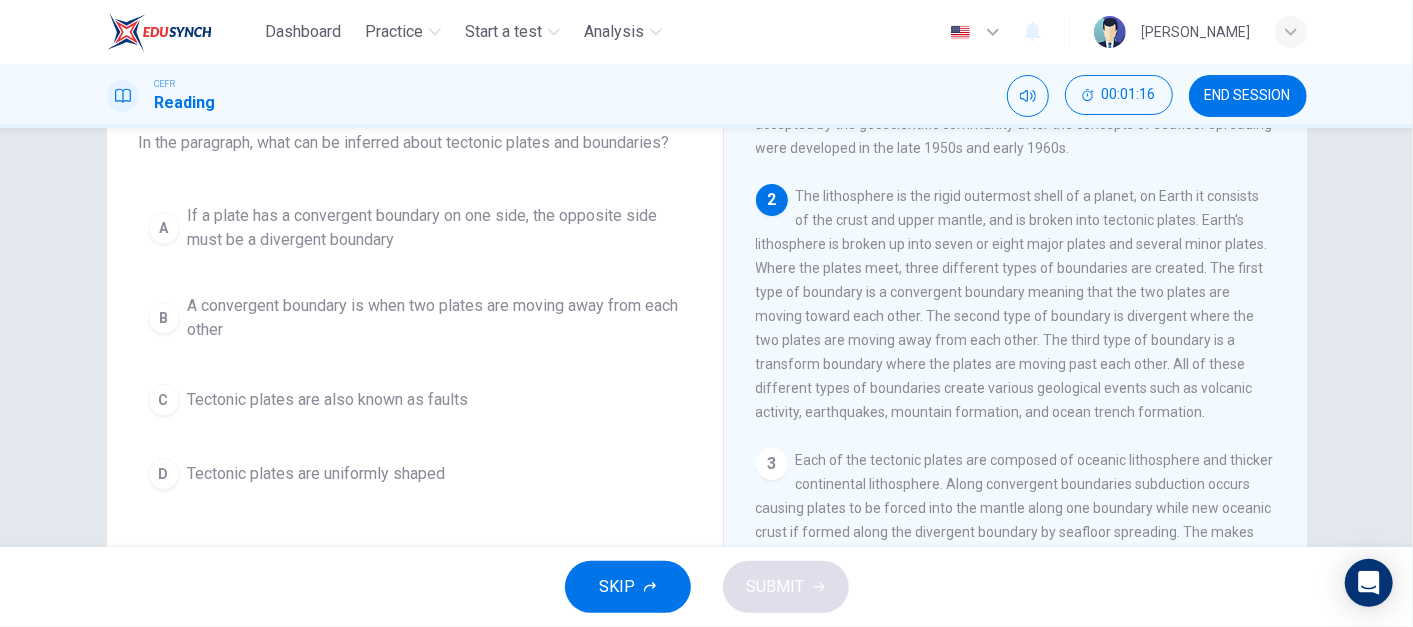 scroll, scrollTop: 122, scrollLeft: 0, axis: vertical 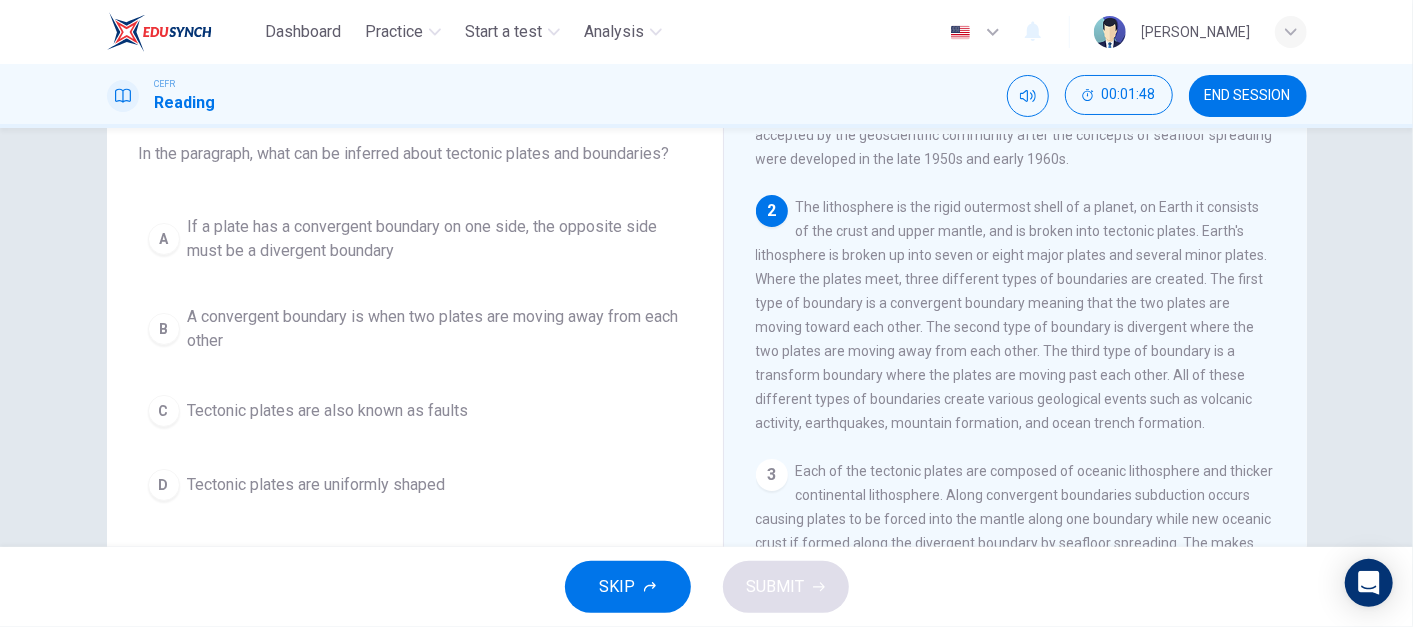 click on "If a plate has a convergent boundary on one side, the opposite side must be a divergent boundary" at bounding box center [435, 239] 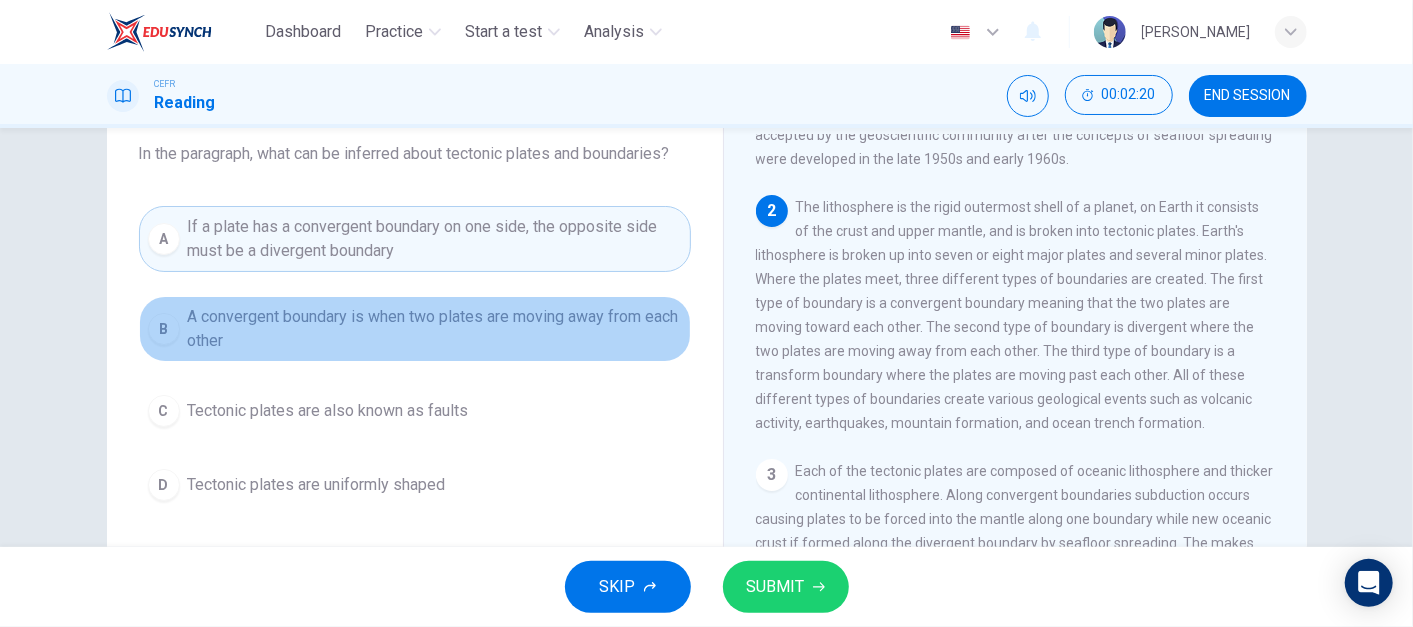click on "A convergent boundary is when two plates are moving away from each other" at bounding box center (435, 329) 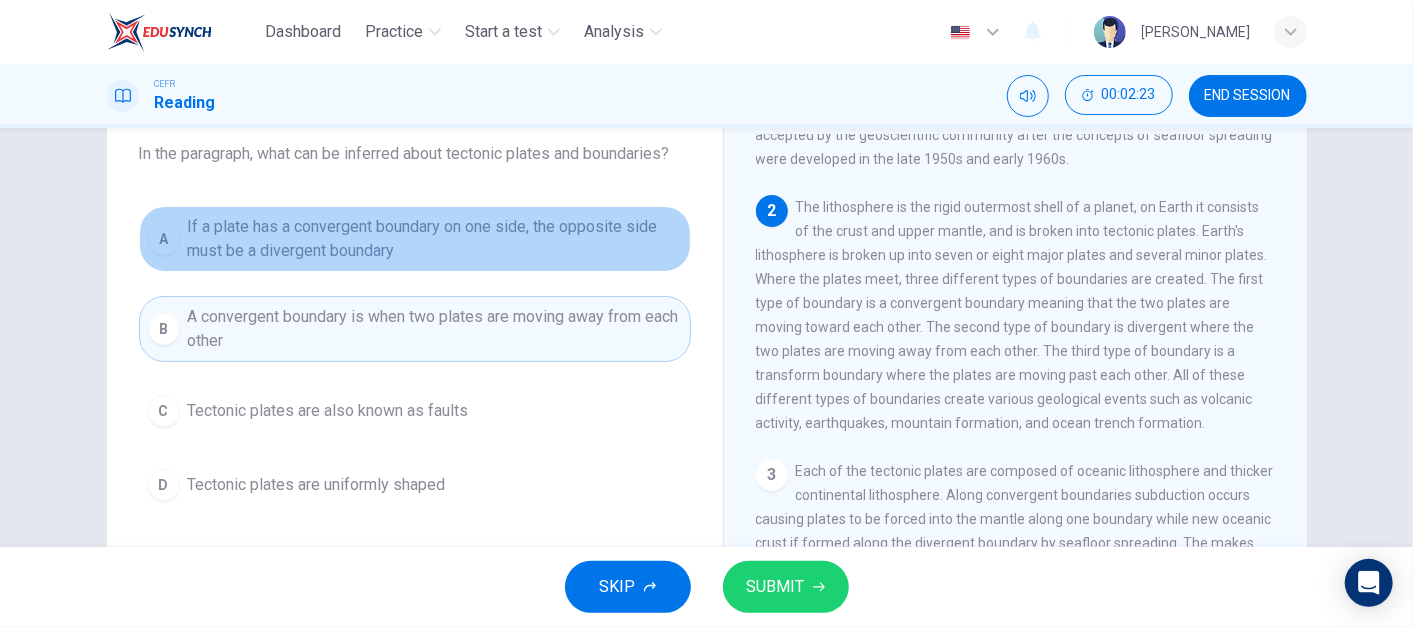 click on "If a plate has a convergent boundary on one side, the opposite side must be a divergent boundary" at bounding box center [435, 239] 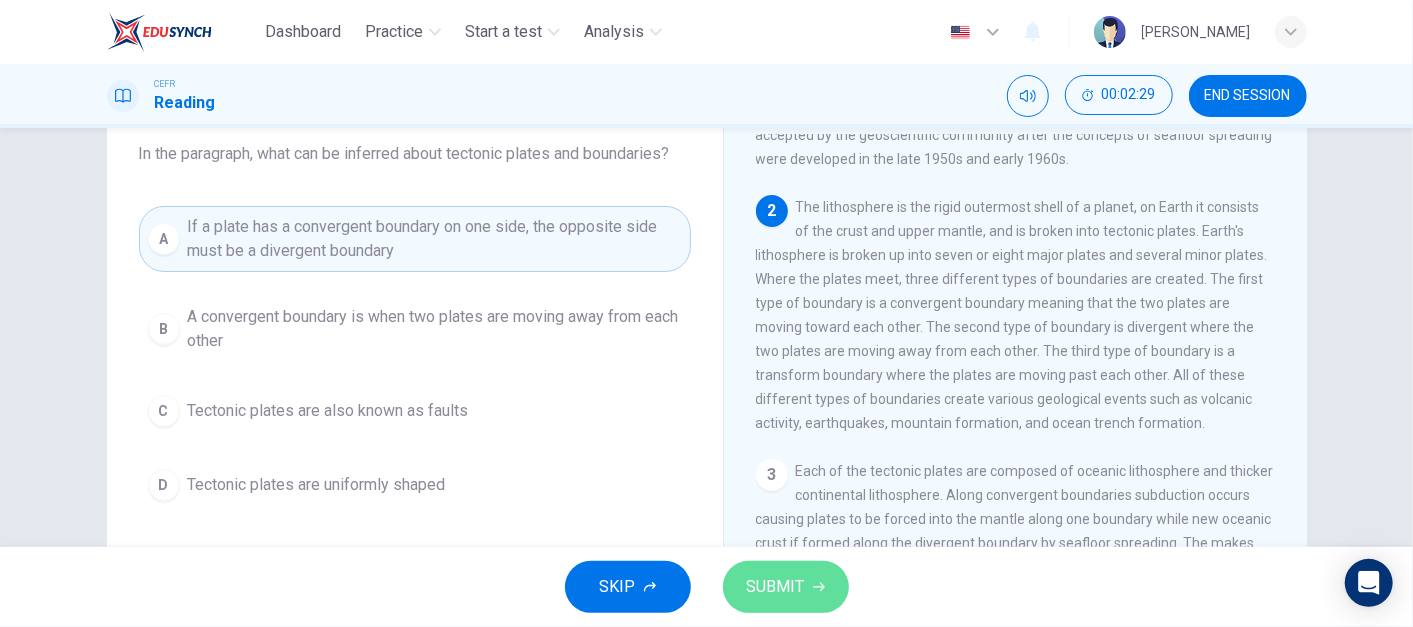 click on "SUBMIT" at bounding box center [776, 587] 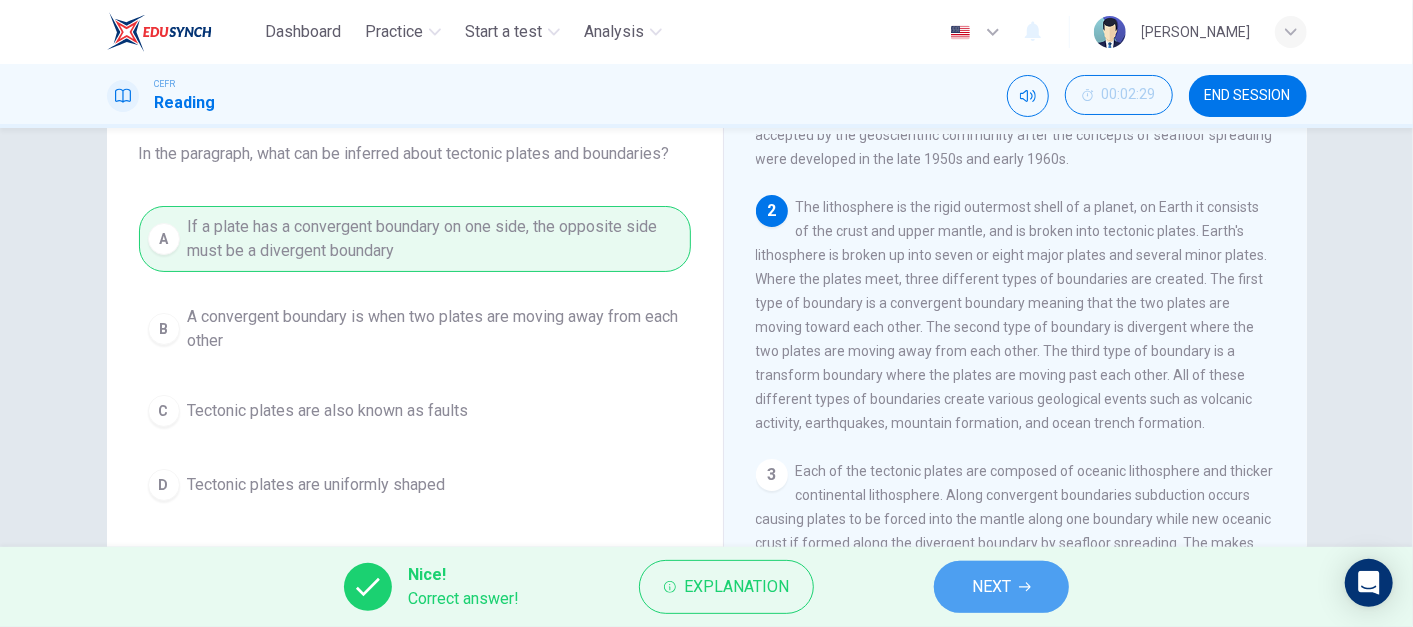 click 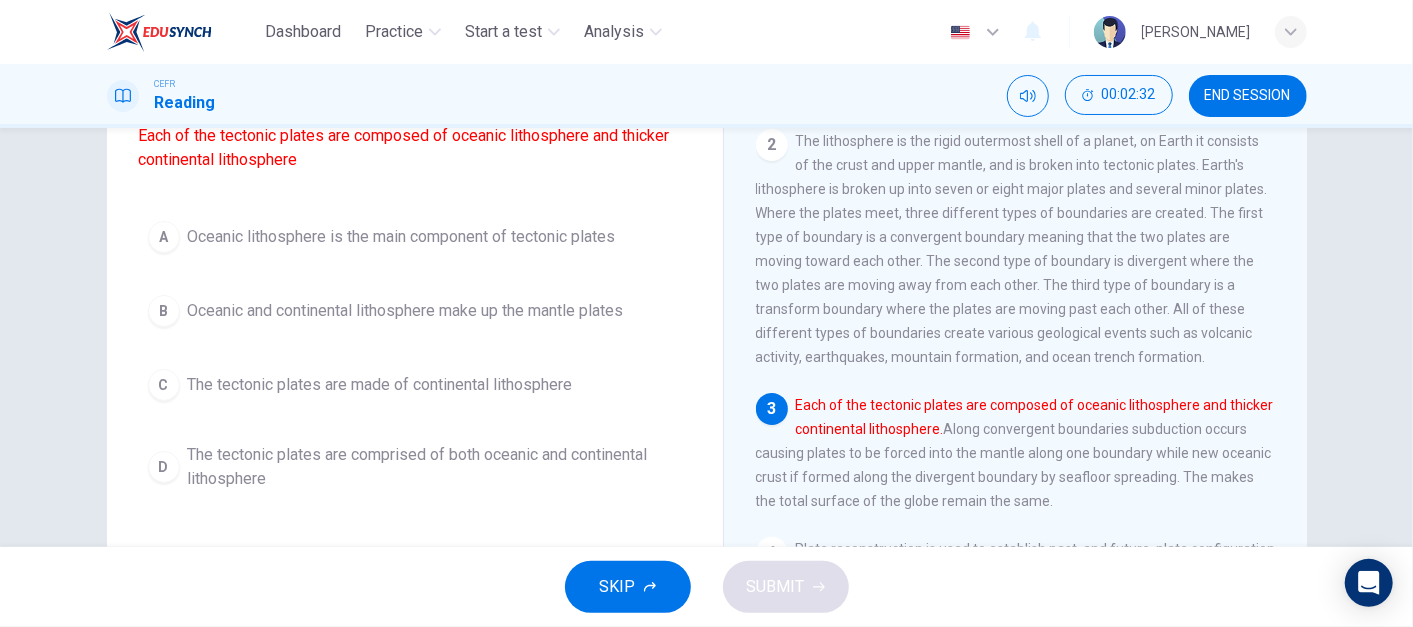 scroll, scrollTop: 194, scrollLeft: 0, axis: vertical 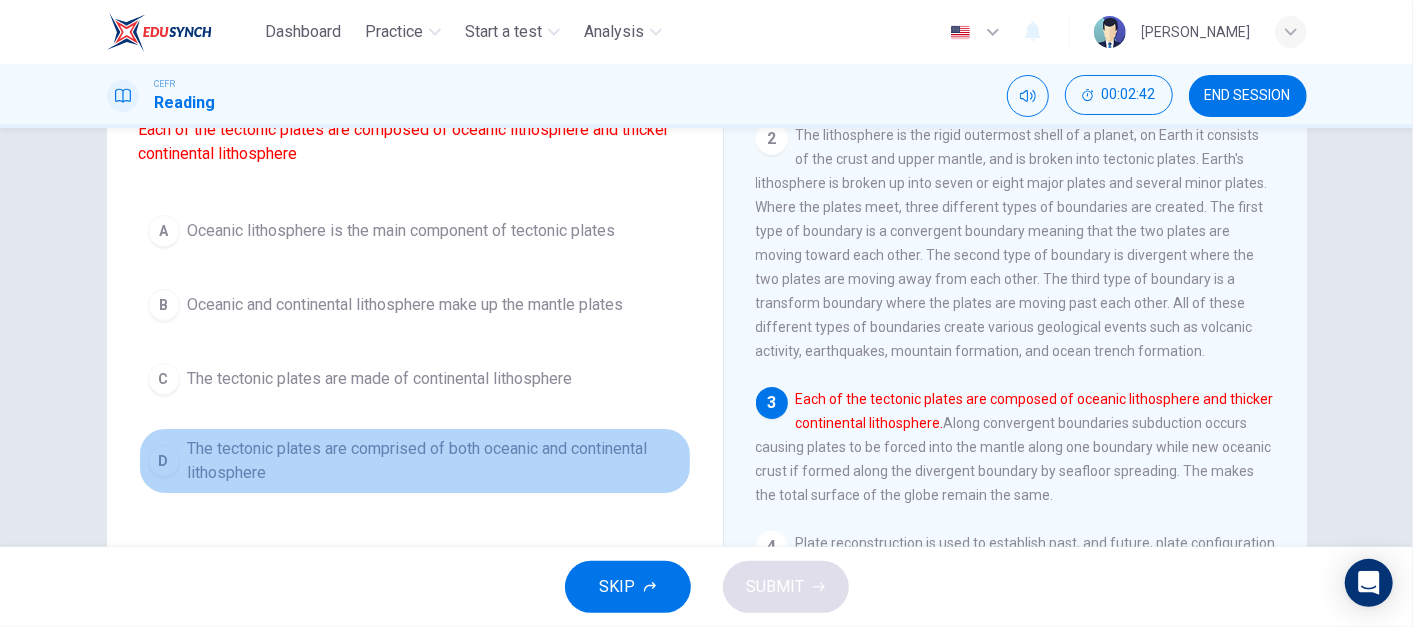 click on "The tectonic plates are comprised of both oceanic and continental lithosphere" at bounding box center [435, 461] 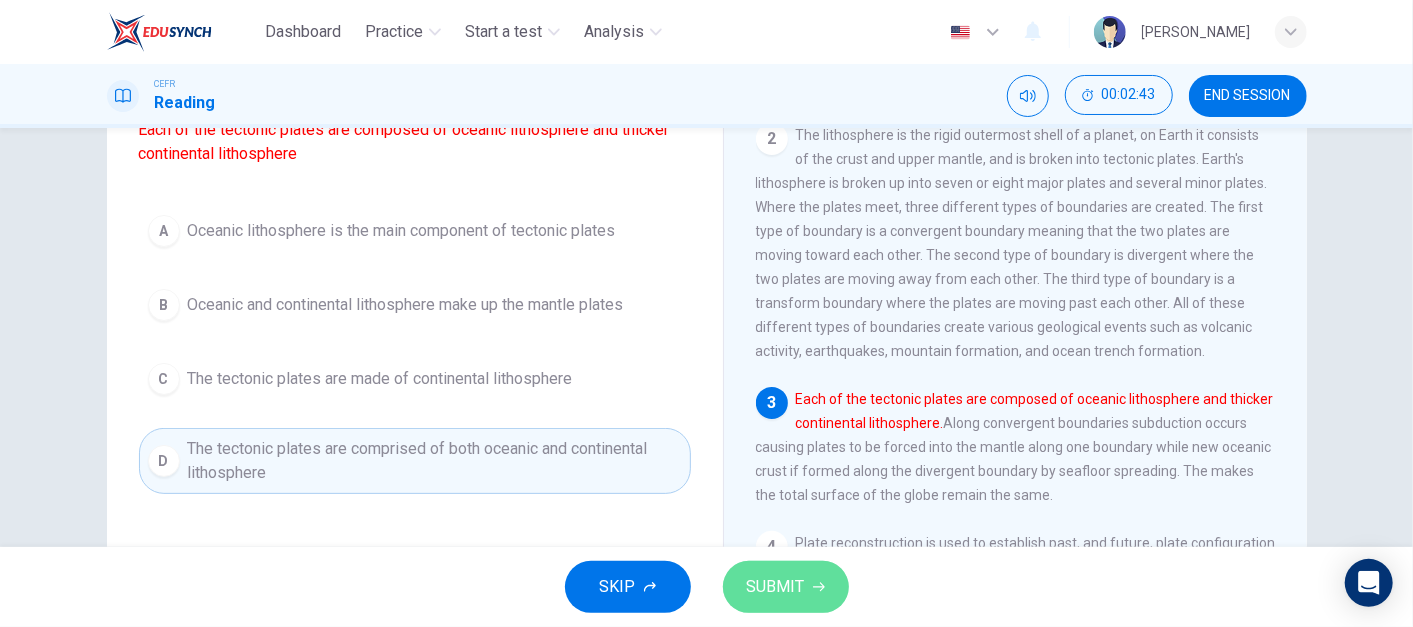 click on "SUBMIT" at bounding box center (776, 587) 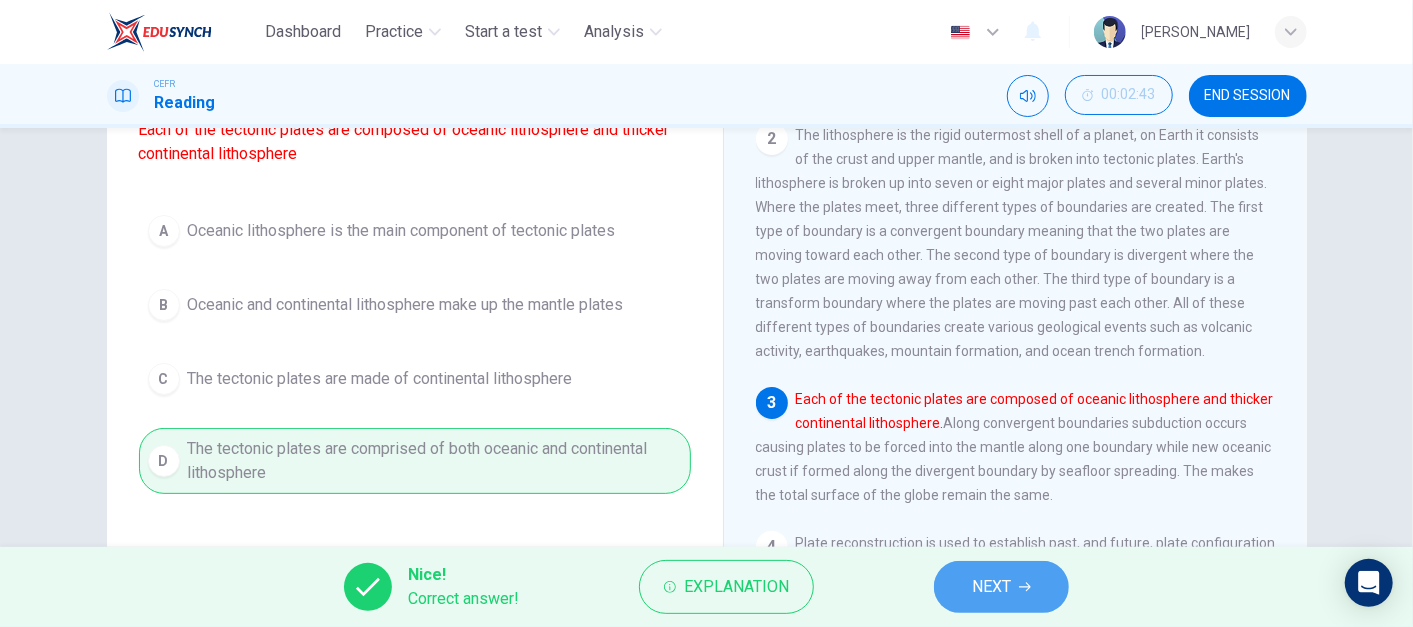 click on "NEXT" at bounding box center [1001, 587] 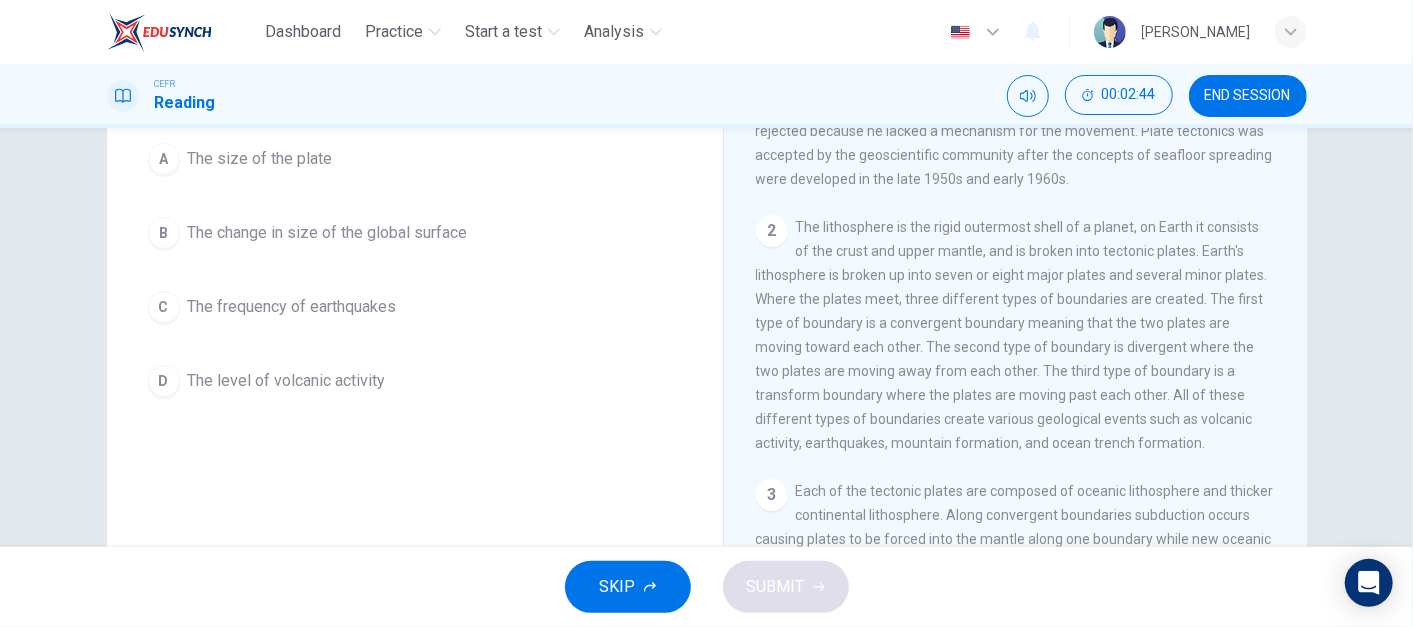 scroll, scrollTop: 166, scrollLeft: 0, axis: vertical 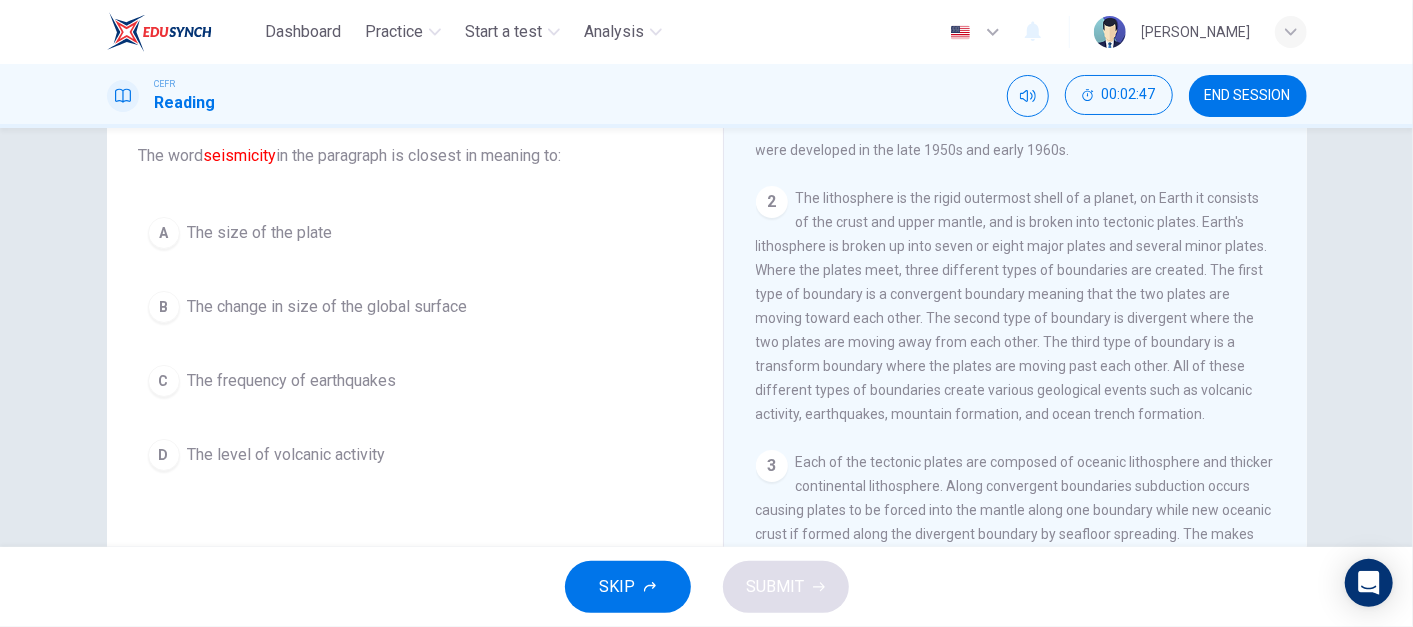click on "The frequency of earthquakes" at bounding box center [292, 381] 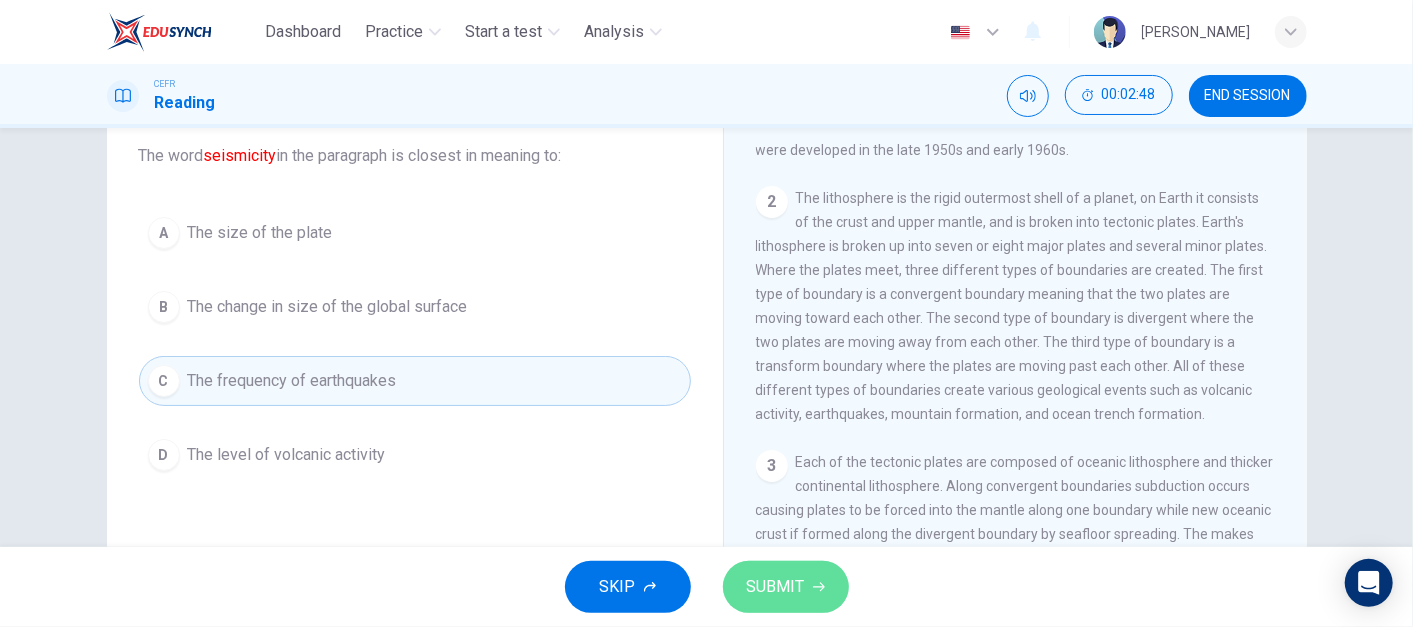 click on "SUBMIT" at bounding box center [776, 587] 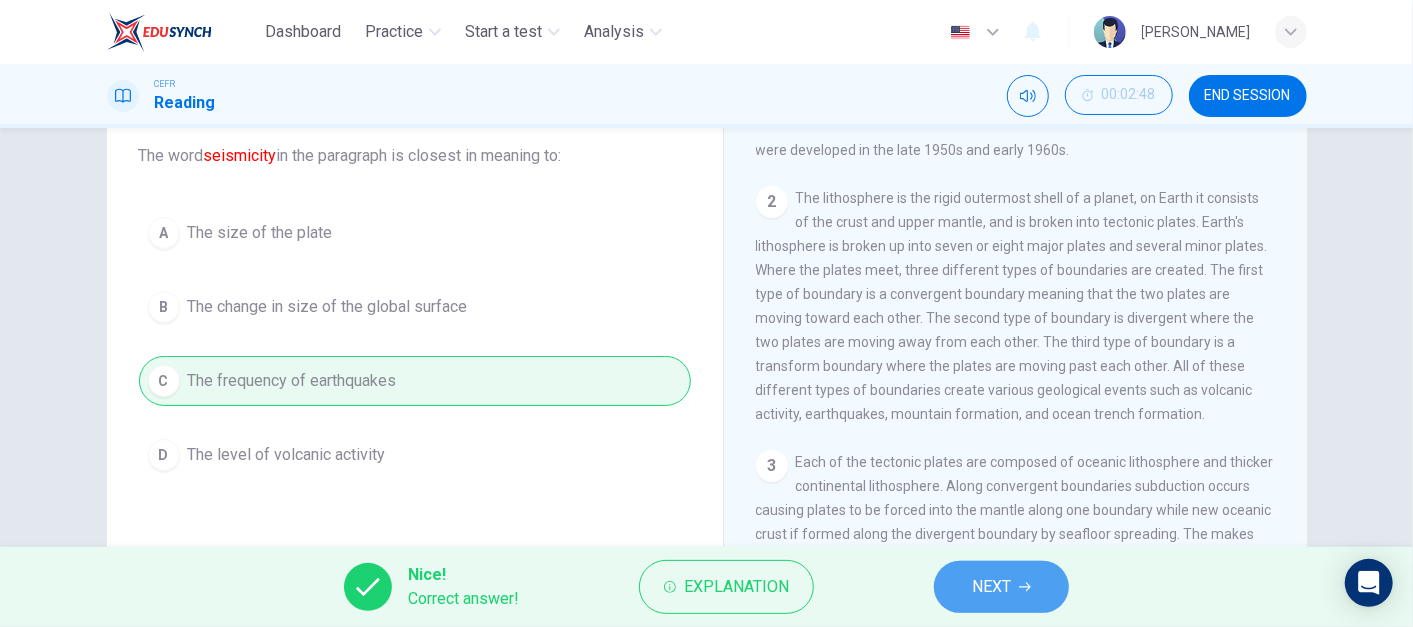 click on "NEXT" at bounding box center [991, 587] 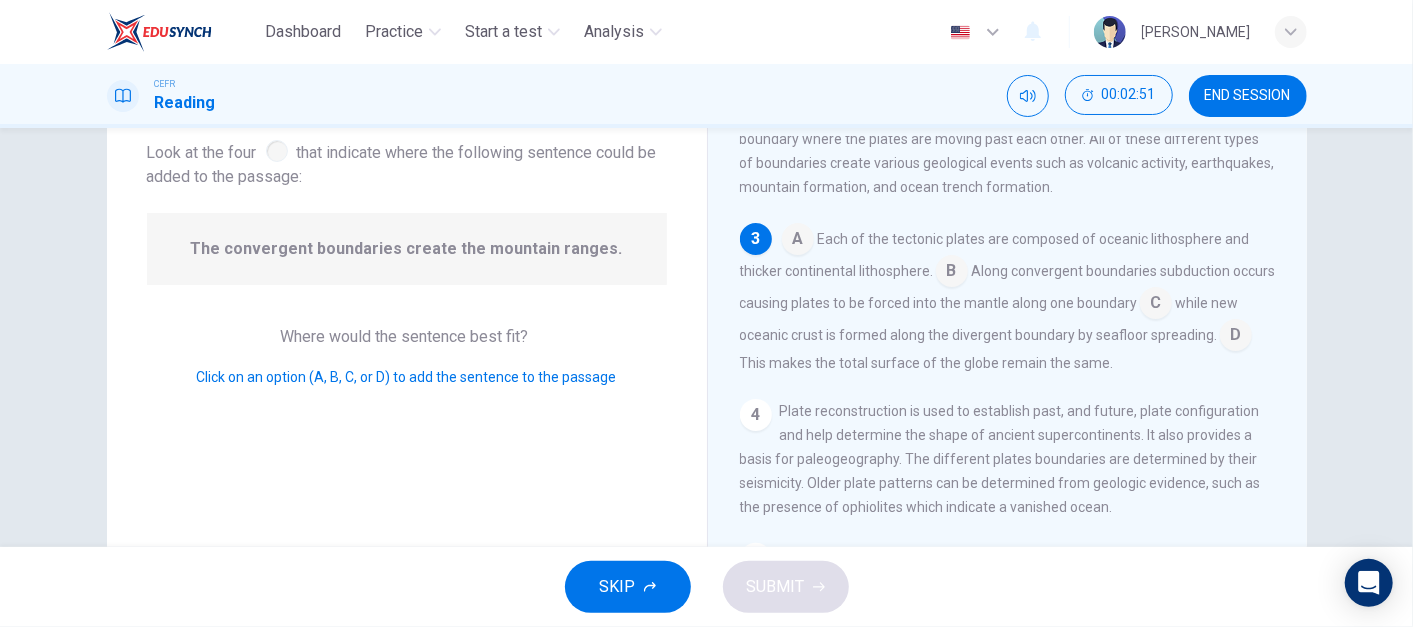 scroll, scrollTop: 435, scrollLeft: 0, axis: vertical 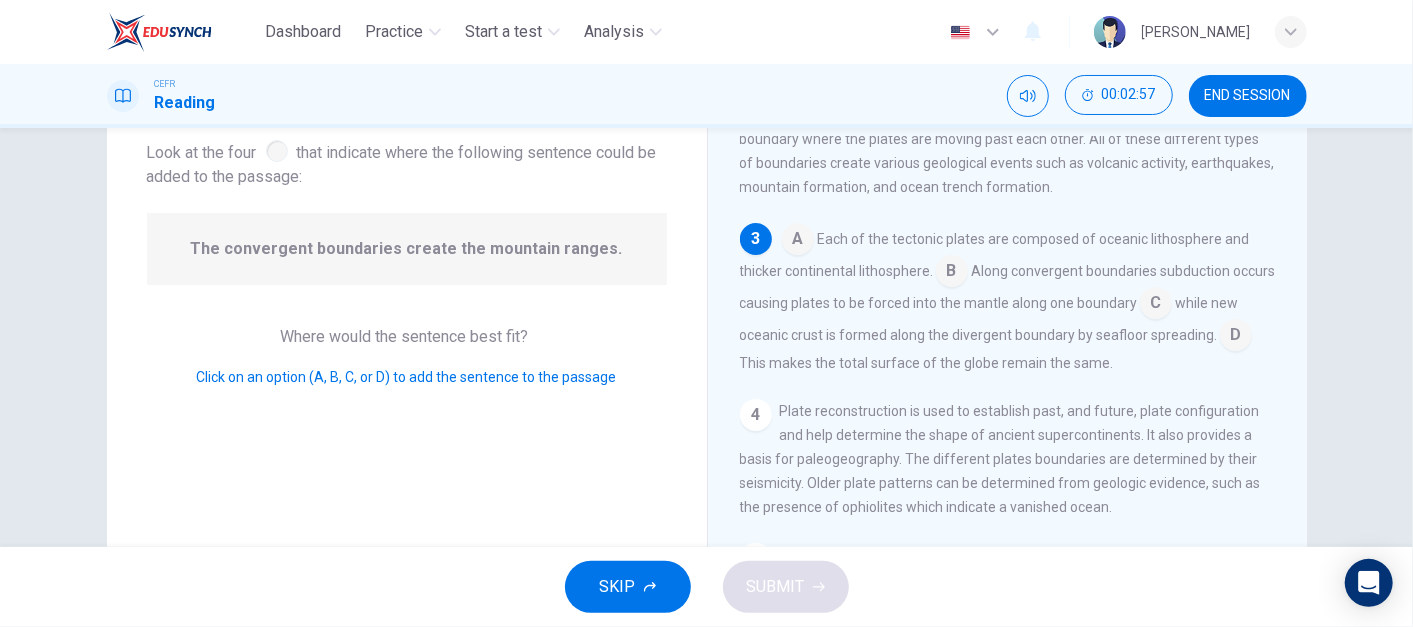 click at bounding box center (952, 273) 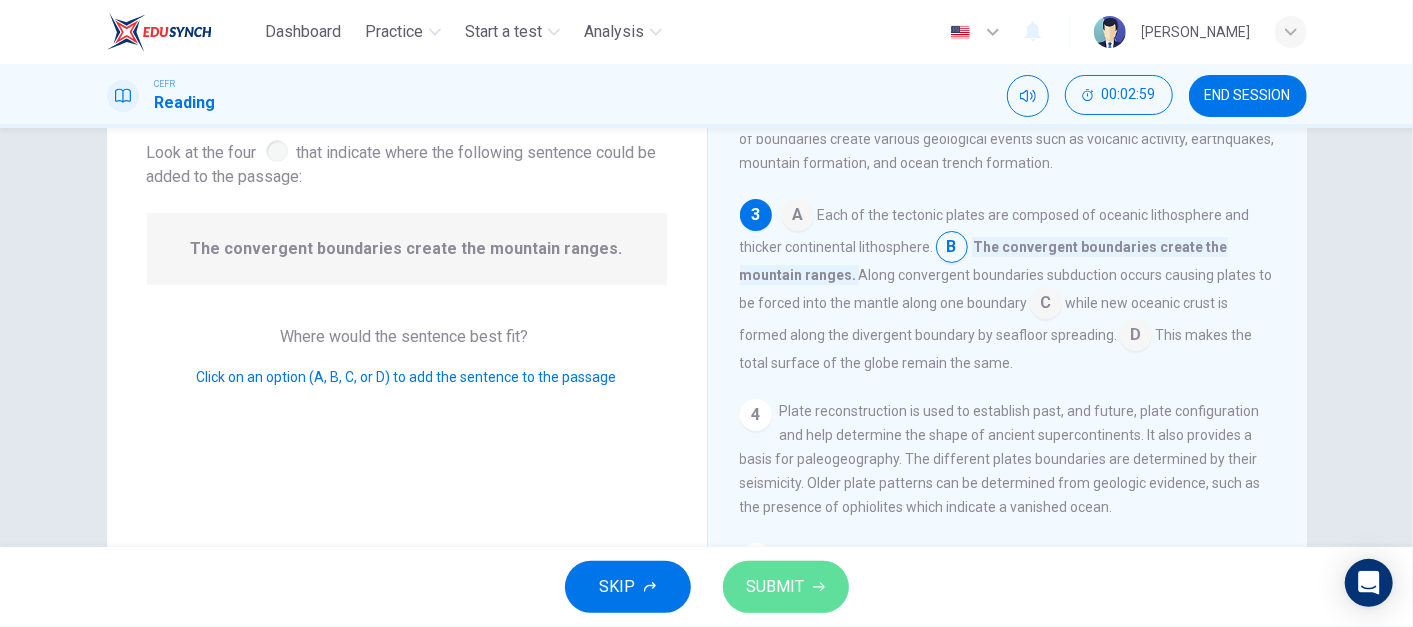 click on "SUBMIT" at bounding box center (776, 587) 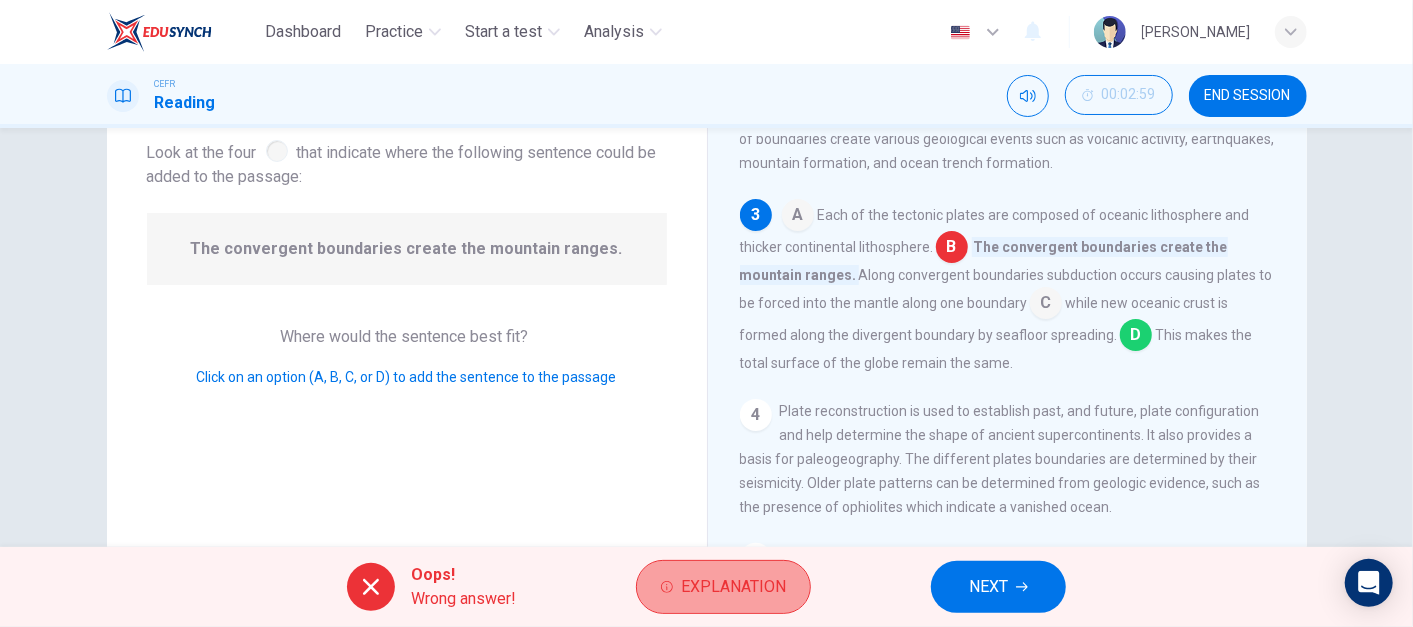 click on "Explanation" at bounding box center [733, 587] 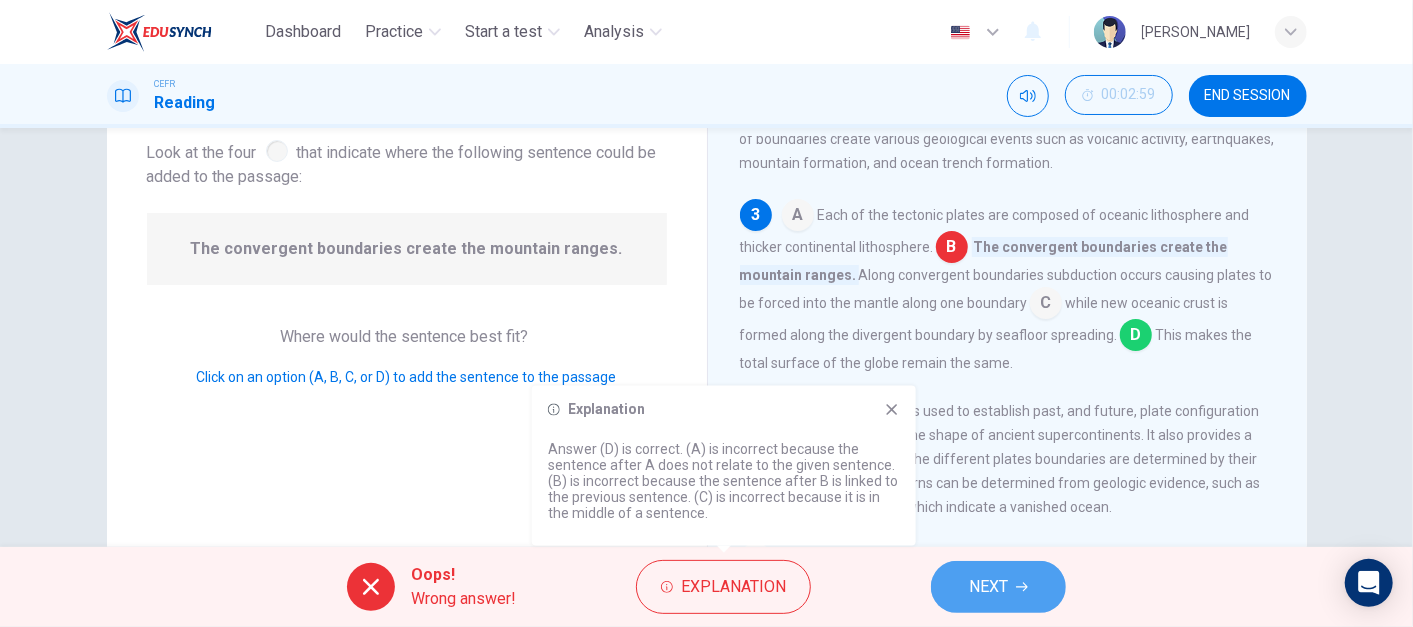 click on "NEXT" at bounding box center (998, 587) 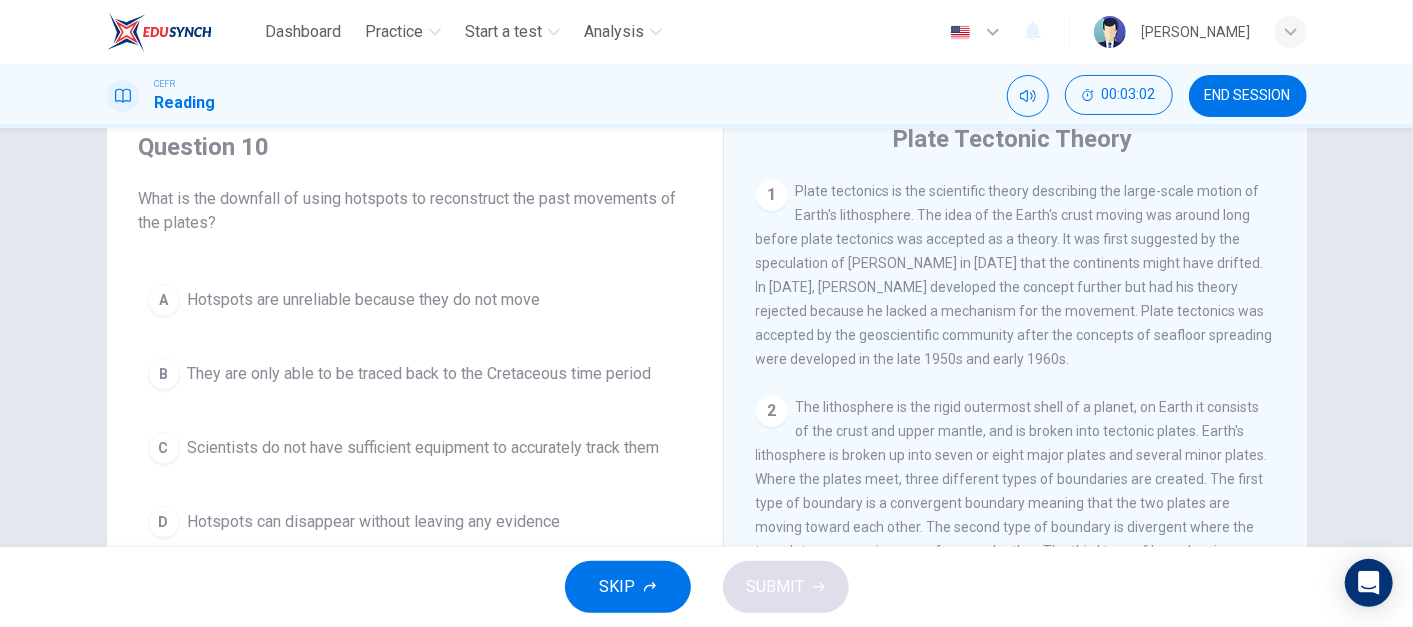 scroll, scrollTop: 88, scrollLeft: 0, axis: vertical 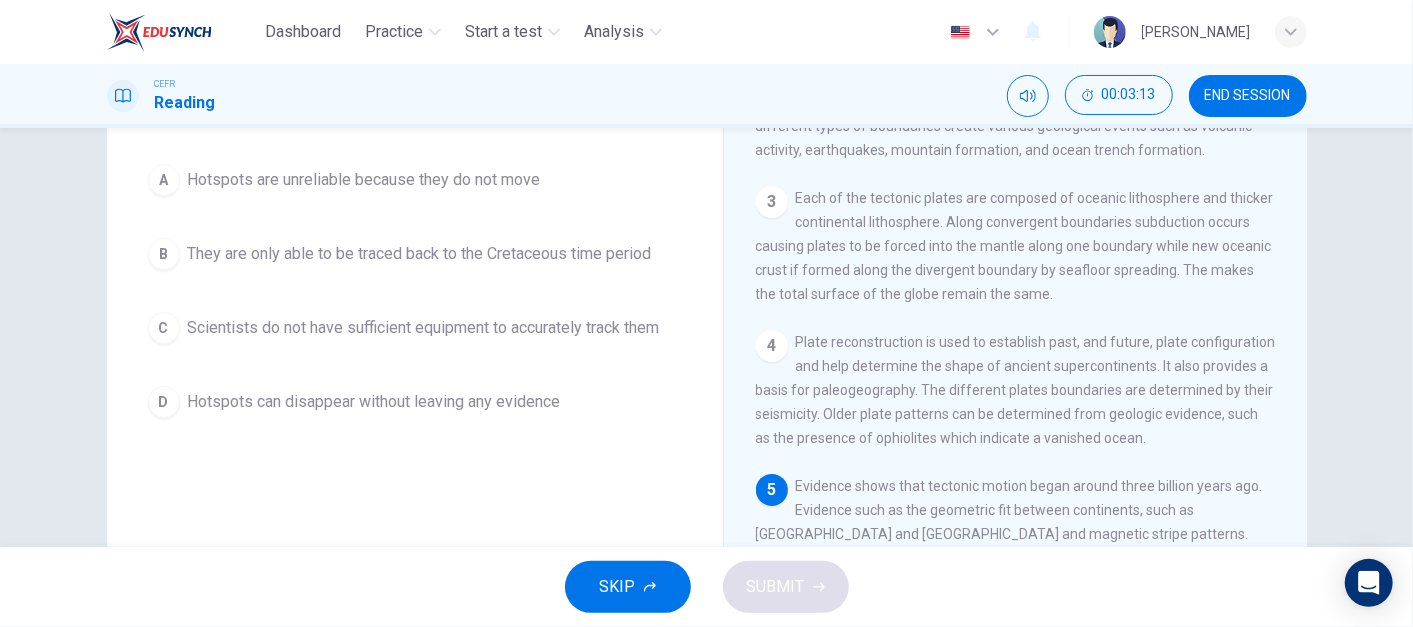 click on "A Hotspots are unreliable because they do not move B They are only able to be traced back to the Cretaceous time period C Scientists do not have sufficient equipment to accurately track them D Hotspots can disappear without leaving any evidence" at bounding box center [415, 291] 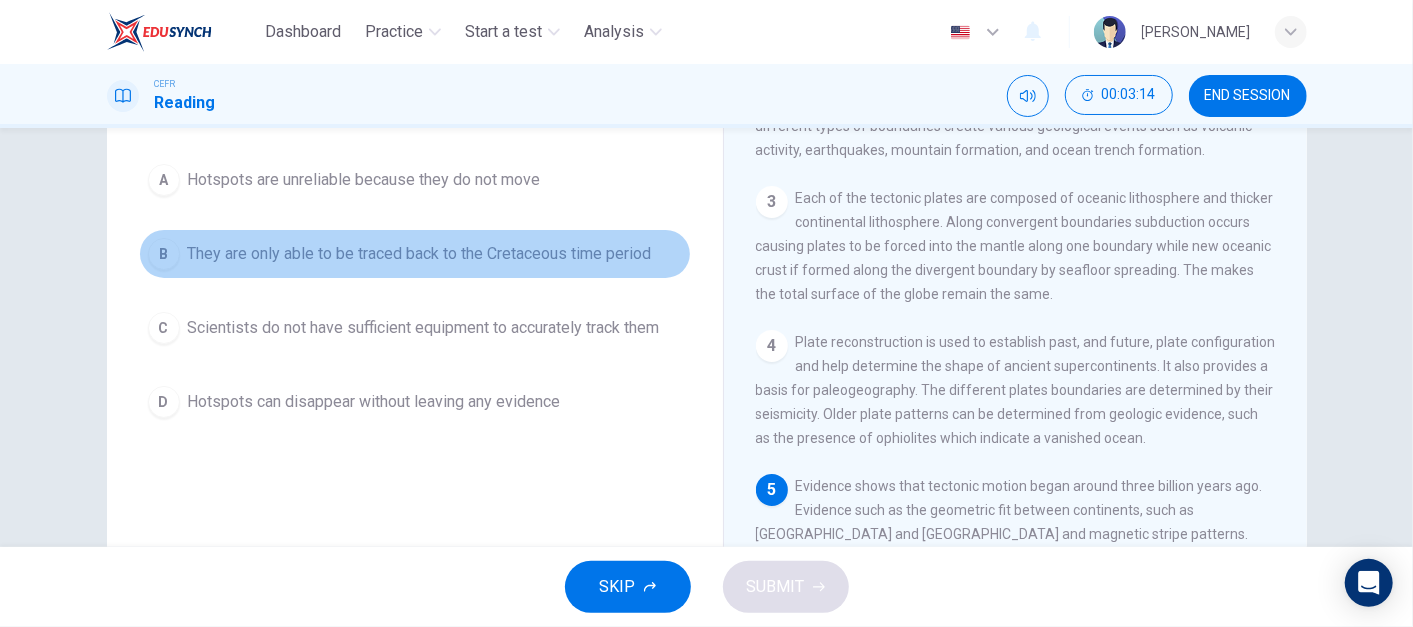 click on "B They are only able to be traced back to the Cretaceous time period" at bounding box center (415, 254) 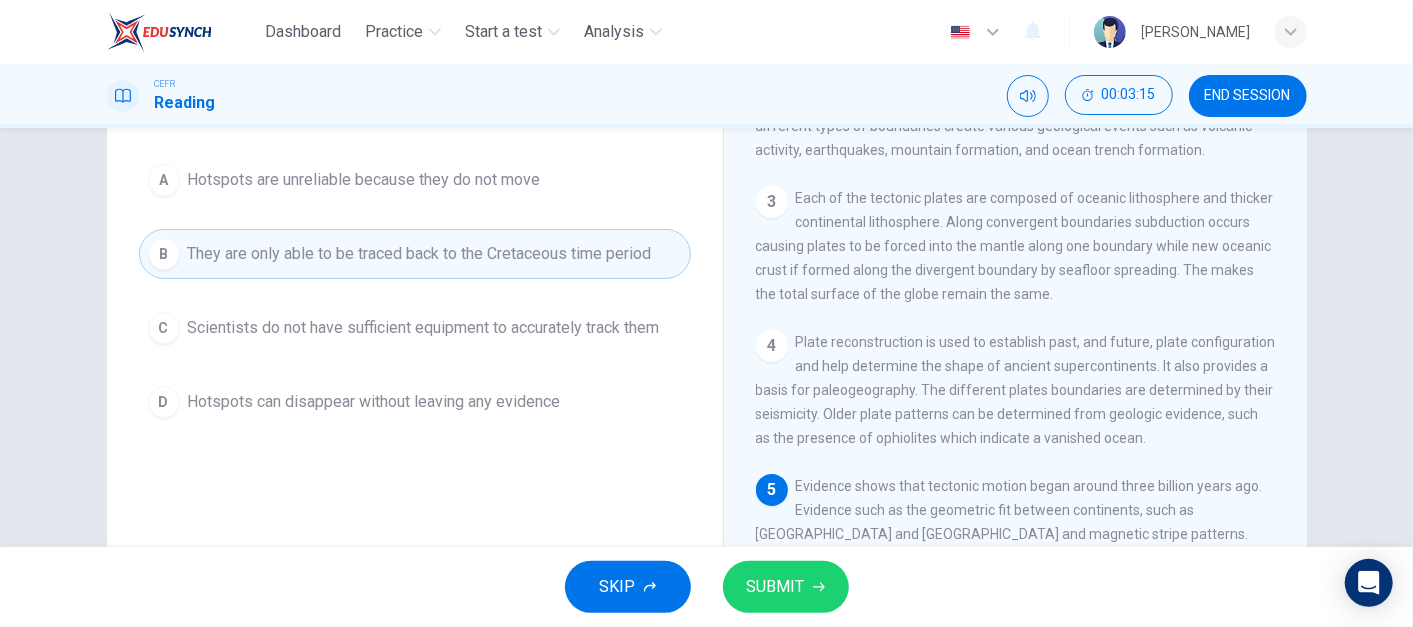 type 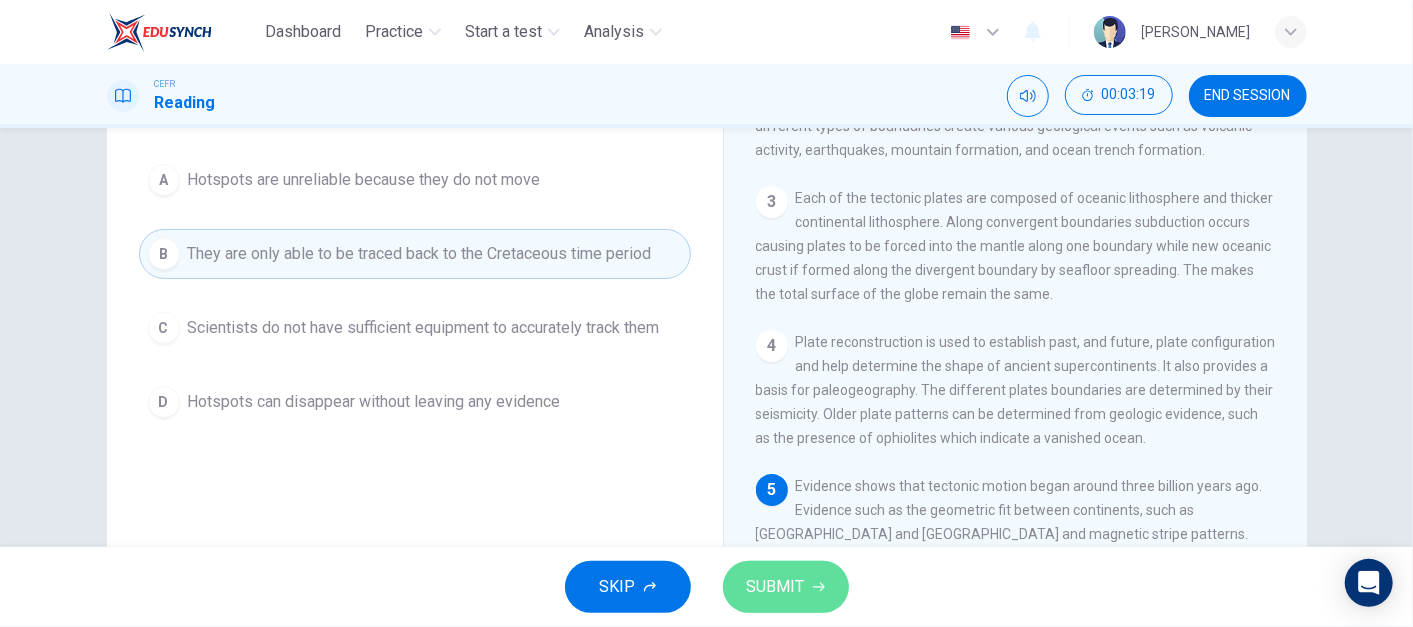 click on "SUBMIT" at bounding box center (776, 587) 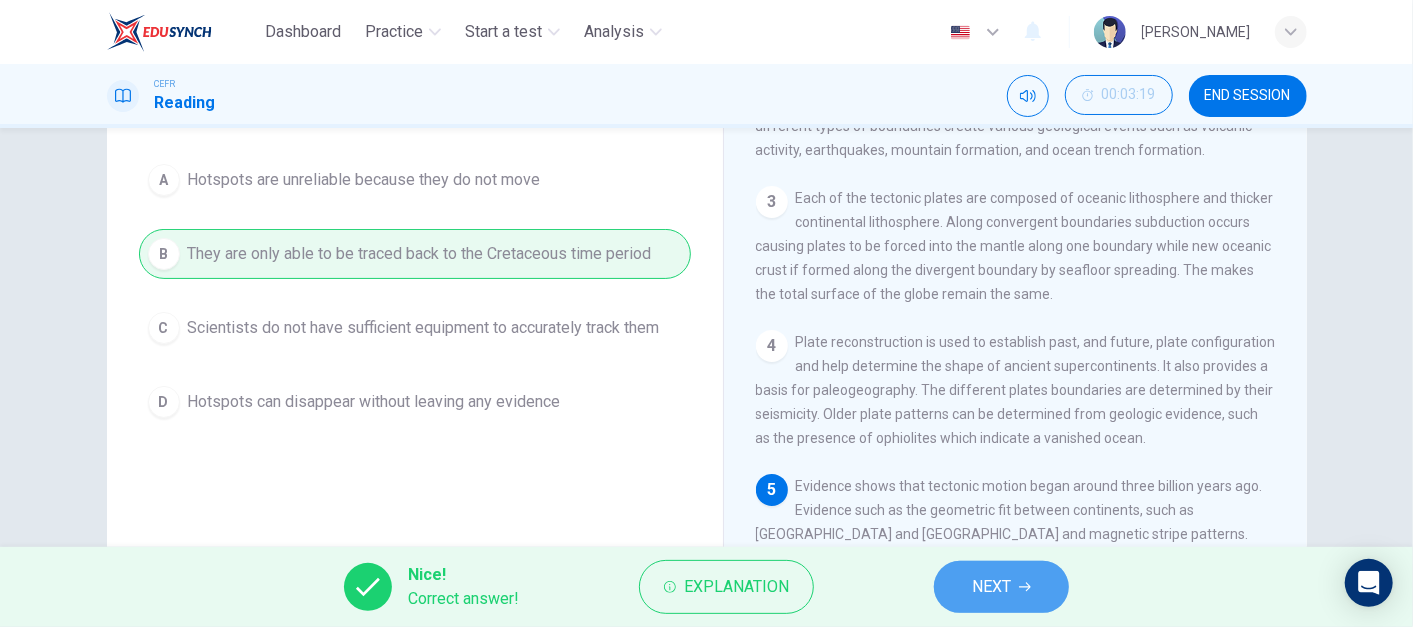 click on "NEXT" at bounding box center (991, 587) 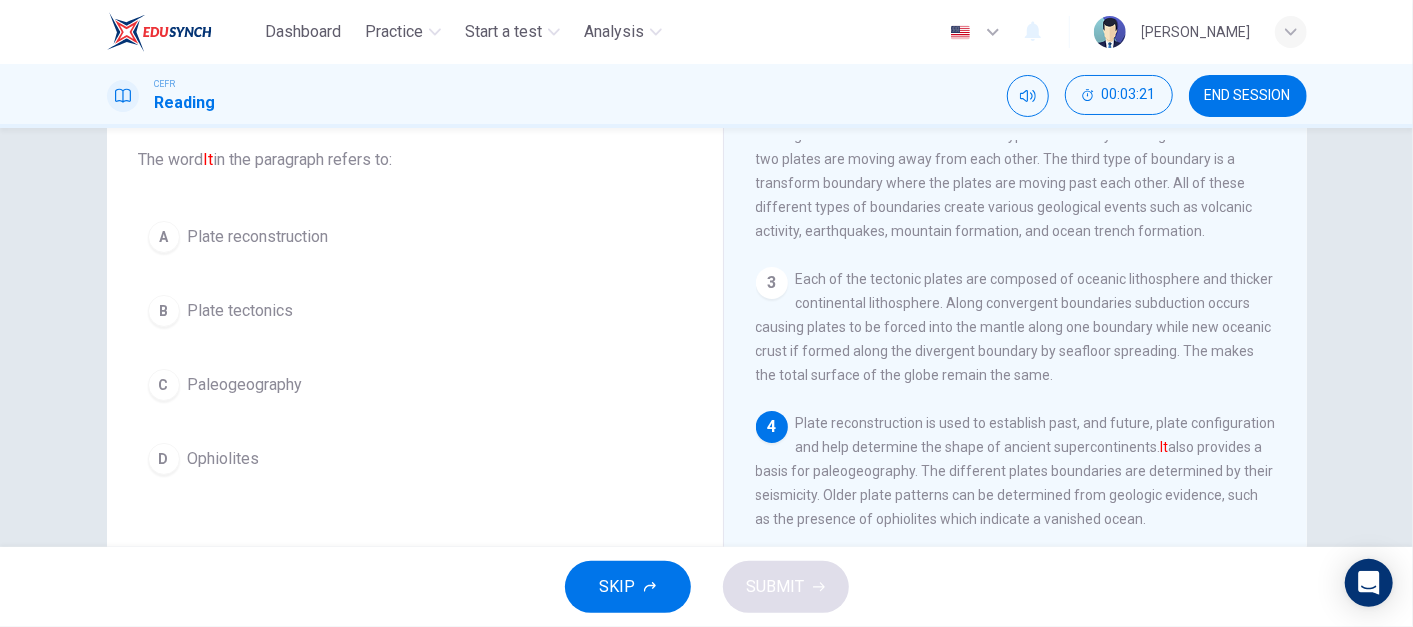 scroll, scrollTop: 117, scrollLeft: 0, axis: vertical 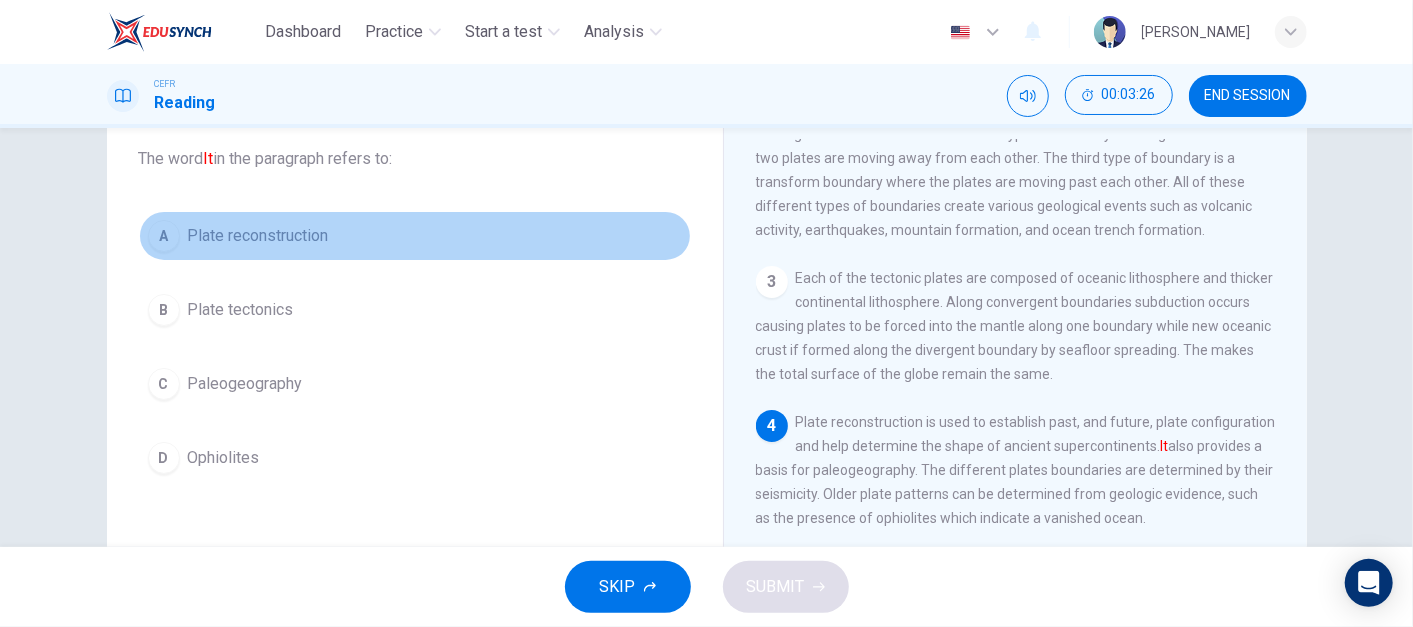 click on "Plate reconstruction" at bounding box center [258, 236] 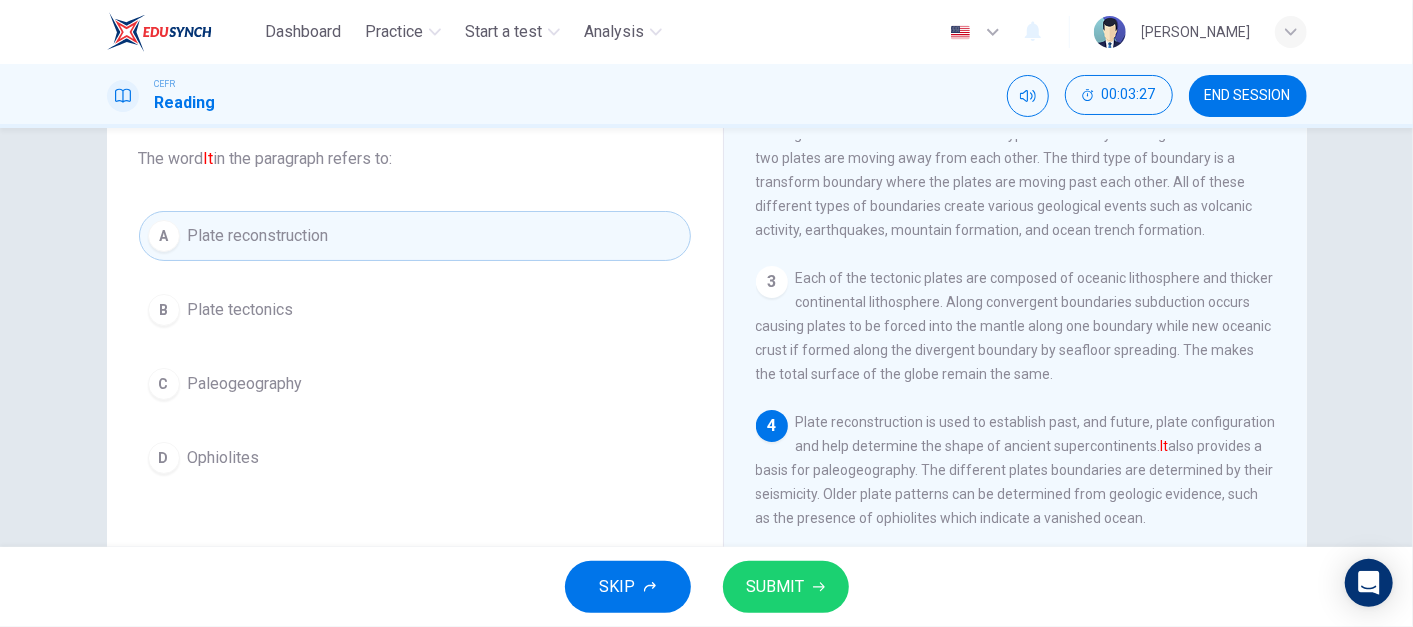 click on "SUBMIT" at bounding box center (776, 587) 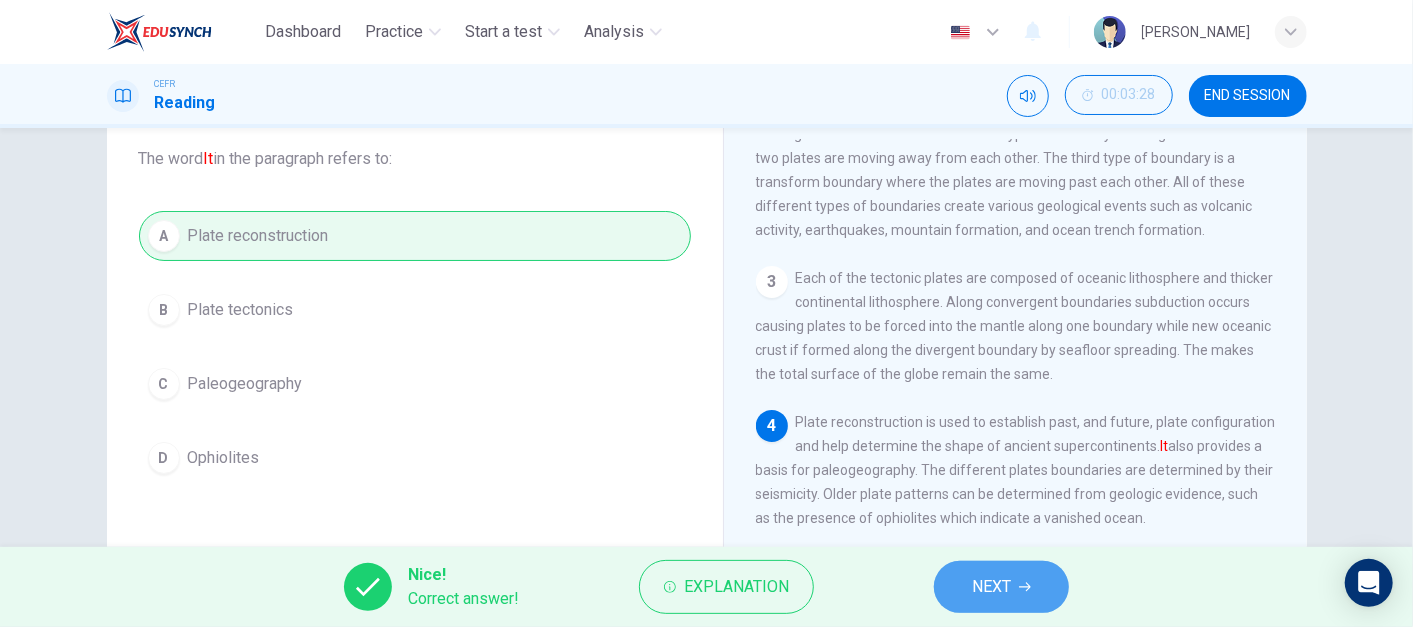 click on "NEXT" at bounding box center [991, 587] 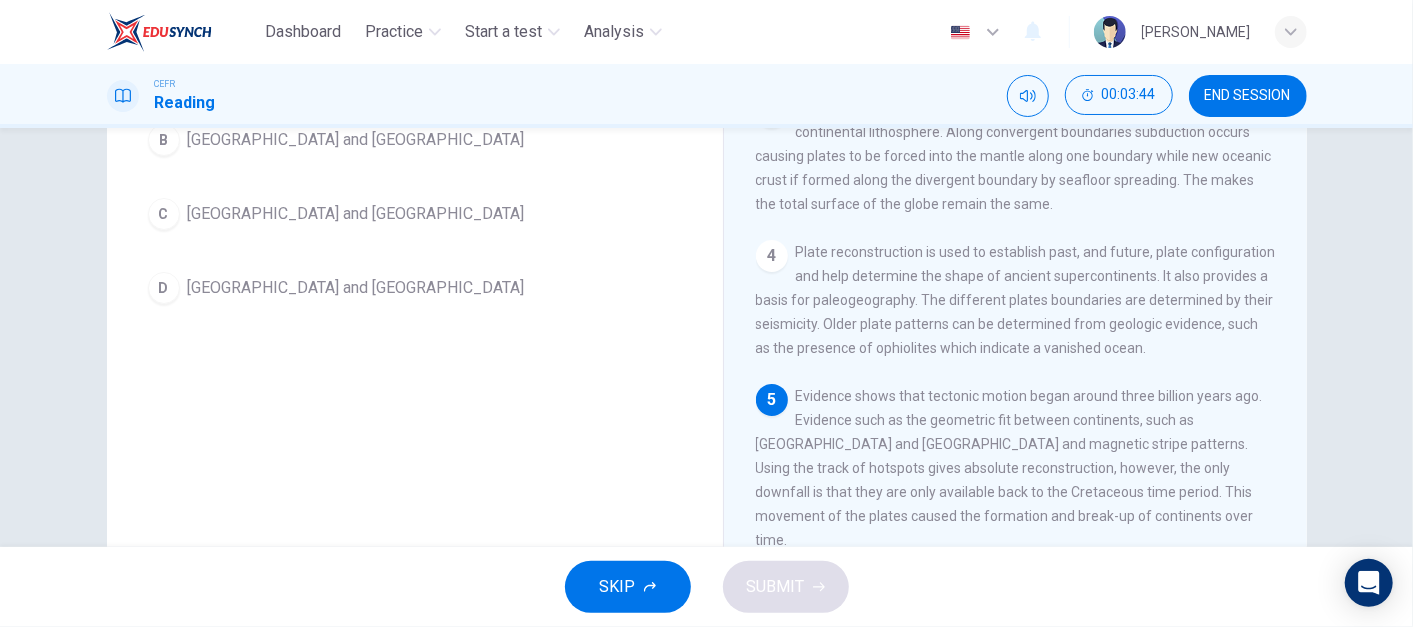 scroll, scrollTop: 245, scrollLeft: 0, axis: vertical 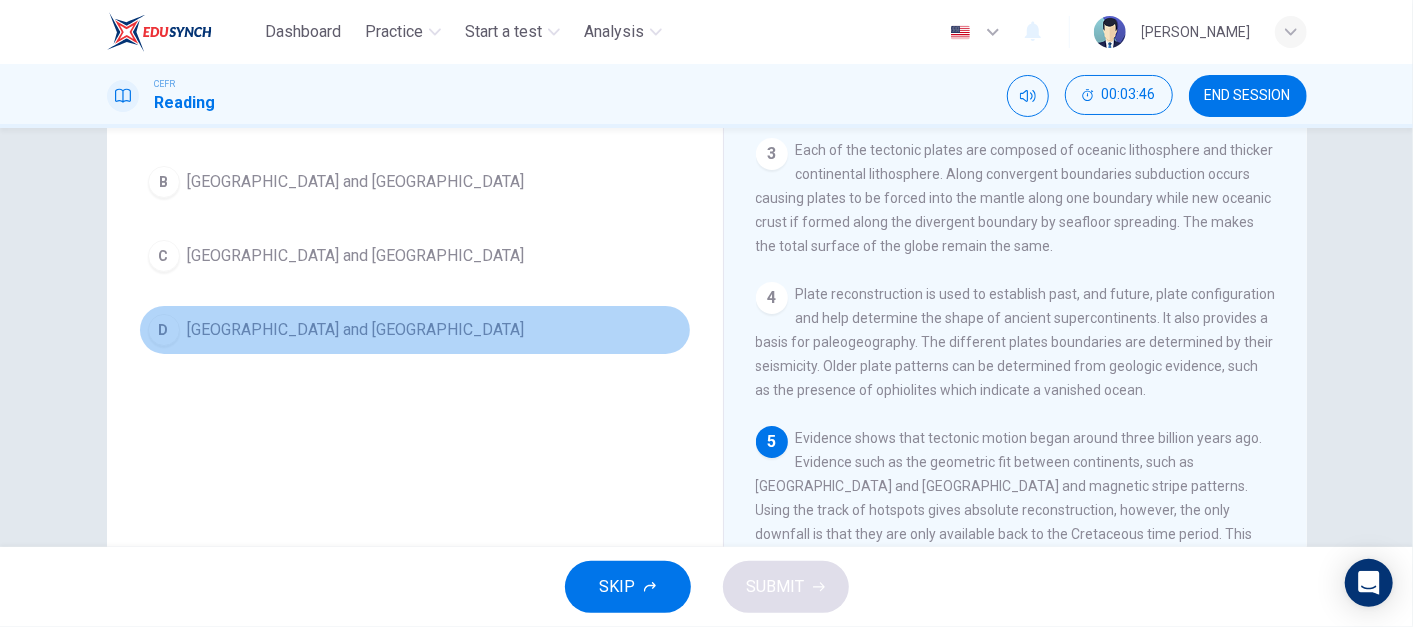 click on "D [GEOGRAPHIC_DATA] and [GEOGRAPHIC_DATA]" at bounding box center [415, 330] 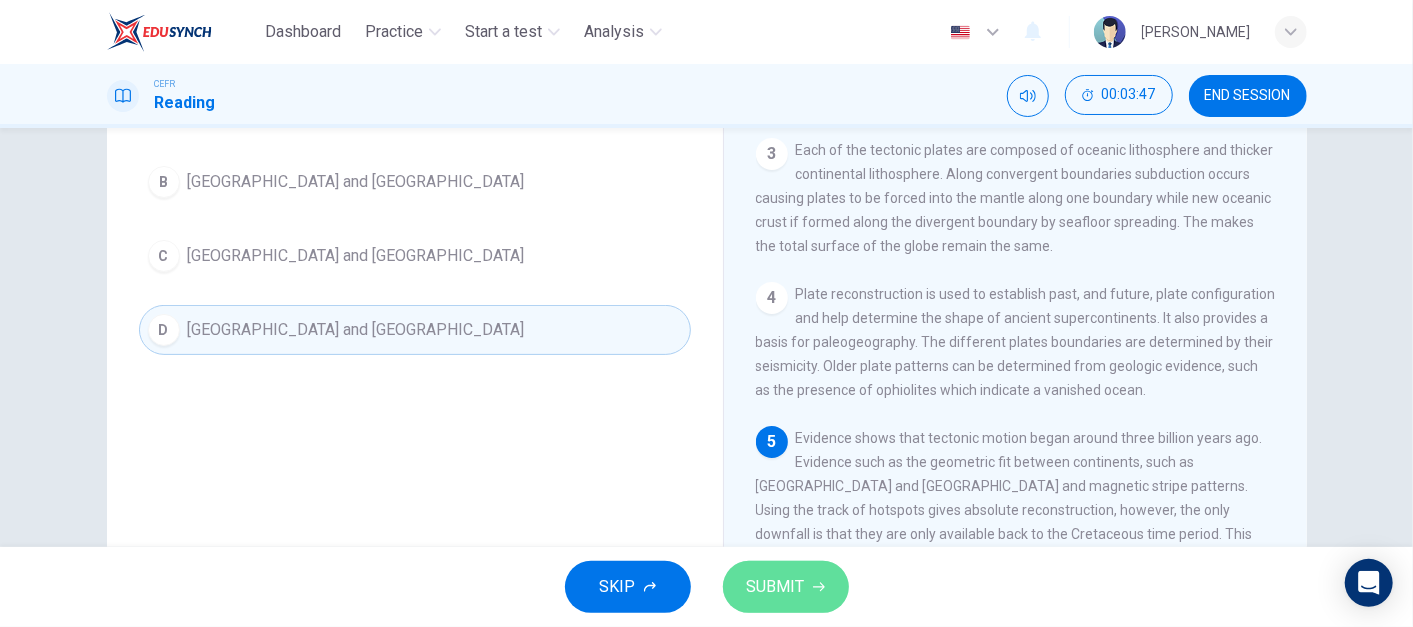 click on "SUBMIT" at bounding box center (776, 587) 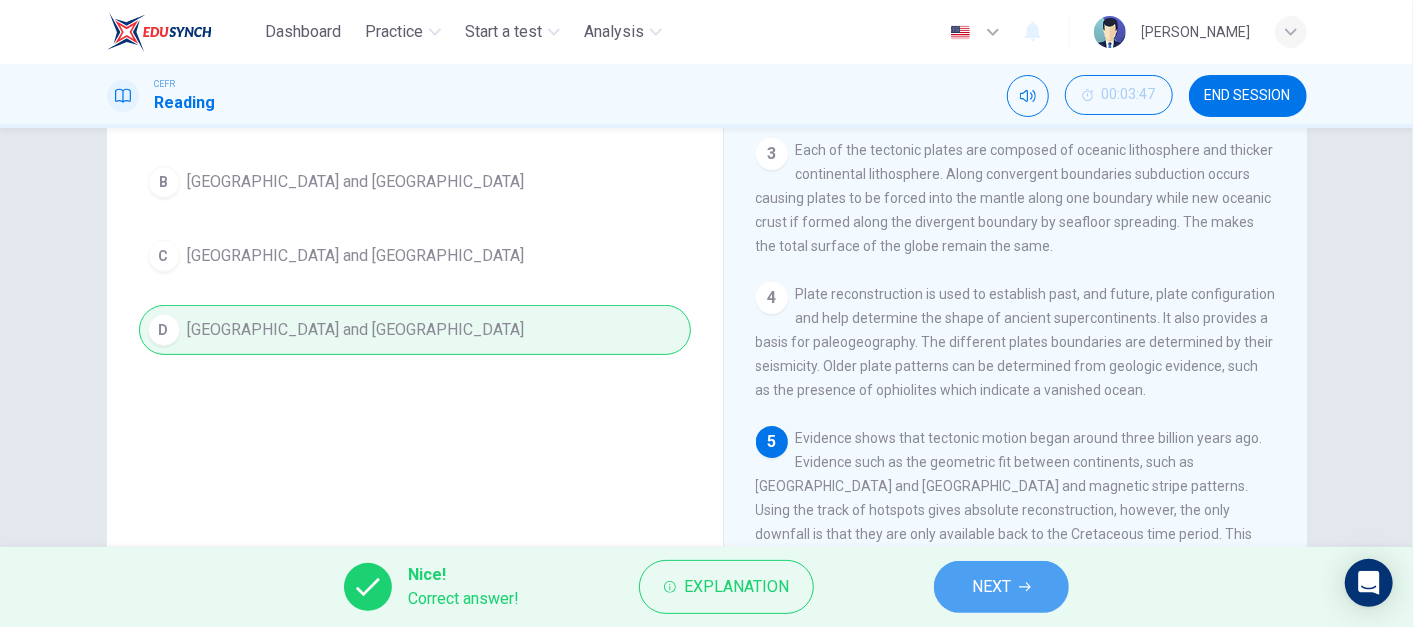 click on "NEXT" at bounding box center [1001, 587] 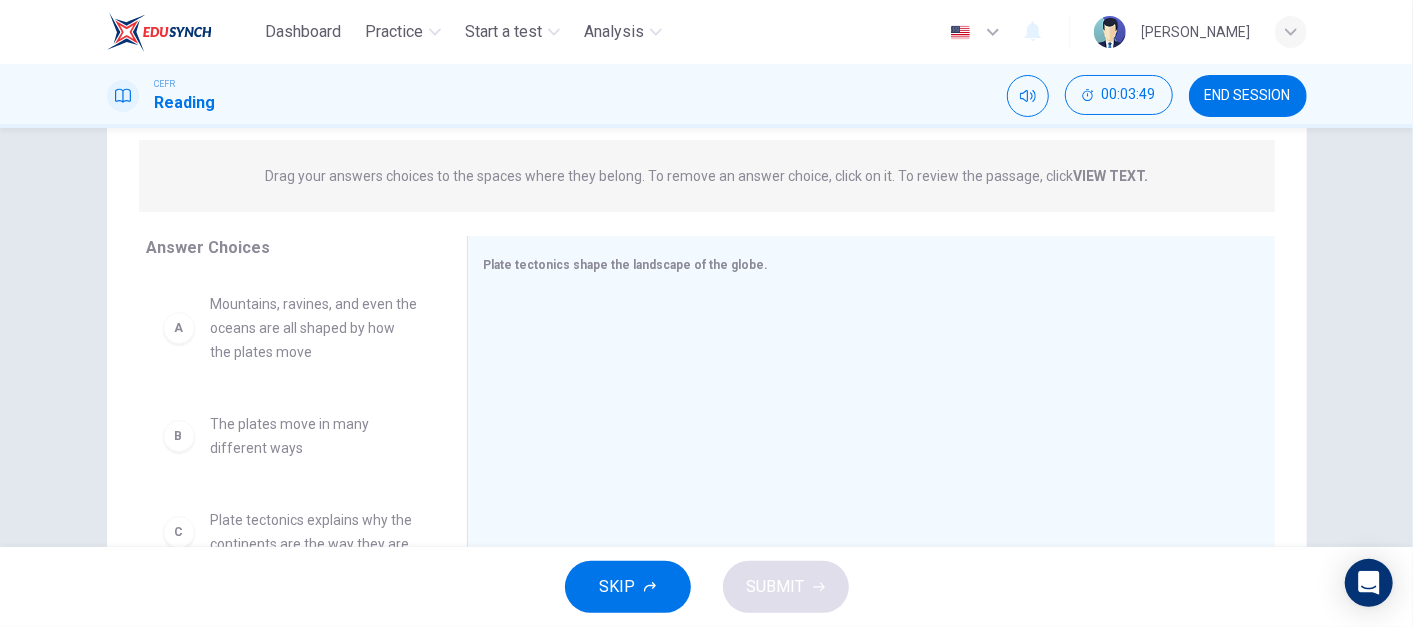 scroll, scrollTop: 236, scrollLeft: 0, axis: vertical 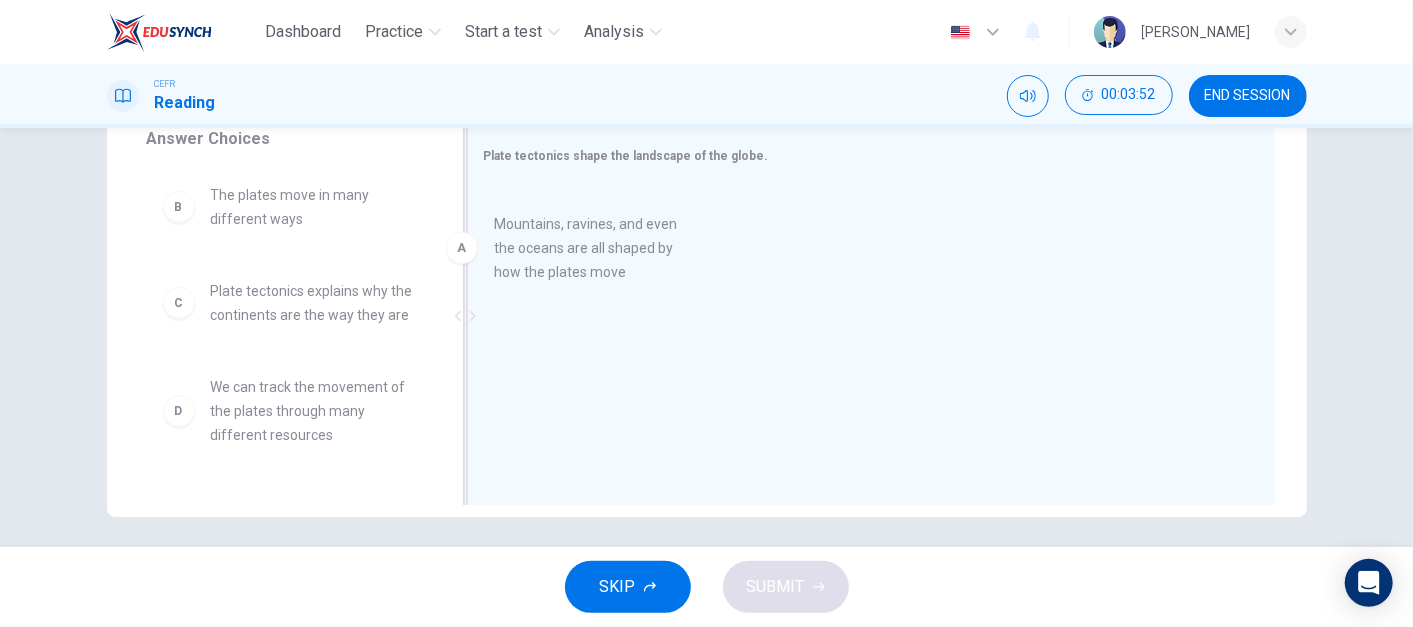 drag, startPoint x: 337, startPoint y: 217, endPoint x: 648, endPoint y: 248, distance: 312.5412 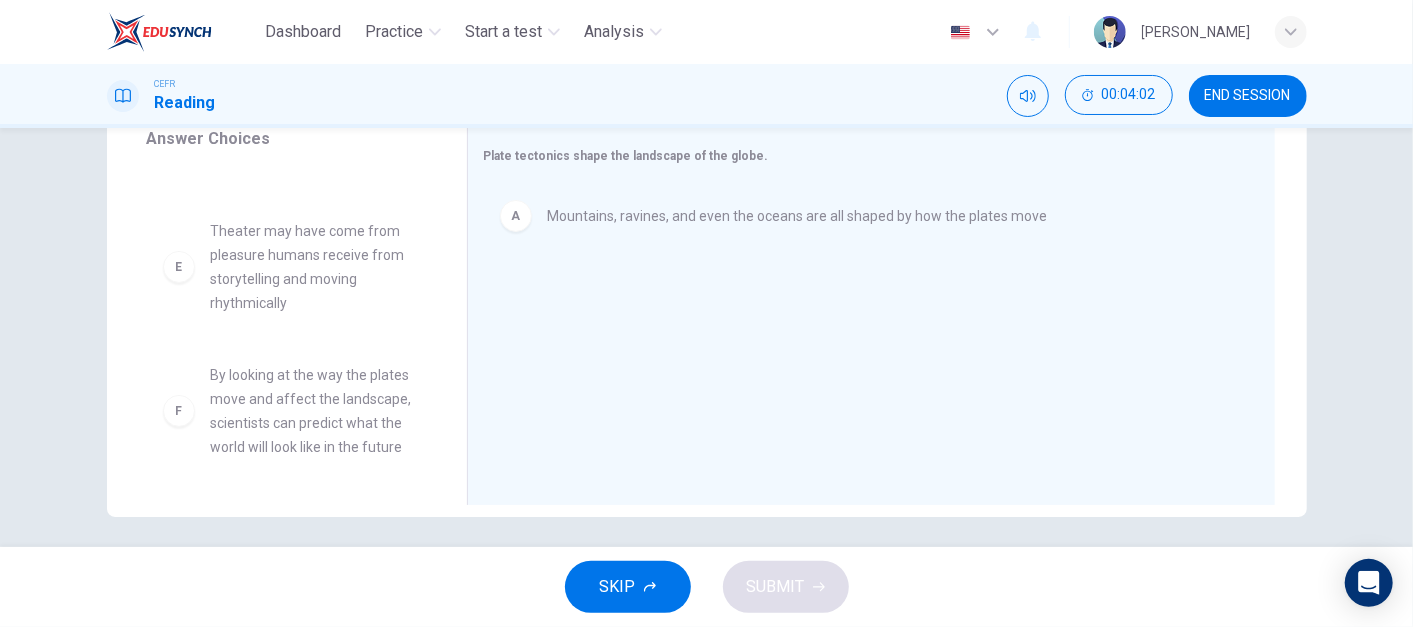 scroll, scrollTop: 300, scrollLeft: 0, axis: vertical 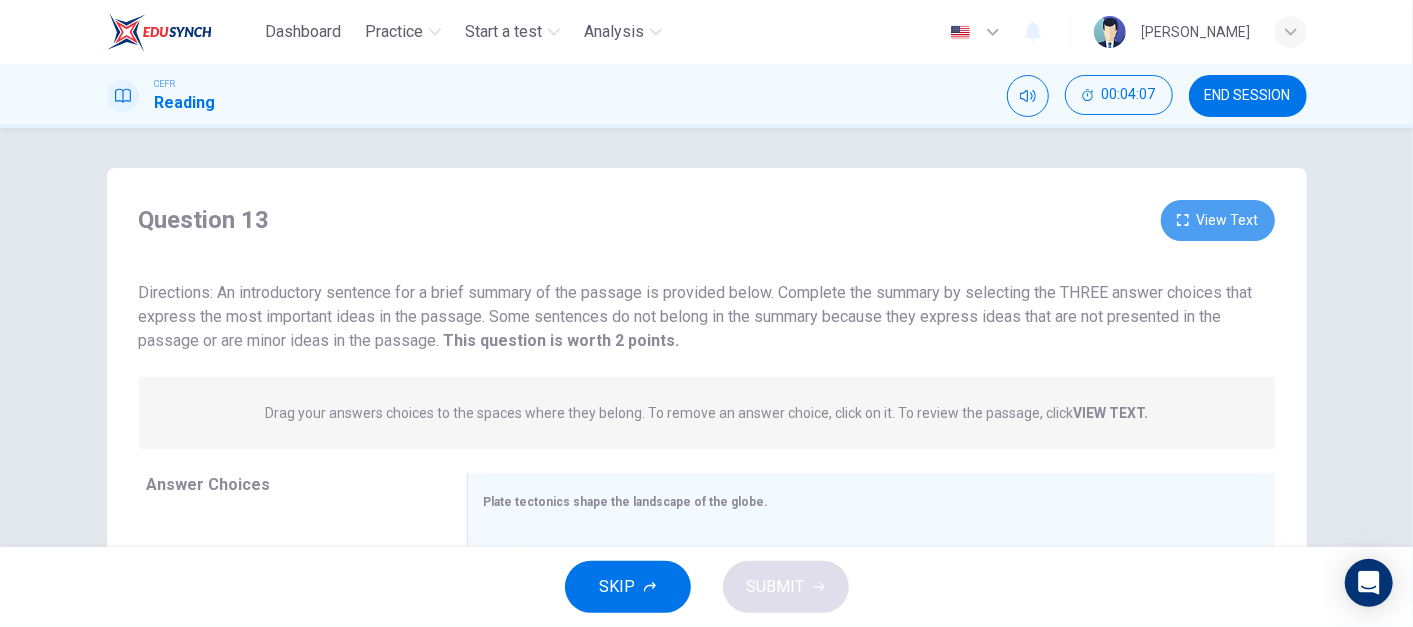 click on "View Text" at bounding box center (1218, 220) 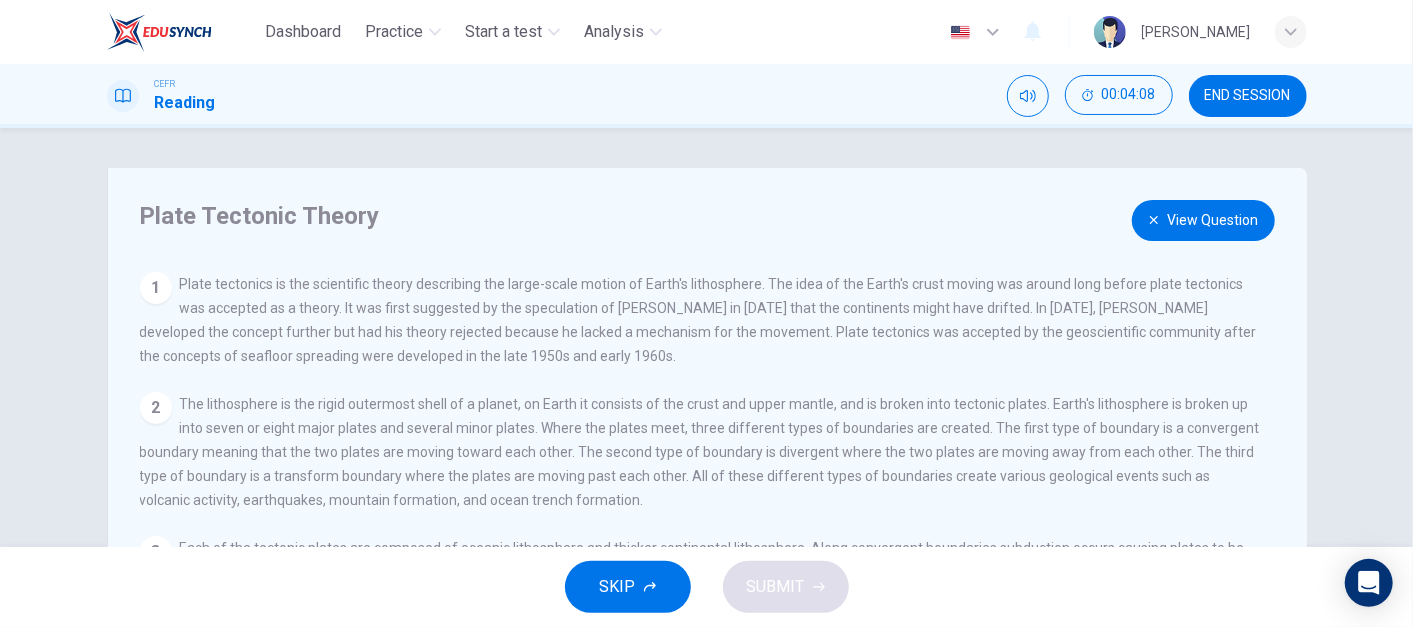 scroll, scrollTop: 3, scrollLeft: 0, axis: vertical 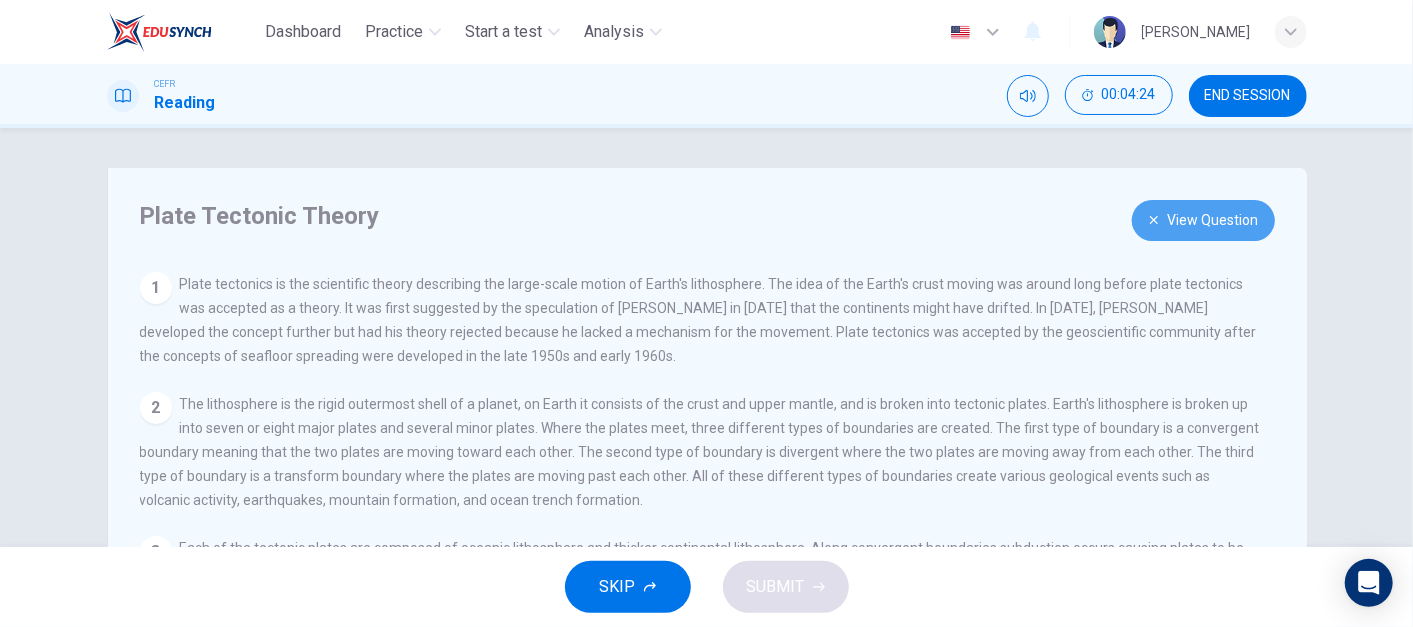 click on "View Question" at bounding box center (1203, 220) 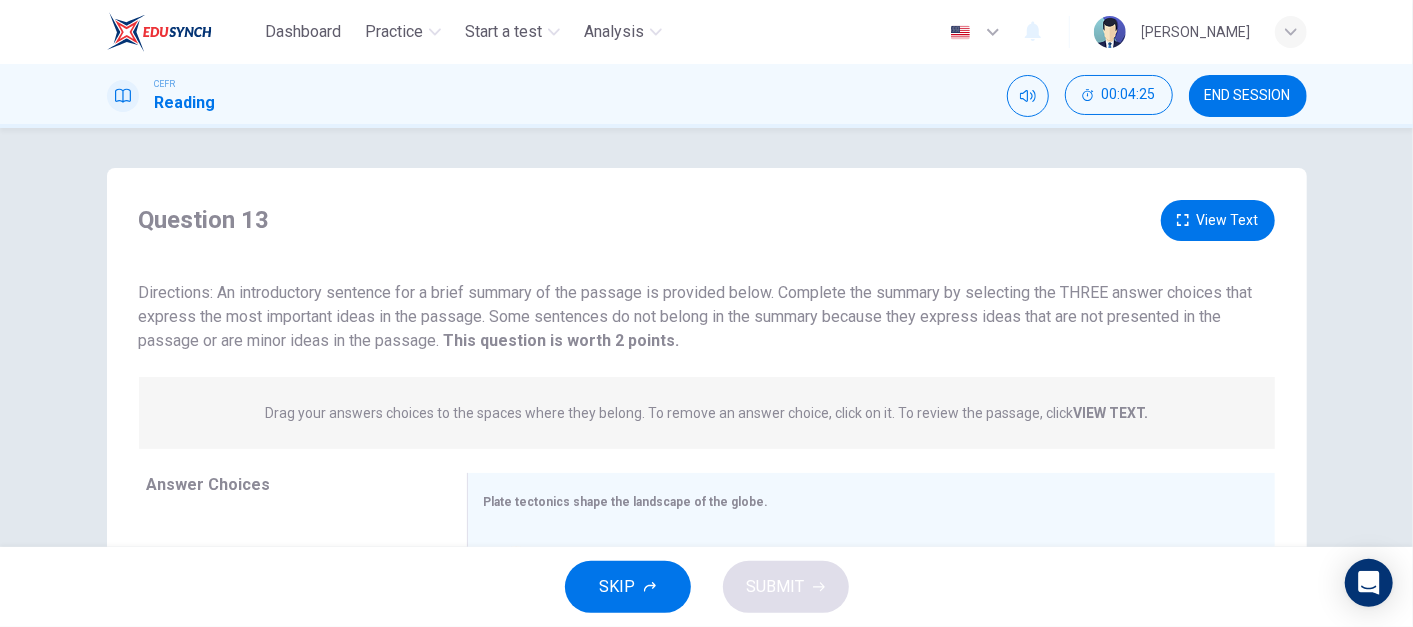 scroll, scrollTop: 322, scrollLeft: 0, axis: vertical 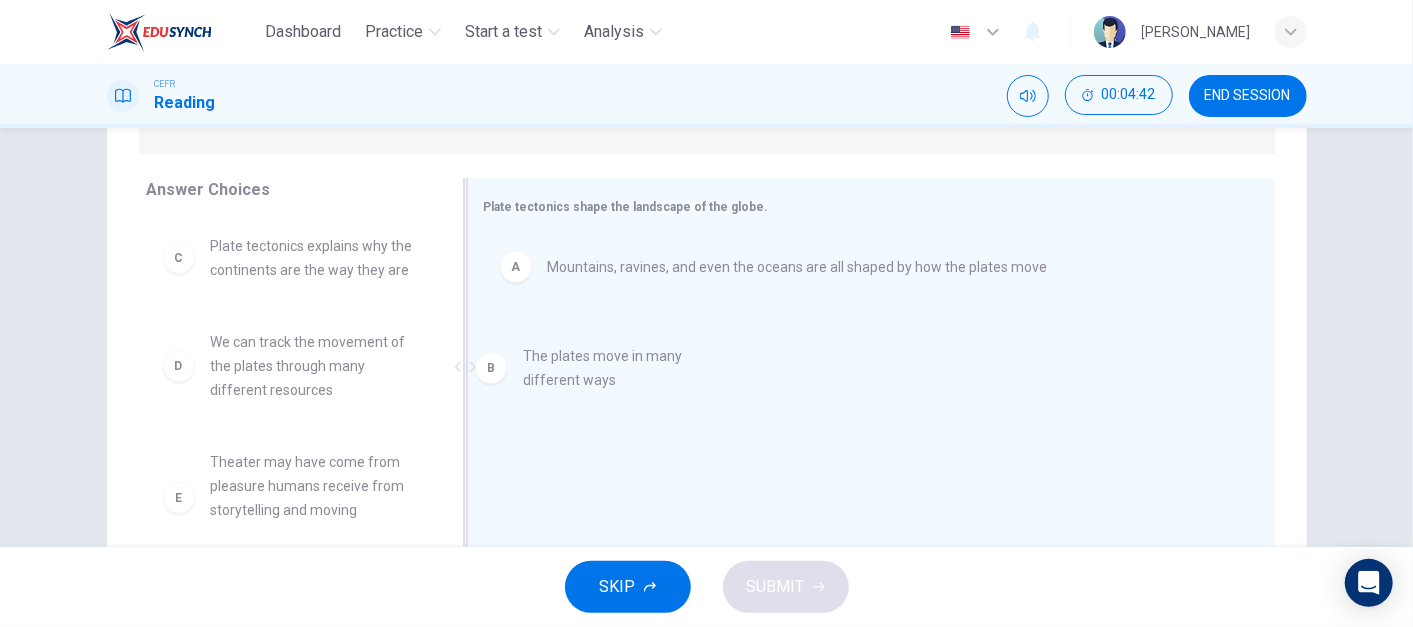 drag, startPoint x: 327, startPoint y: 266, endPoint x: 660, endPoint y: 379, distance: 351.6504 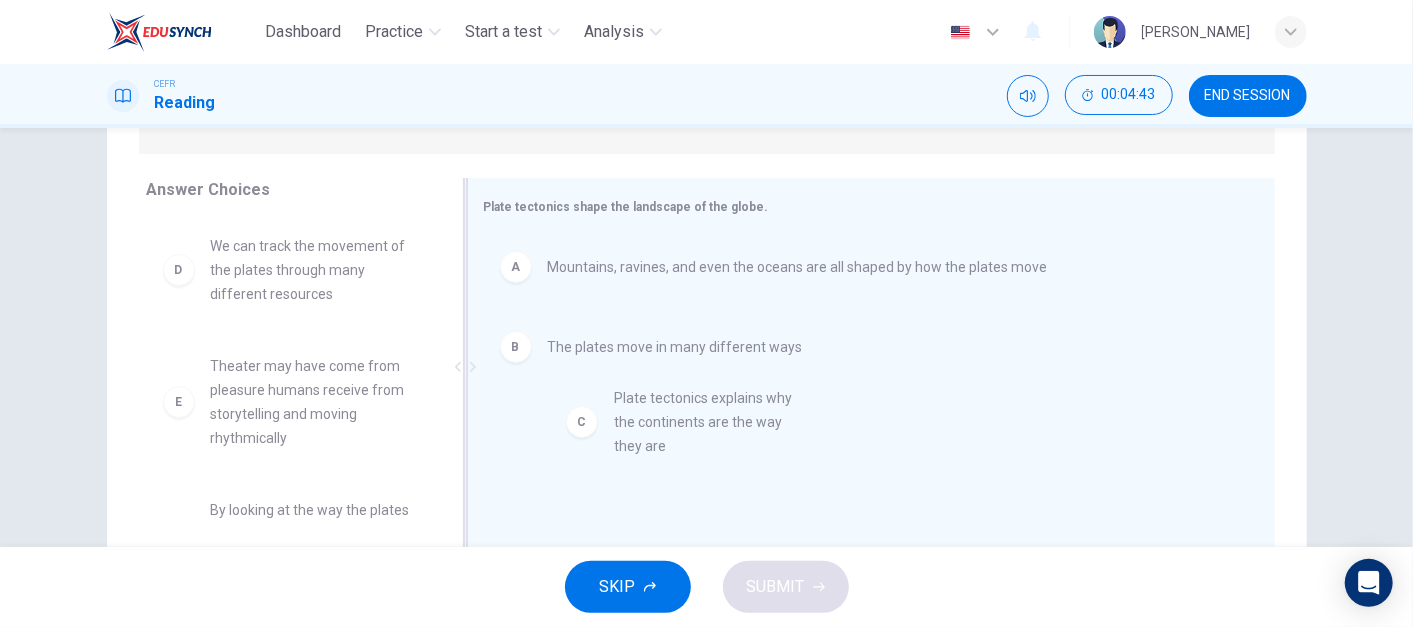 drag, startPoint x: 387, startPoint y: 264, endPoint x: 804, endPoint y: 420, distance: 445.22467 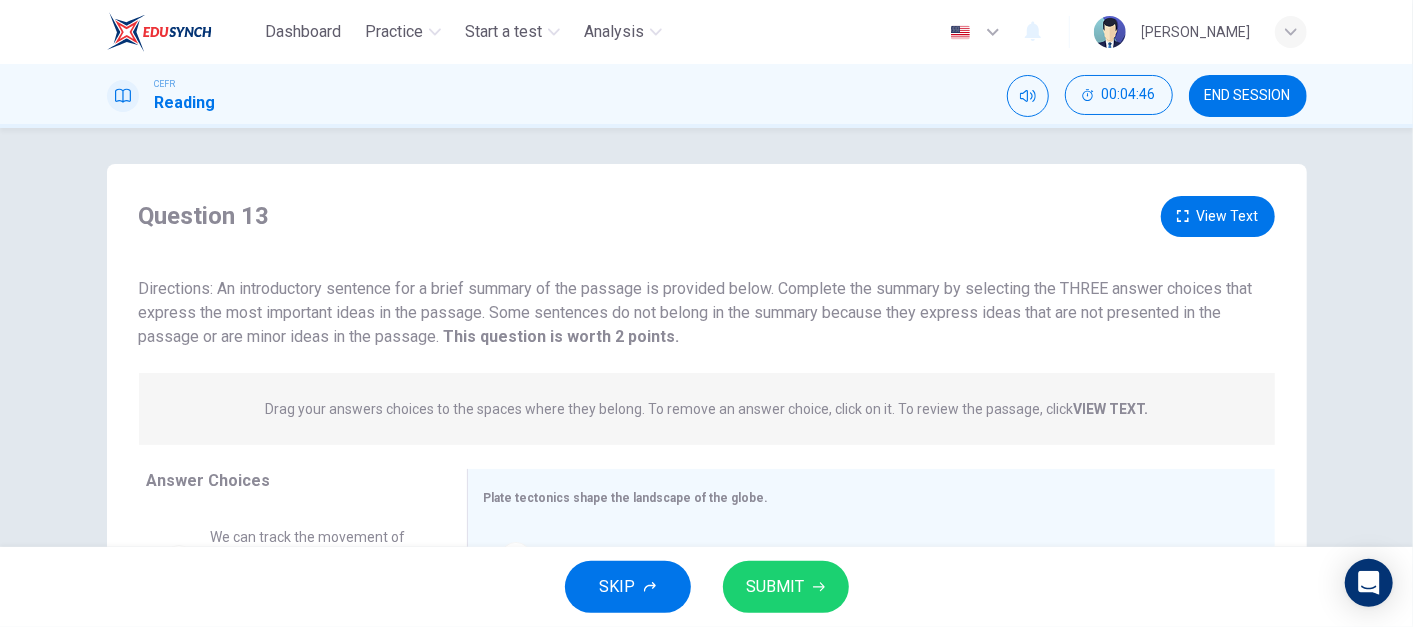 scroll, scrollTop: 0, scrollLeft: 0, axis: both 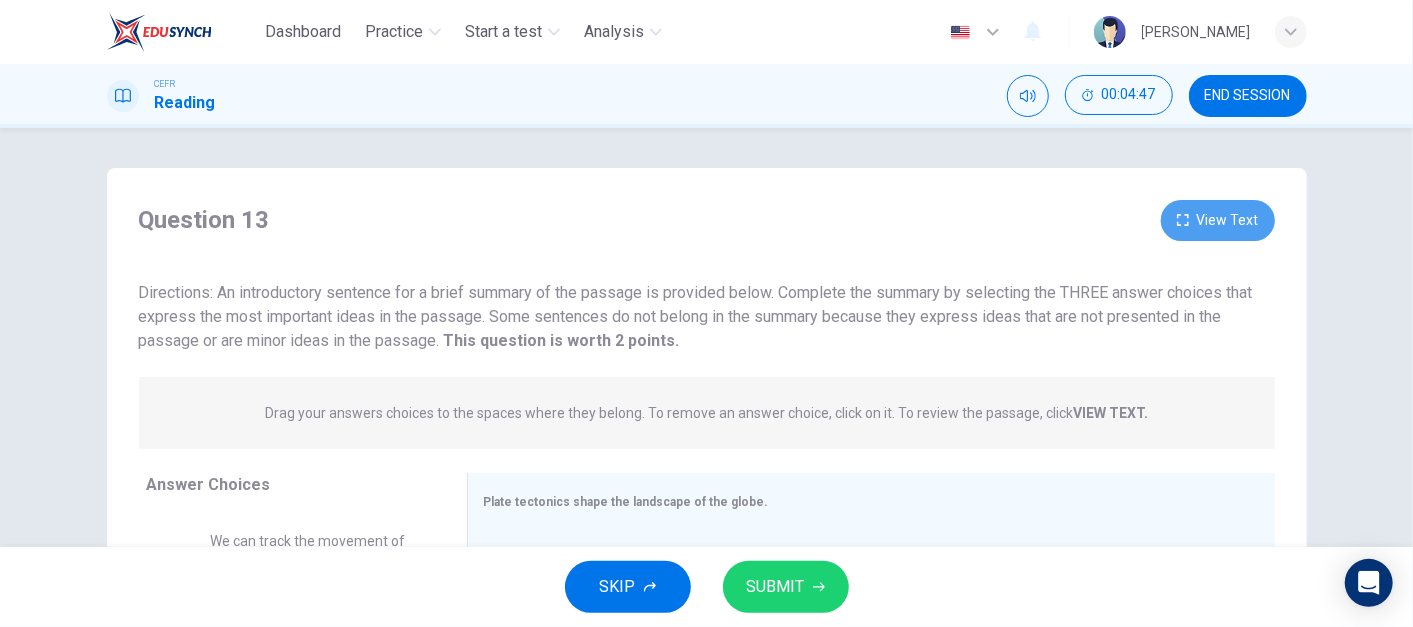 click on "View Text" at bounding box center [1218, 220] 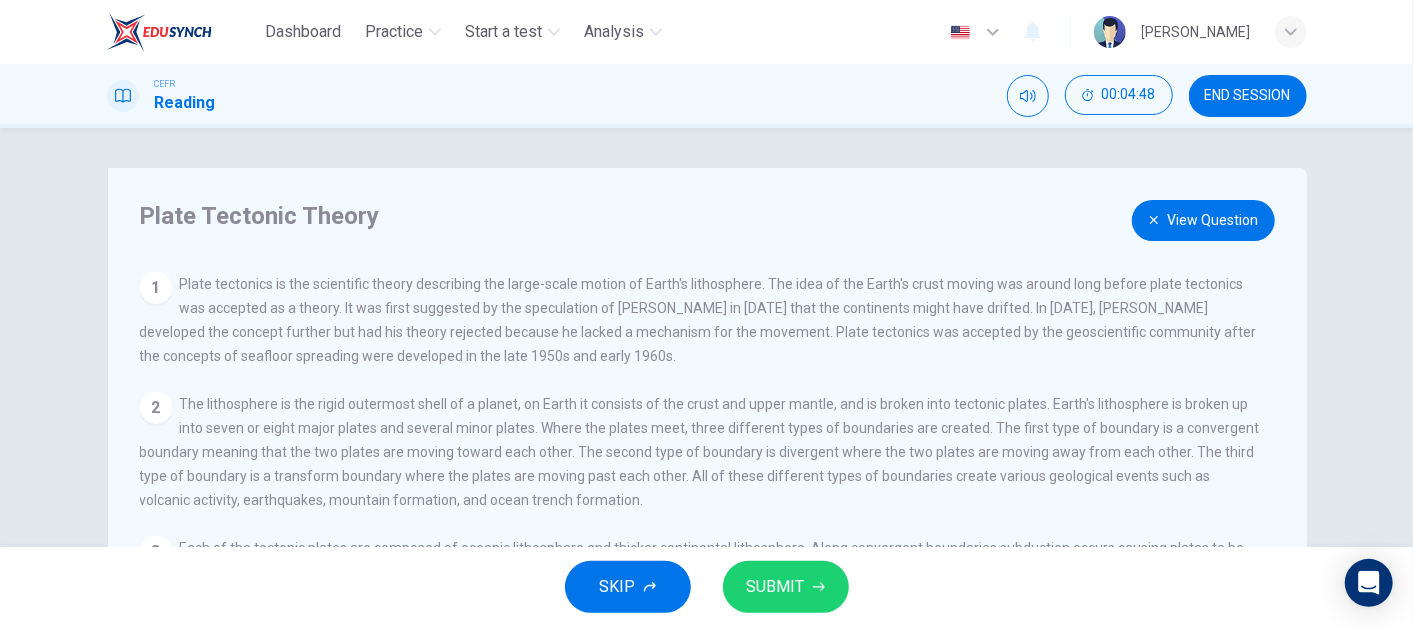 scroll, scrollTop: 3, scrollLeft: 0, axis: vertical 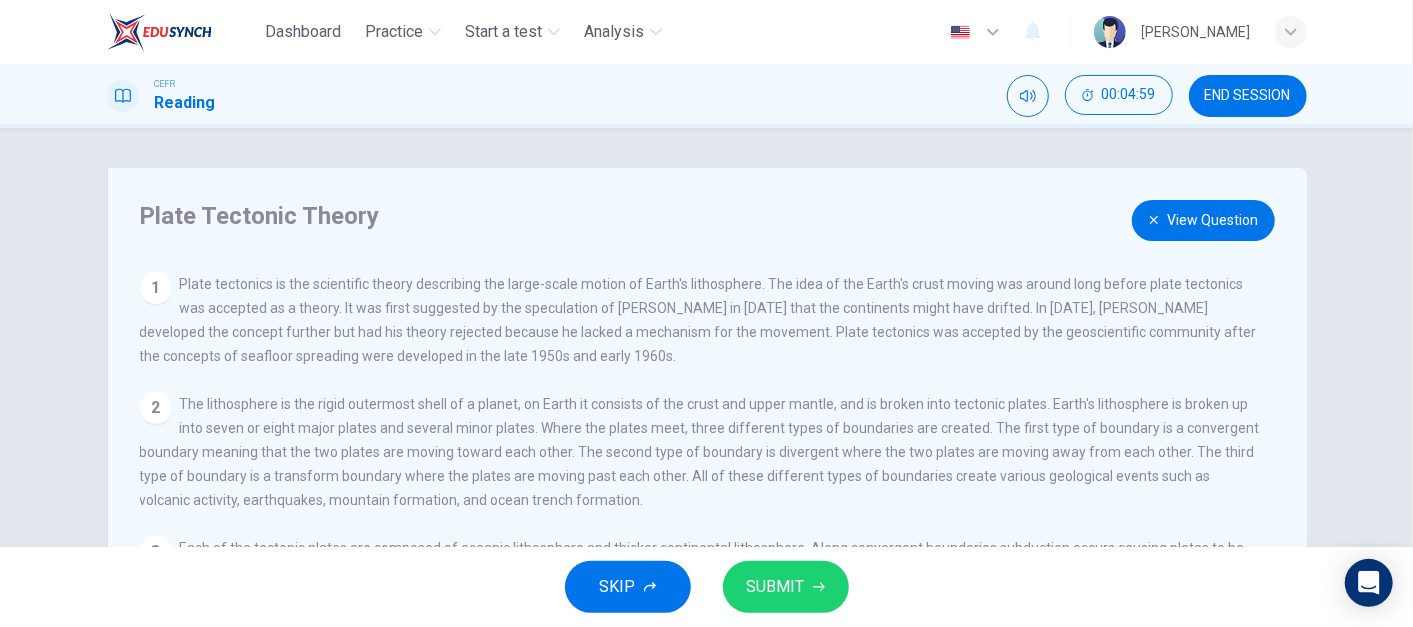 drag, startPoint x: 1186, startPoint y: 225, endPoint x: 793, endPoint y: 587, distance: 534.3154 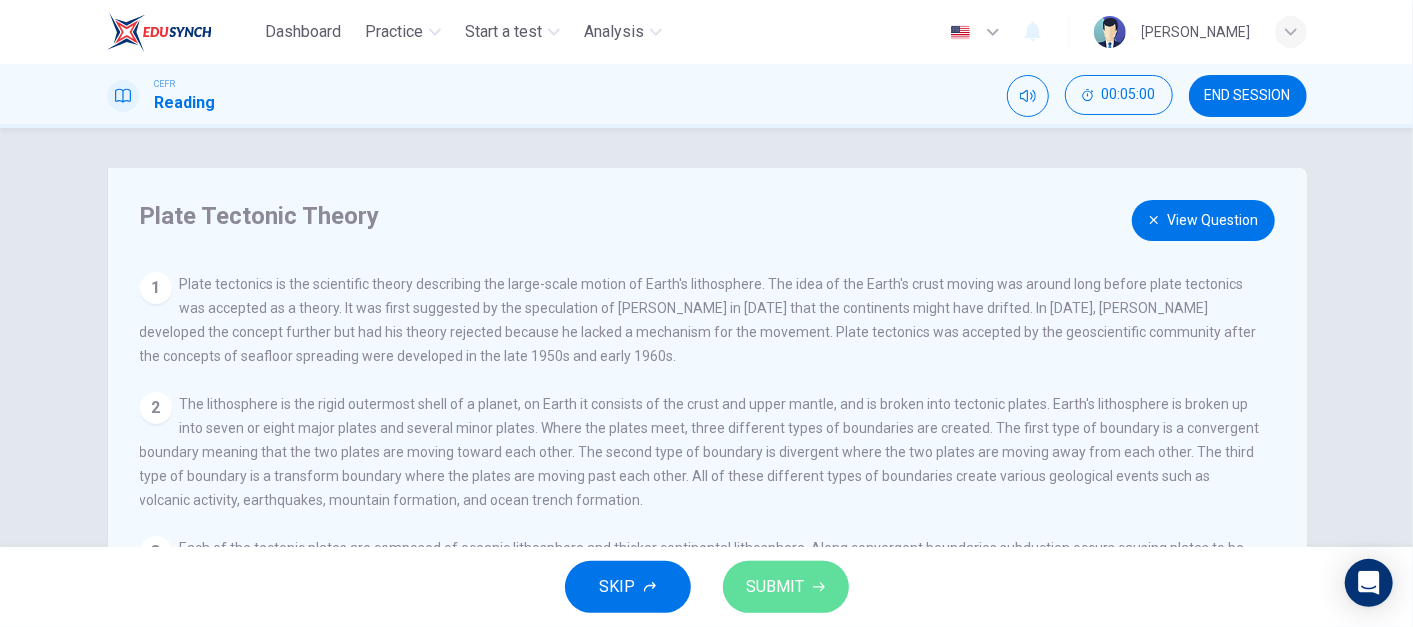 click on "SUBMIT" at bounding box center [776, 587] 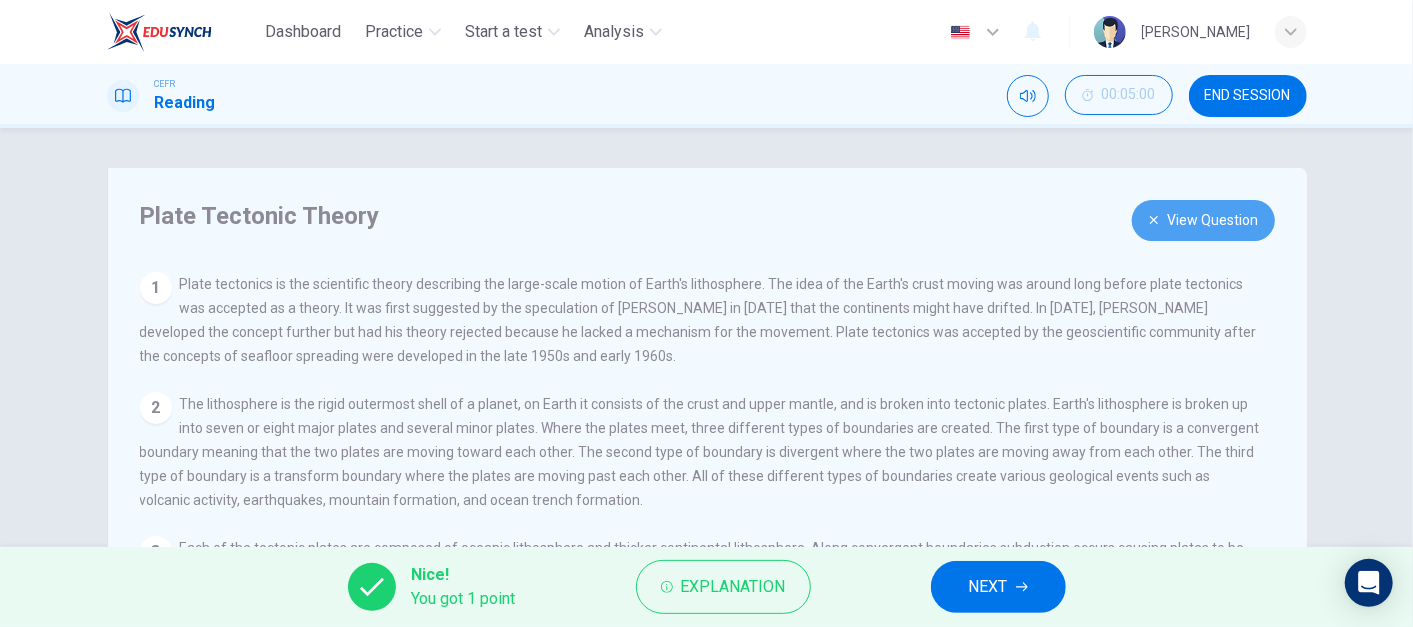 click on "View Question" at bounding box center (1203, 220) 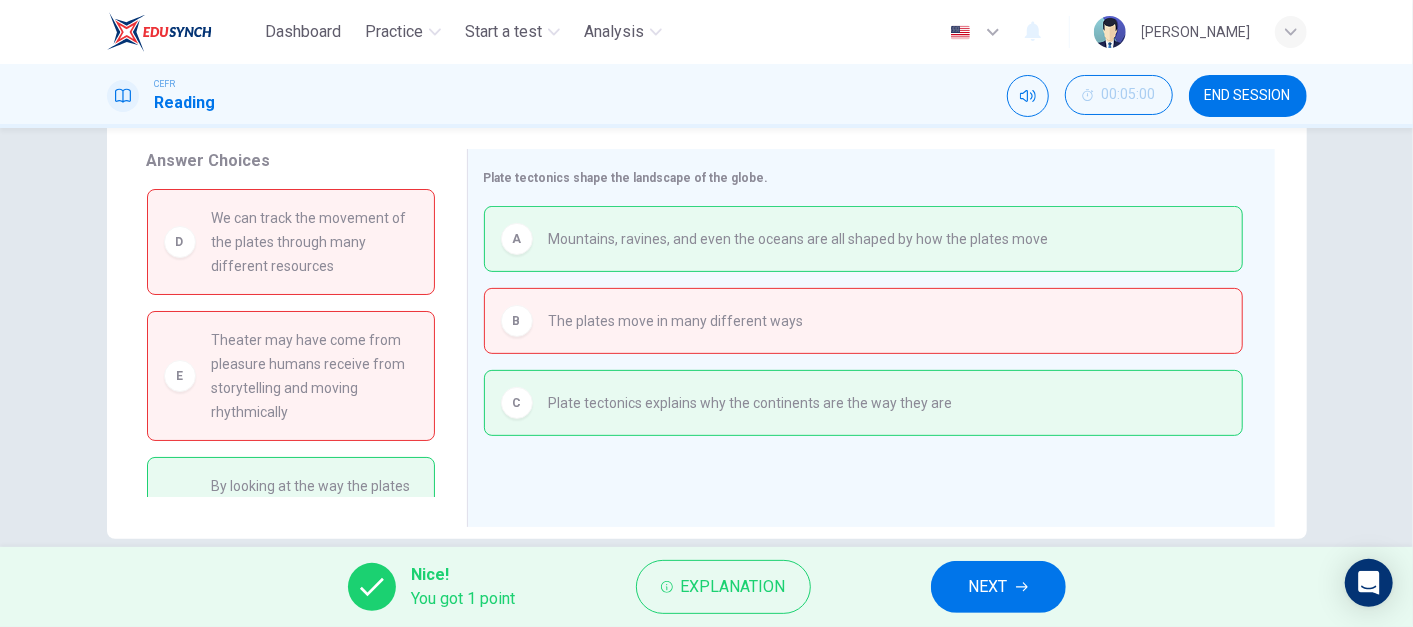 scroll, scrollTop: 326, scrollLeft: 0, axis: vertical 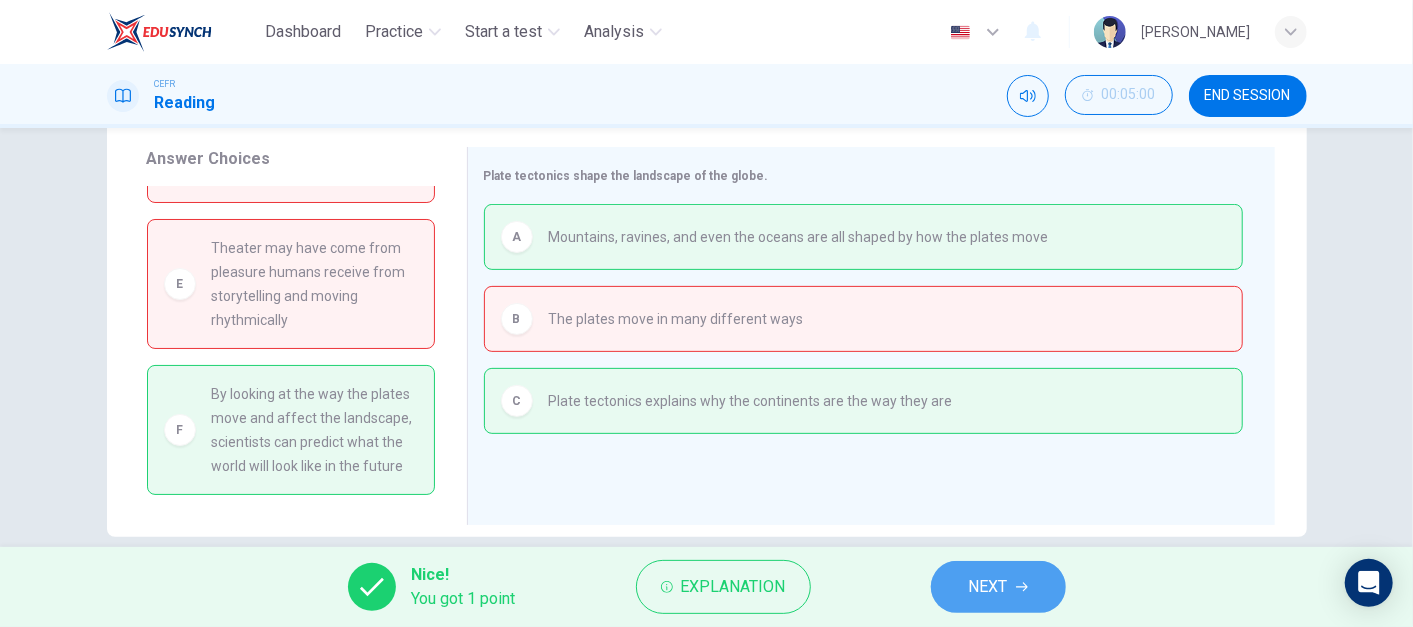 click on "NEXT" at bounding box center [988, 587] 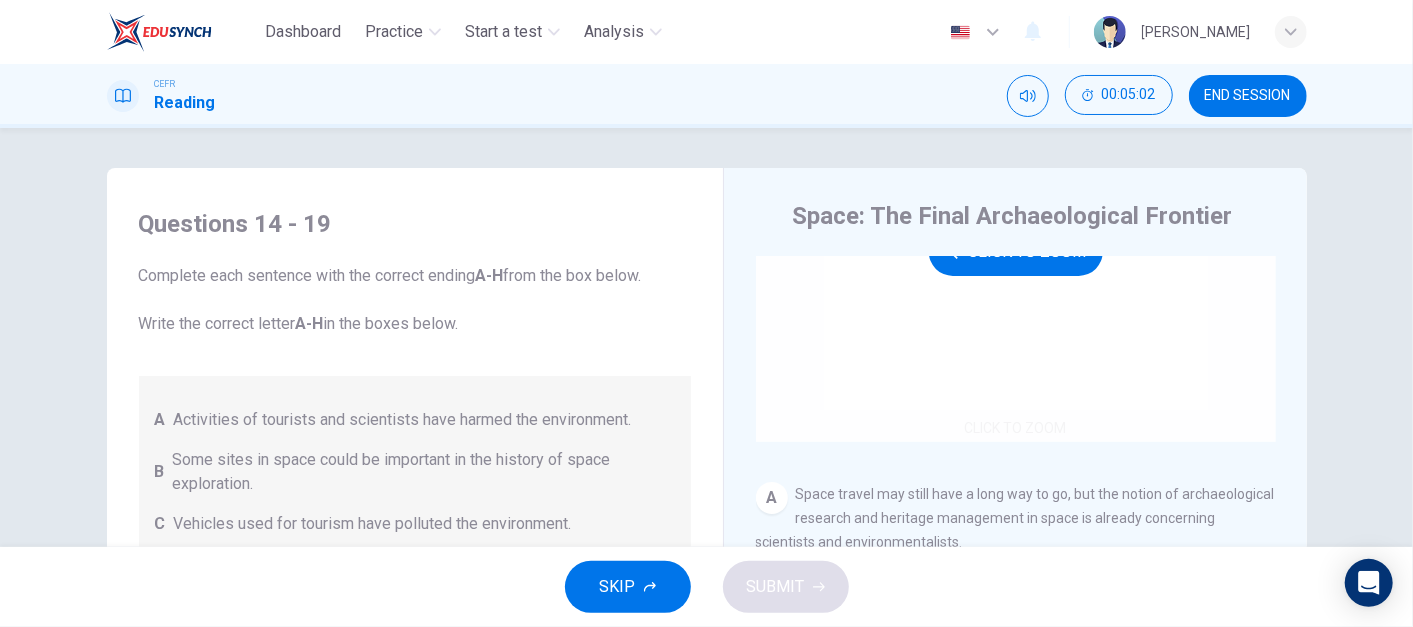 scroll, scrollTop: 422, scrollLeft: 0, axis: vertical 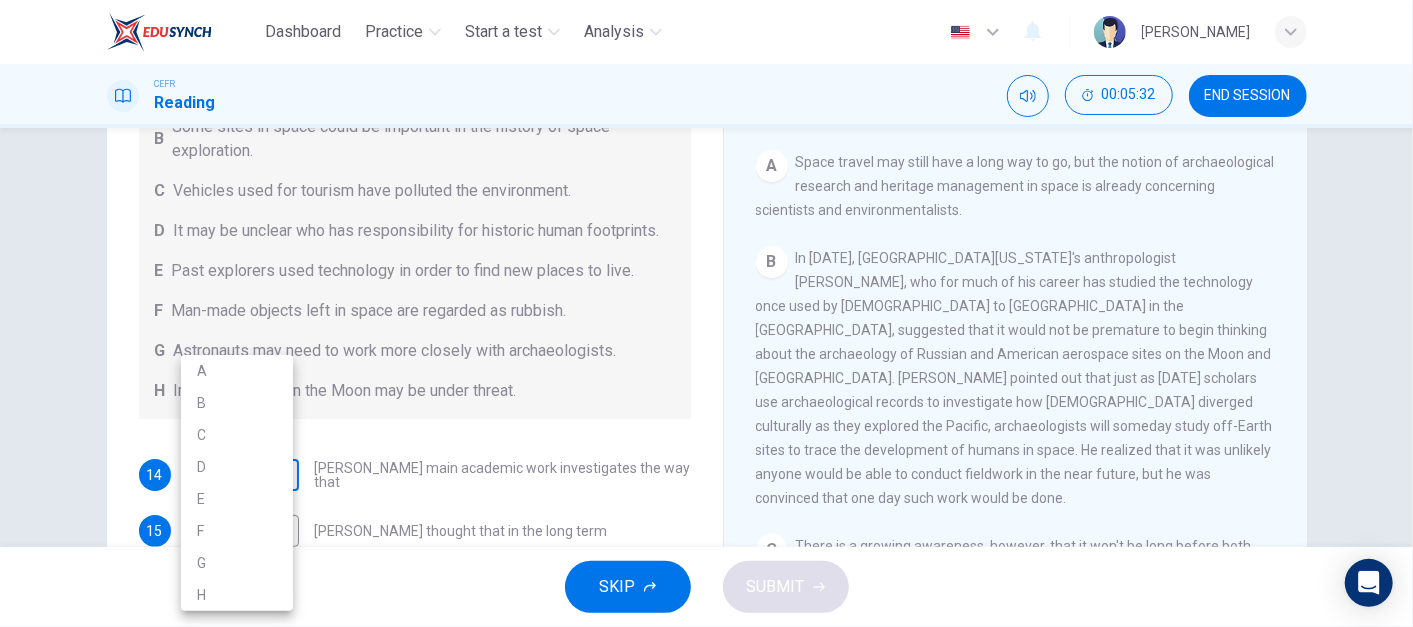 click on "Dashboard Practice Start a test Analysis English en ​ [PERSON_NAME] CEFR Reading 00:05:32 END SESSION Questions 14 - 19 Complete each sentence with the correct ending  A-H  from the box below.
Write the correct letter  A-H  in the boxes below. A Activities of tourists and scientists have harmed the environment. B Some sites in space could be important in the history of space exploration. C Vehicles used for tourism have polluted the environment. D It may be unclear who has responsibility for historic human footprints. E Past explorers used technology in order to find new places to live. F Man-made objects left in space are regarded as rubbish. G Astronauts may need to work more closely with archaeologists. H Important sites on the Moon may be under threat. 14 ​ ​ [PERSON_NAME] main academic work investigates the way that 15 ​ ​ [PERSON_NAME] thought that in the long term 16 ​ ​ Commercial pressures mean that in the immediate future 17 ​ ​ 18 ​ ​ 19 ​ ​ A B C D" at bounding box center (706, 313) 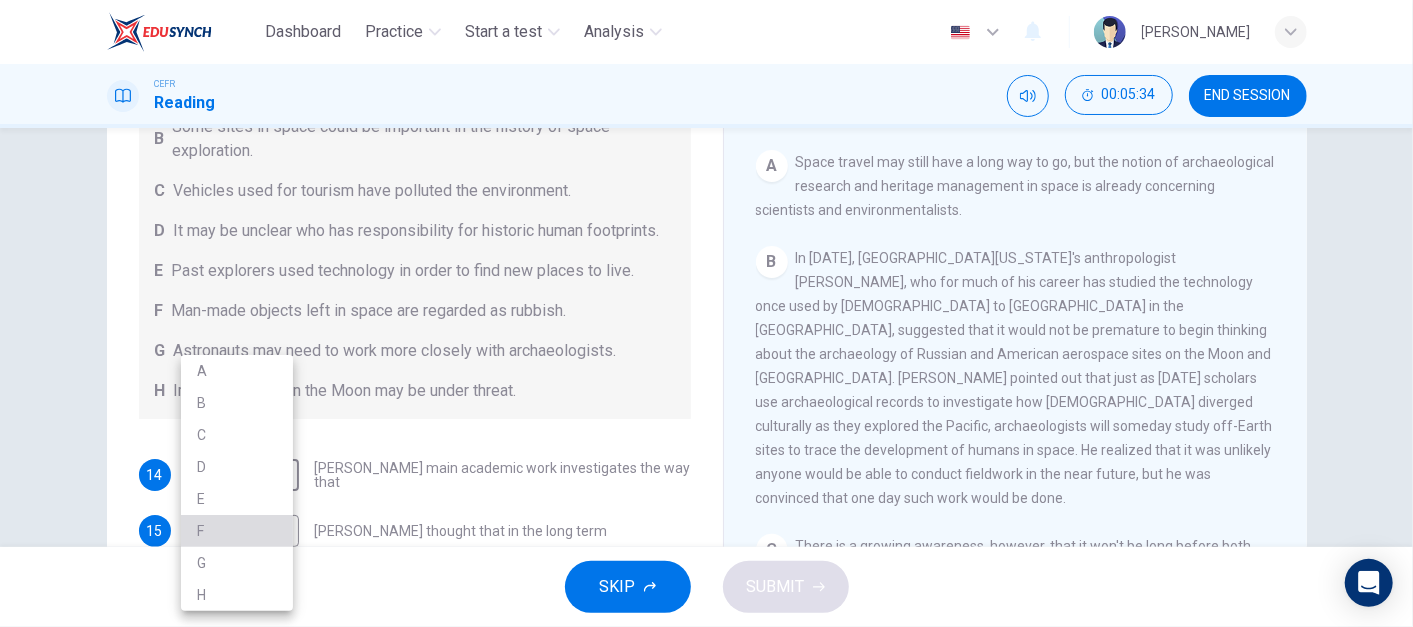 click on "F" at bounding box center [237, 531] 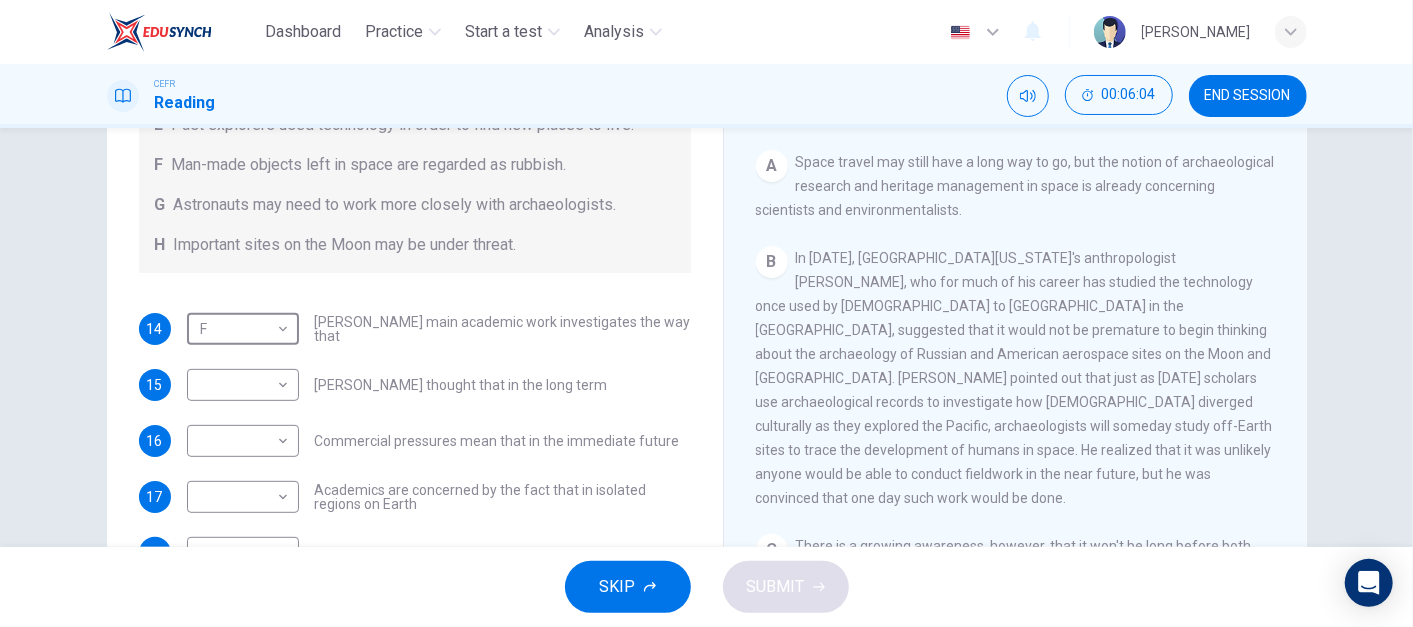 scroll, scrollTop: 220, scrollLeft: 0, axis: vertical 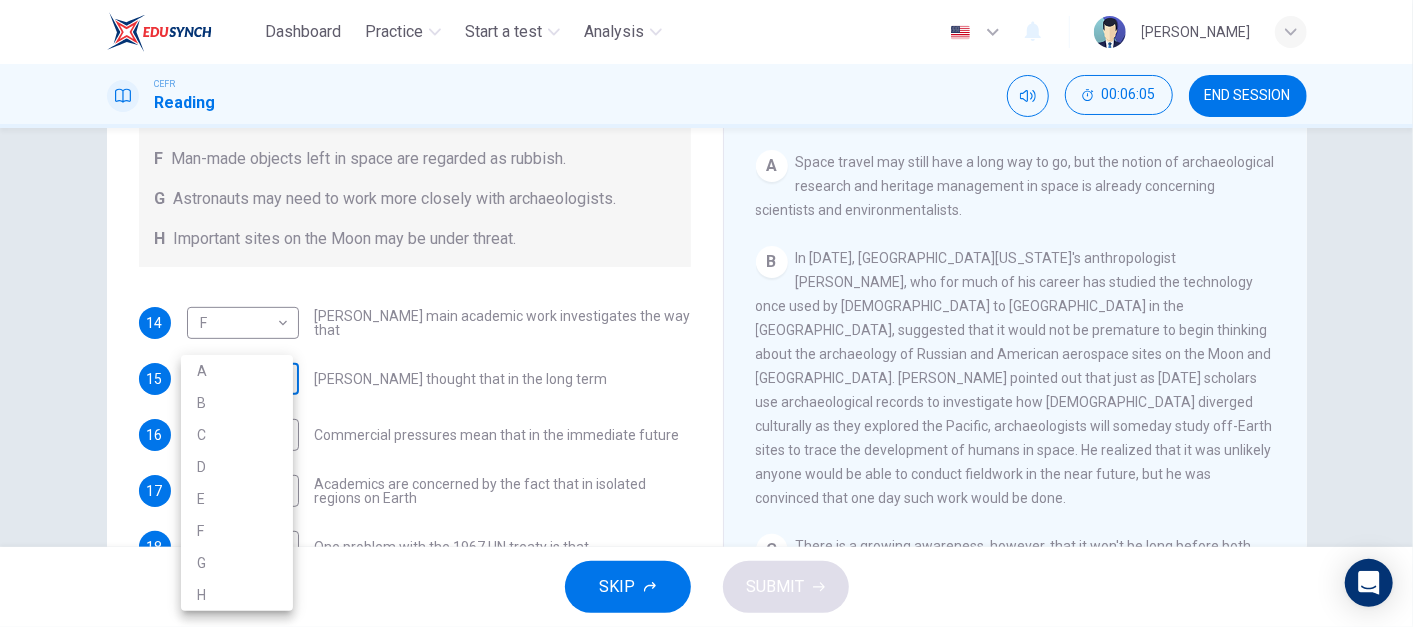 click on "Dashboard Practice Start a test Analysis English en ​ [PERSON_NAME] CEFR Reading 00:06:05 END SESSION Questions 14 - 19 Complete each sentence with the correct ending  A-H  from the box below.
Write the correct letter  A-H  in the boxes below. A Activities of tourists and scientists have harmed the environment. B Some sites in space could be important in the history of space exploration. C Vehicles used for tourism have polluted the environment. D It may be unclear who has responsibility for historic human footprints. E Past explorers used technology in order to find new places to live. F Man-made objects left in space are regarded as rubbish. G Astronauts may need to work more closely with archaeologists. H Important sites on the Moon may be under threat. 14 F F ​ [PERSON_NAME] main academic work investigates the way that 15 ​ ​ [PERSON_NAME] thought that in the long term 16 ​ ​ Commercial pressures mean that in the immediate future 17 ​ ​ 18 ​ ​ 19 ​ ​ A B C D" at bounding box center (706, 313) 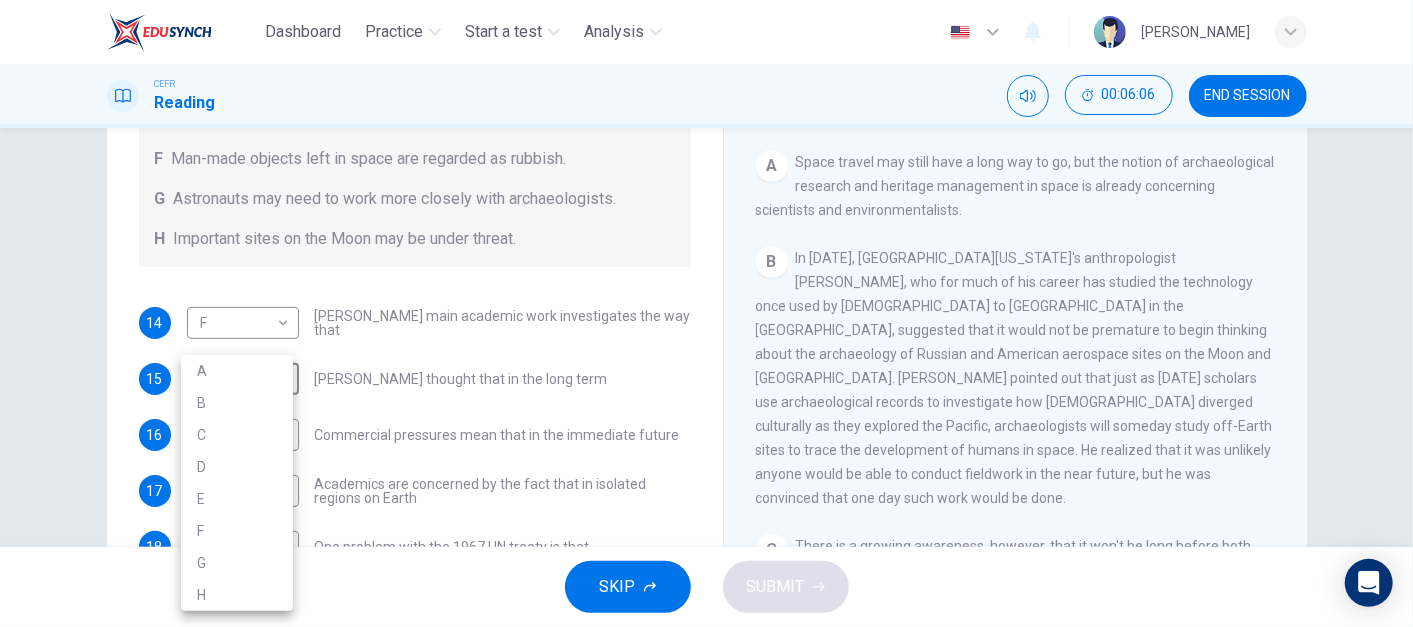 click on "B" at bounding box center (237, 403) 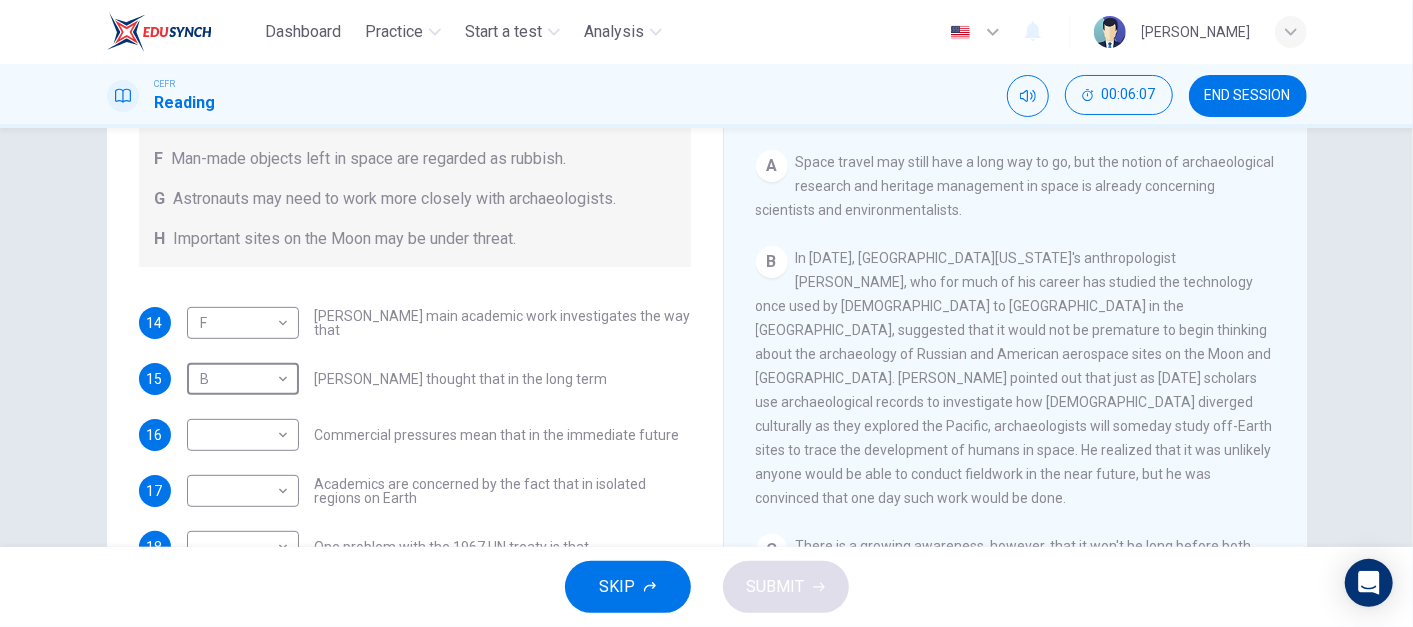 type on "B" 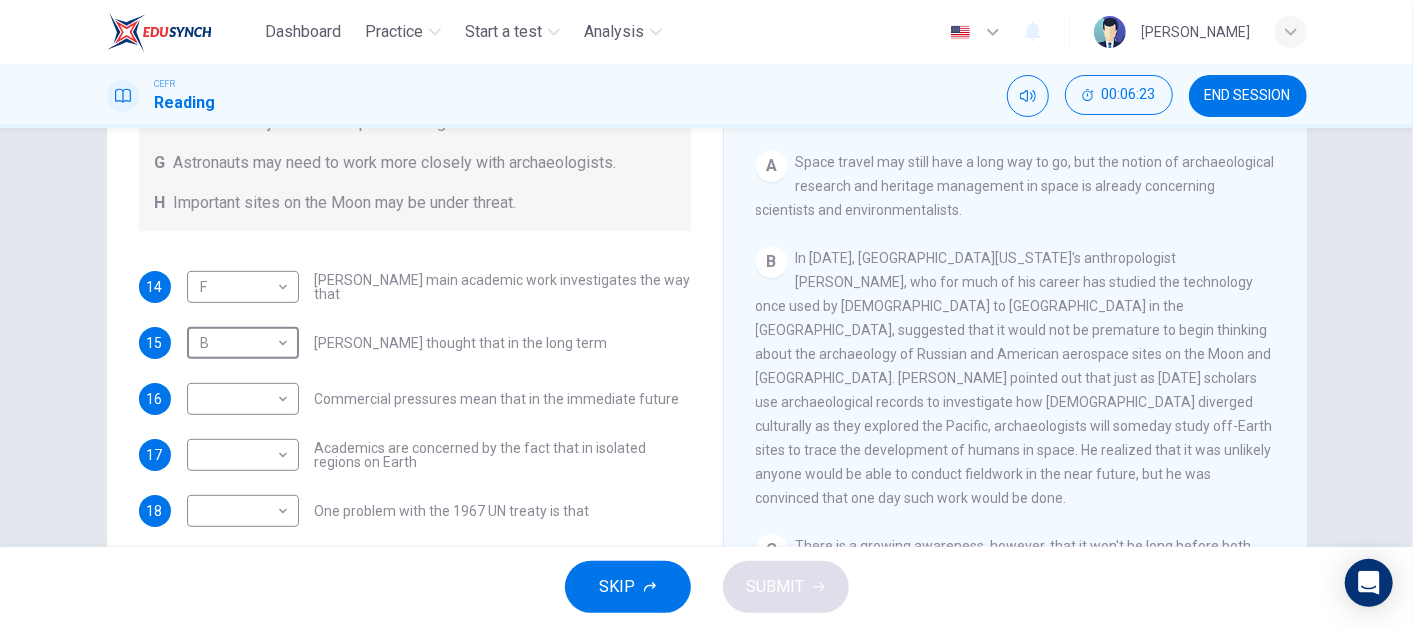 scroll, scrollTop: 227, scrollLeft: 0, axis: vertical 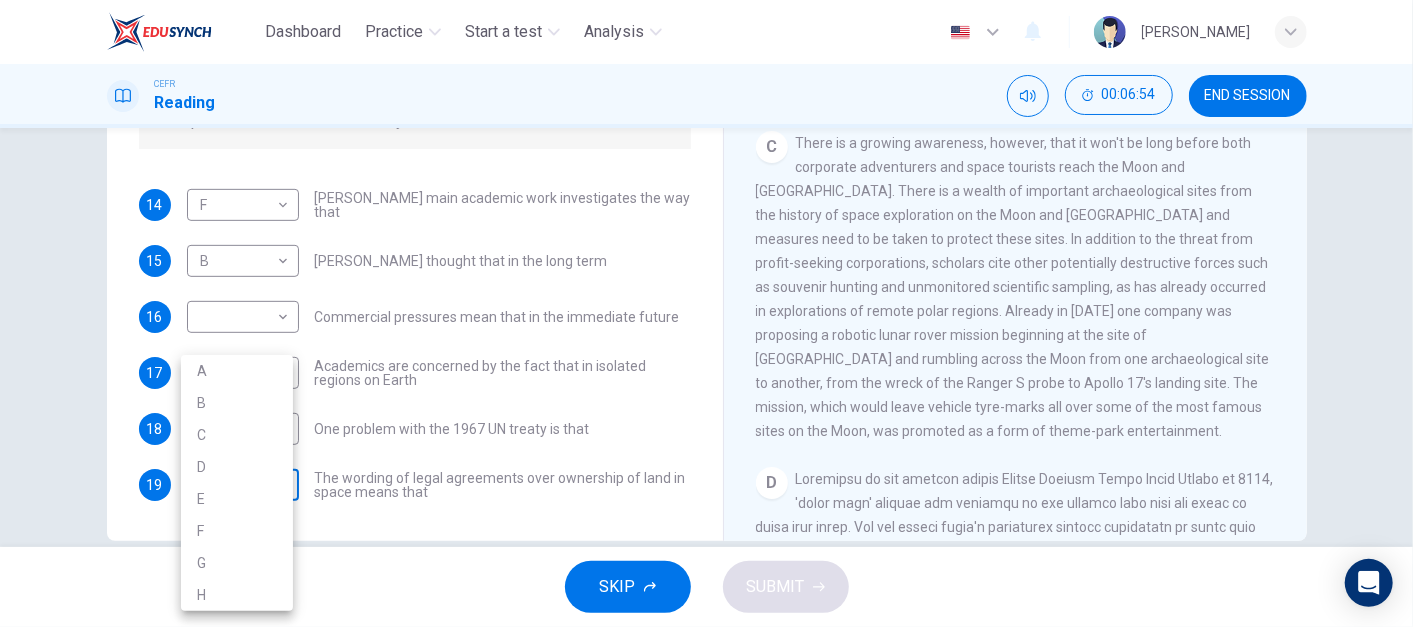 click on "Dashboard Practice Start a test Analysis English en ​ [PERSON_NAME] CEFR Reading 00:06:54 END SESSION Questions 14 - 19 Complete each sentence with the correct ending  A-H  from the box below.
Write the correct letter  A-H  in the boxes below. A Activities of tourists and scientists have harmed the environment. B Some sites in space could be important in the history of space exploration. C Vehicles used for tourism have polluted the environment. D It may be unclear who has responsibility for historic human footprints. E Past explorers used technology in order to find new places to live. F Man-made objects left in space are regarded as rubbish. G Astronauts may need to work more closely with archaeologists. H Important sites on the Moon may be under threat. 14 F F ​ [PERSON_NAME] main academic work investigates the way that 15 B B ​ [PERSON_NAME] thought that in the long term 16 ​ ​ Commercial pressures mean that in the immediate future 17 ​ ​ 18 ​ ​ 19 ​ ​ A B C D" at bounding box center (706, 313) 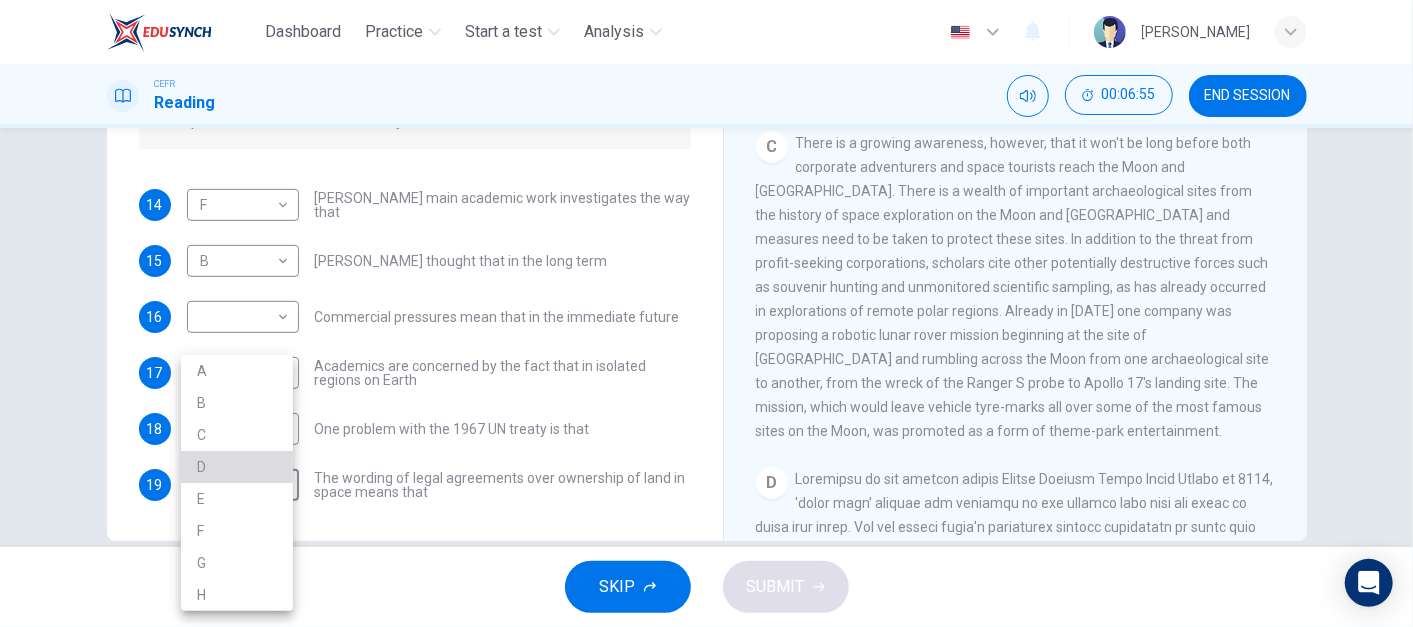 click on "D" at bounding box center (237, 467) 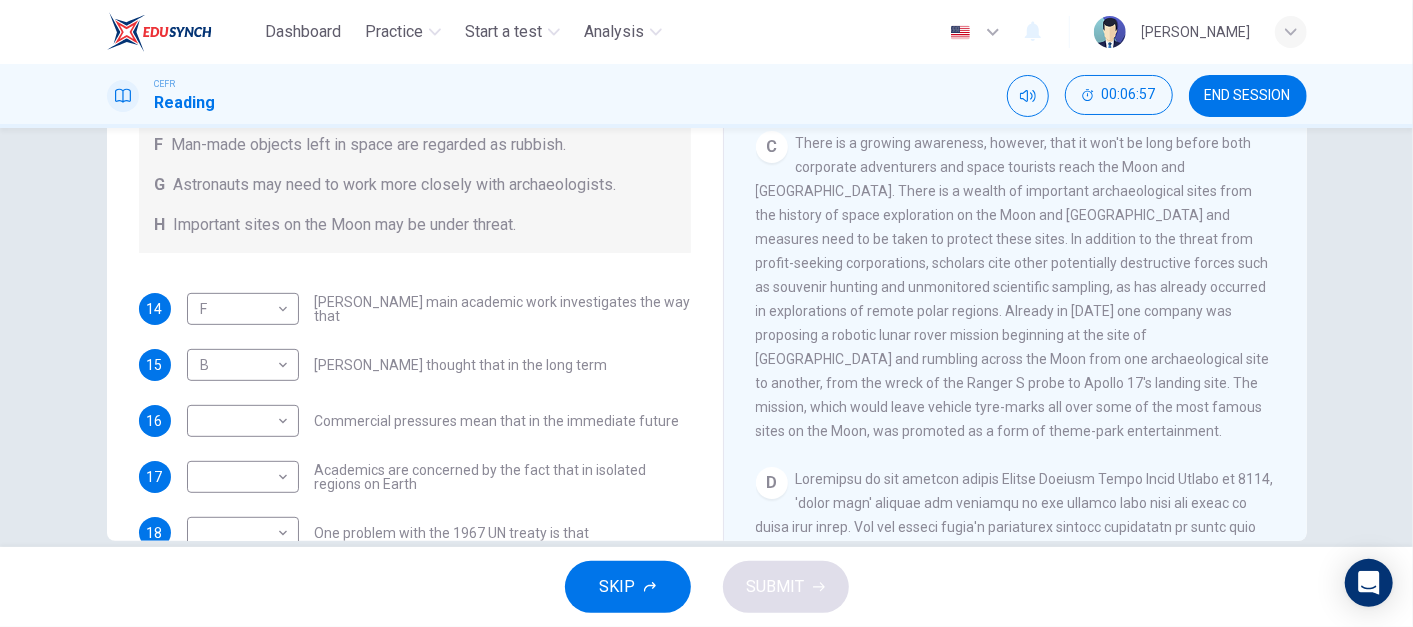 scroll, scrollTop: 182, scrollLeft: 0, axis: vertical 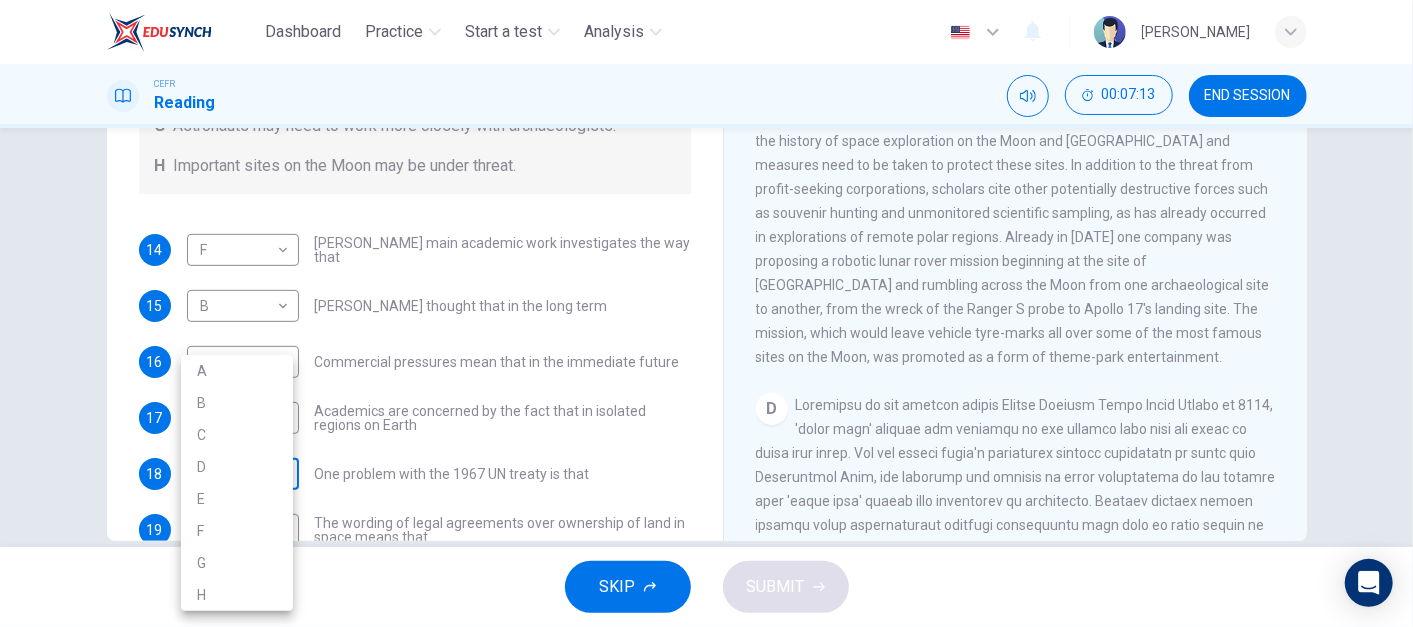 click on "Dashboard Practice Start a test Analysis English en ​ [PERSON_NAME] CEFR Reading 00:07:13 END SESSION Questions 14 - 19 Complete each sentence with the correct ending  A-H  from the box below.
Write the correct letter  A-H  in the boxes below. A Activities of tourists and scientists have harmed the environment. B Some sites in space could be important in the history of space exploration. C Vehicles used for tourism have polluted the environment. D It may be unclear who has responsibility for historic human footprints. E Past explorers used technology in order to find new places to live. F Man-made objects left in space are regarded as rubbish. G Astronauts may need to work more closely with archaeologists. H Important sites on the Moon may be under threat. 14 F F ​ [PERSON_NAME] main academic work investigates the way that 15 B B ​ [PERSON_NAME] thought that in the long term 16 ​ ​ Commercial pressures mean that in the immediate future 17 ​ ​ 18 ​ ​ 19 D D ​ A B C D" at bounding box center [706, 313] 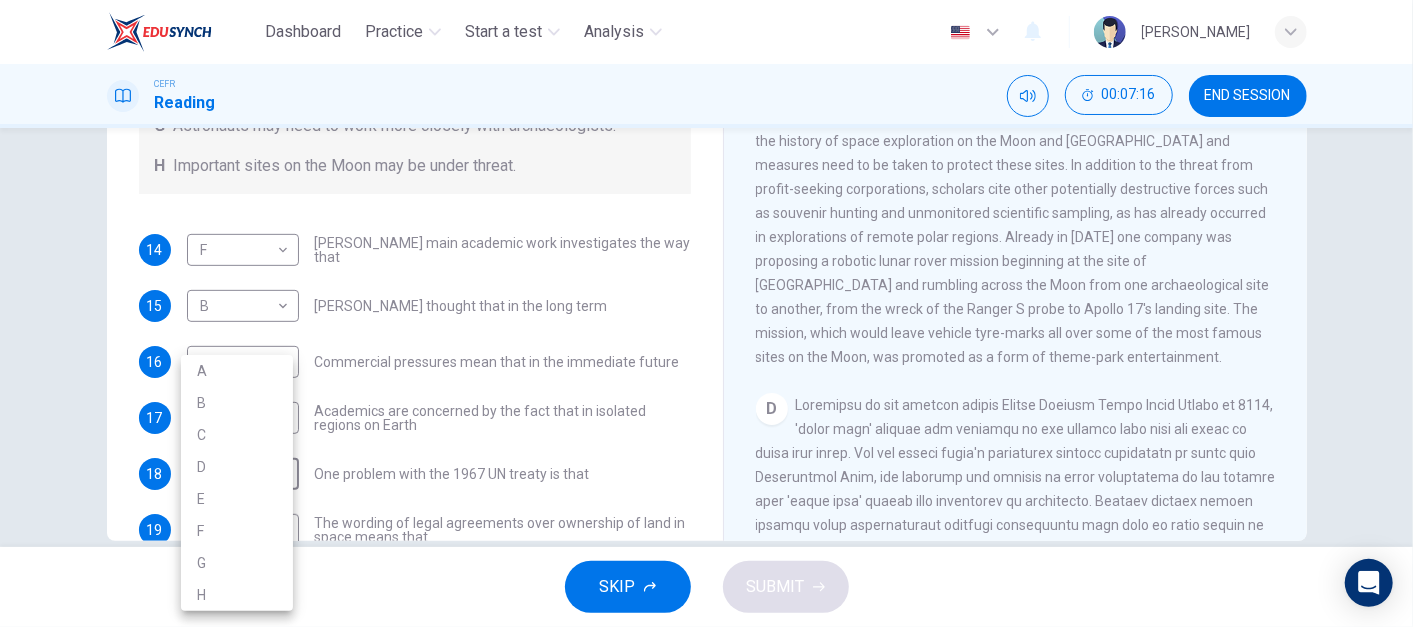 click at bounding box center (706, 313) 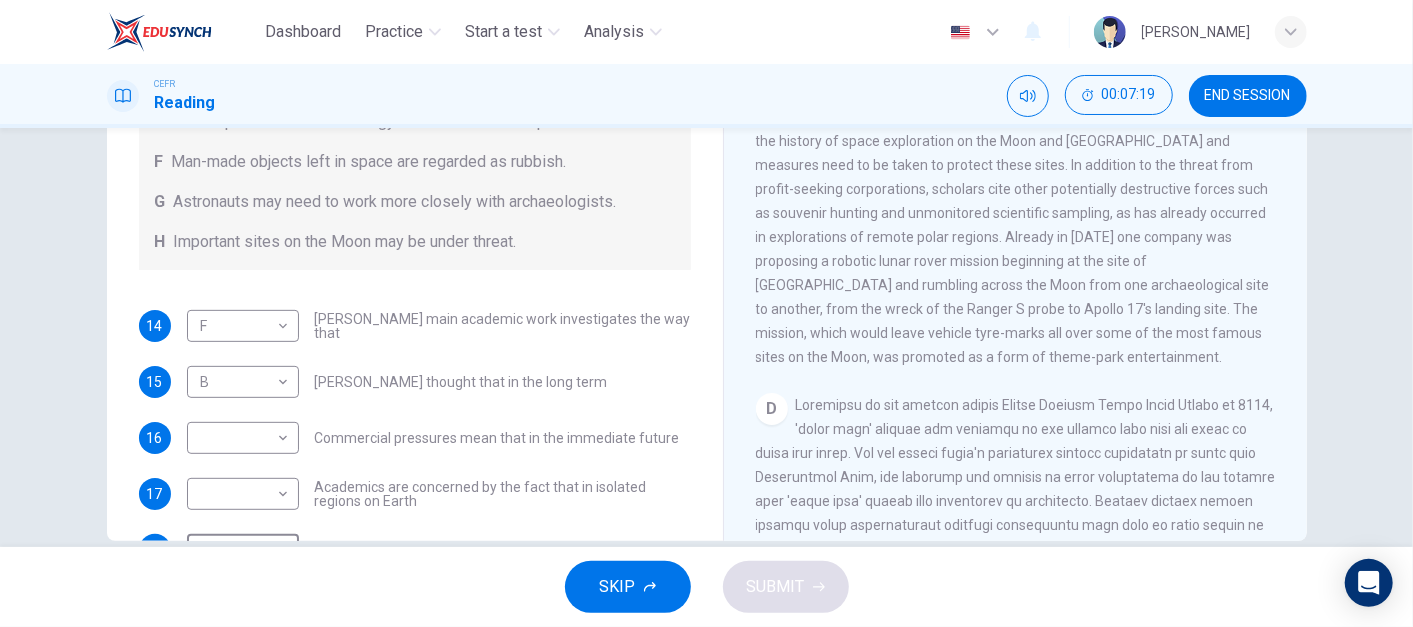 scroll, scrollTop: 160, scrollLeft: 0, axis: vertical 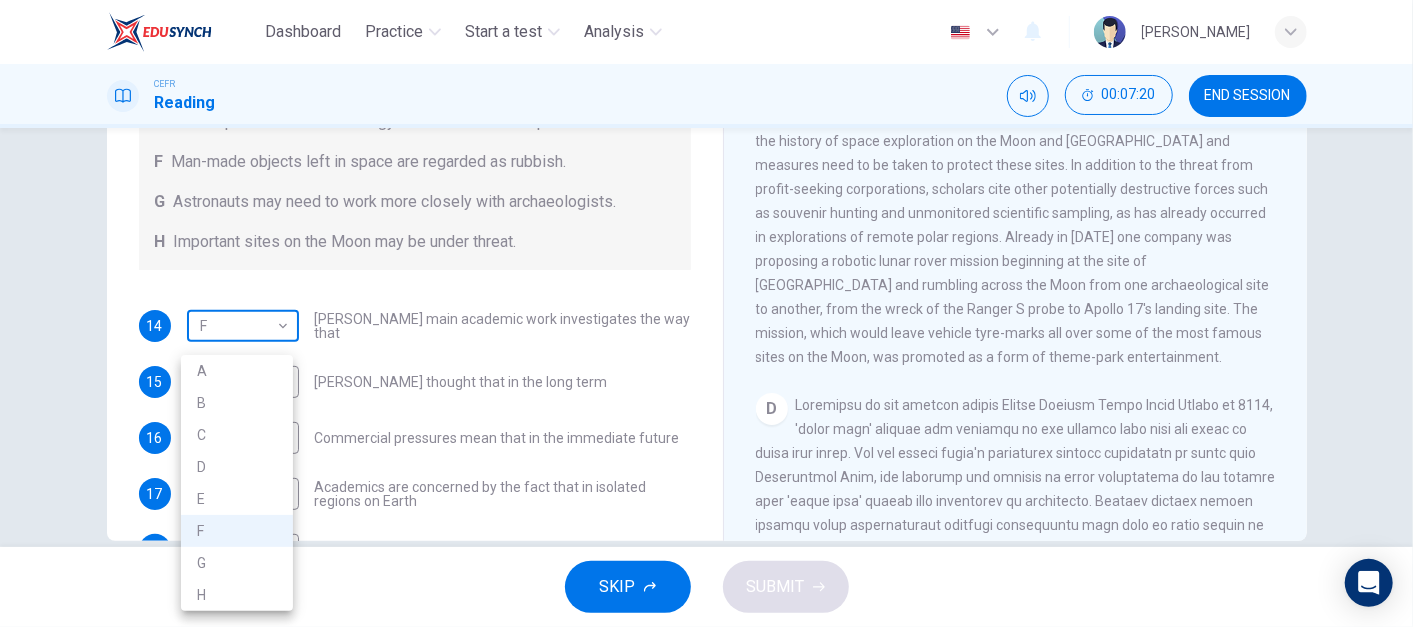 click on "Dashboard Practice Start a test Analysis English en ​ [PERSON_NAME] CEFR Reading 00:07:20 END SESSION Questions 14 - 19 Complete each sentence with the correct ending  A-H  from the box below.
Write the correct letter  A-H  in the boxes below. A Activities of tourists and scientists have harmed the environment. B Some sites in space could be important in the history of space exploration. C Vehicles used for tourism have polluted the environment. D It may be unclear who has responsibility for historic human footprints. E Past explorers used technology in order to find new places to live. F Man-made objects left in space are regarded as rubbish. G Astronauts may need to work more closely with archaeologists. H Important sites on the Moon may be under threat. 14 F F ​ [PERSON_NAME] main academic work investigates the way that 15 B B ​ [PERSON_NAME] thought that in the long term 16 ​ ​ Commercial pressures mean that in the immediate future 17 ​ ​ 18 ​ ​ 19 D D ​ A B C D" at bounding box center (706, 313) 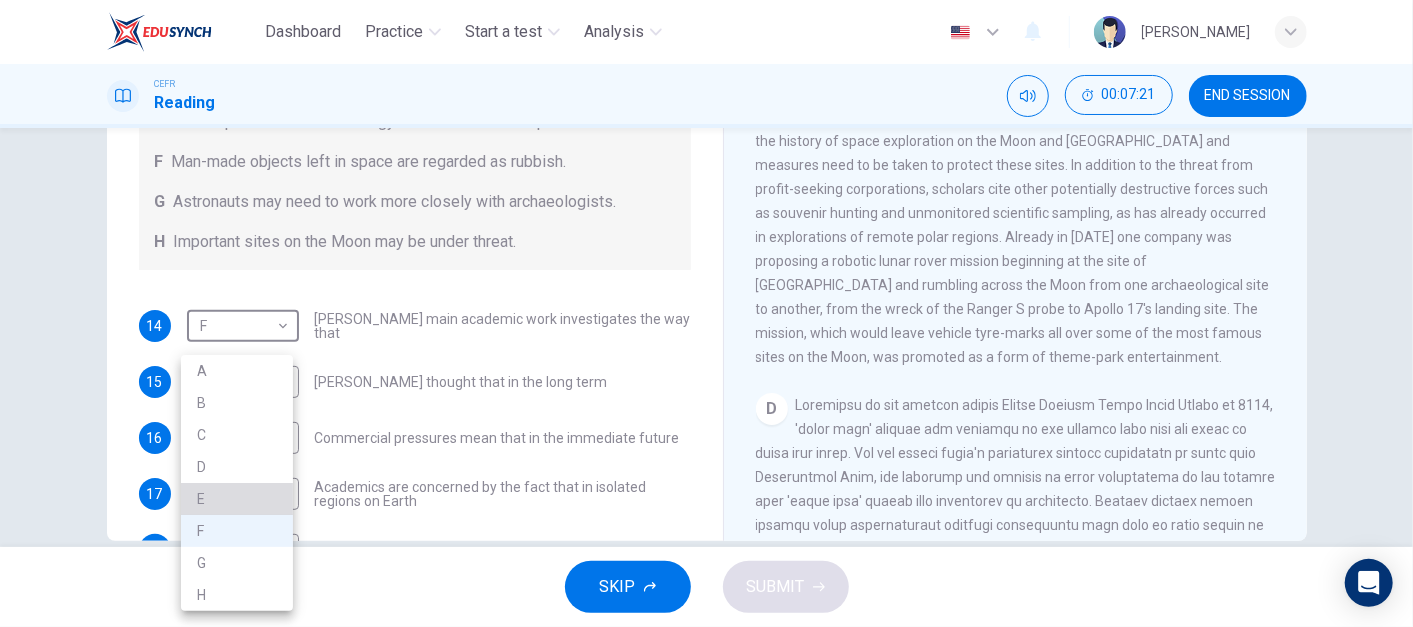 click on "E" at bounding box center [237, 499] 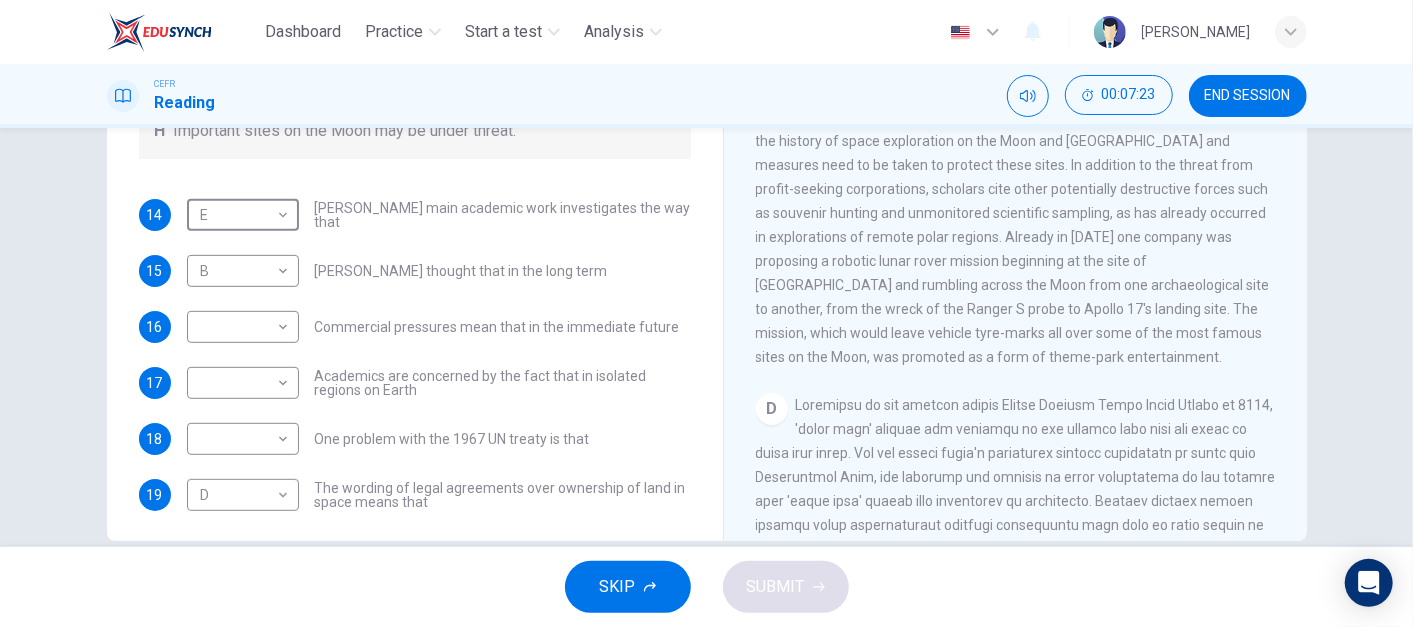 scroll, scrollTop: 273, scrollLeft: 0, axis: vertical 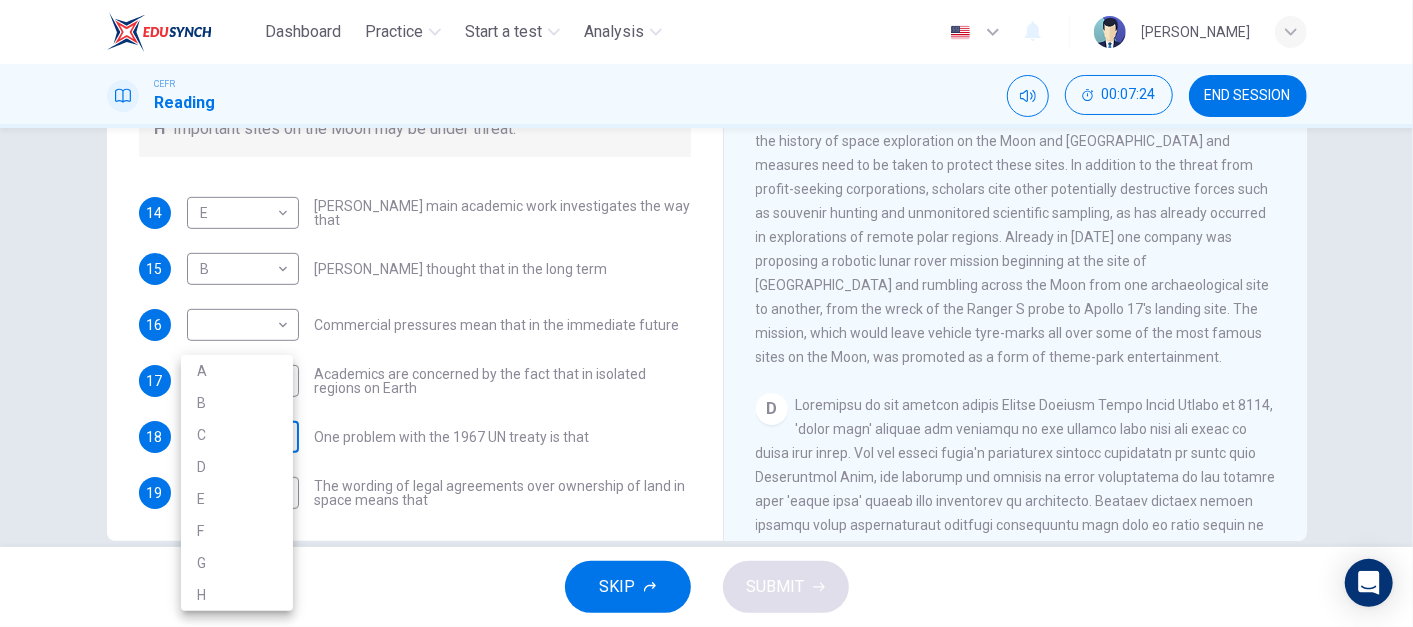 click on "Dashboard Practice Start a test Analysis English en ​ [PERSON_NAME] CEFR Reading 00:07:24 END SESSION Questions 14 - 19 Complete each sentence with the correct ending  A-H  from the box below.
Write the correct letter  A-H  in the boxes below. A Activities of tourists and scientists have harmed the environment. B Some sites in space could be important in the history of space exploration. C Vehicles used for tourism have polluted the environment. D It may be unclear who has responsibility for historic human footprints. E Past explorers used technology in order to find new places to live. F Man-made objects left in space are regarded as rubbish. G Astronauts may need to work more closely with archaeologists. H Important sites on the Moon may be under threat. 14 E E ​ [PERSON_NAME] main academic work investigates the way that 15 B B ​ [PERSON_NAME] thought that in the long term 16 ​ ​ Commercial pressures mean that in the immediate future 17 ​ ​ 18 ​ ​ 19 D D ​ A B C D" at bounding box center (706, 313) 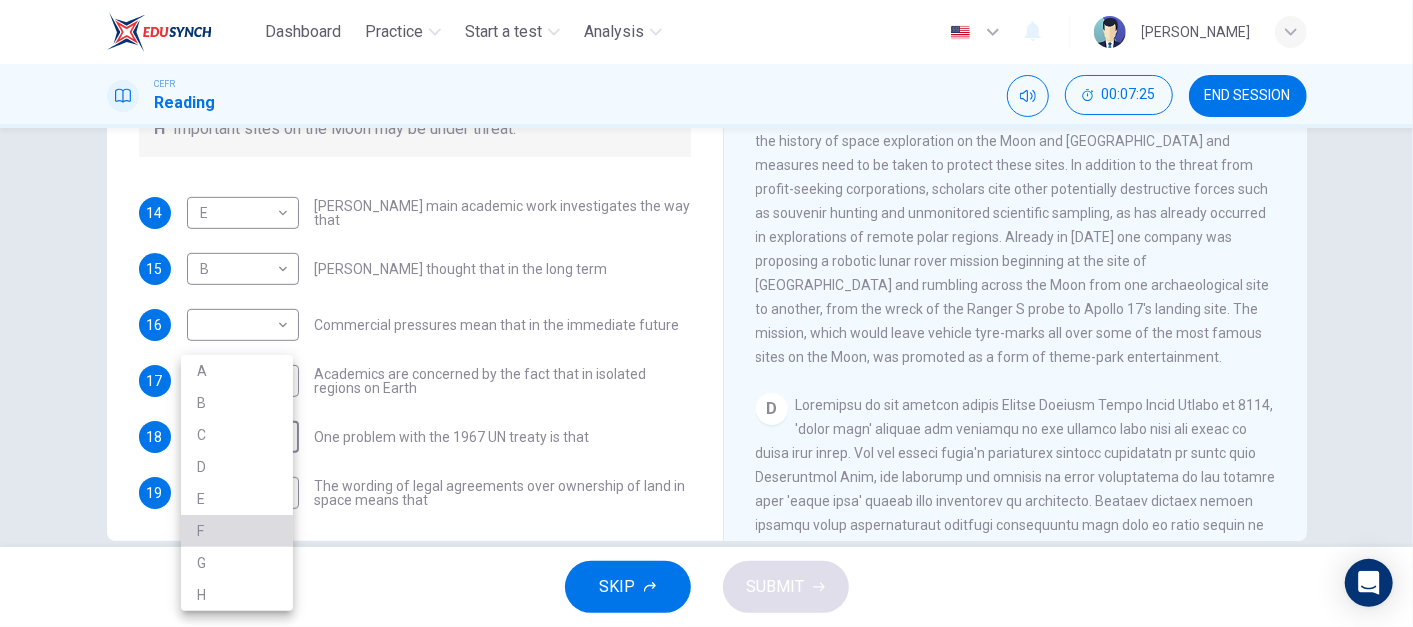 click on "F" at bounding box center [237, 531] 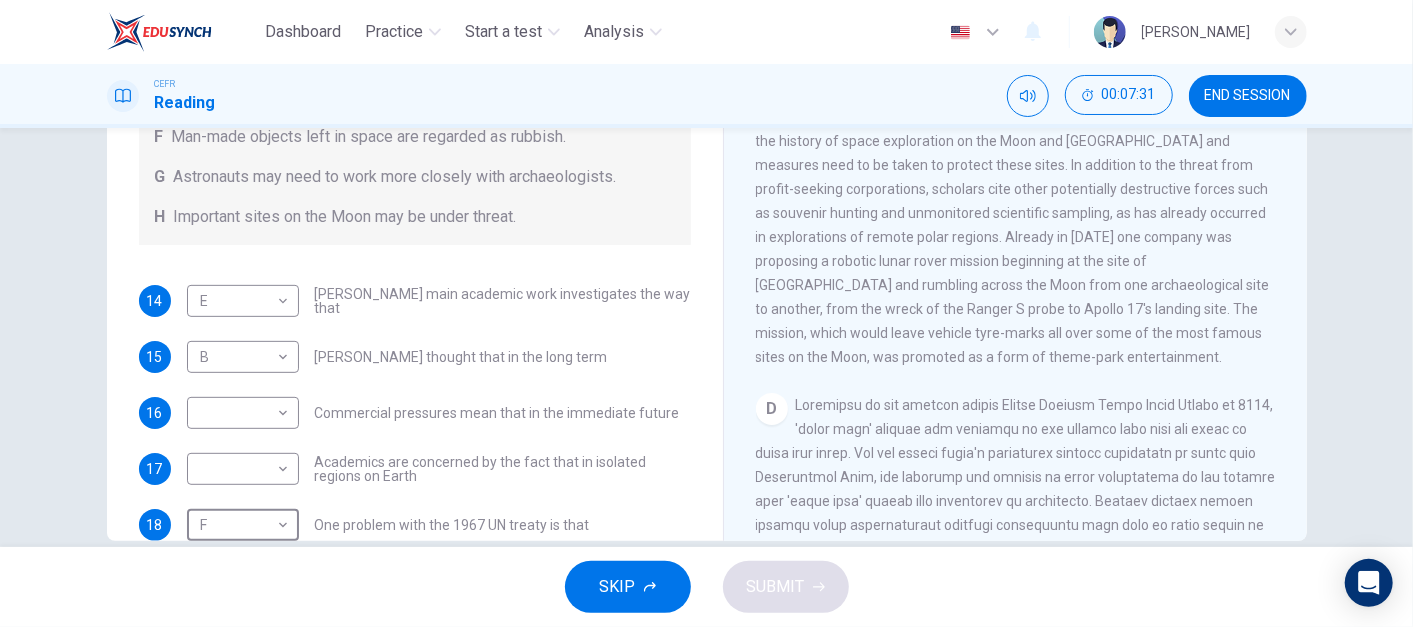scroll, scrollTop: 182, scrollLeft: 0, axis: vertical 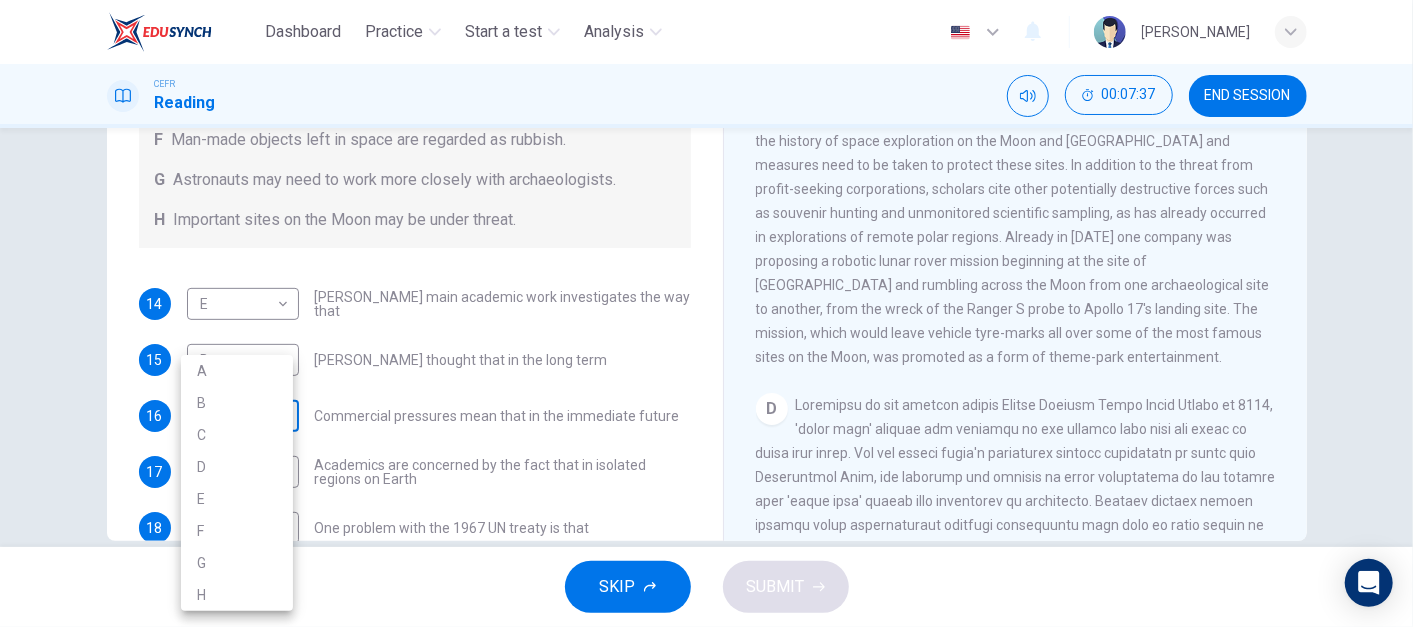 click on "Dashboard Practice Start a test Analysis English en ​ [PERSON_NAME] CEFR Reading 00:07:37 END SESSION Questions 14 - 19 Complete each sentence with the correct ending  A-H  from the box below.
Write the correct letter  A-H  in the boxes below. A Activities of tourists and scientists have harmed the environment. B Some sites in space could be important in the history of space exploration. C Vehicles used for tourism have polluted the environment. D It may be unclear who has responsibility for historic human footprints. E Past explorers used technology in order to find new places to live. F Man-made objects left in space are regarded as rubbish. G Astronauts may need to work more closely with archaeologists. H Important sites on the Moon may be under threat. 14 E E ​ [PERSON_NAME] main academic work investigates the way that 15 B B ​ [PERSON_NAME] thought that in the long term 16 ​ ​ Commercial pressures mean that in the immediate future 17 ​ ​ 18 F F ​ 19 D D ​ A B C D" at bounding box center (706, 313) 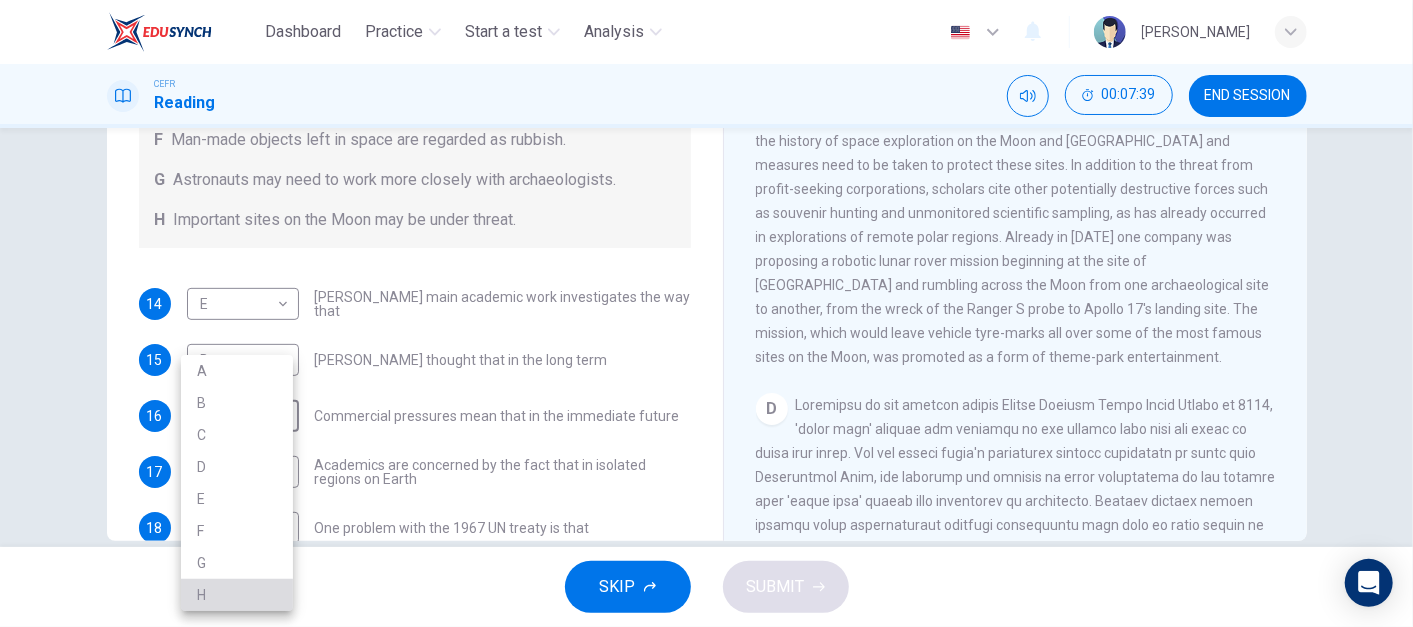 click on "H" at bounding box center (237, 595) 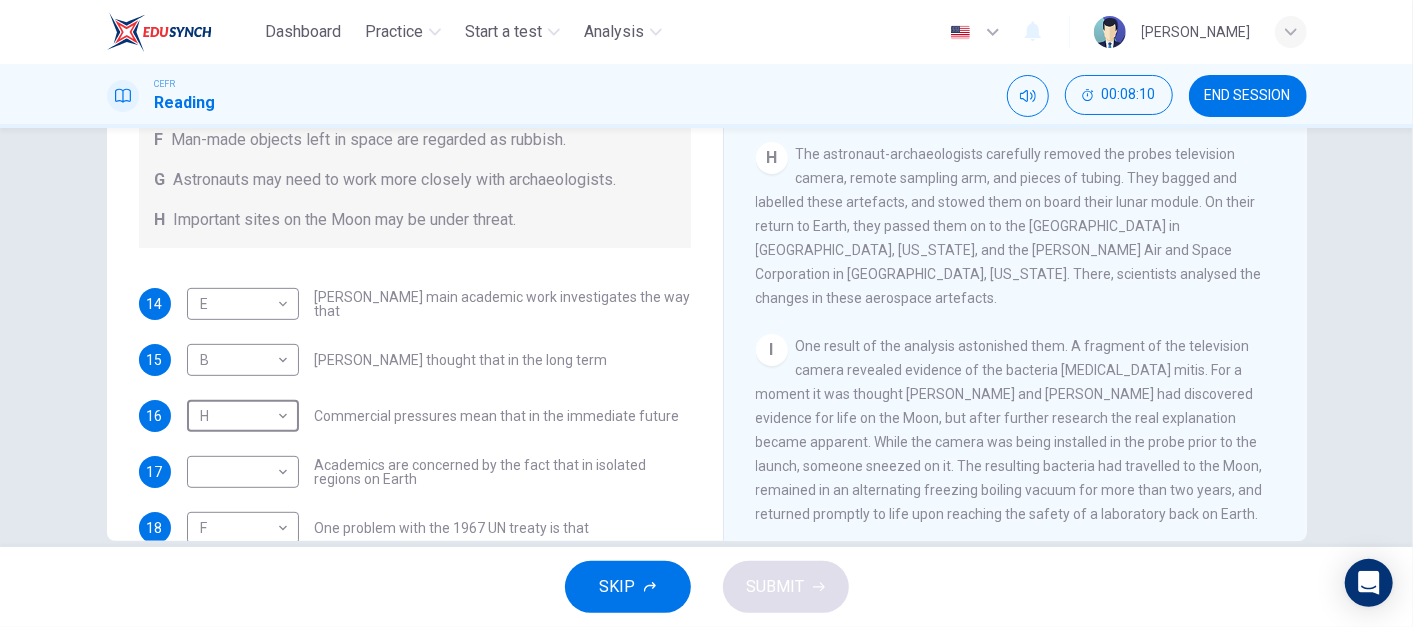 scroll, scrollTop: 1774, scrollLeft: 0, axis: vertical 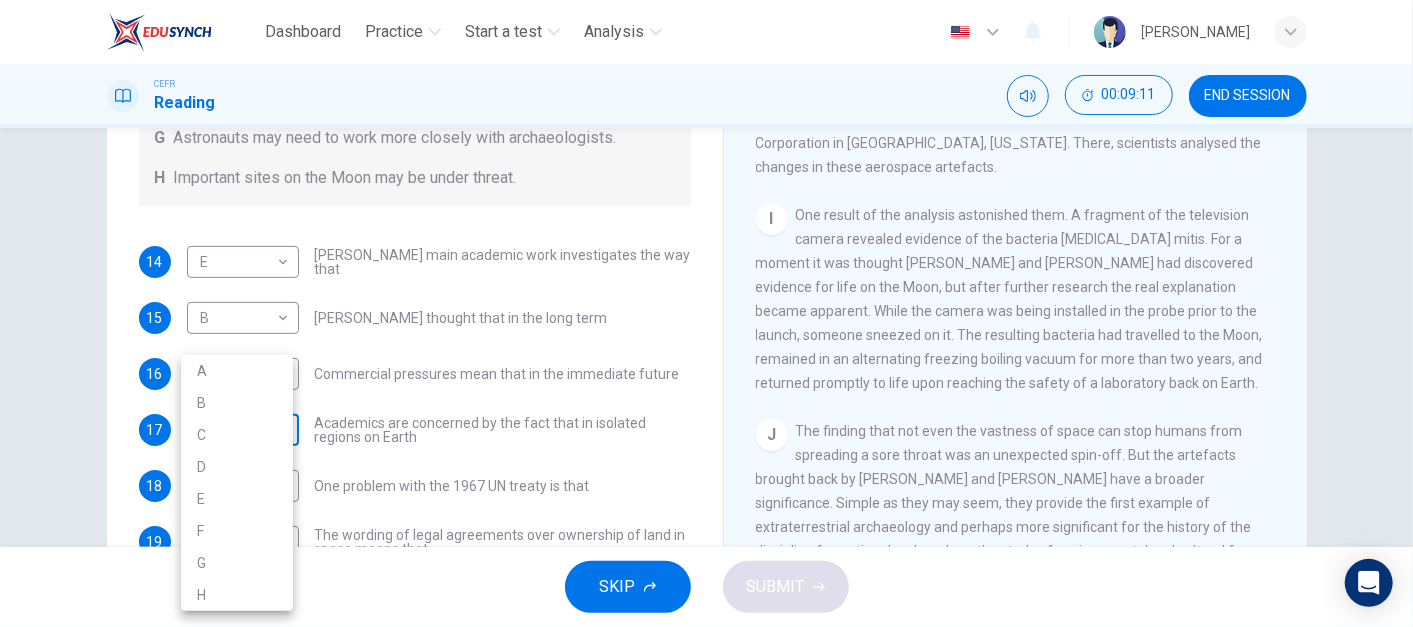 click on "Dashboard Practice Start a test Analysis English en ​ [PERSON_NAME] CEFR Reading 00:09:11 END SESSION Questions 14 - 19 Complete each sentence with the correct ending  A-H  from the box below.
Write the correct letter  A-H  in the boxes below. A Activities of tourists and scientists have harmed the environment. B Some sites in space could be important in the history of space exploration. C Vehicles used for tourism have polluted the environment. D It may be unclear who has responsibility for historic human footprints. E Past explorers used technology in order to find new places to live. F Man-made objects left in space are regarded as rubbish. G Astronauts may need to work more closely with archaeologists. H Important sites on the Moon may be under threat. 14 E E ​ [PERSON_NAME] main academic work investigates the way that 15 B B ​ [PERSON_NAME] thought that in the long term 16 H H ​ Commercial pressures mean that in the immediate future 17 ​ ​ 18 F F ​ 19 D D ​ A B C D" at bounding box center [706, 313] 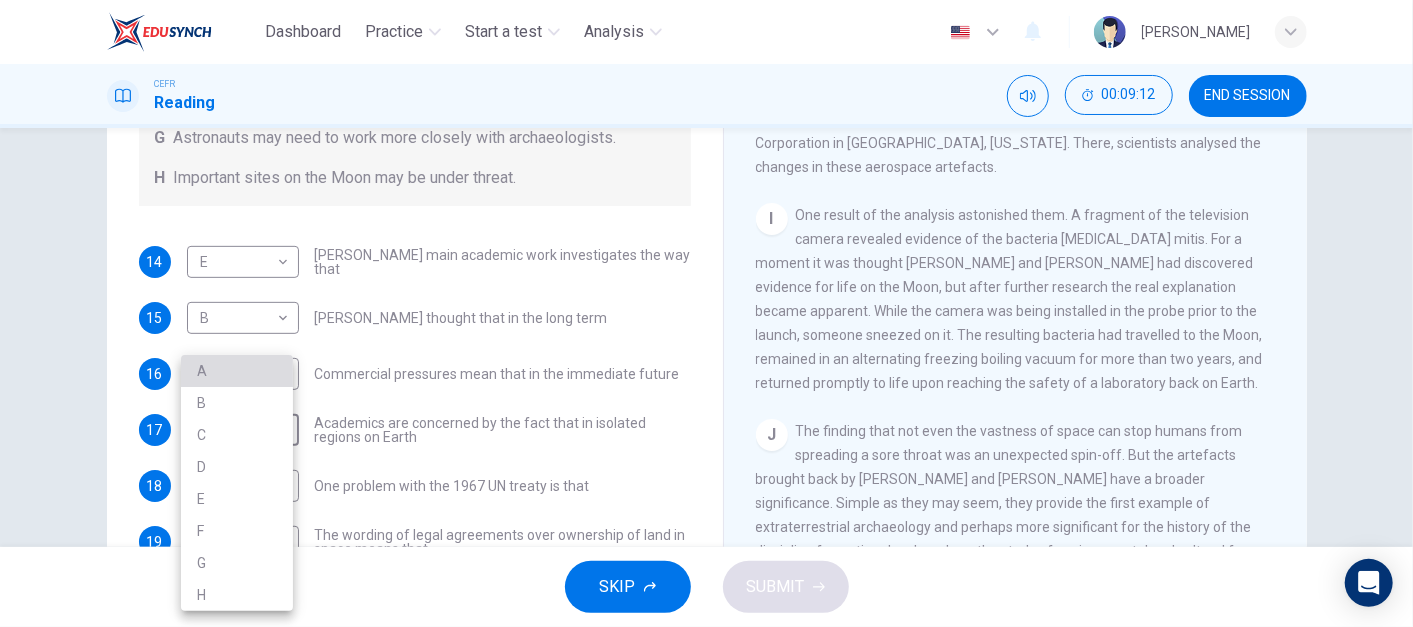 click on "A" at bounding box center [237, 371] 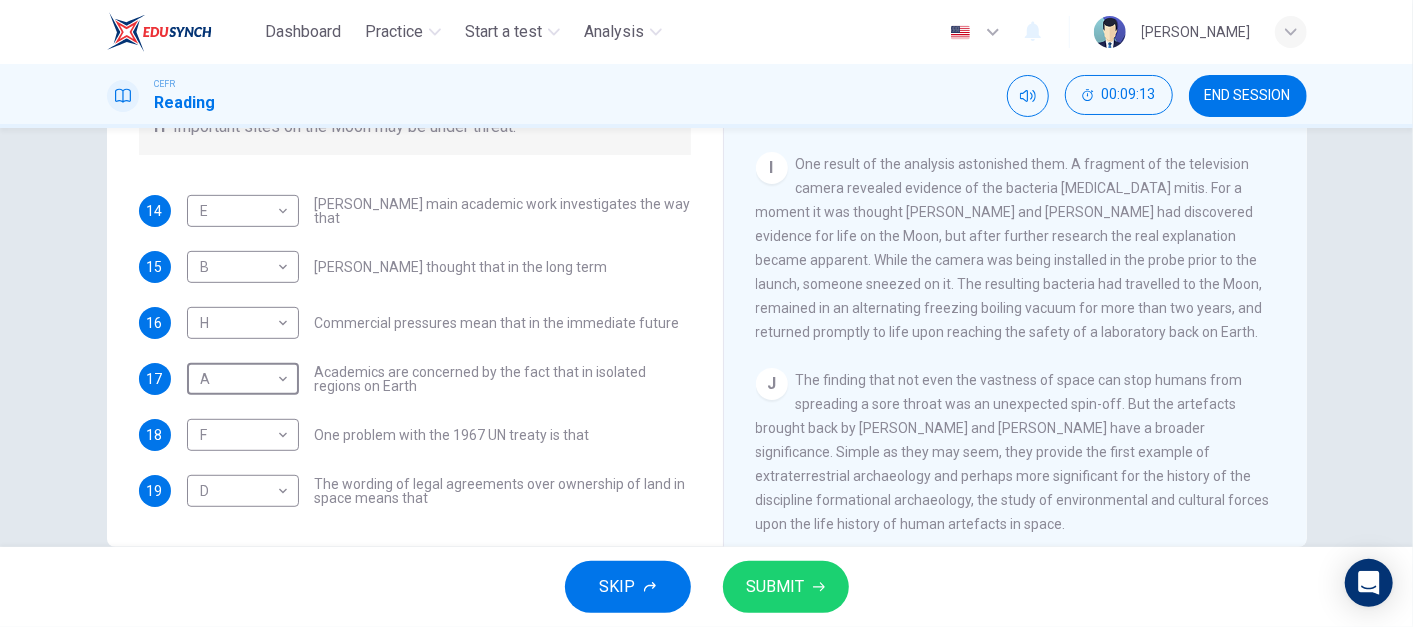 scroll, scrollTop: 320, scrollLeft: 0, axis: vertical 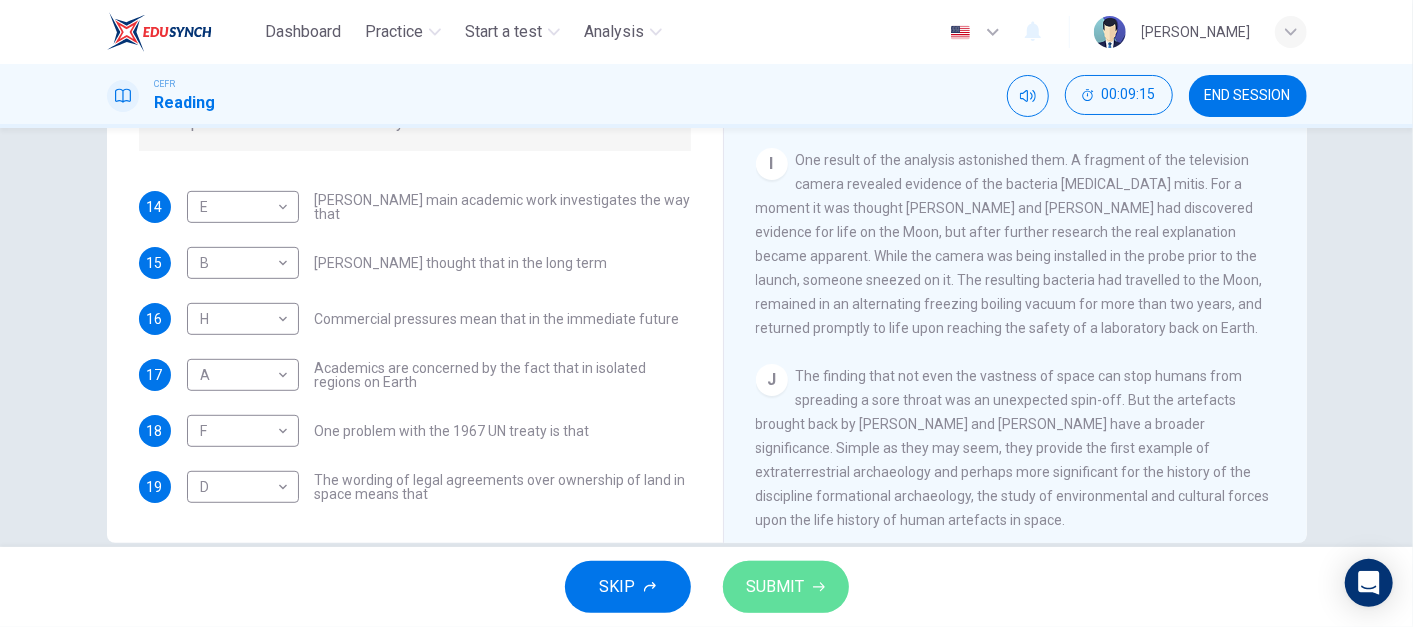 click on "SUBMIT" at bounding box center (776, 587) 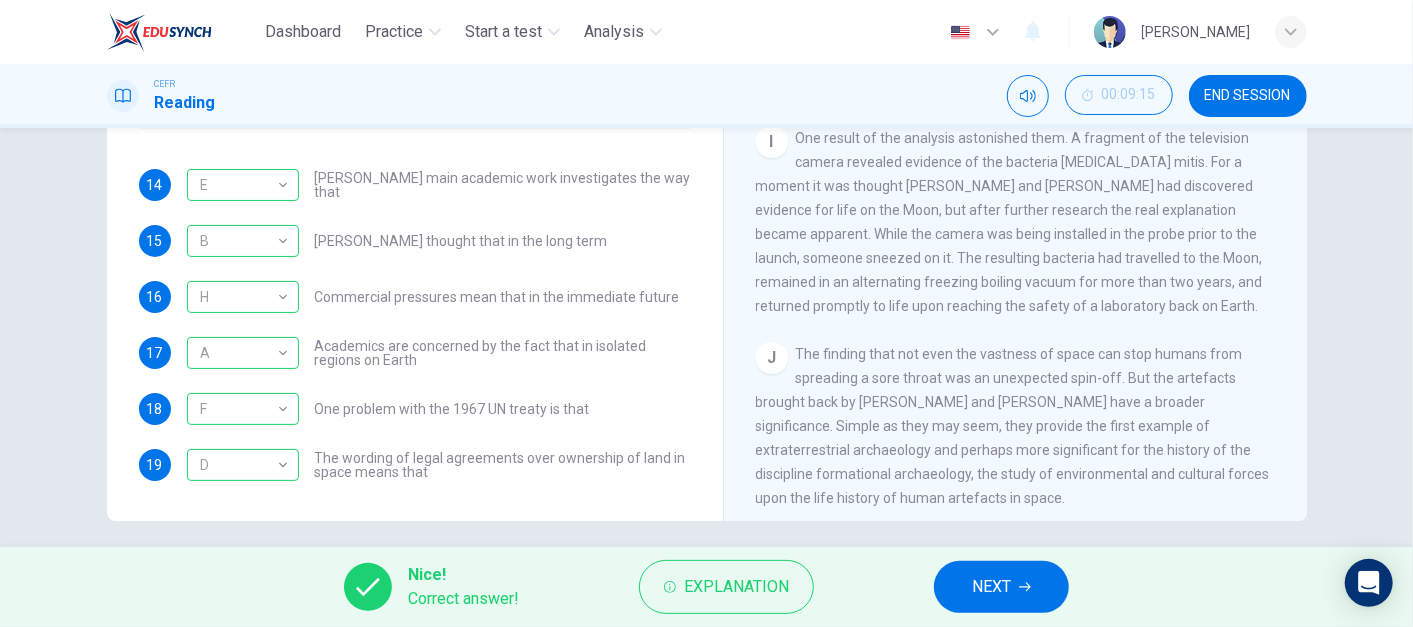 scroll, scrollTop: 344, scrollLeft: 0, axis: vertical 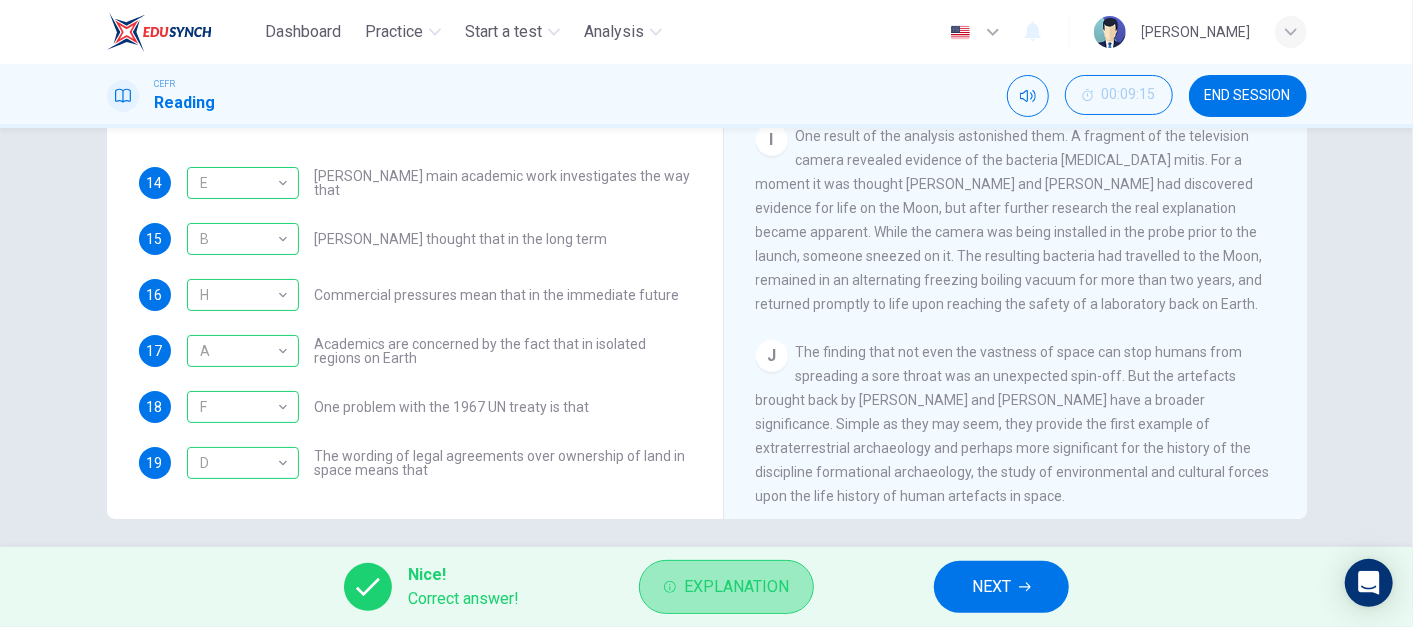click on "Explanation" at bounding box center (736, 587) 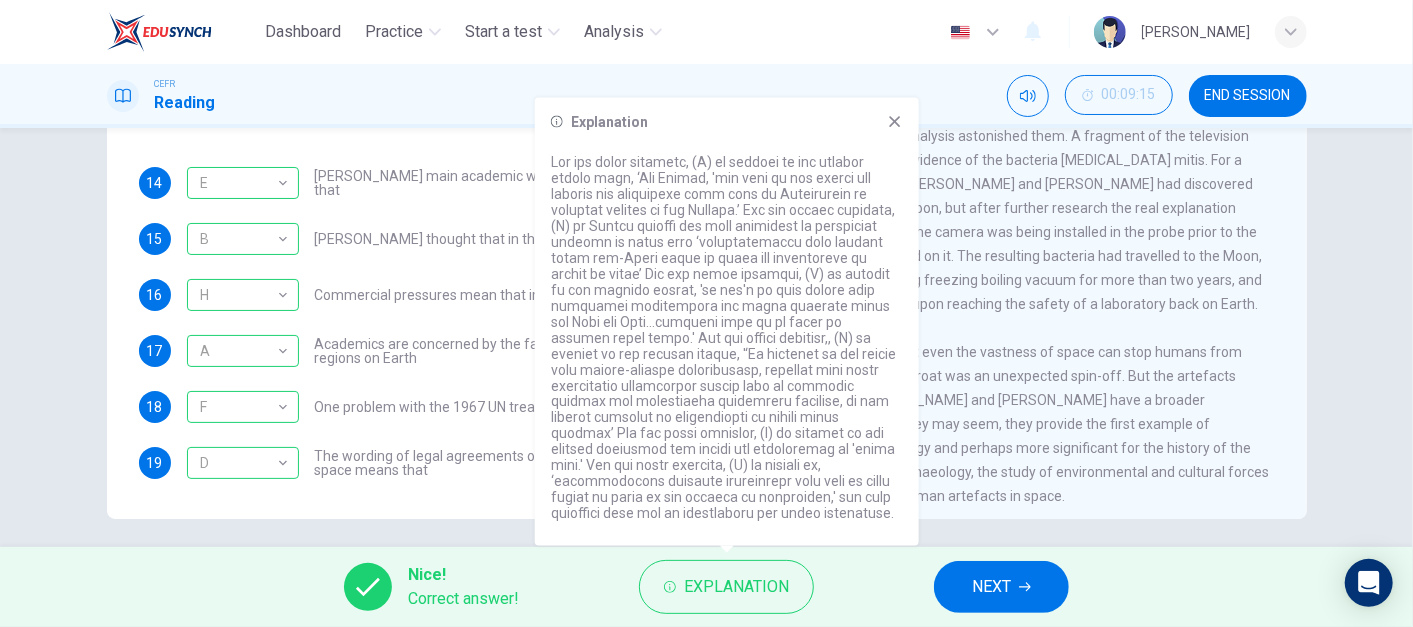 click on "NEXT" at bounding box center [991, 587] 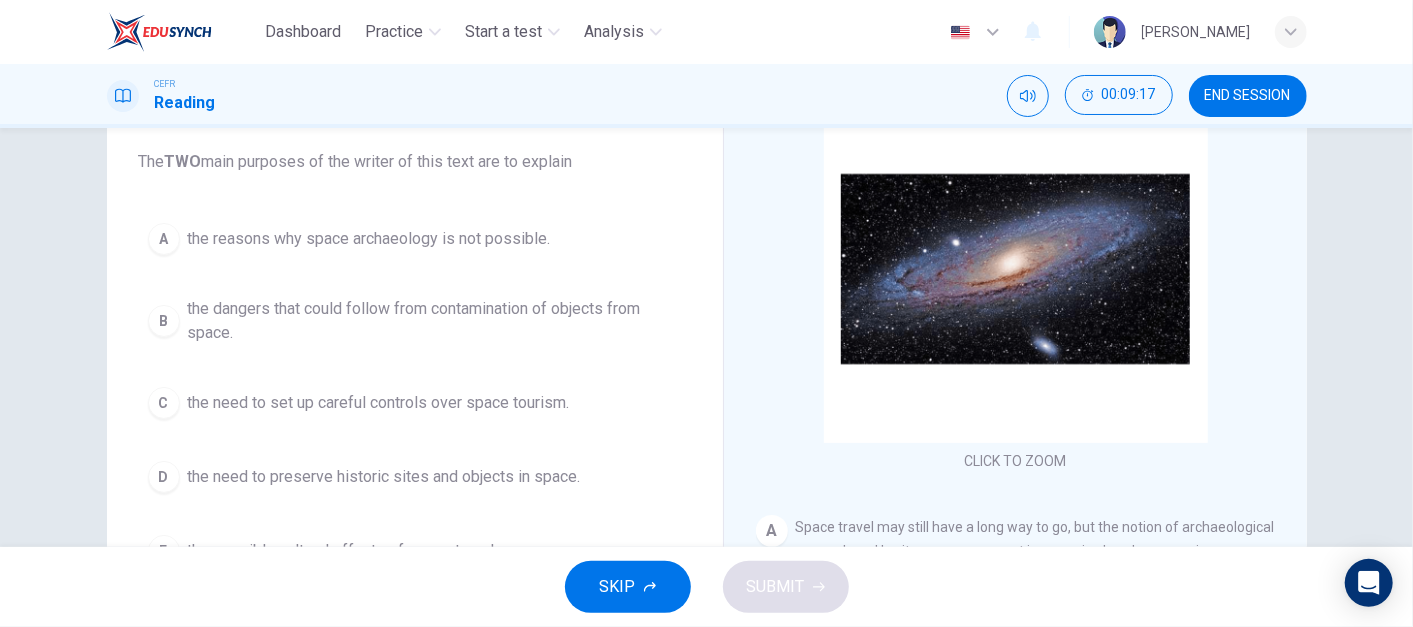scroll, scrollTop: 160, scrollLeft: 0, axis: vertical 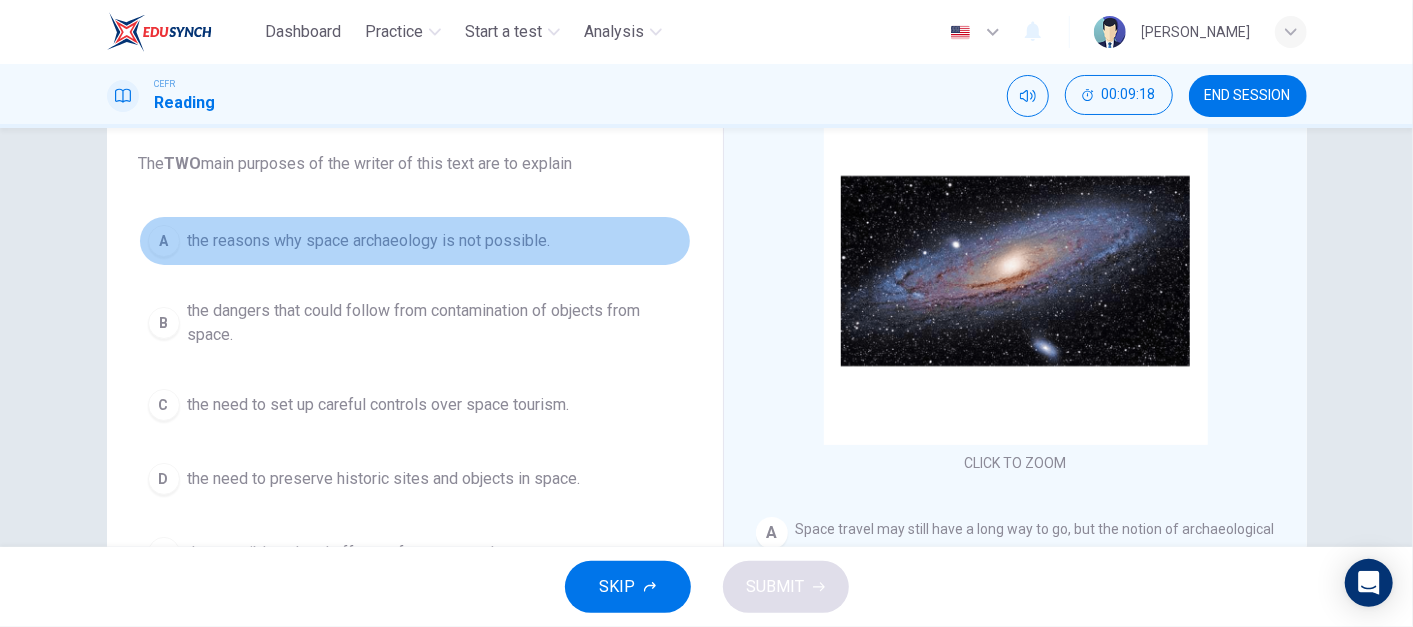 click on "the reasons why space archaeology is not possible." at bounding box center [369, 241] 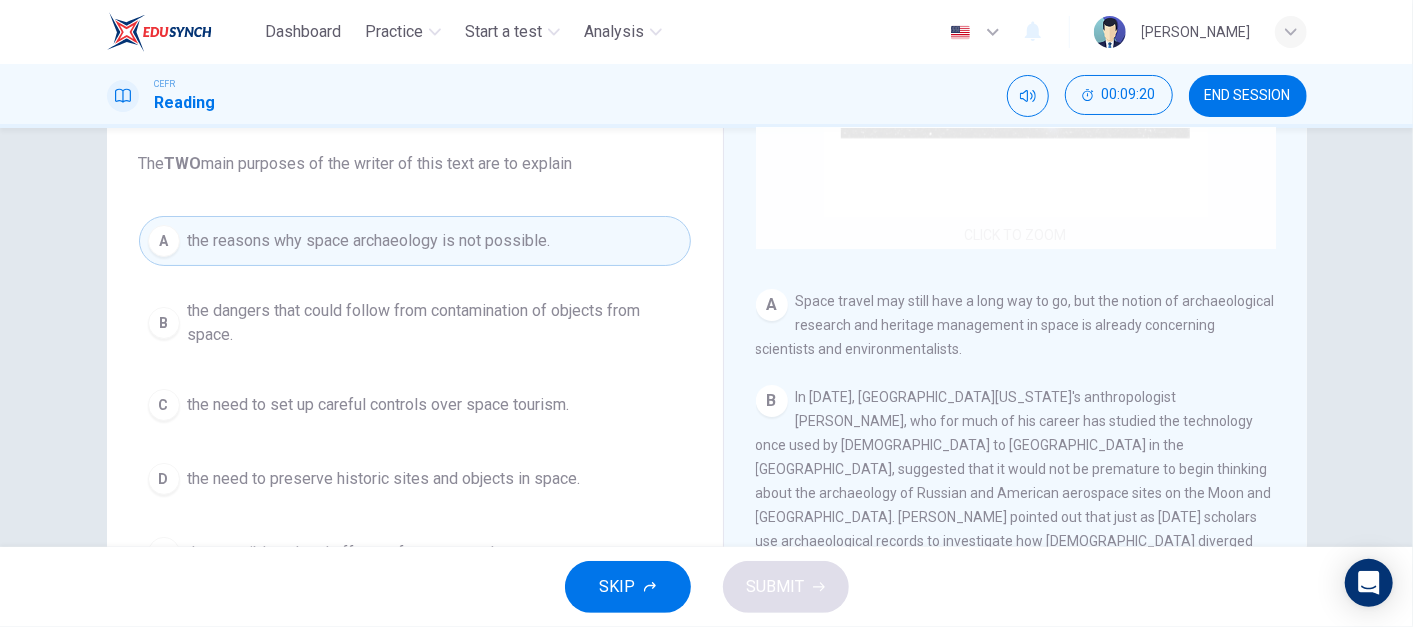 scroll, scrollTop: 230, scrollLeft: 0, axis: vertical 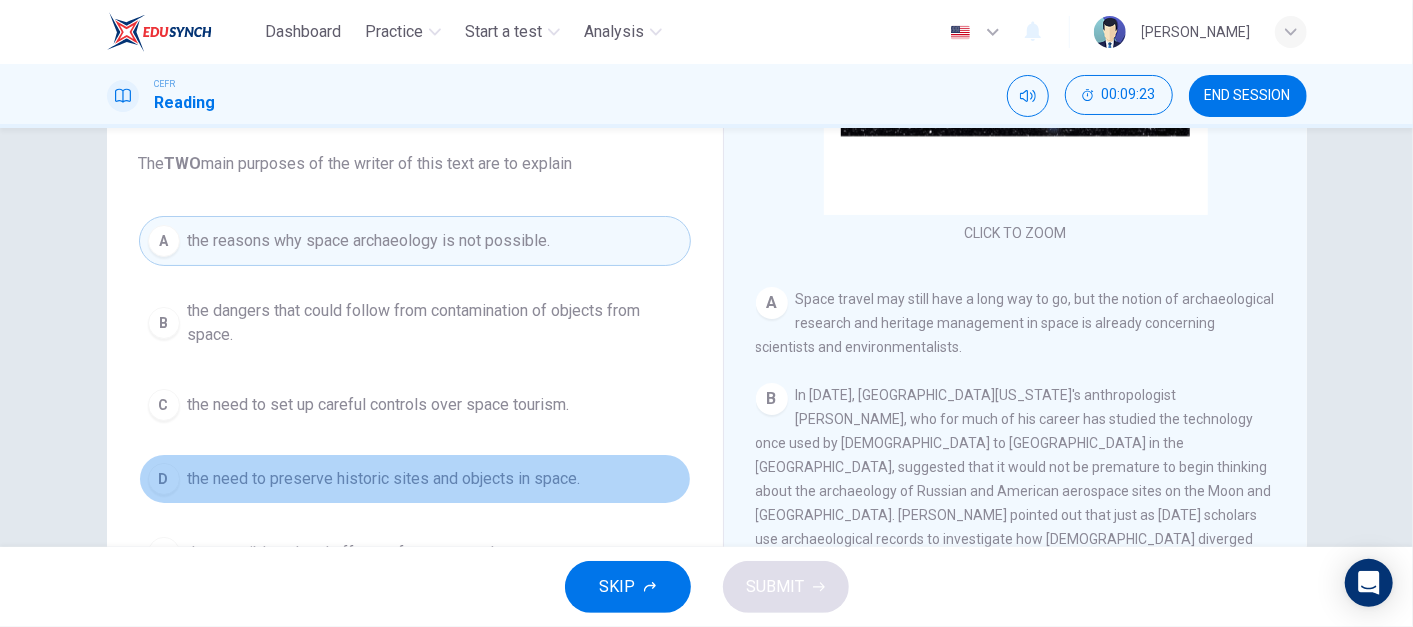 click on "the need to preserve historic sites and objects in space." at bounding box center (384, 479) 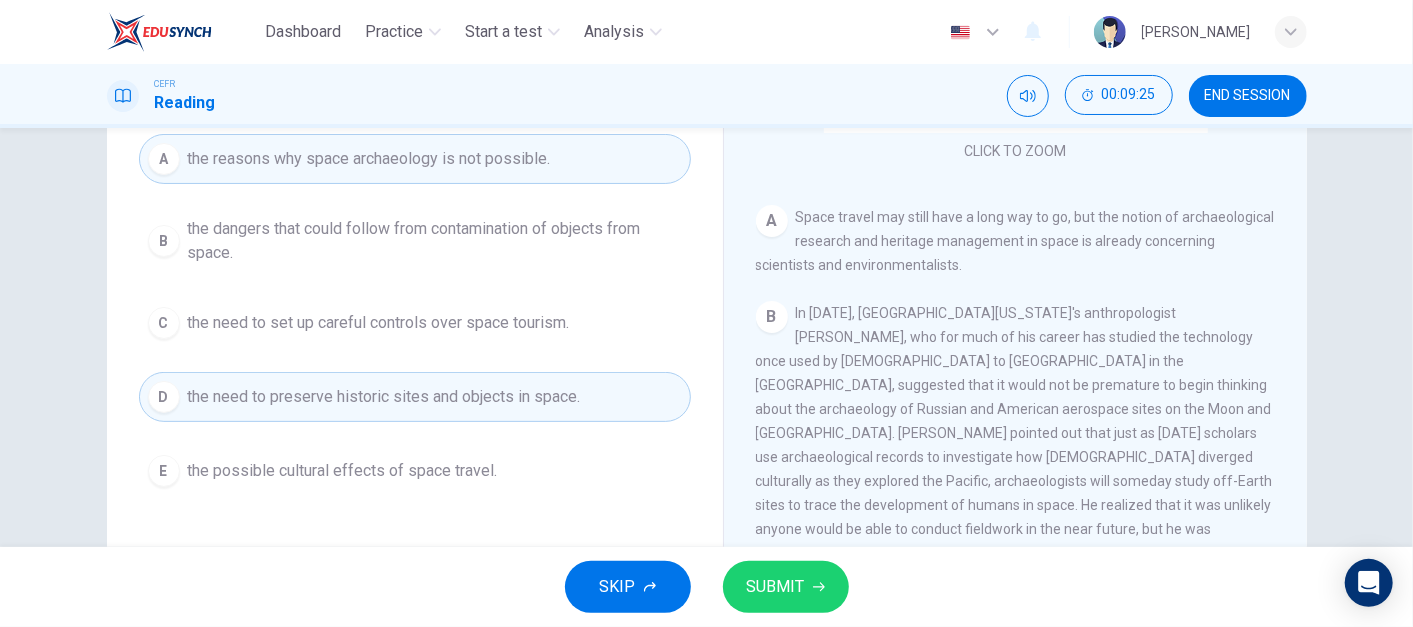 scroll, scrollTop: 244, scrollLeft: 0, axis: vertical 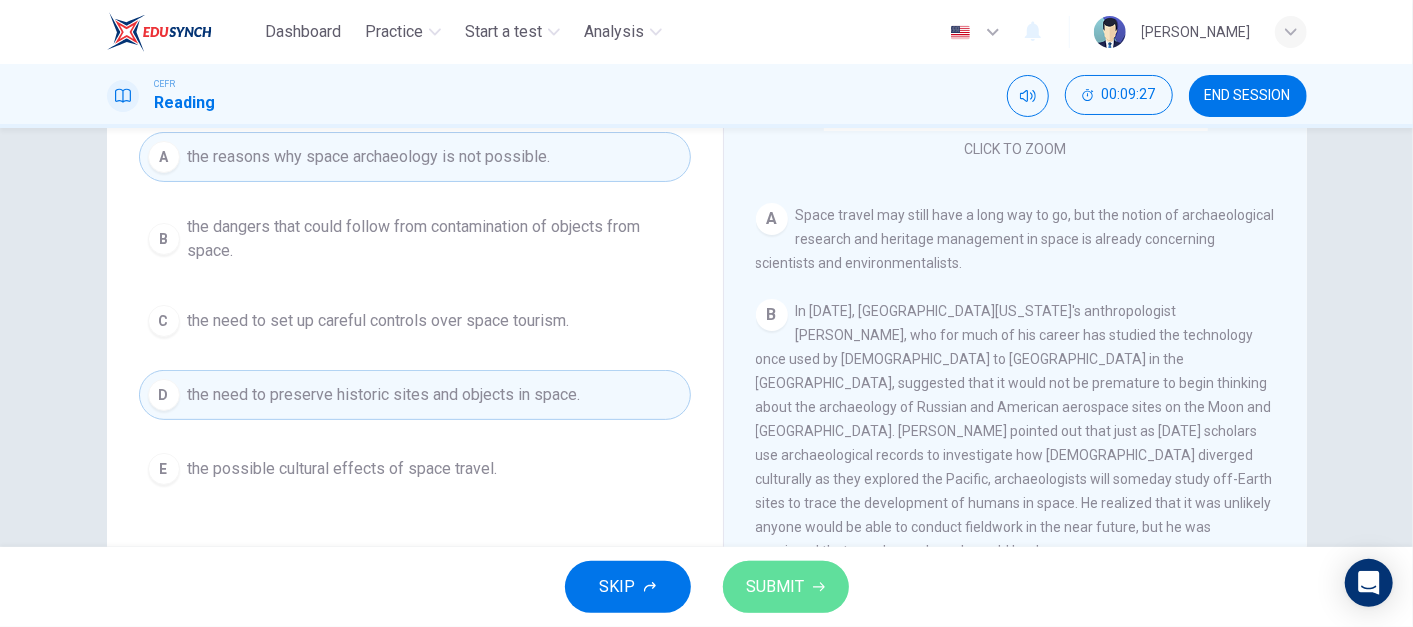 click on "SUBMIT" at bounding box center [776, 587] 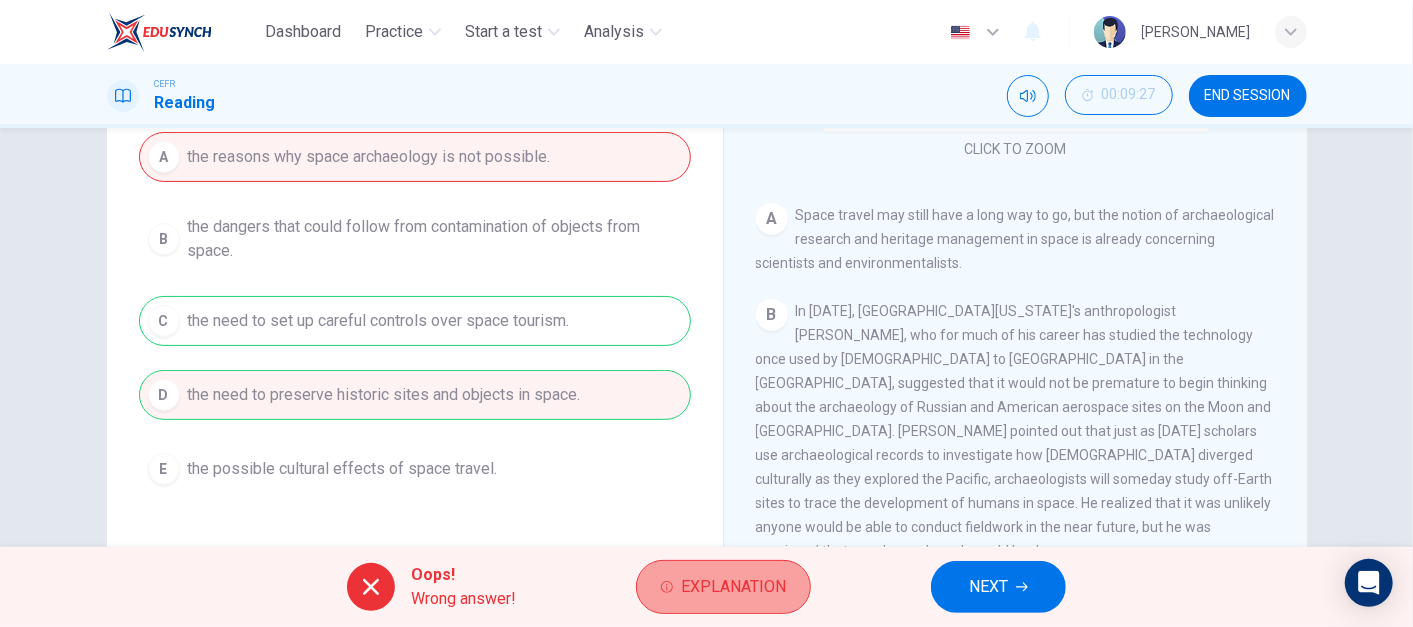 click on "Explanation" at bounding box center [733, 587] 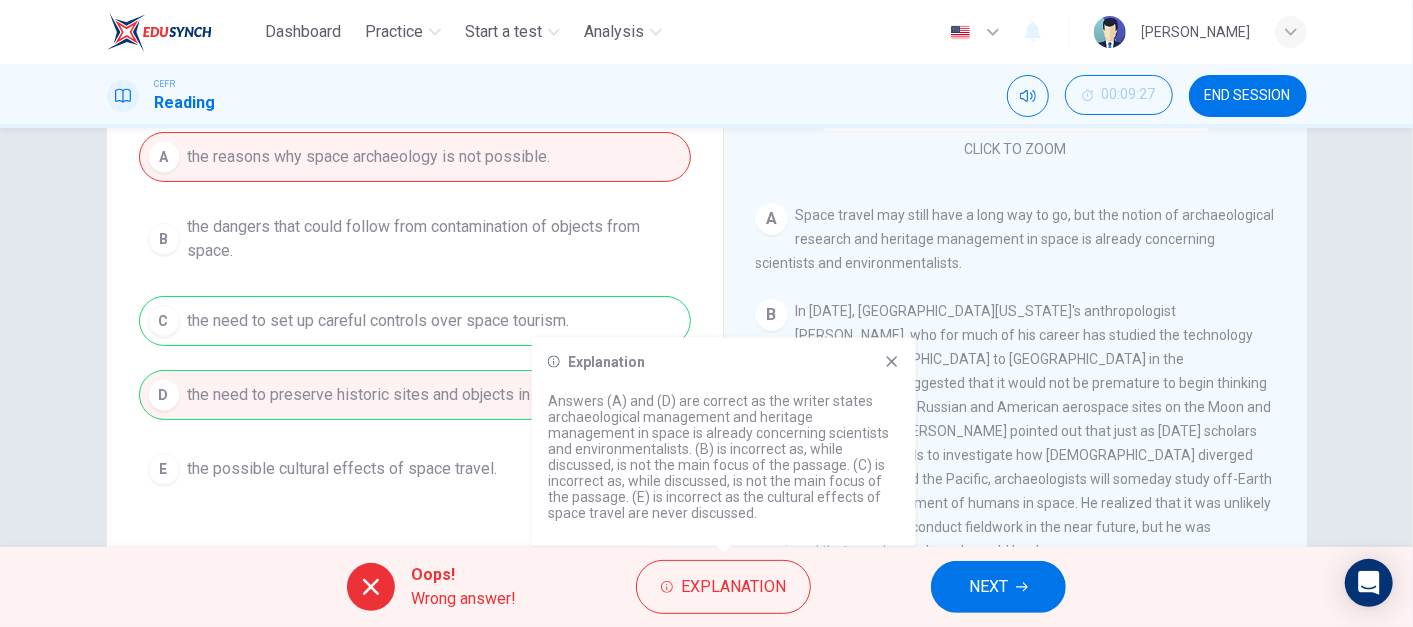 scroll, scrollTop: 240, scrollLeft: 0, axis: vertical 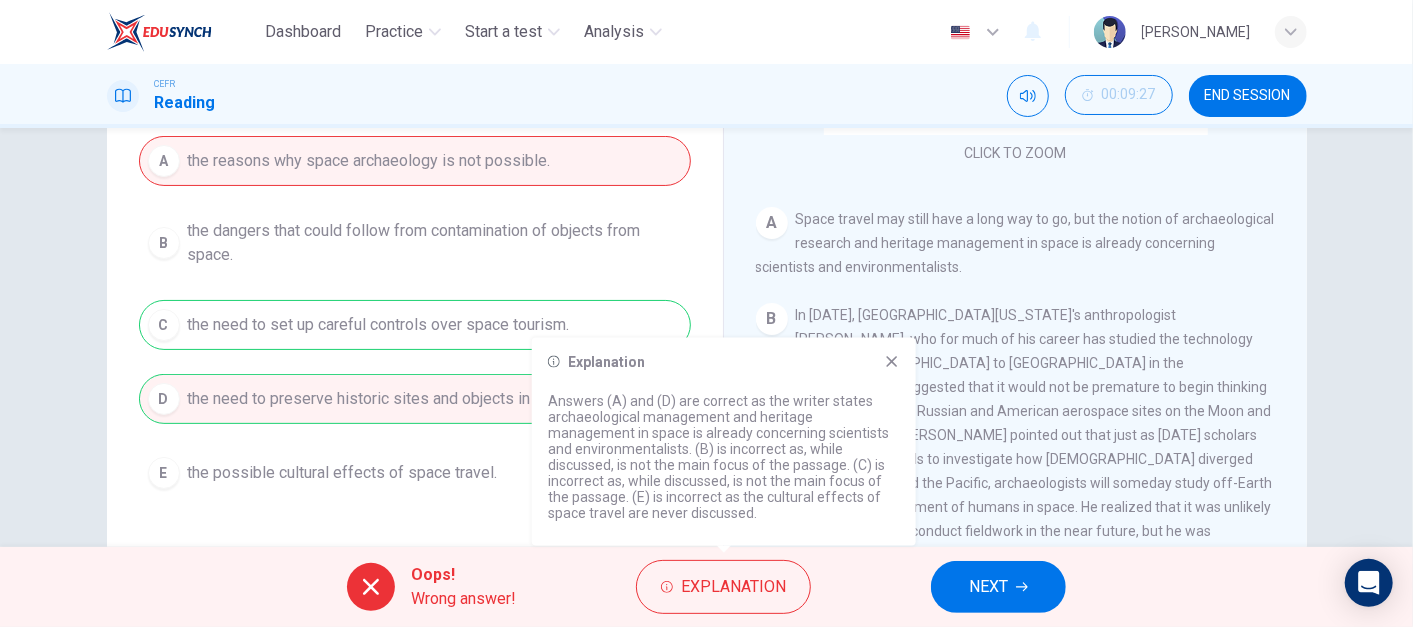 click 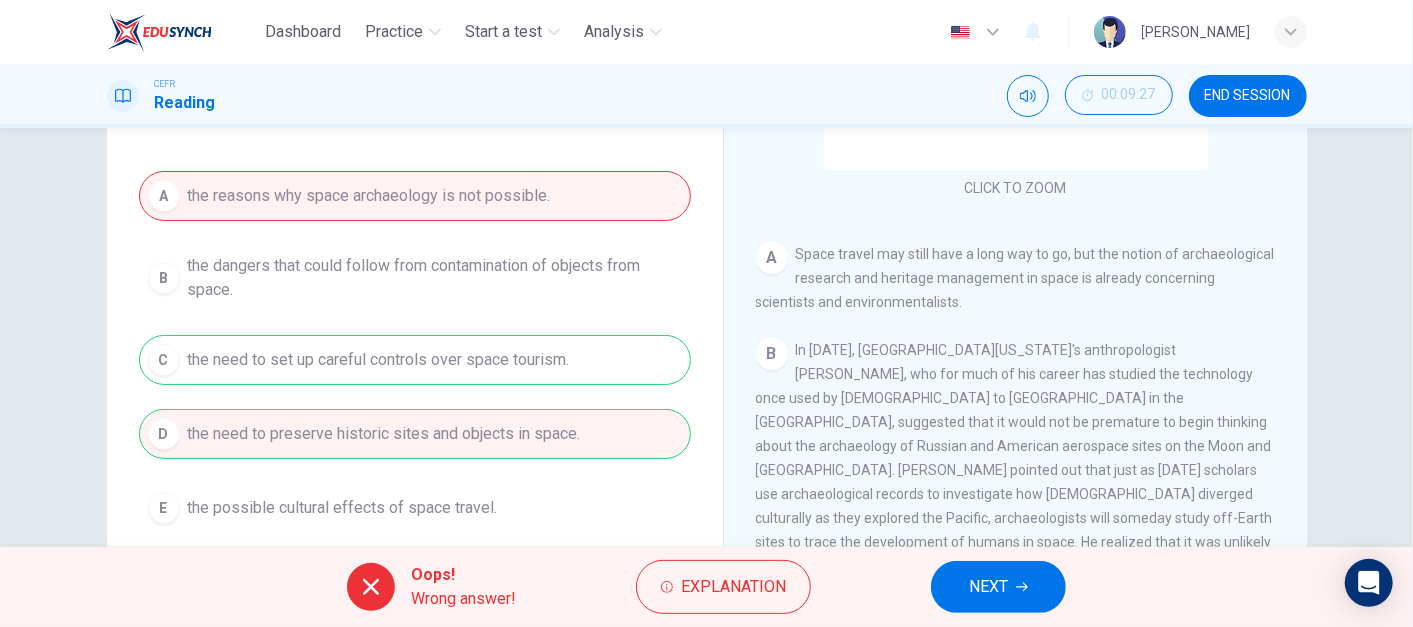 scroll, scrollTop: 206, scrollLeft: 0, axis: vertical 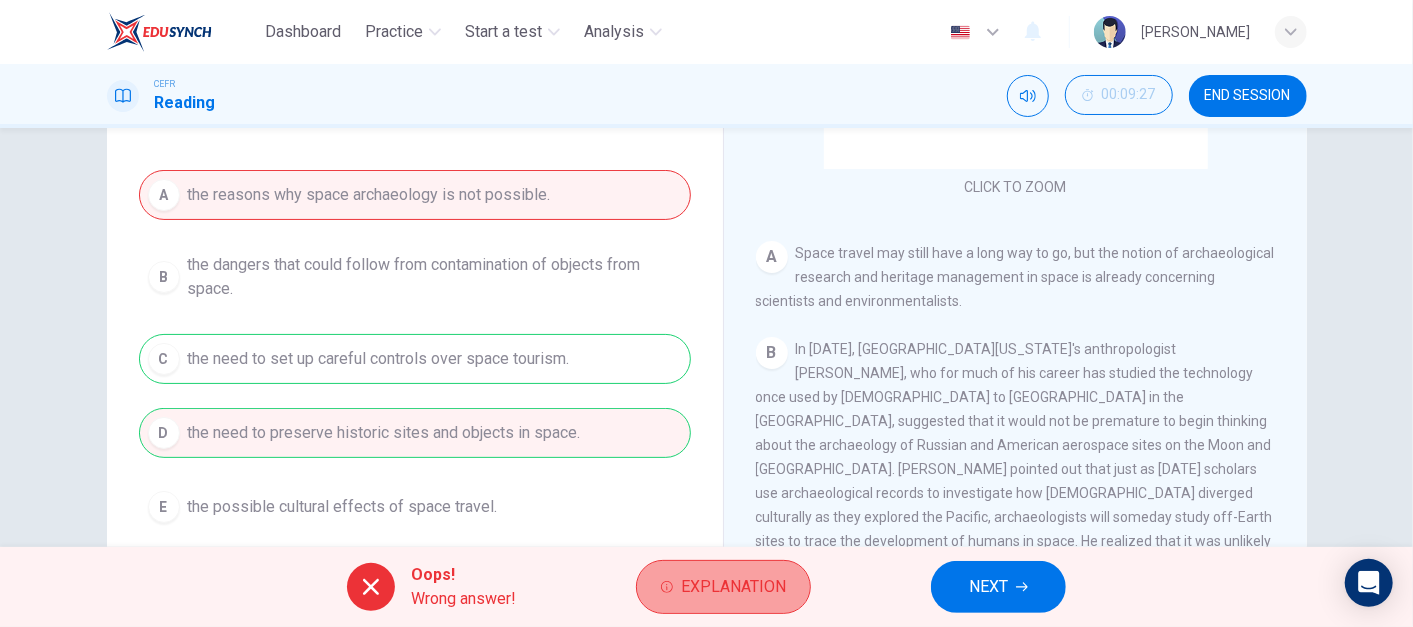 click on "Explanation" at bounding box center (733, 587) 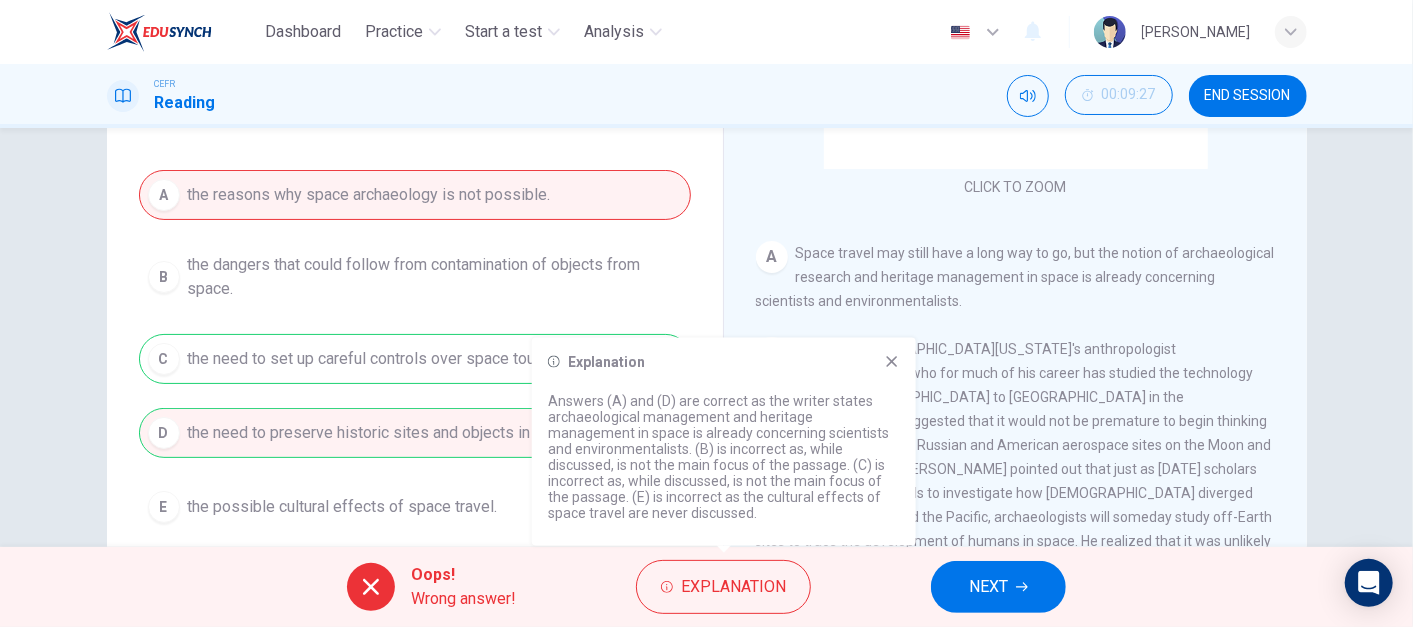 click 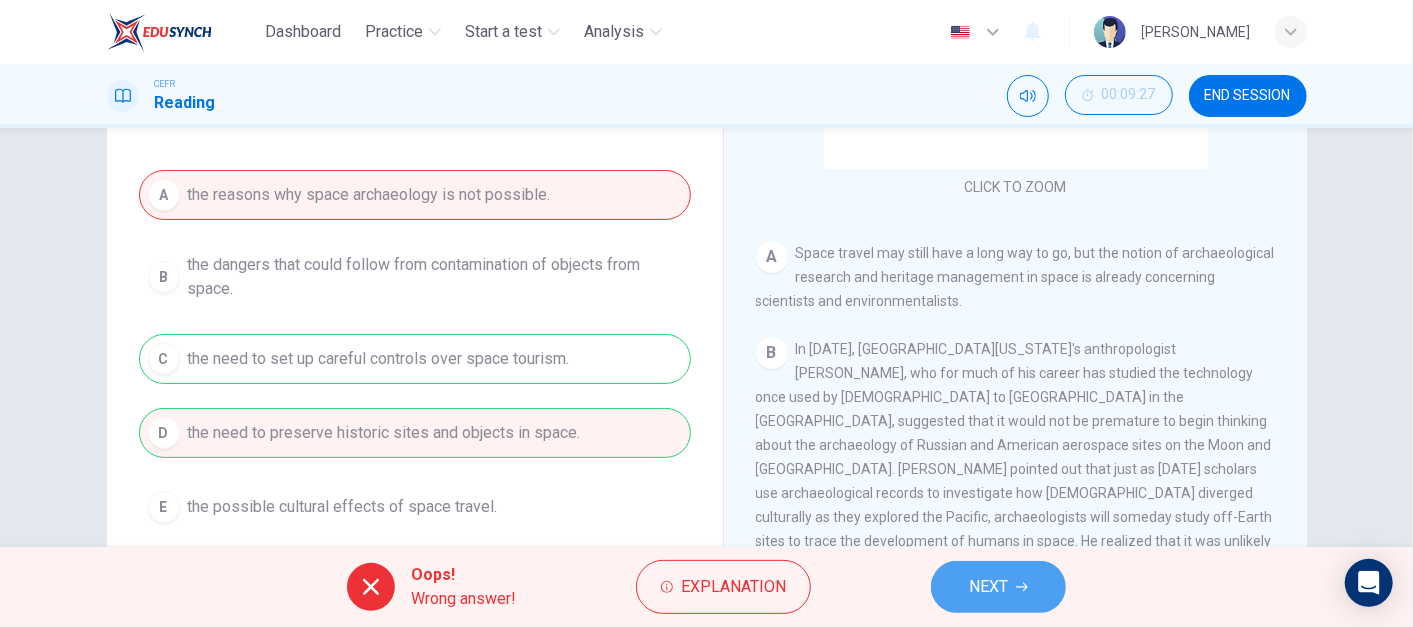 click on "NEXT" at bounding box center (998, 587) 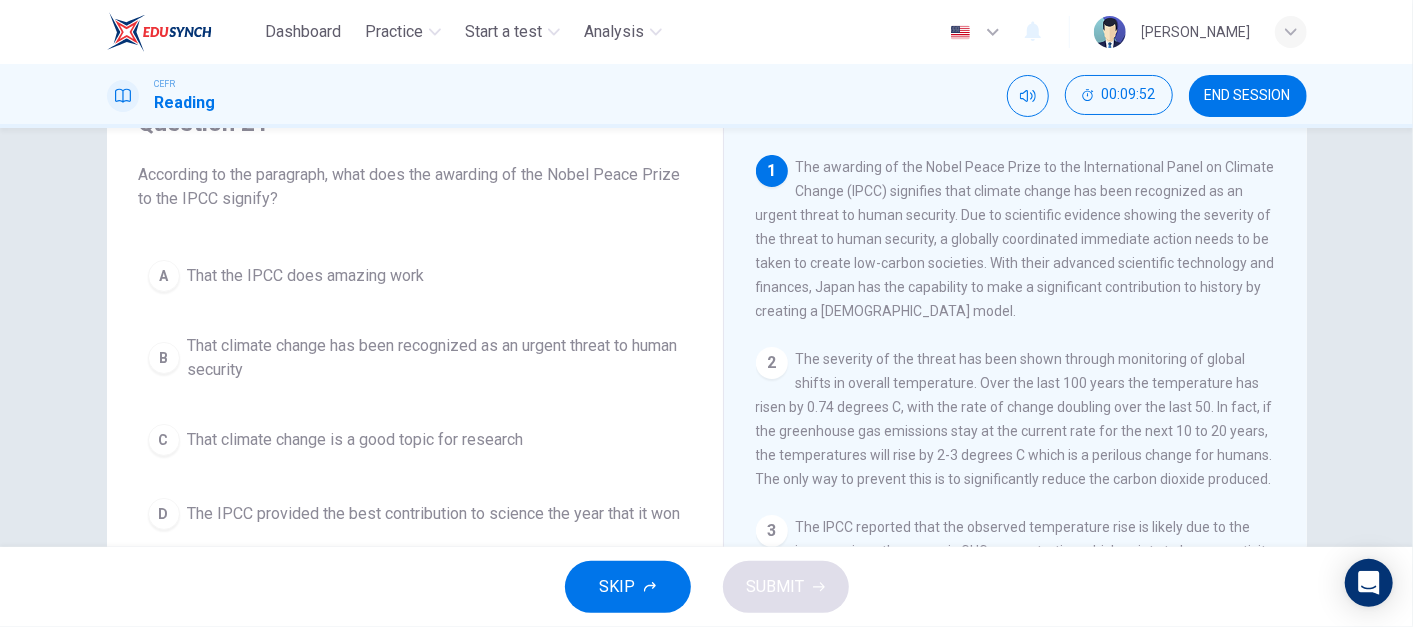 scroll, scrollTop: 102, scrollLeft: 0, axis: vertical 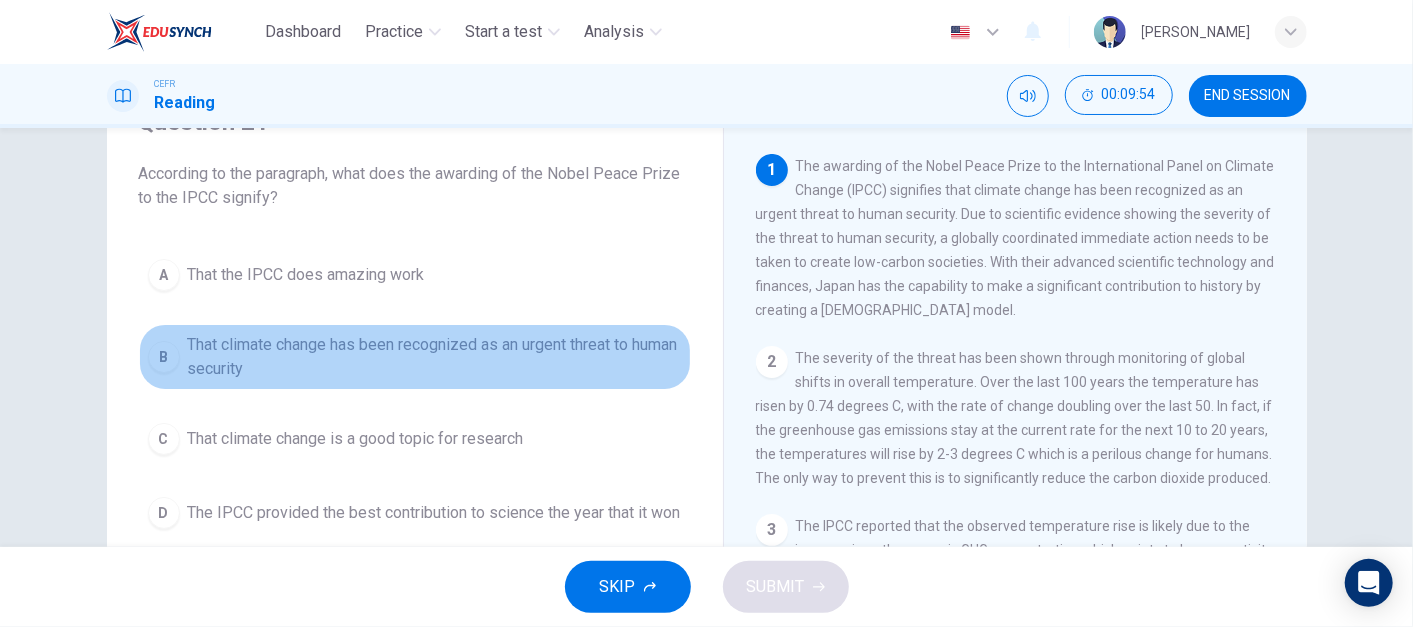 click on "That climate change has been recognized as an urgent threat to human security" at bounding box center [435, 357] 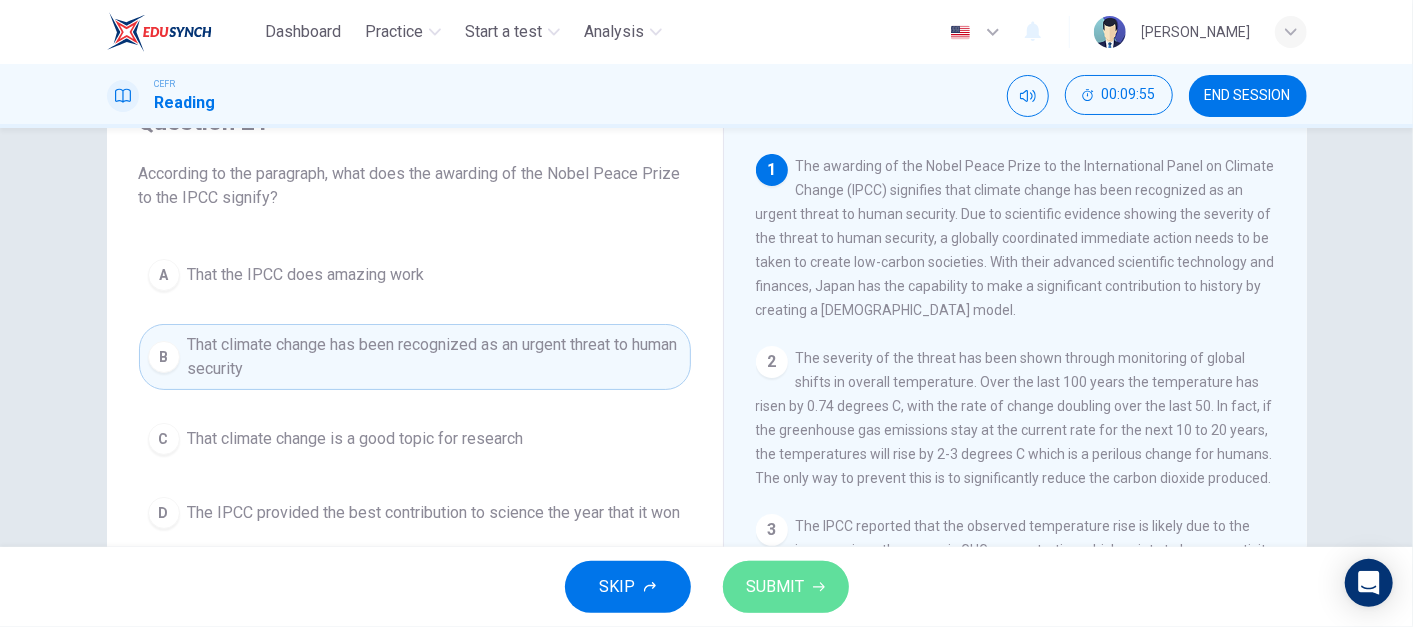 click on "SUBMIT" at bounding box center [786, 587] 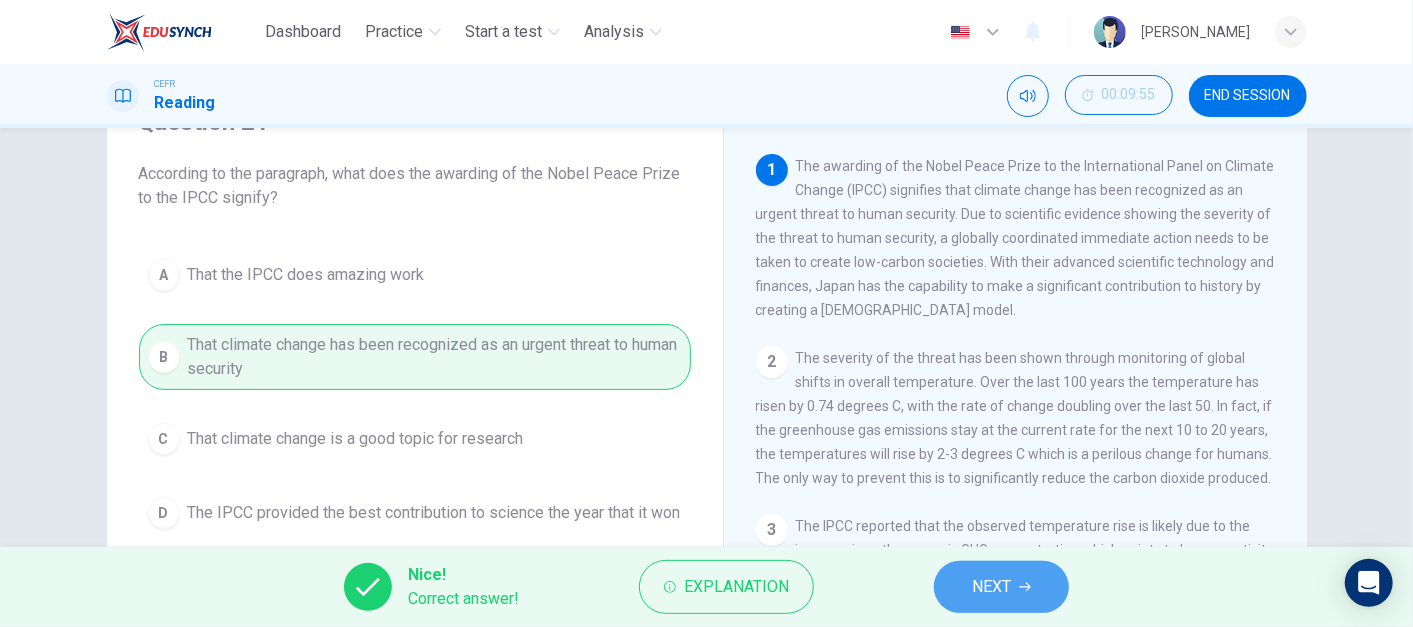 click on "NEXT" at bounding box center (991, 587) 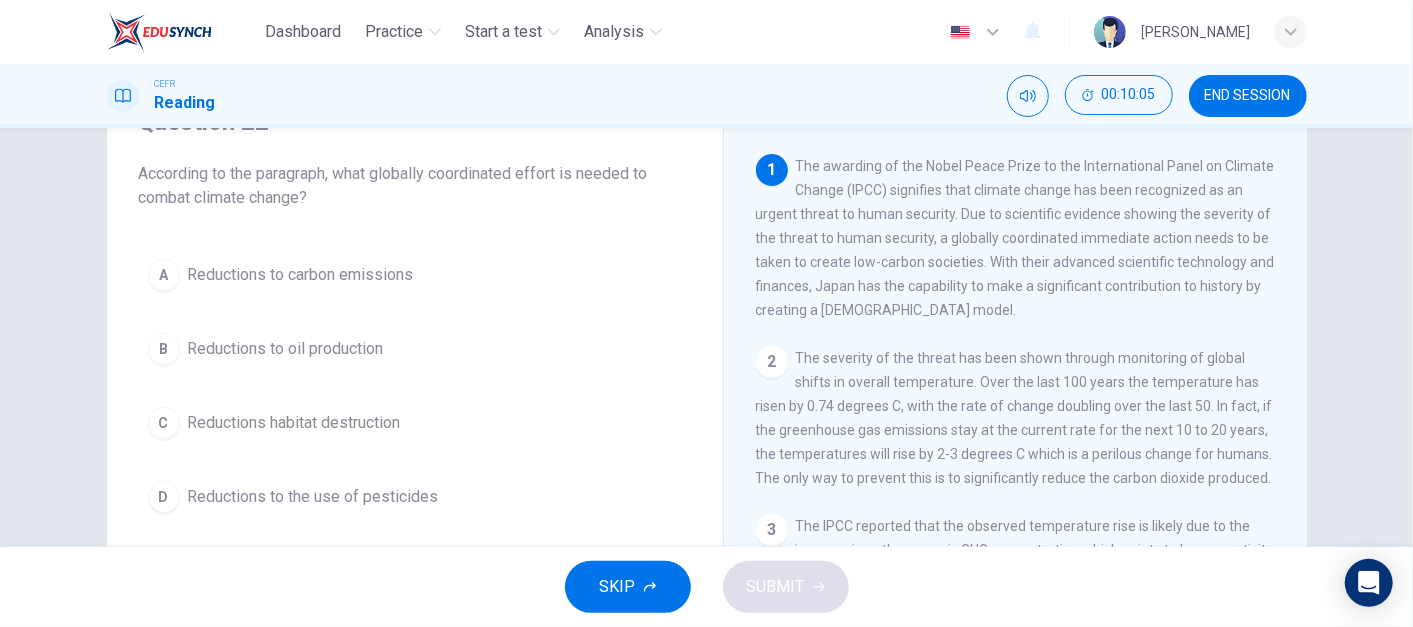 click on "A Reductions to carbon emissions" at bounding box center (415, 275) 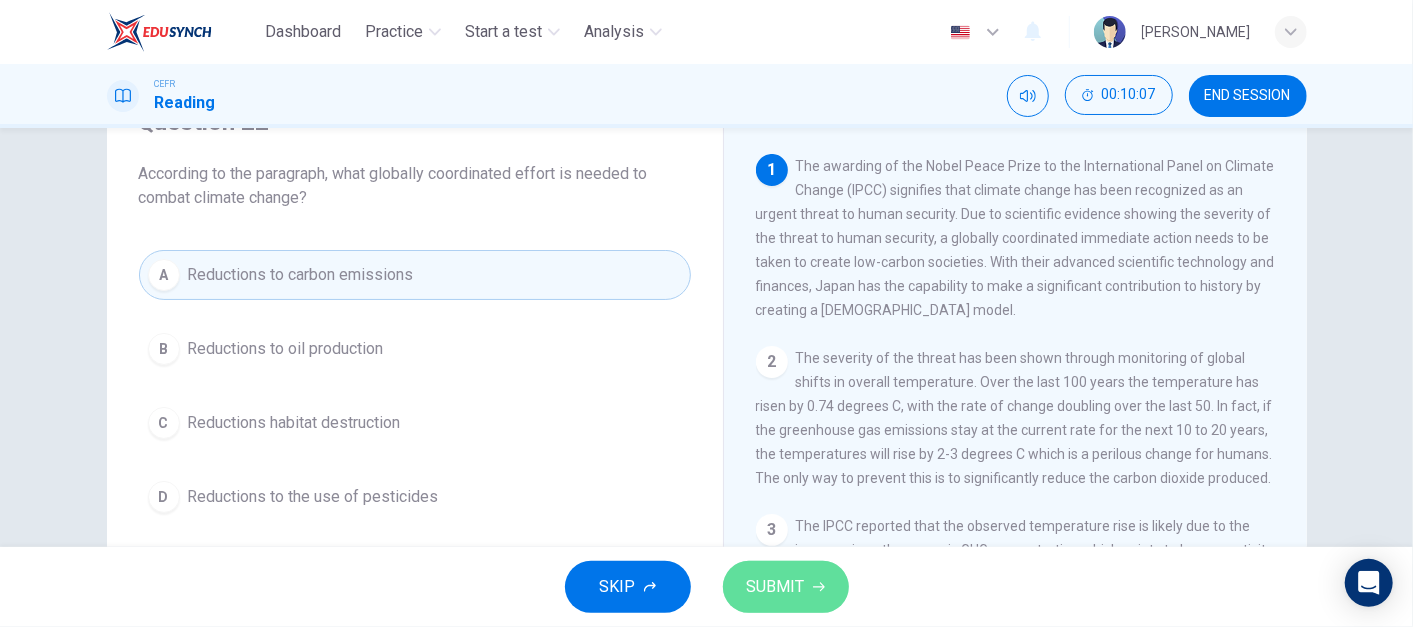 click on "SUBMIT" at bounding box center [786, 587] 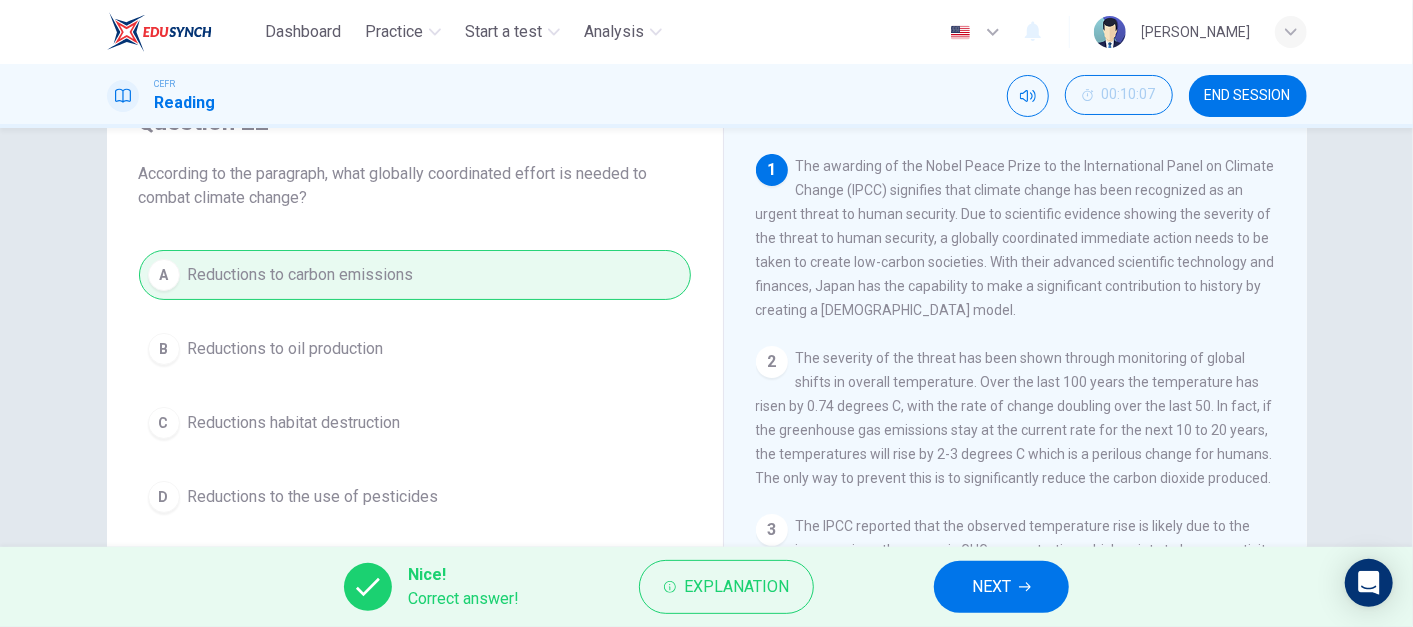 drag, startPoint x: 937, startPoint y: 555, endPoint x: 988, endPoint y: 600, distance: 68.0147 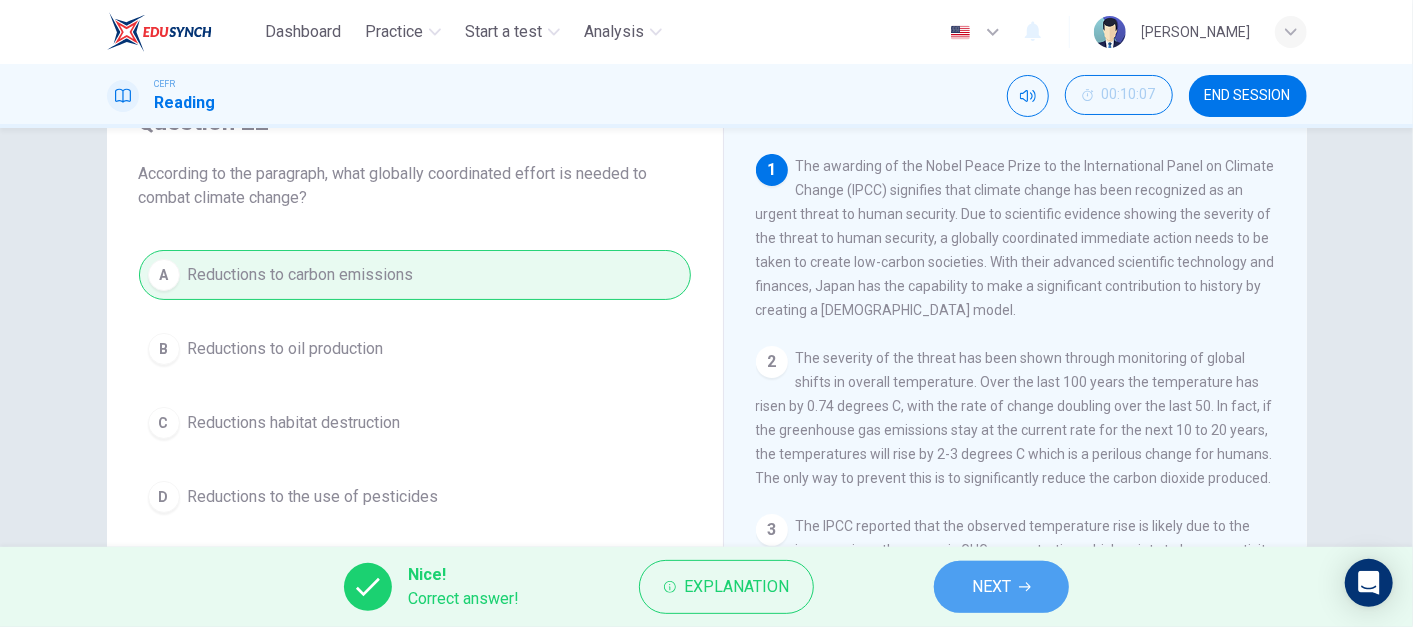click on "NEXT" at bounding box center [1001, 587] 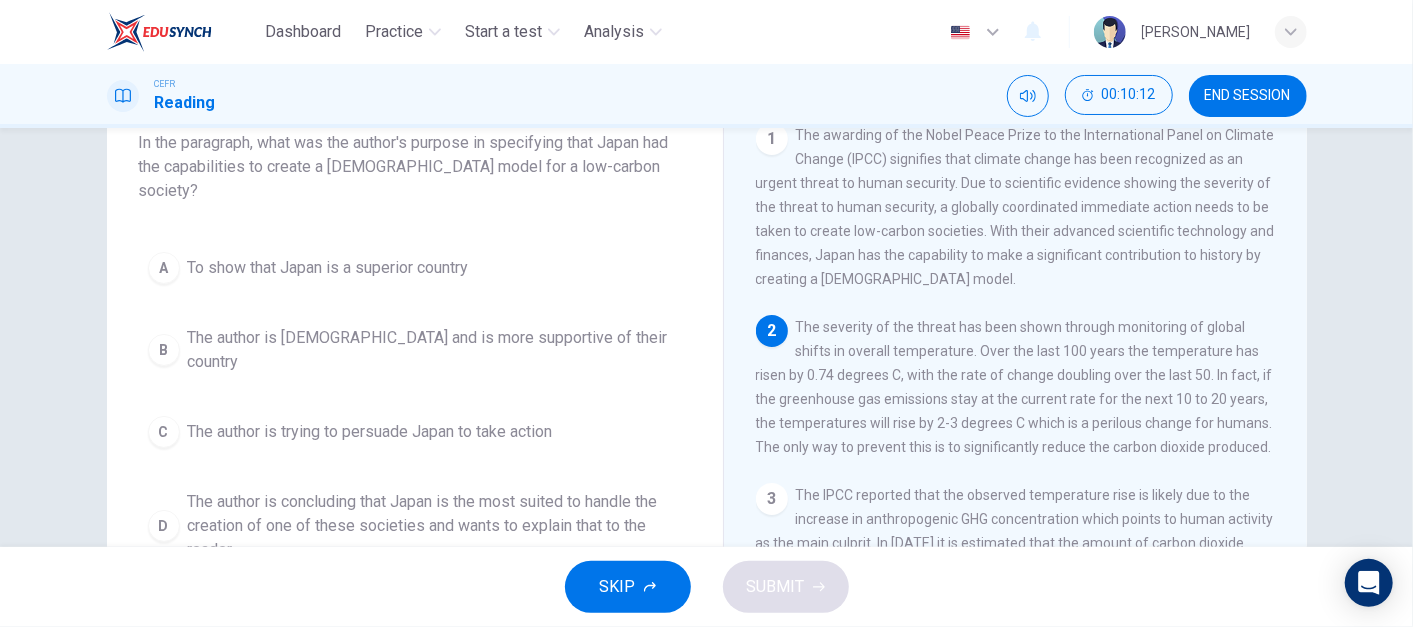scroll, scrollTop: 137, scrollLeft: 0, axis: vertical 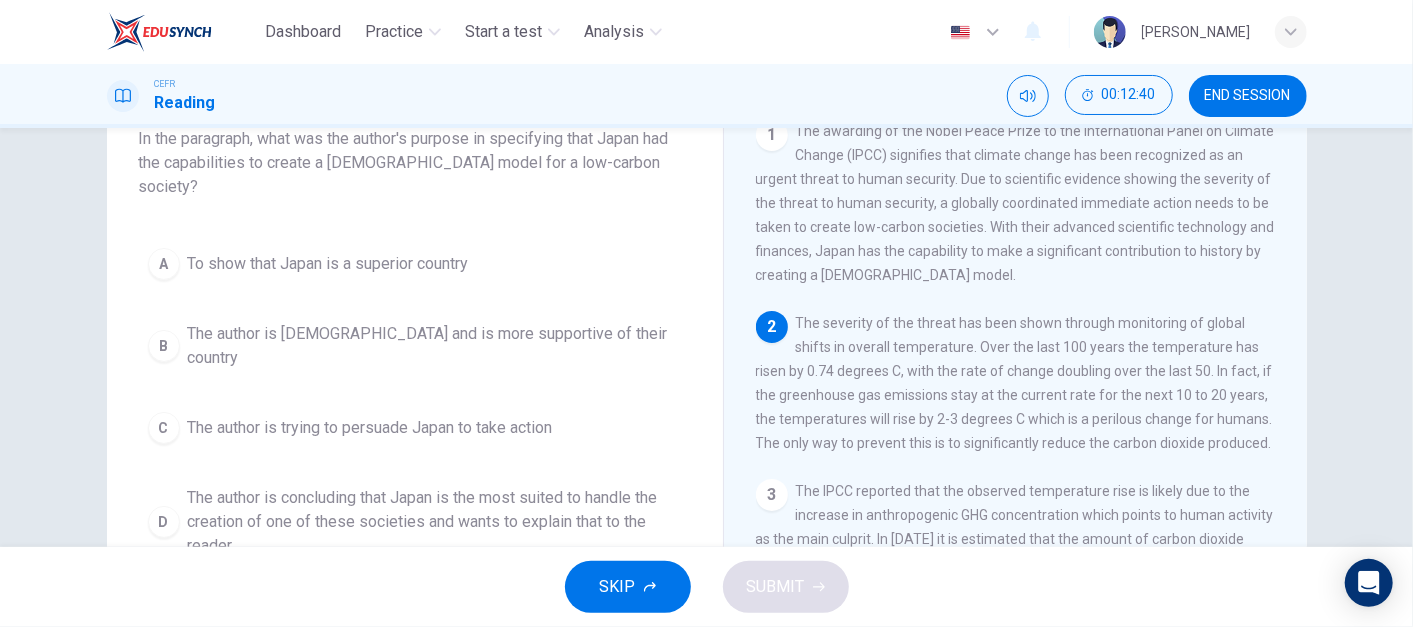 click on "The awarding of the Nobel Peace Prize to the International Panel on Climate Change (IPCC) signifies that climate change has been recognized as an urgent threat to human security. Due to scientific evidence showing the severity of the threat to human security, a globally coordinated immediate action needs to be taken to create low-carbon societies. With their advanced scientific technology and finances, Japan has the capability to make a significant contribution to history by creating a [DEMOGRAPHIC_DATA] model." at bounding box center (1015, 203) 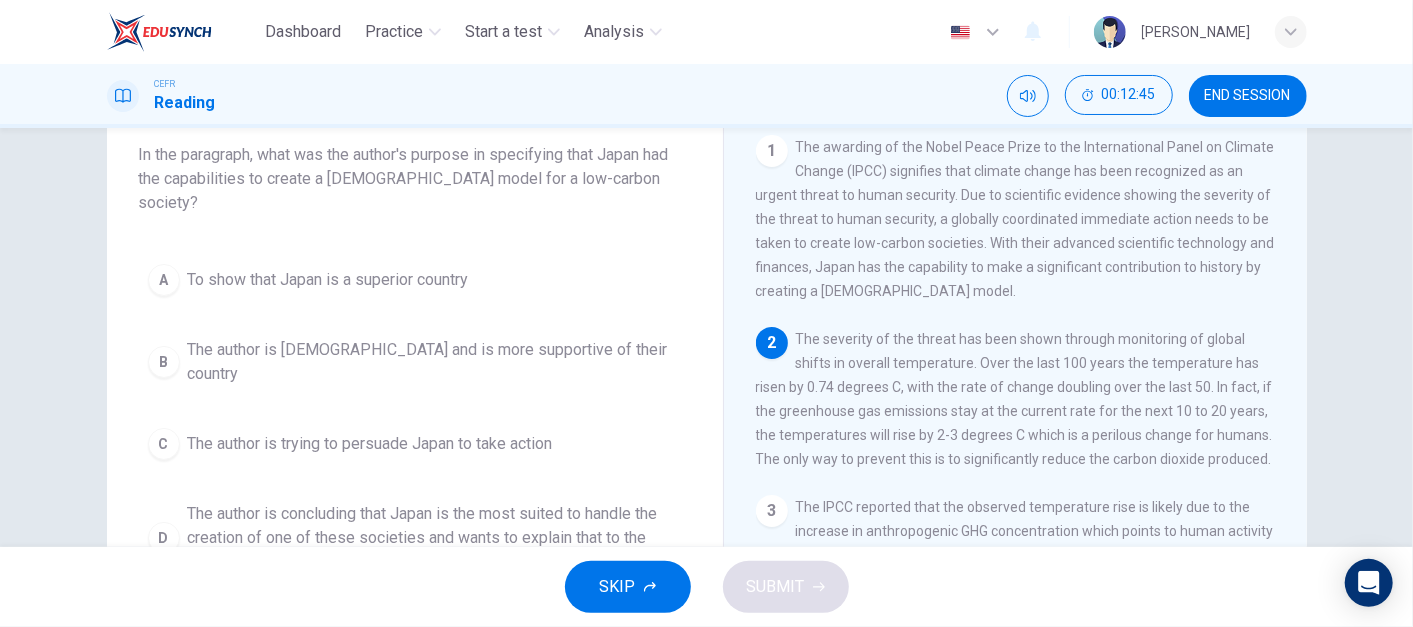 scroll, scrollTop: 117, scrollLeft: 0, axis: vertical 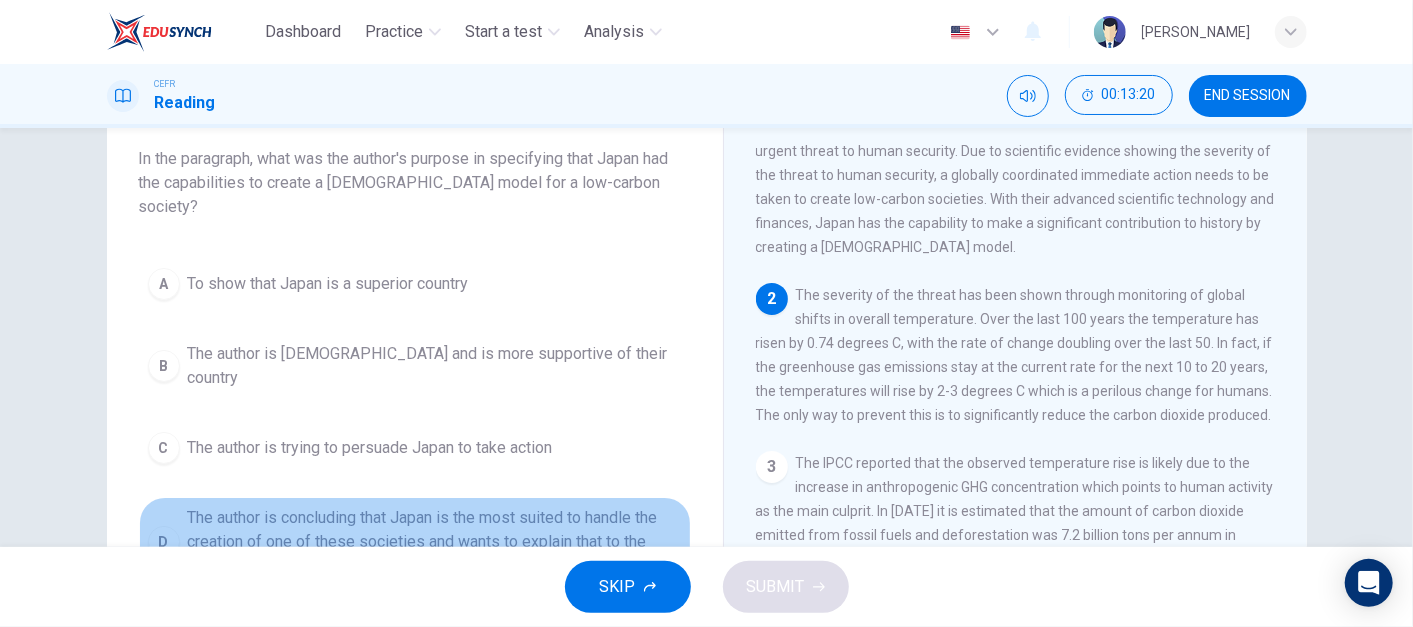 click on "The author is concluding that Japan is the most suited to handle the creation of one of these societies and wants to explain that to the reader" at bounding box center (435, 542) 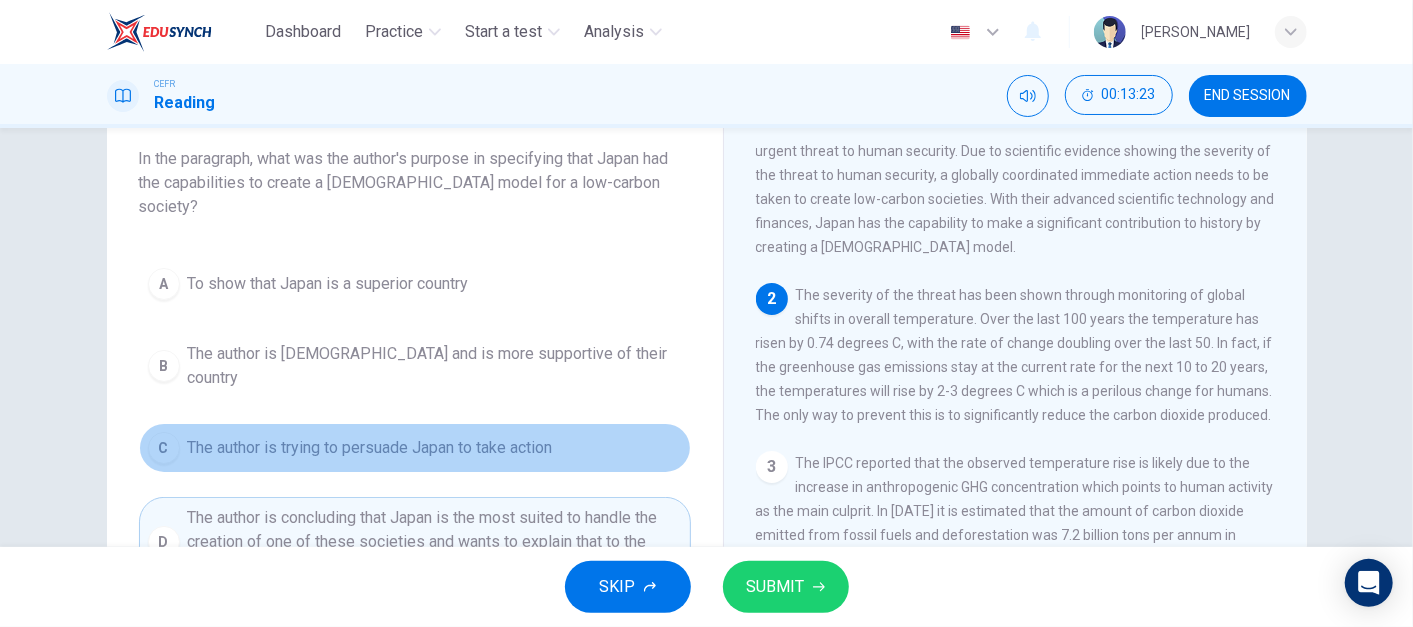 click on "The author is trying to persuade Japan to take action" at bounding box center (370, 448) 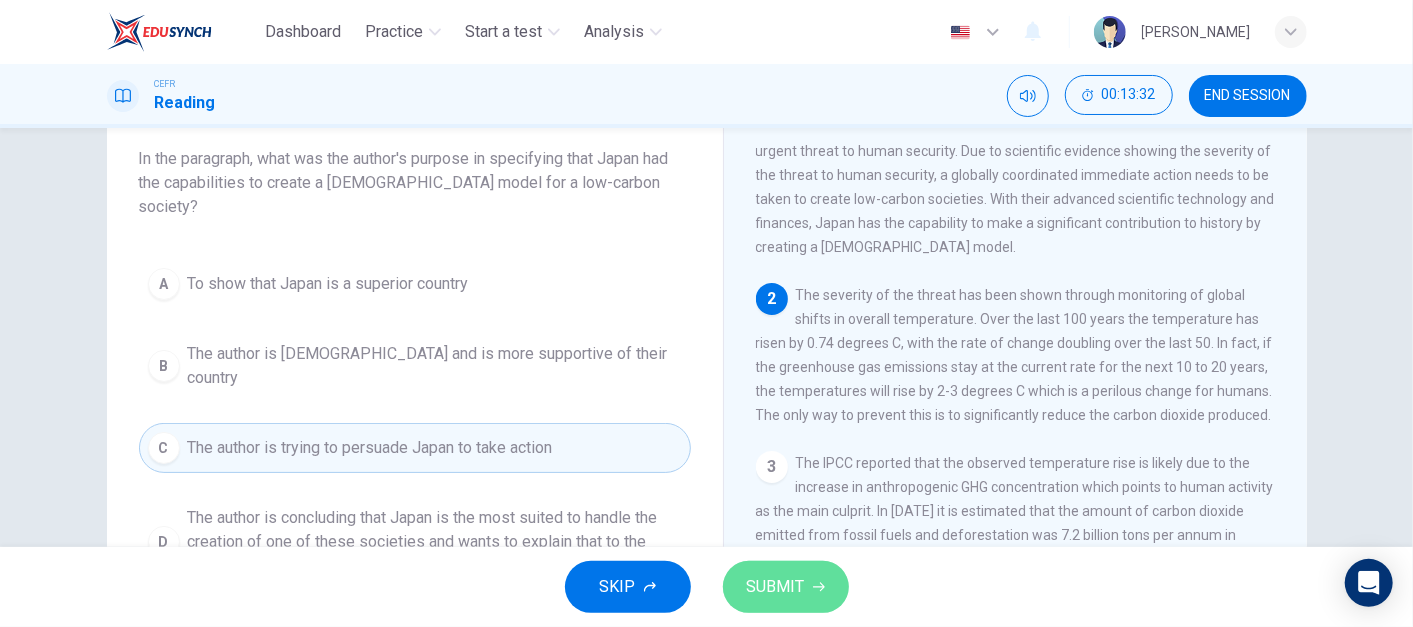 click on "SUBMIT" at bounding box center (786, 587) 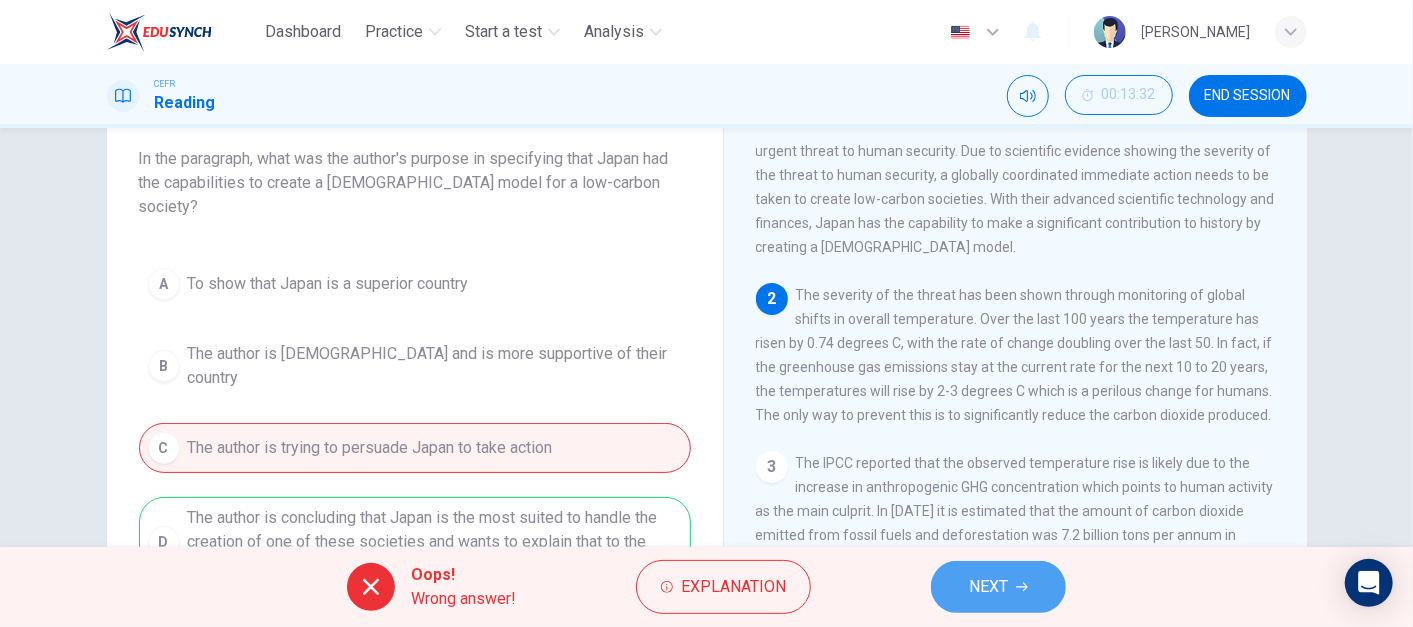 click on "NEXT" at bounding box center [988, 587] 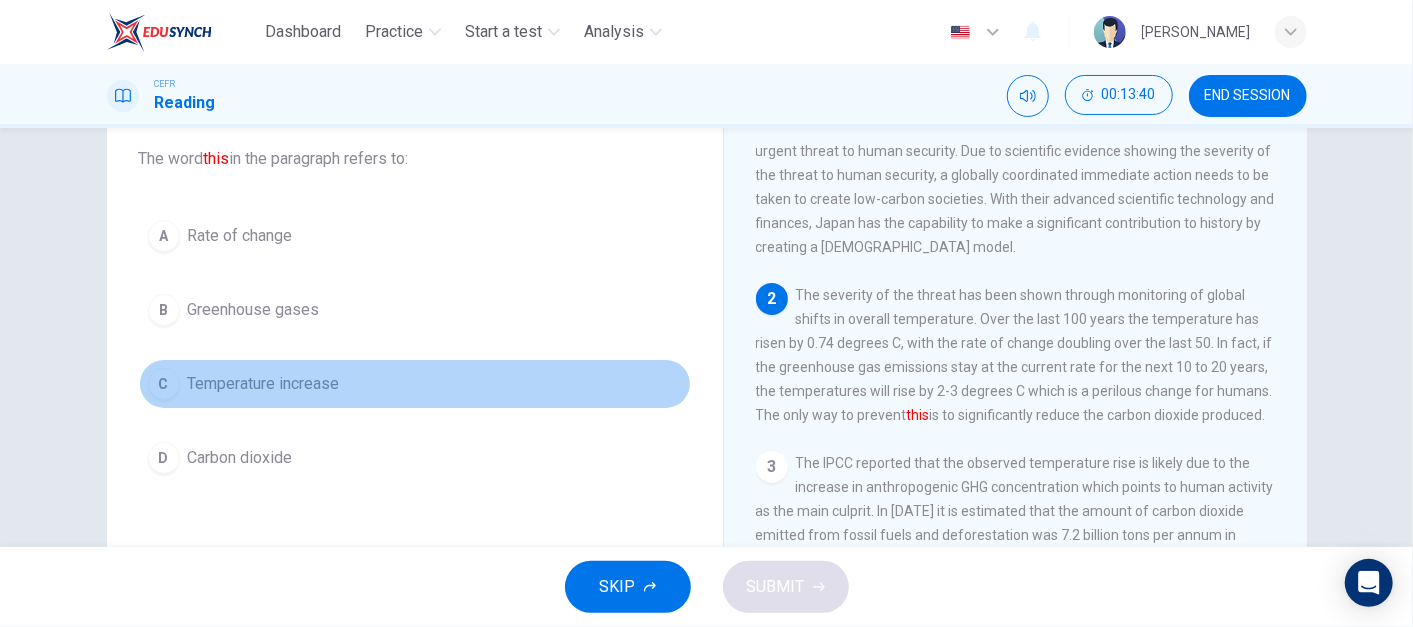 click on "Temperature increase" at bounding box center (264, 384) 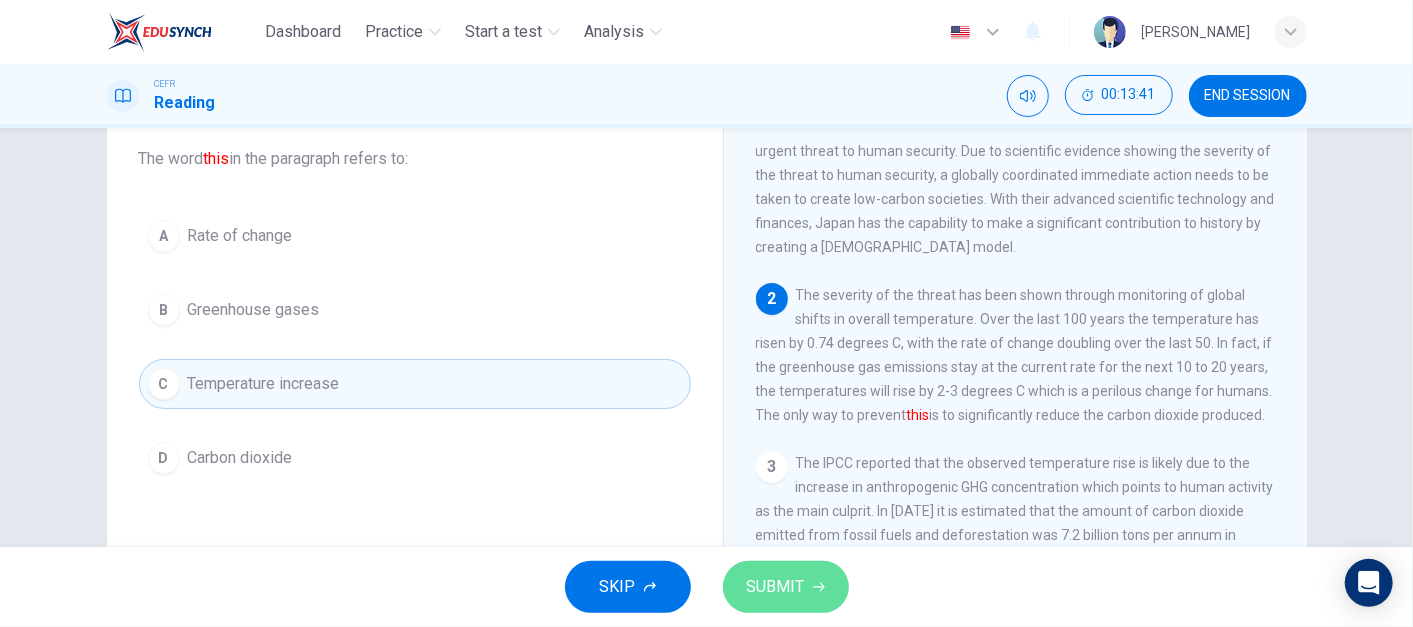 click on "SUBMIT" at bounding box center (776, 587) 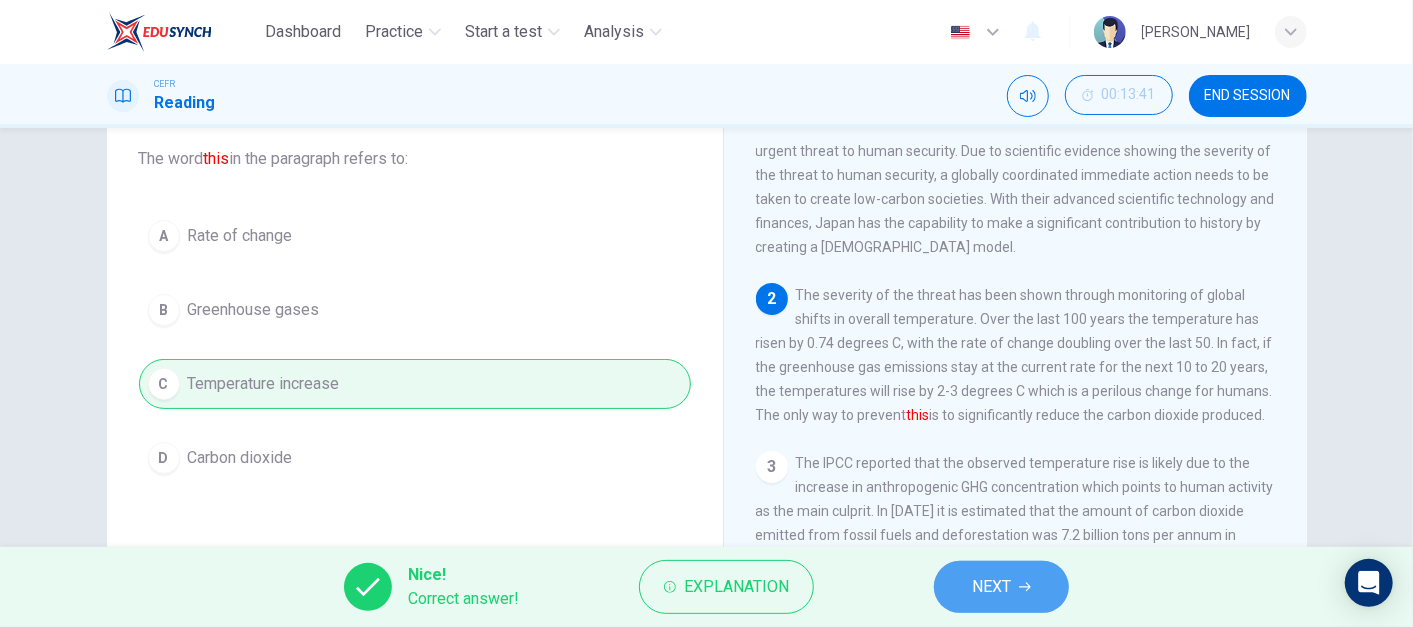 click on "NEXT" at bounding box center (1001, 587) 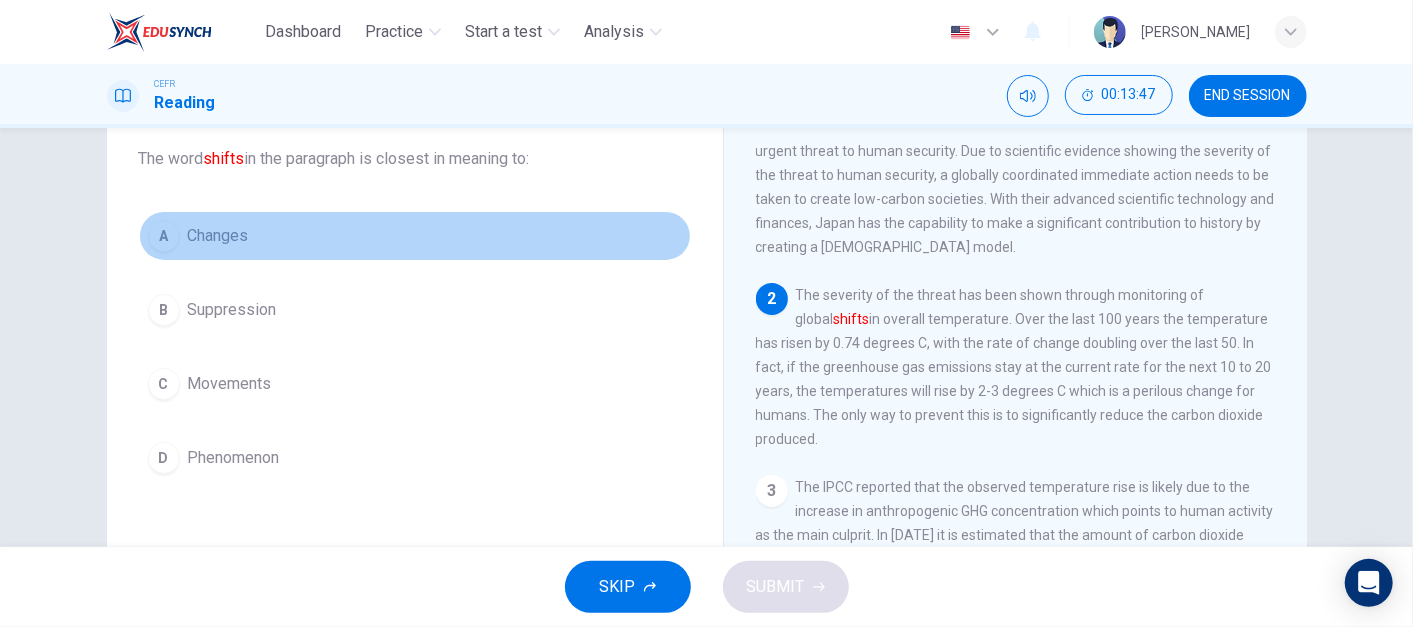 click on "A Changes" at bounding box center (415, 236) 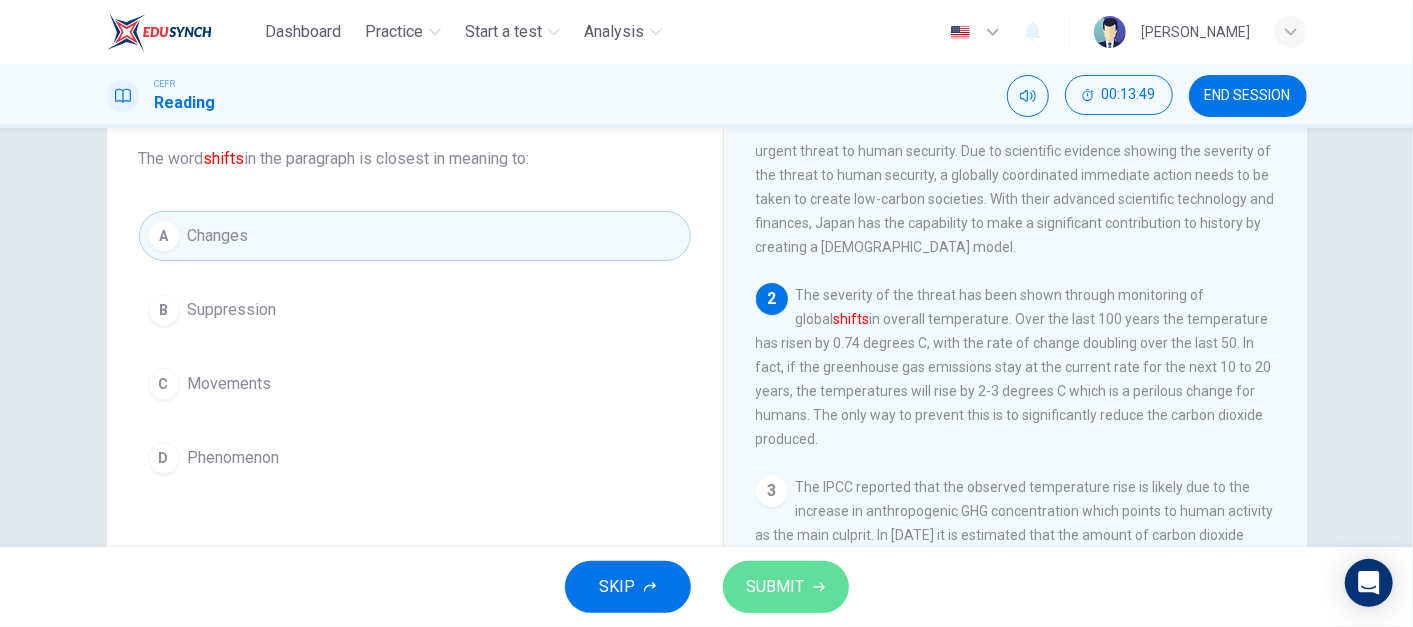 click on "SUBMIT" at bounding box center (786, 587) 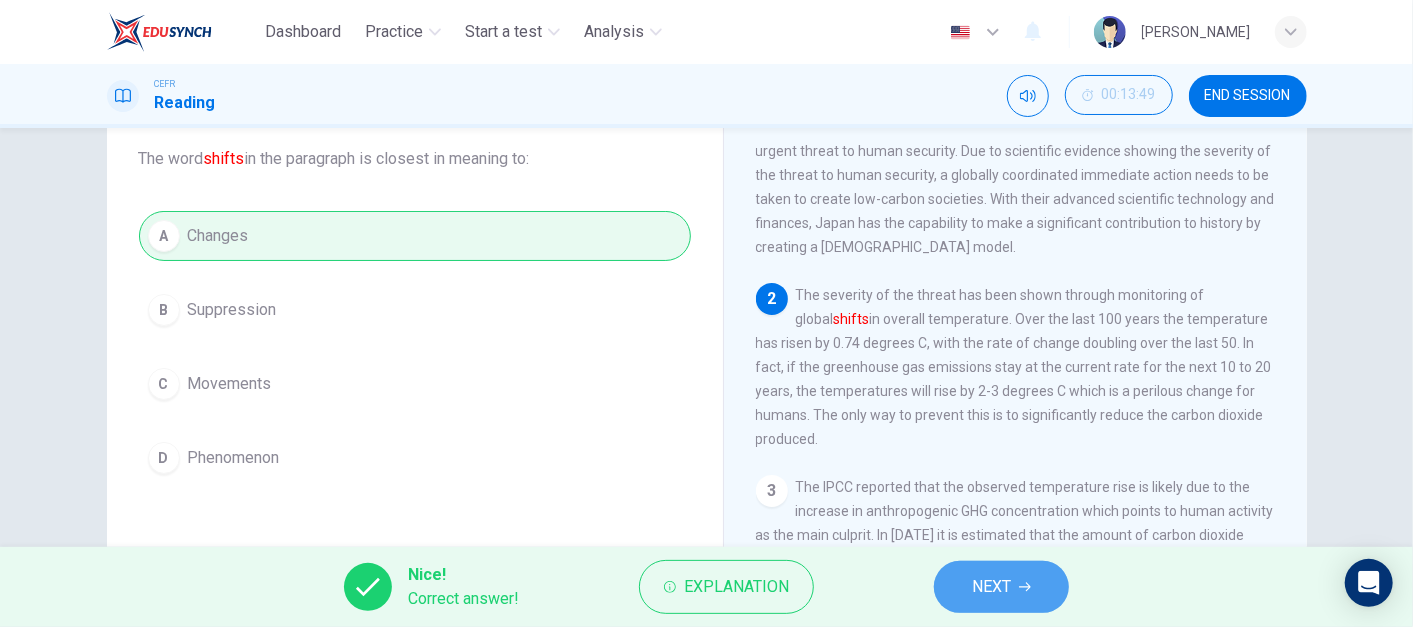 click 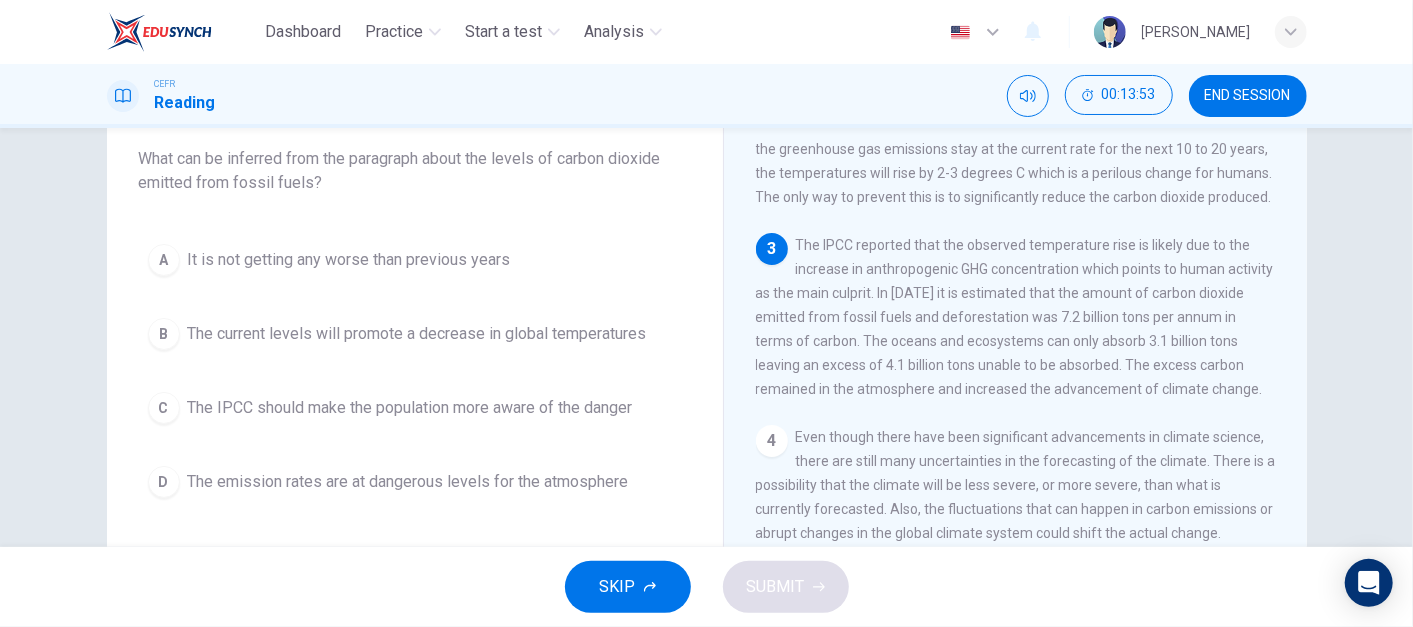 scroll, scrollTop: 268, scrollLeft: 0, axis: vertical 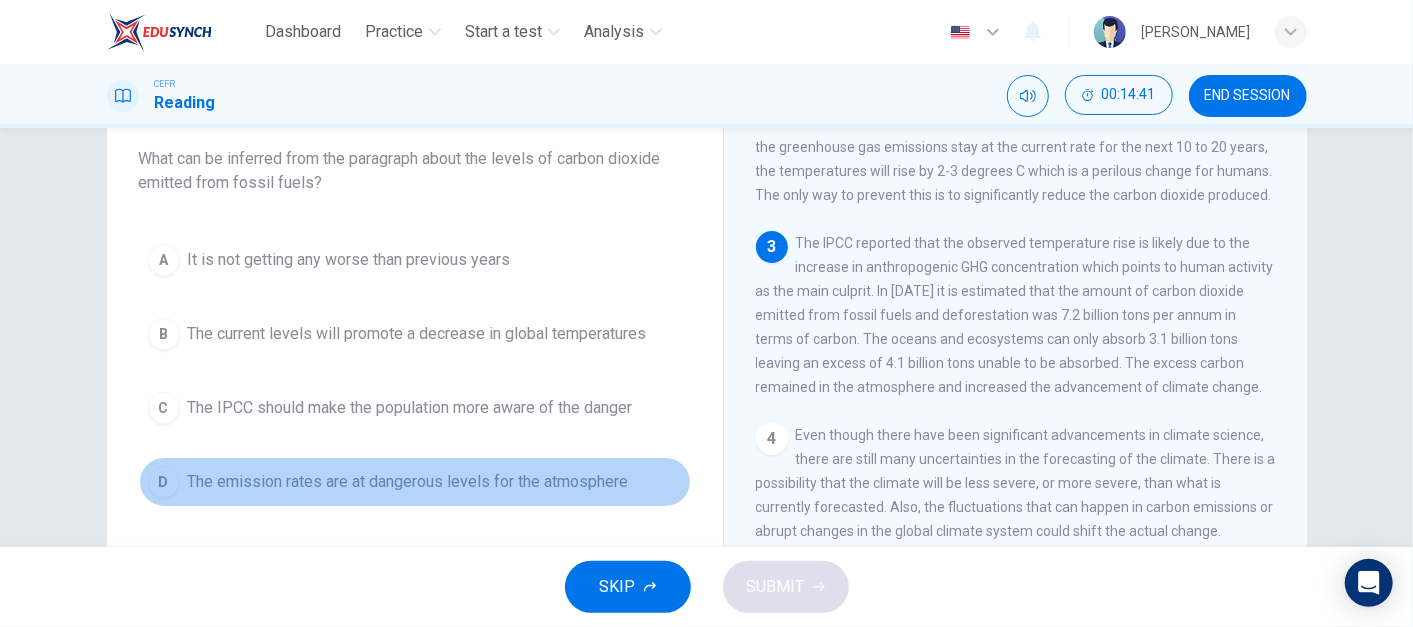 click on "D The emission rates are at dangerous levels for the atmosphere" at bounding box center [415, 482] 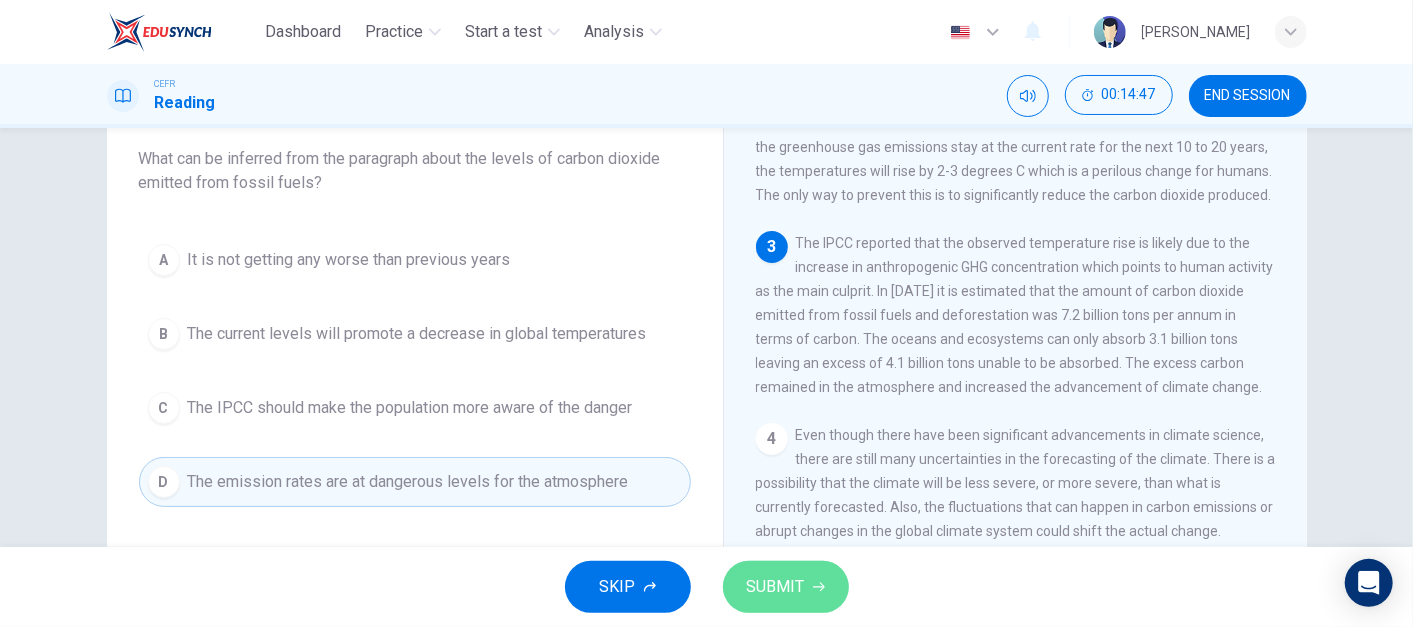 click on "SUBMIT" at bounding box center (786, 587) 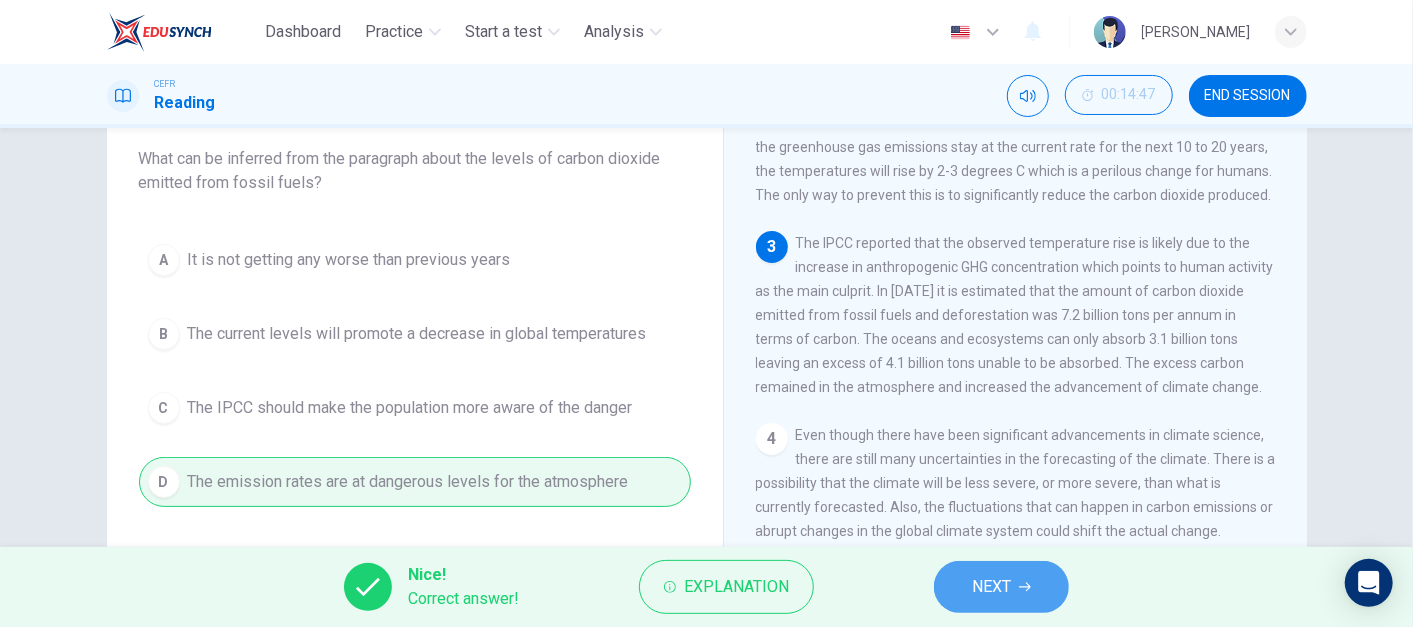 click on "NEXT" at bounding box center [991, 587] 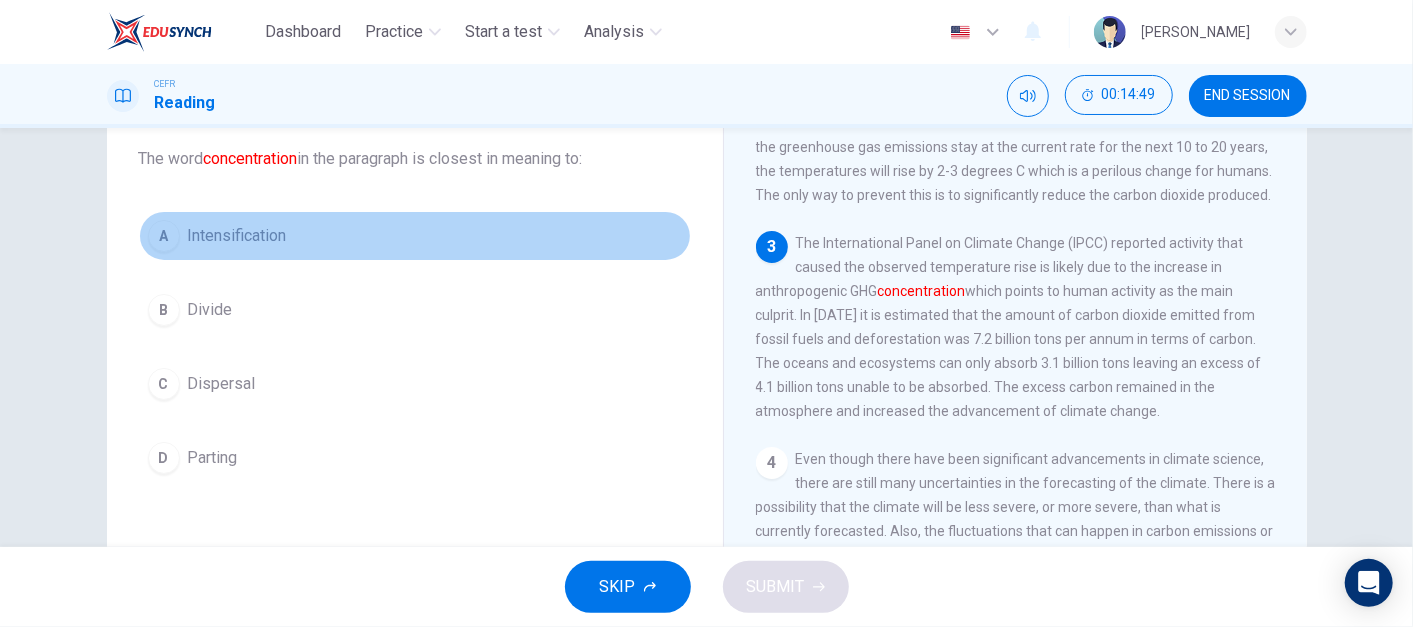 click on "Intensification" at bounding box center (237, 236) 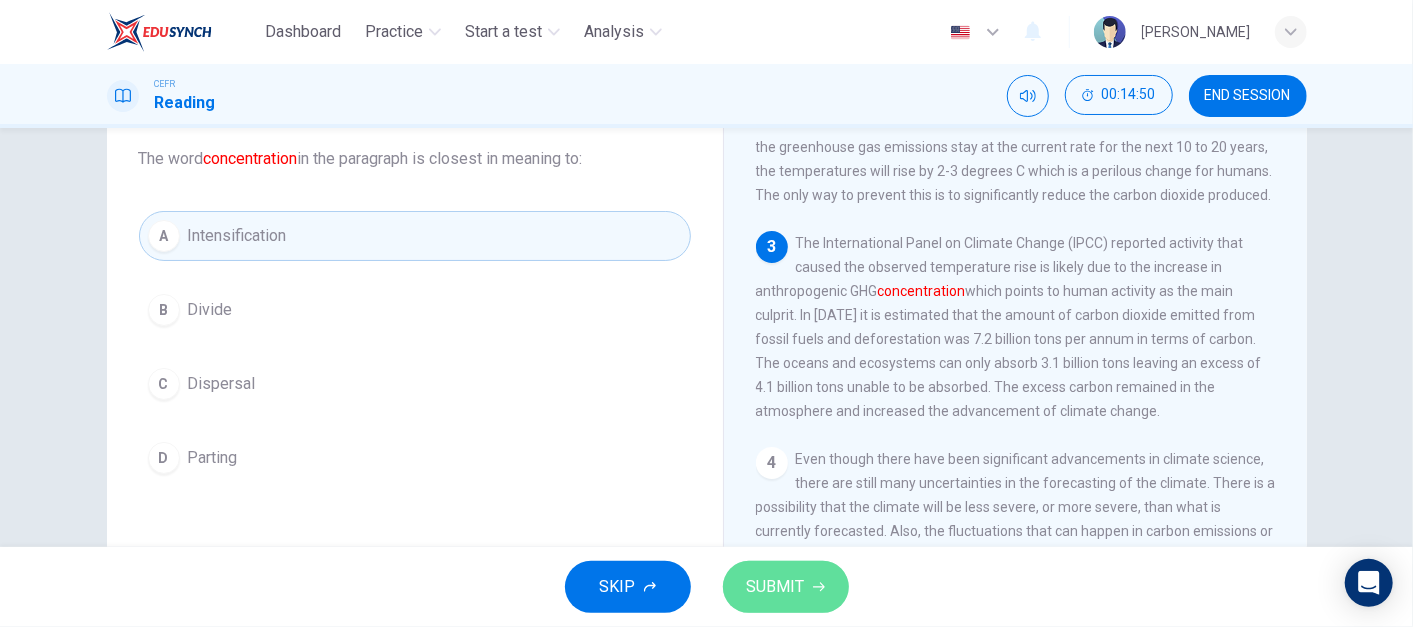 click on "SUBMIT" at bounding box center (786, 587) 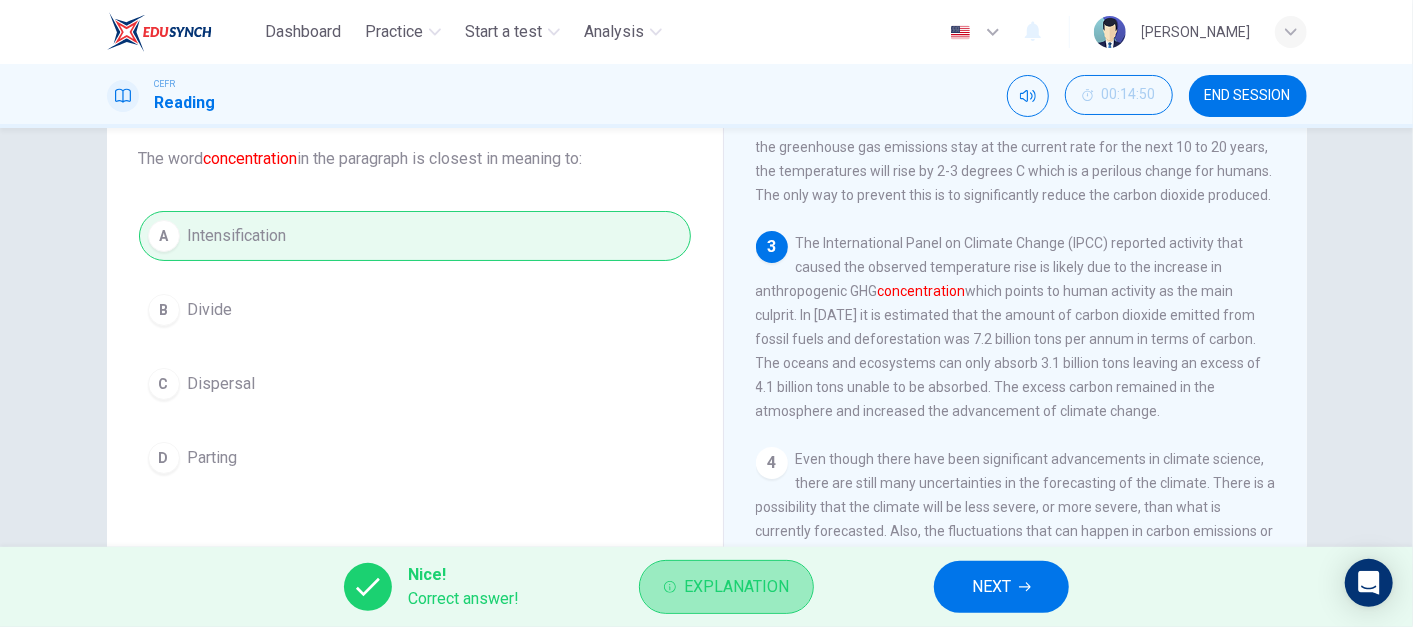click on "Explanation" at bounding box center (726, 587) 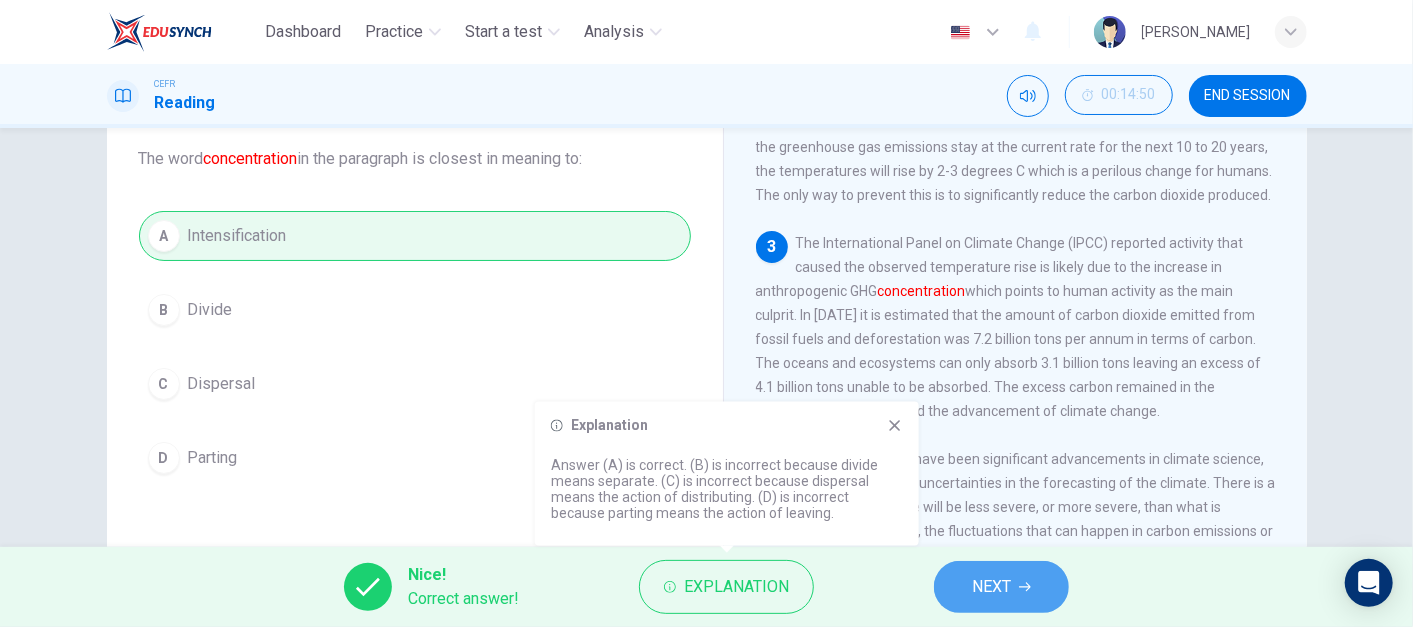 click on "NEXT" at bounding box center (1001, 587) 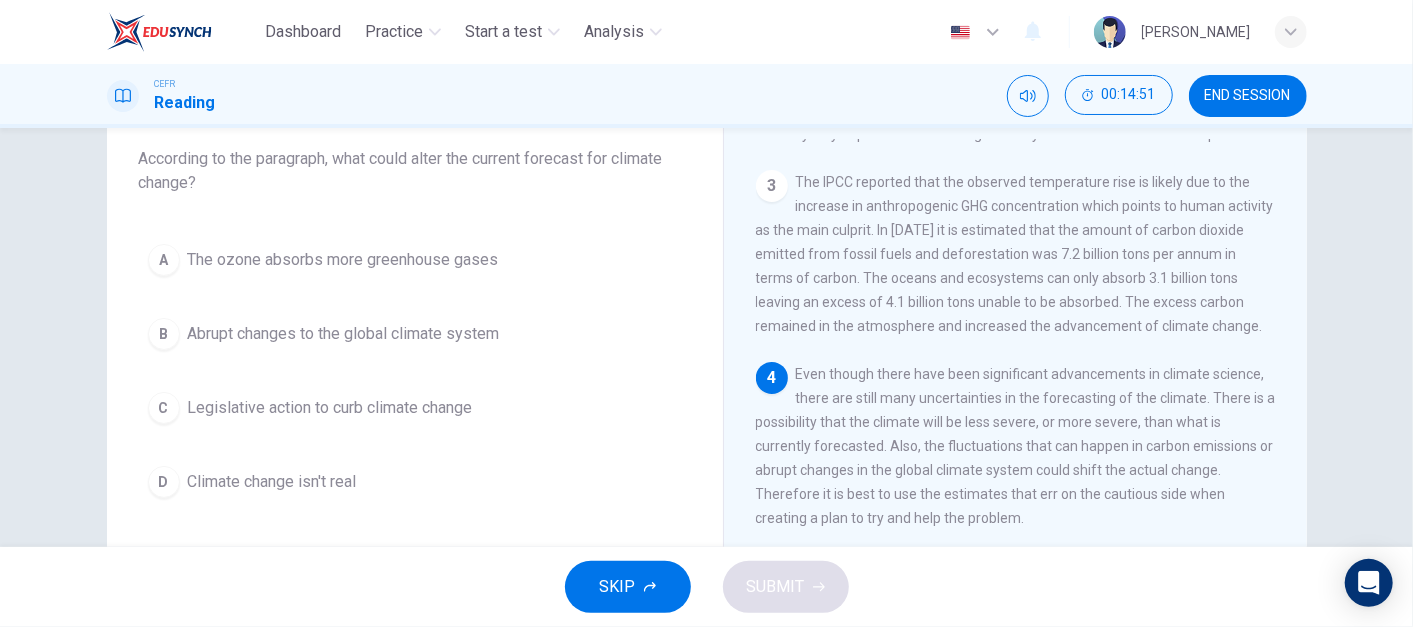 scroll, scrollTop: 405, scrollLeft: 0, axis: vertical 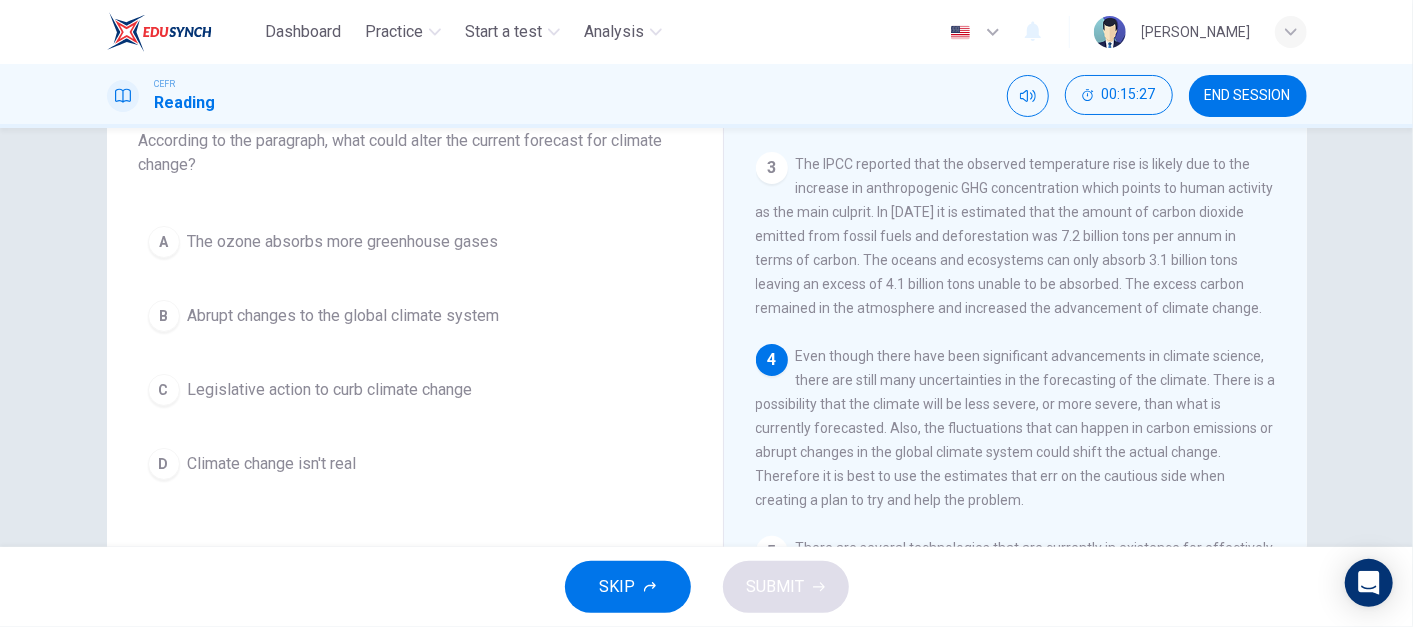 click on "B Abrupt changes to the global climate system" at bounding box center (415, 316) 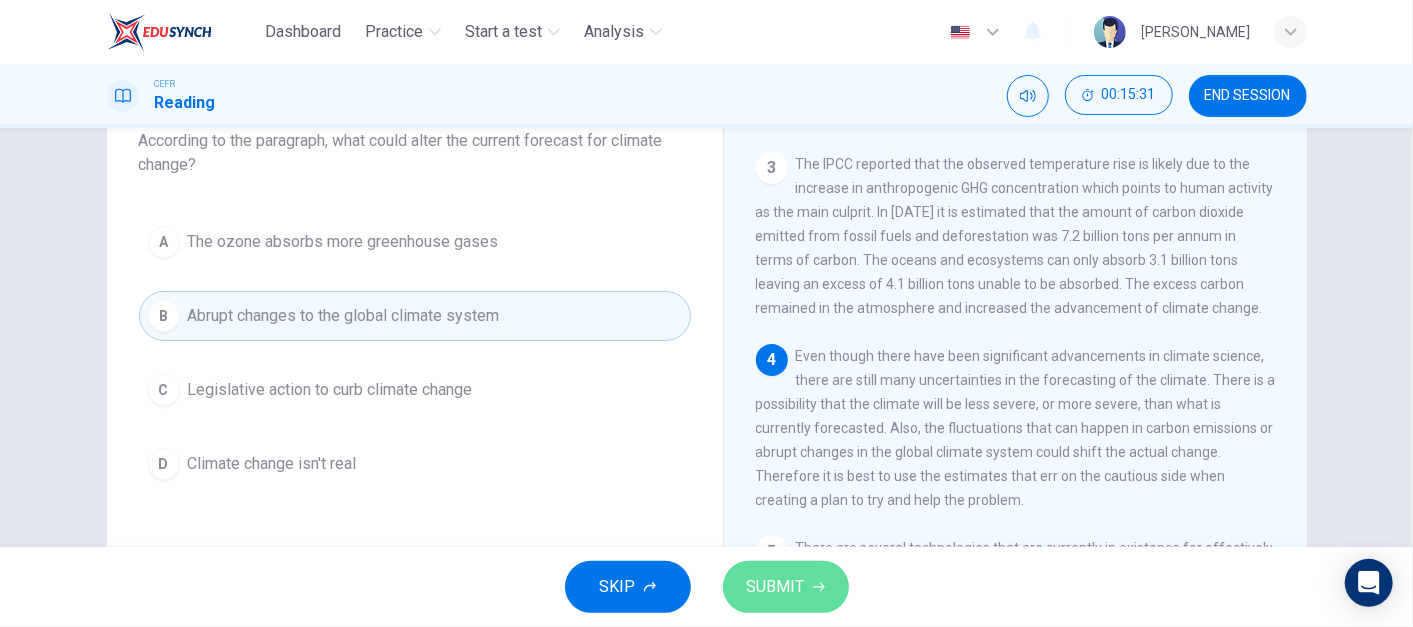 click on "SUBMIT" at bounding box center [786, 587] 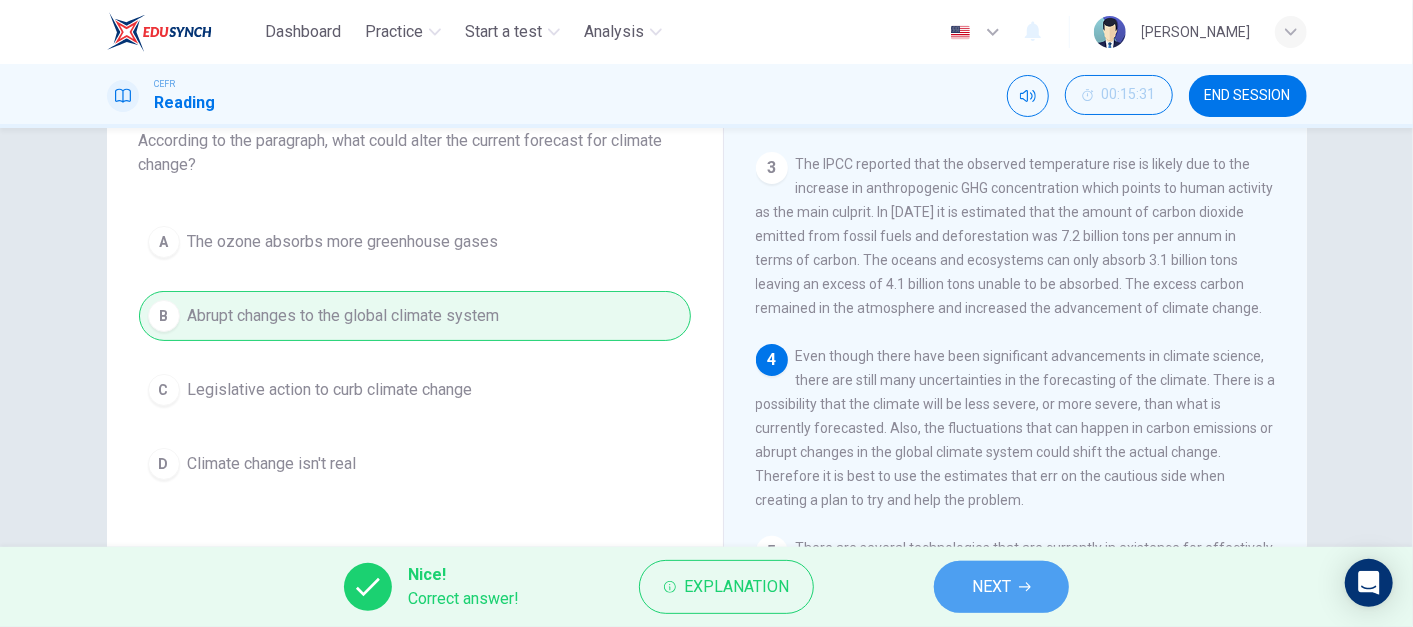 click on "NEXT" at bounding box center [1001, 587] 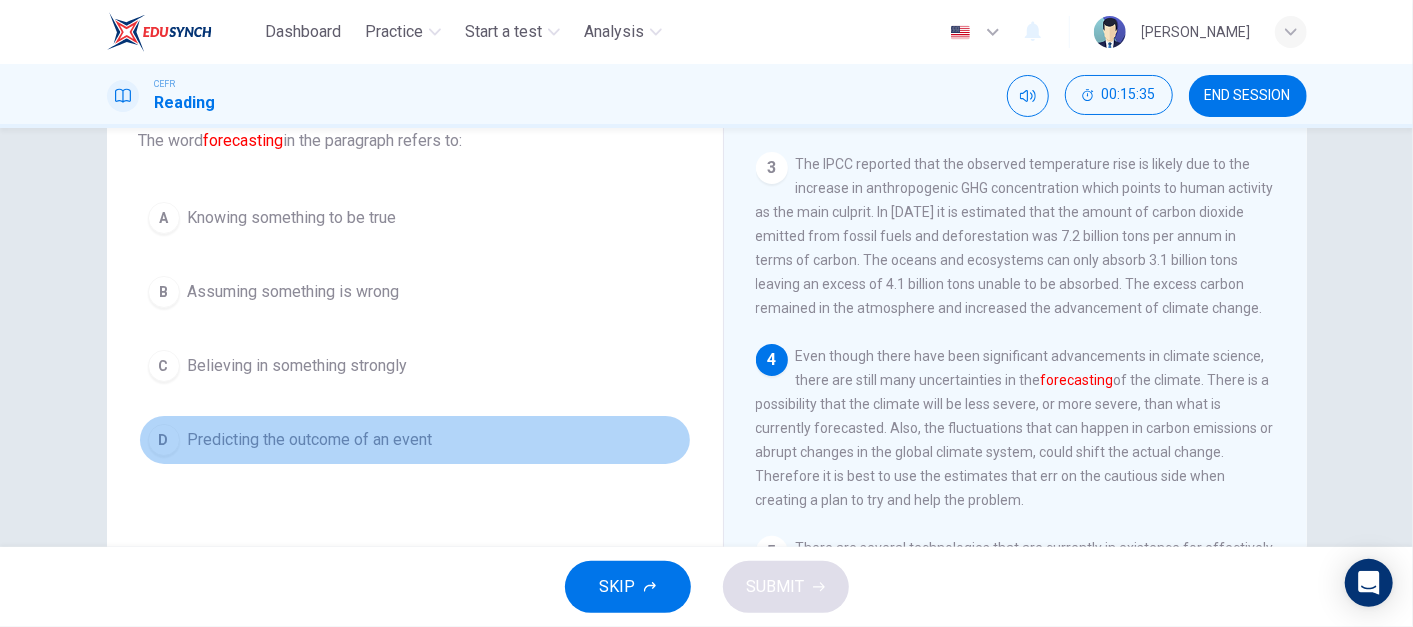 click on "D Predicting the outcome of an event" at bounding box center (415, 440) 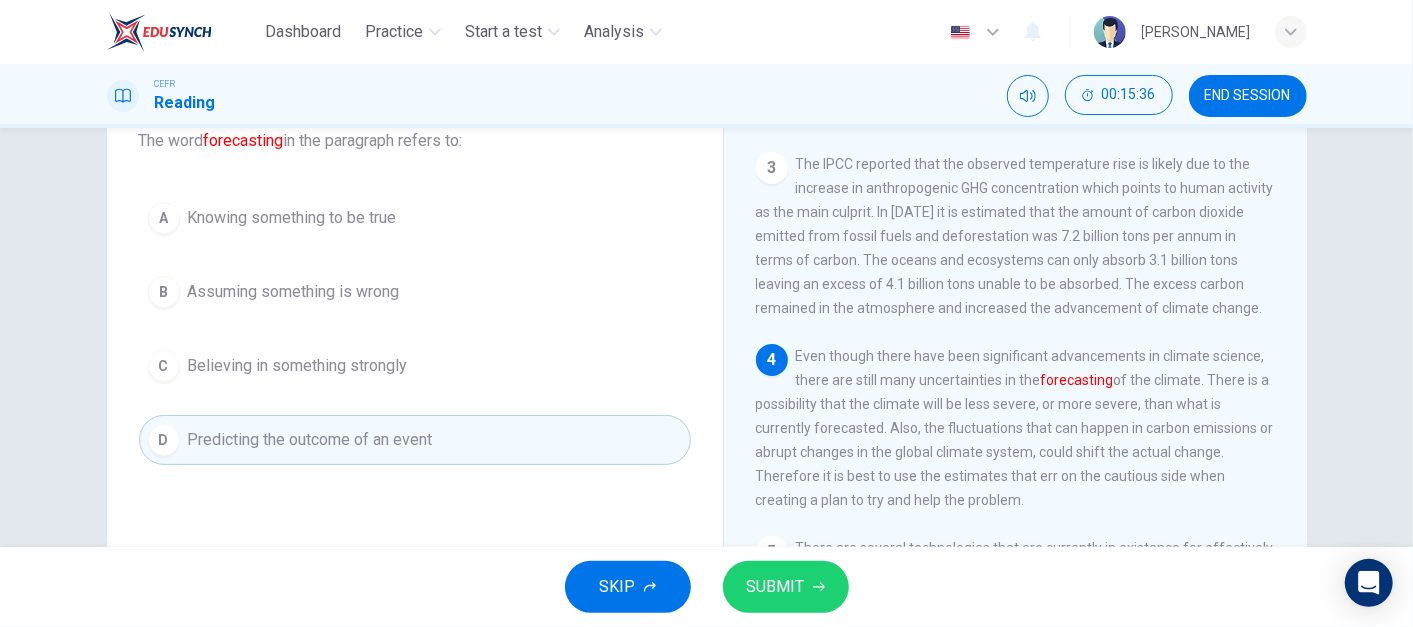 click 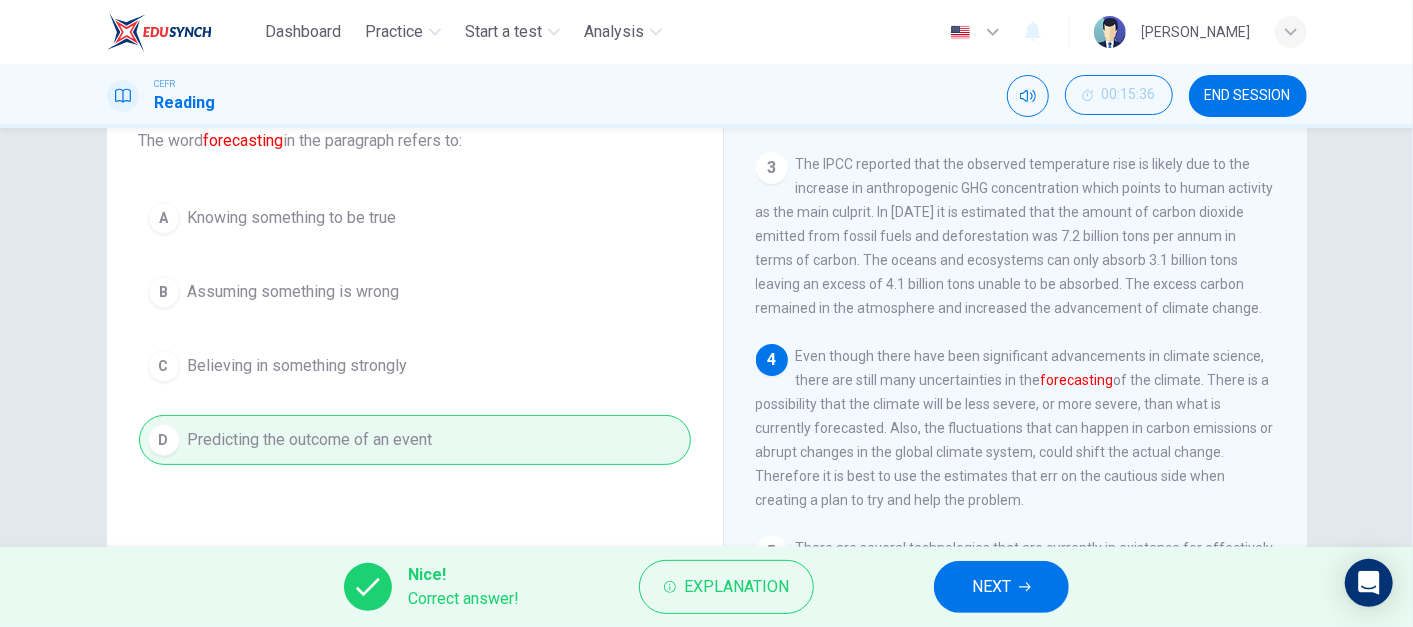 click on "NEXT" at bounding box center [991, 587] 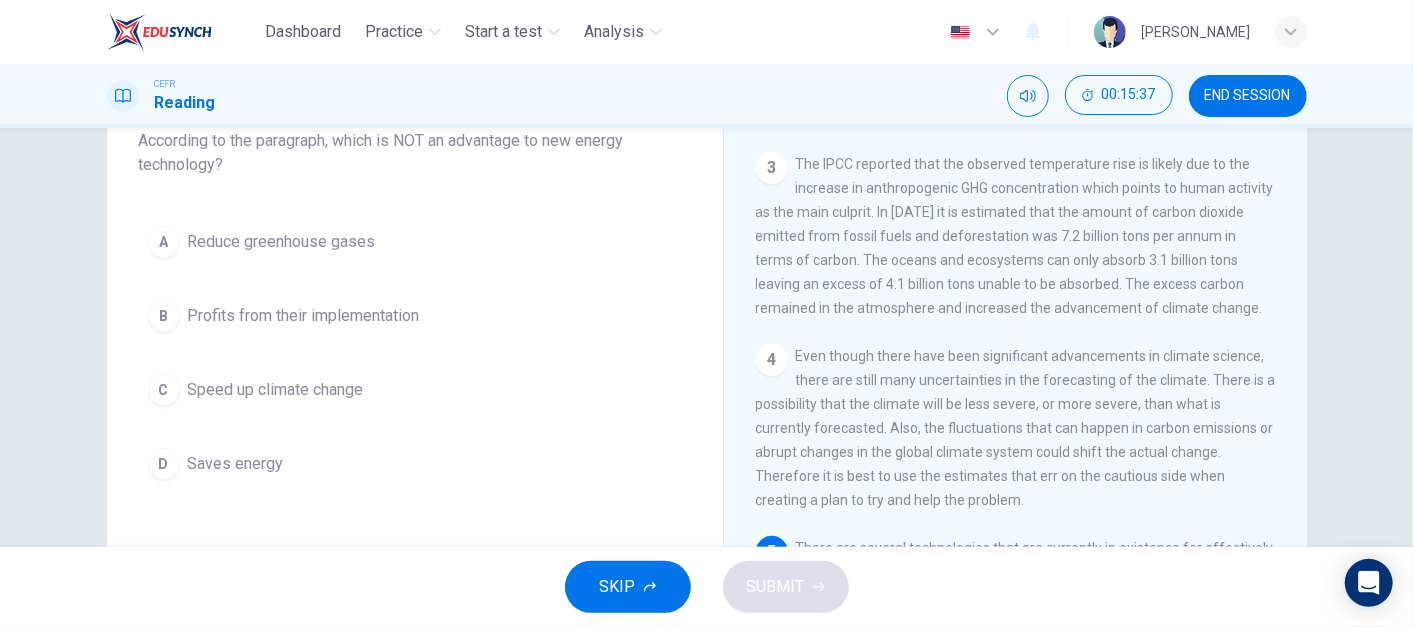 scroll, scrollTop: 405, scrollLeft: 0, axis: vertical 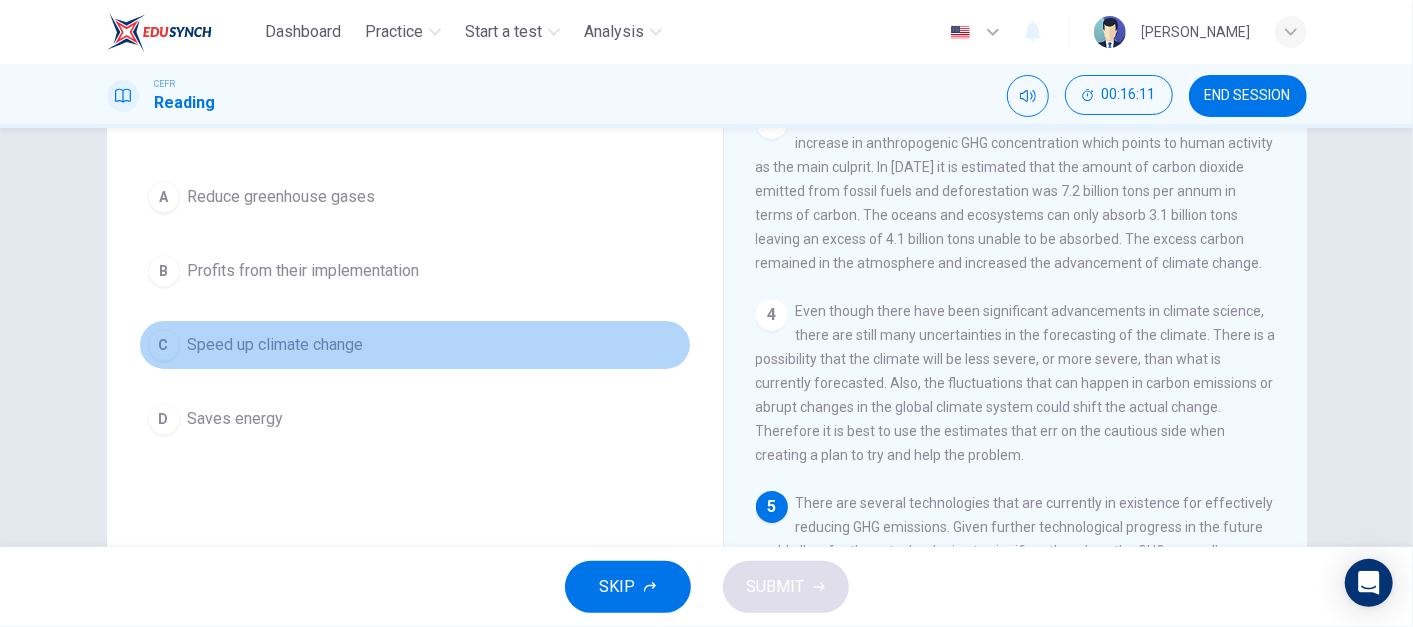click on "Speed up climate change" at bounding box center (276, 345) 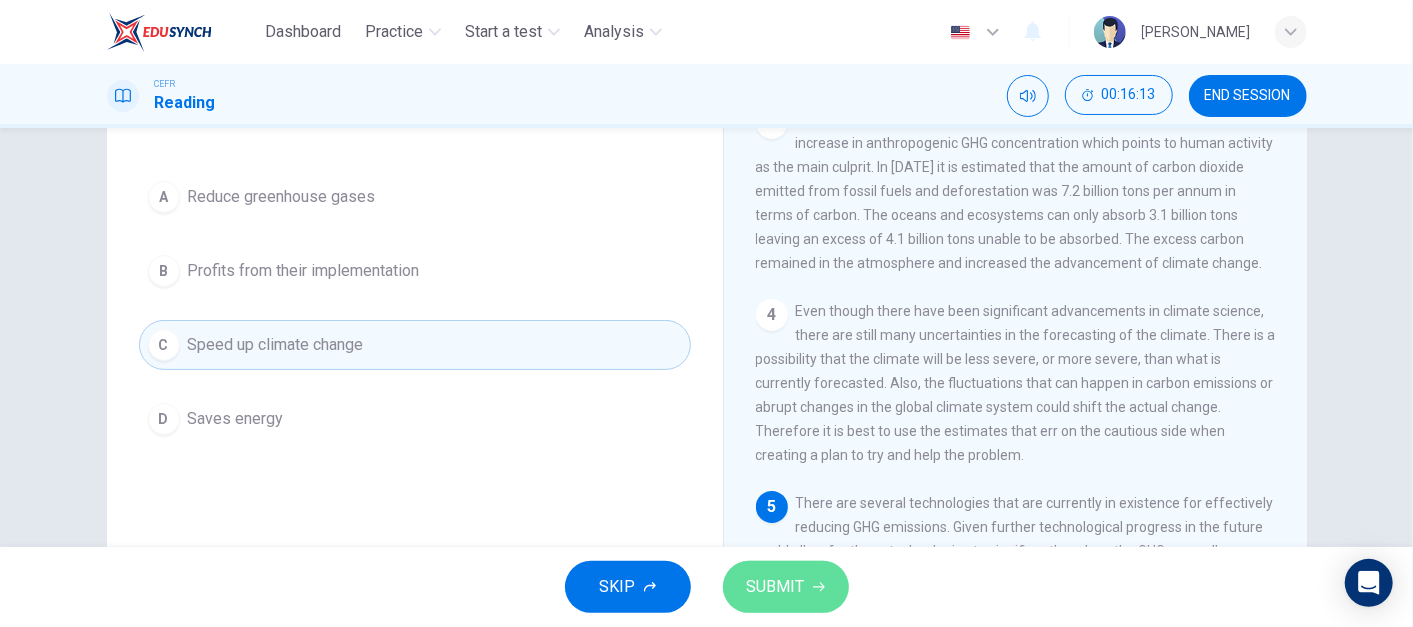 click on "SUBMIT" at bounding box center (786, 587) 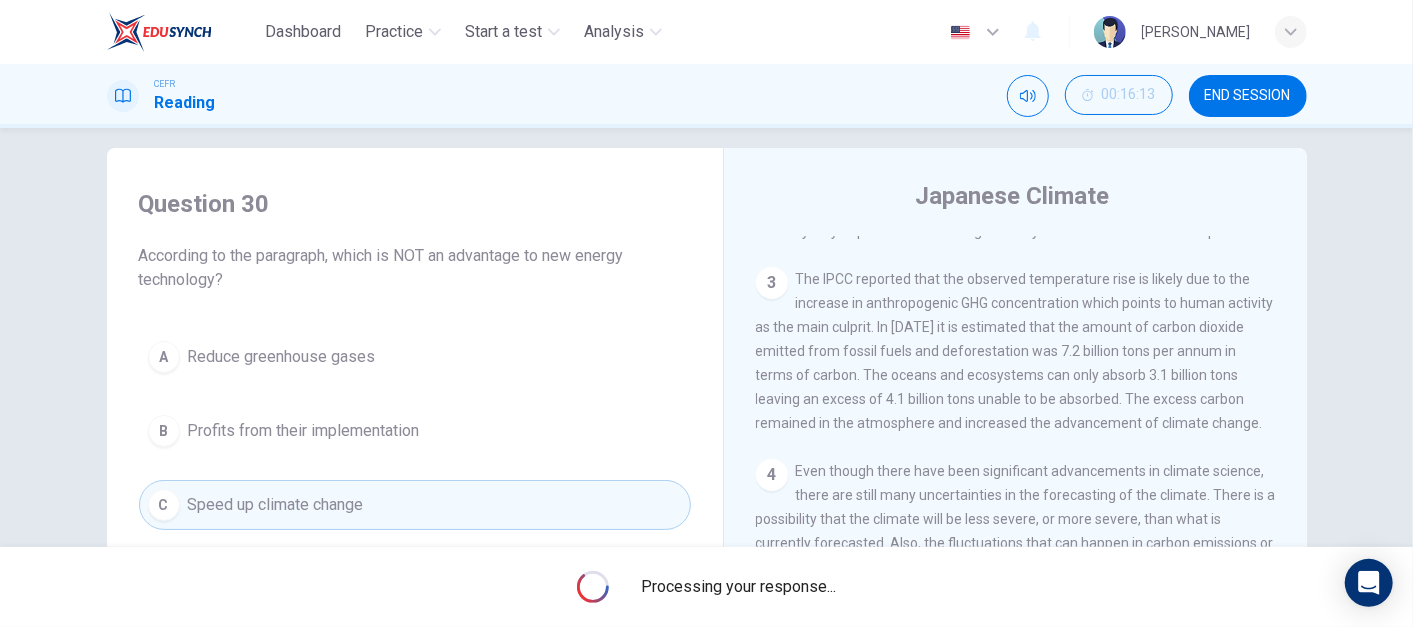 scroll, scrollTop: 0, scrollLeft: 0, axis: both 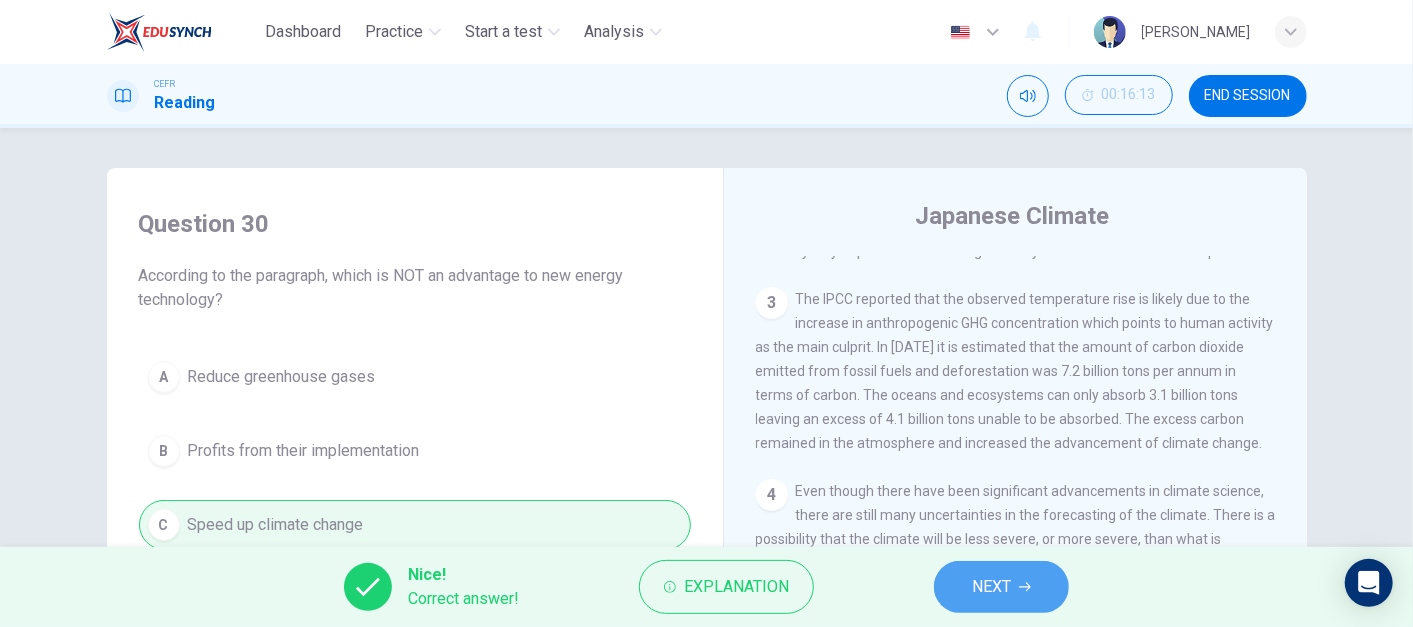 click on "NEXT" at bounding box center [1001, 587] 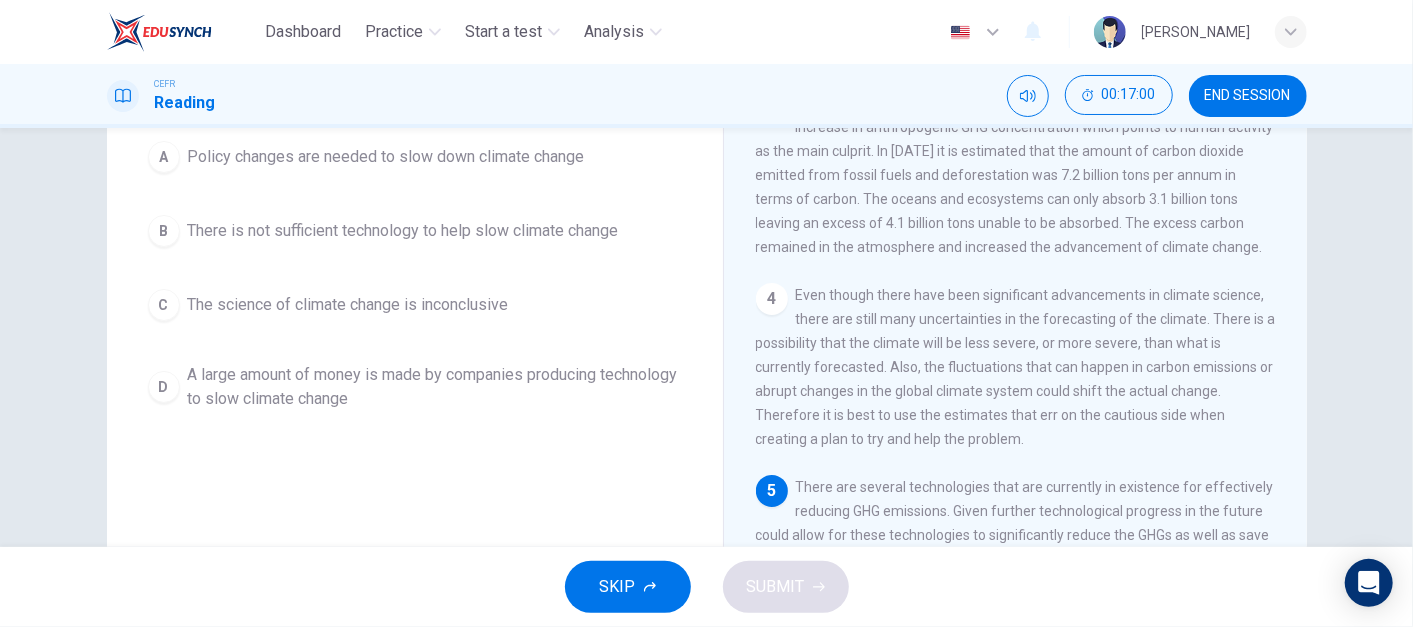 scroll, scrollTop: 191, scrollLeft: 0, axis: vertical 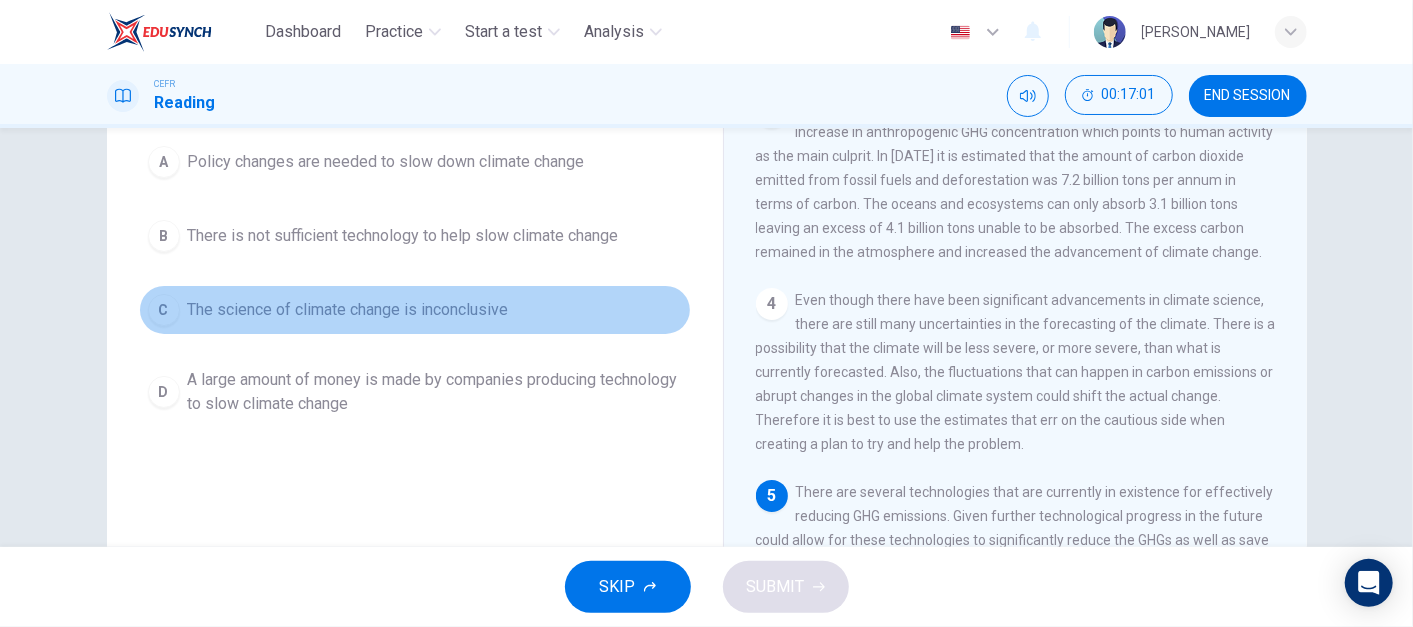 click on "C The science of climate change is inconclusive" at bounding box center [415, 310] 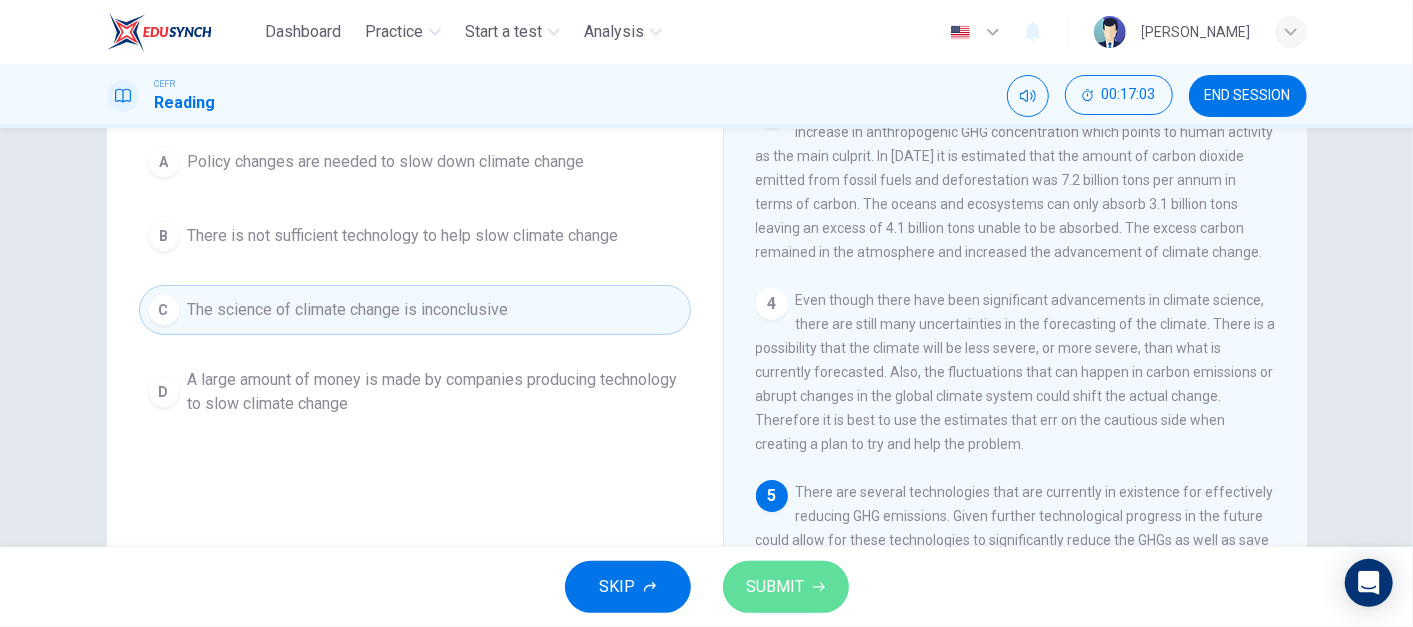click on "SUBMIT" at bounding box center [786, 587] 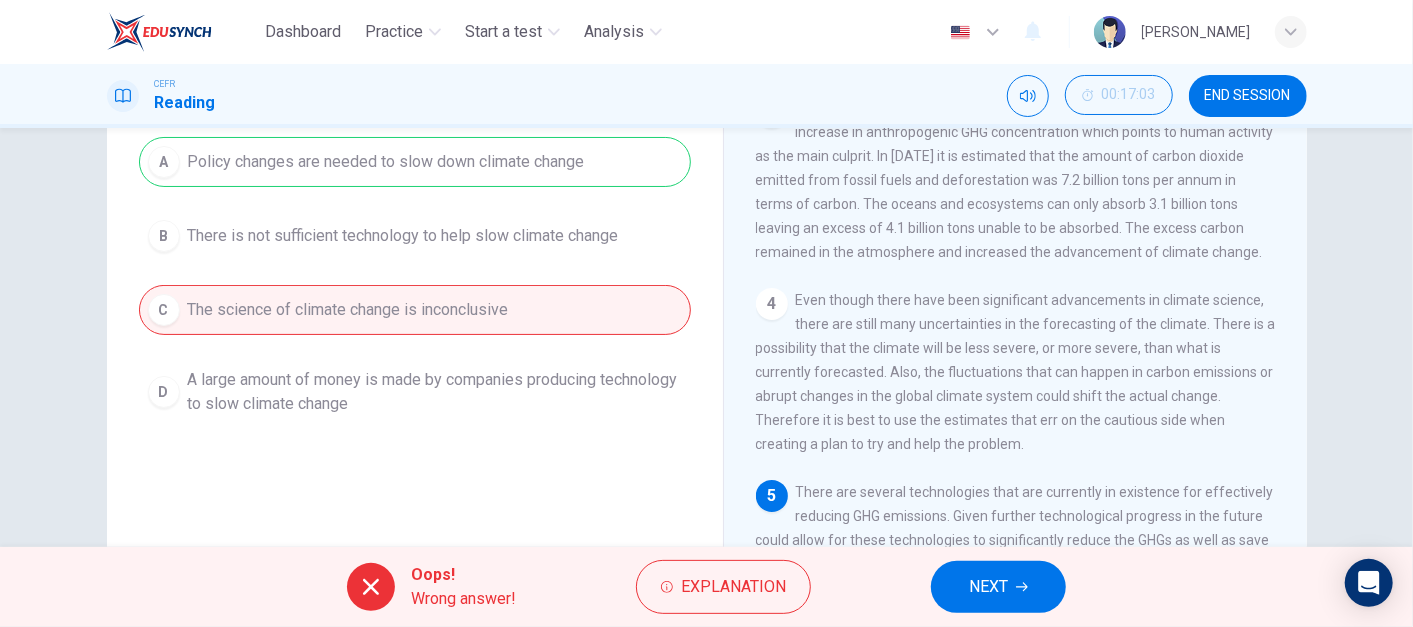 scroll, scrollTop: 169, scrollLeft: 0, axis: vertical 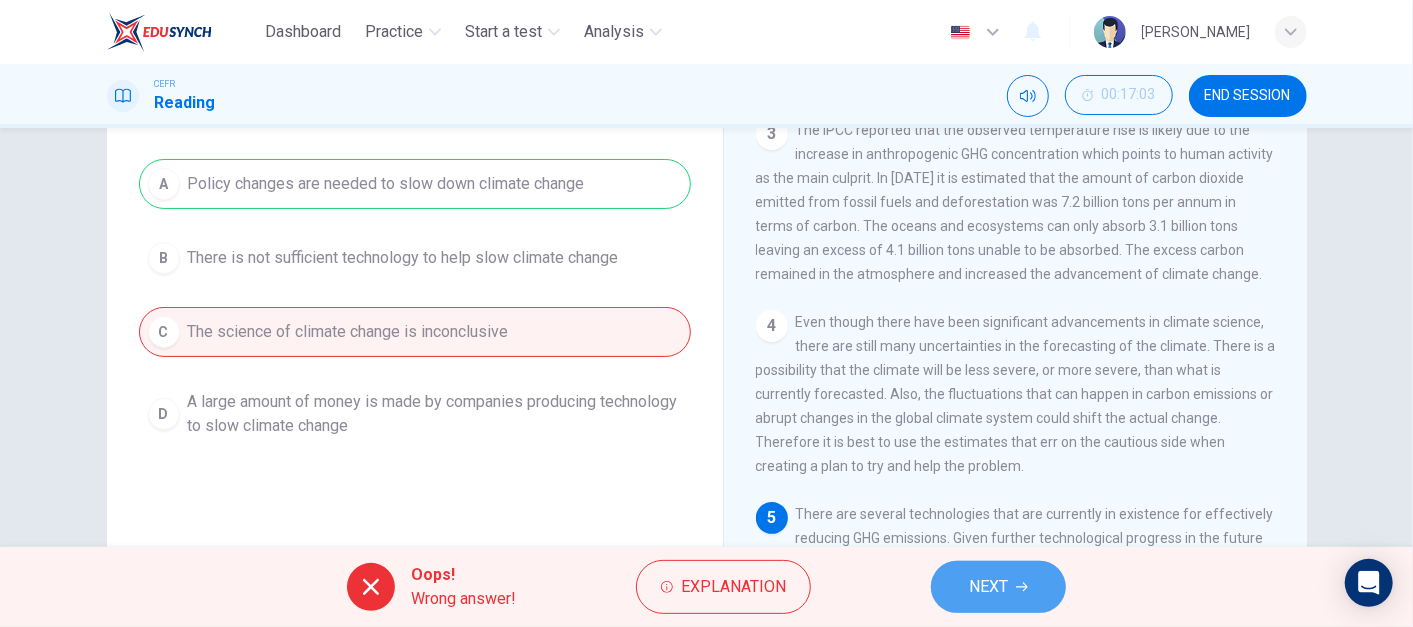 click on "NEXT" at bounding box center [988, 587] 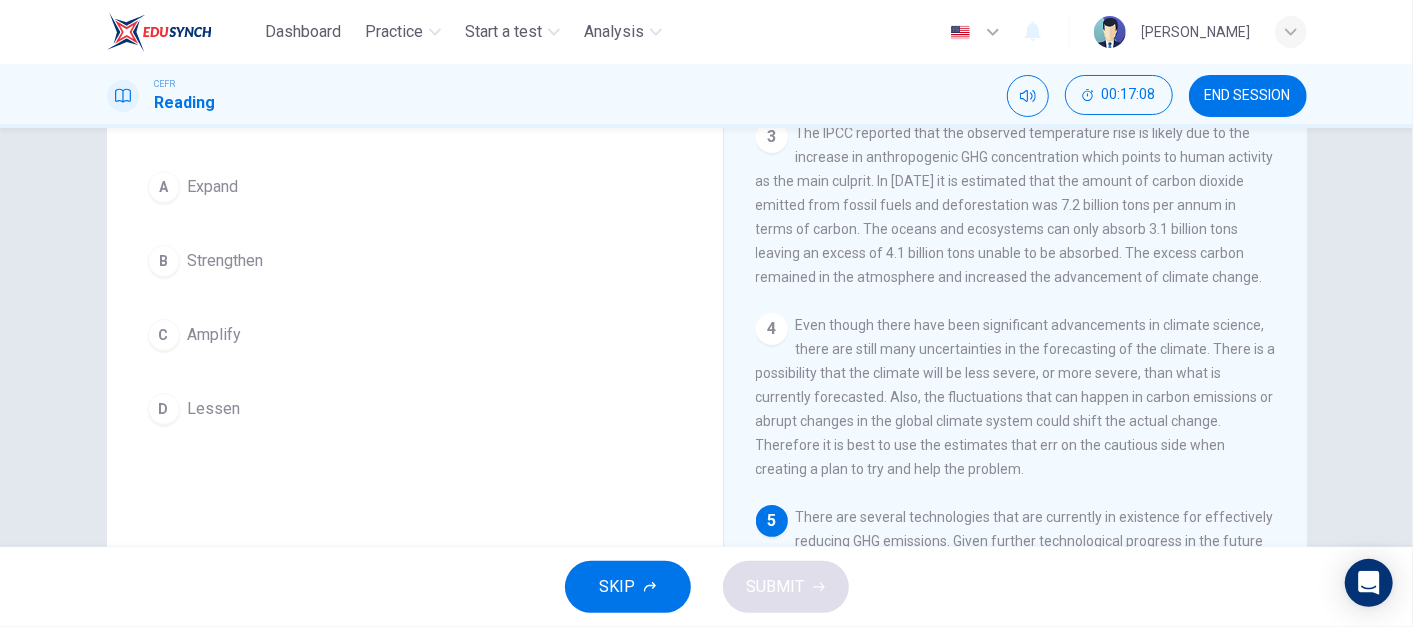scroll, scrollTop: 160, scrollLeft: 0, axis: vertical 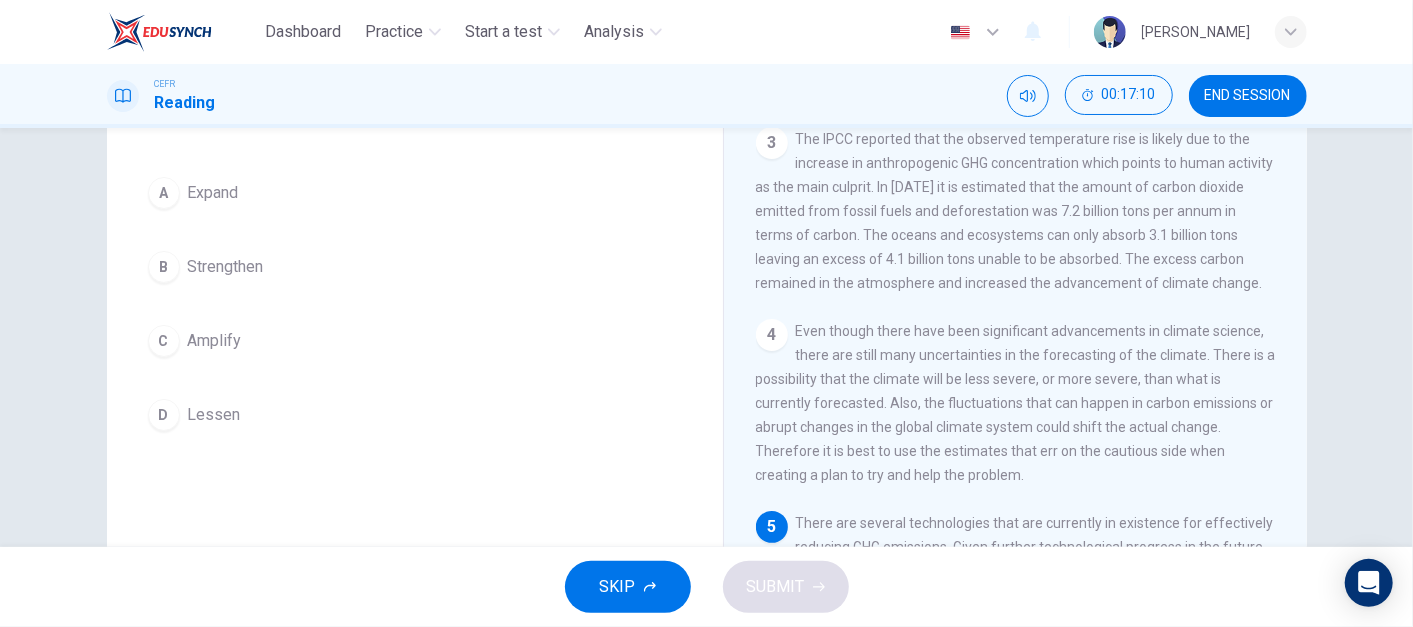 drag, startPoint x: 188, startPoint y: 406, endPoint x: 169, endPoint y: 390, distance: 24.839485 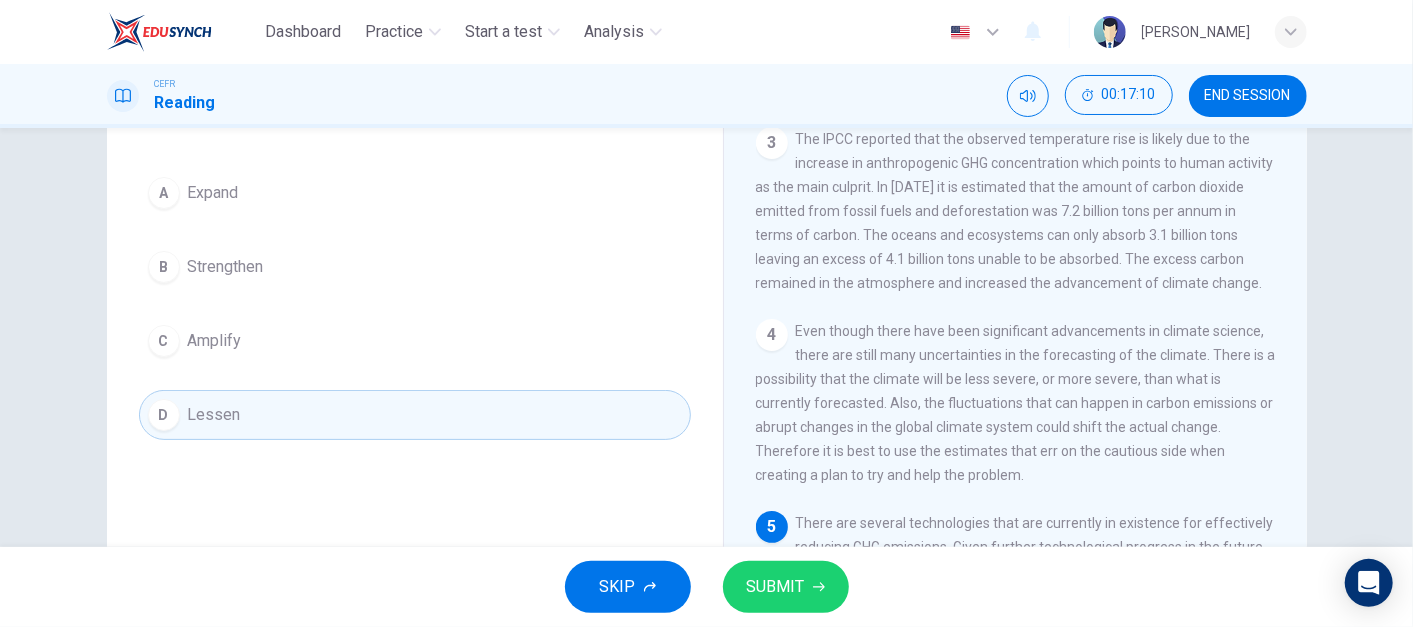 click on "D Lessen" at bounding box center [415, 415] 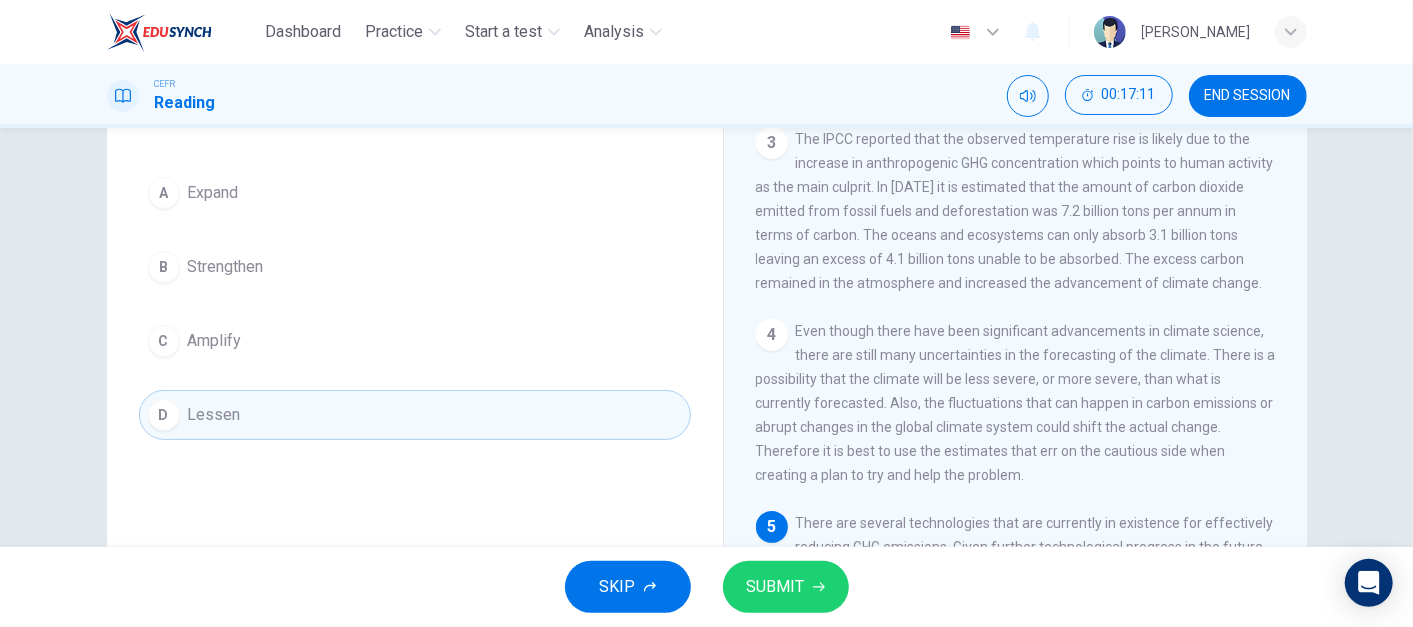 click on "SUBMIT" at bounding box center [786, 587] 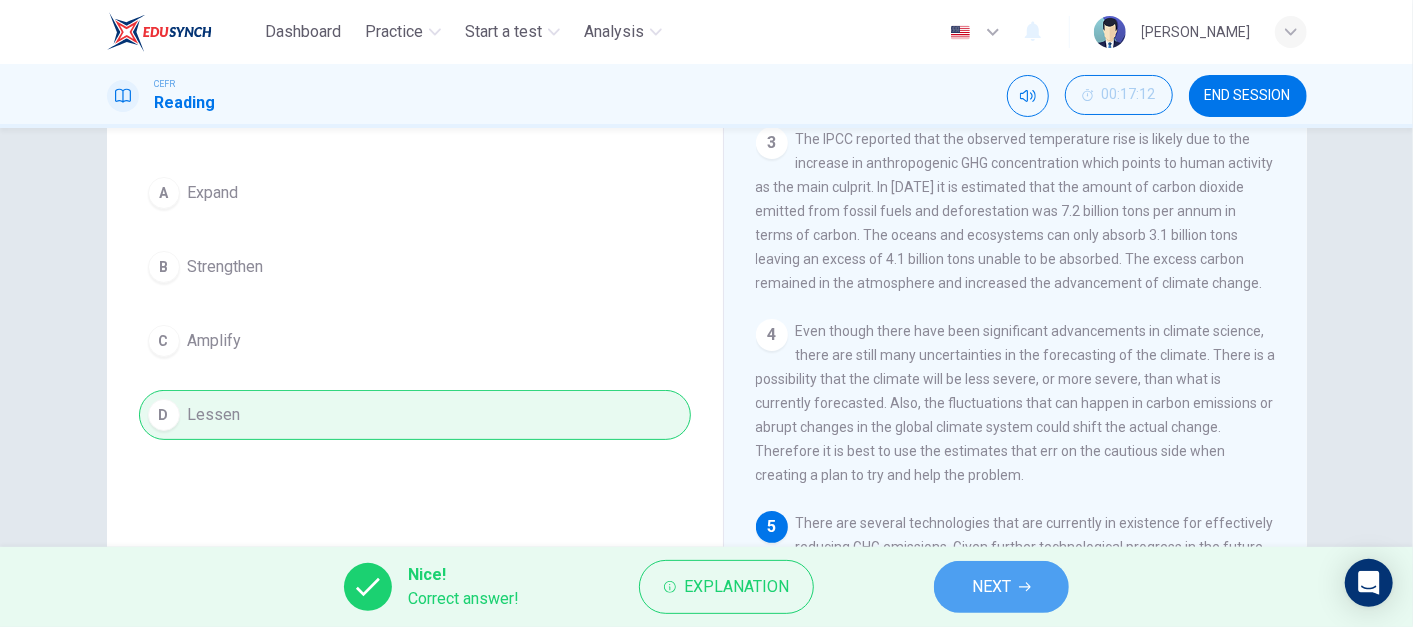 click on "NEXT" at bounding box center (991, 587) 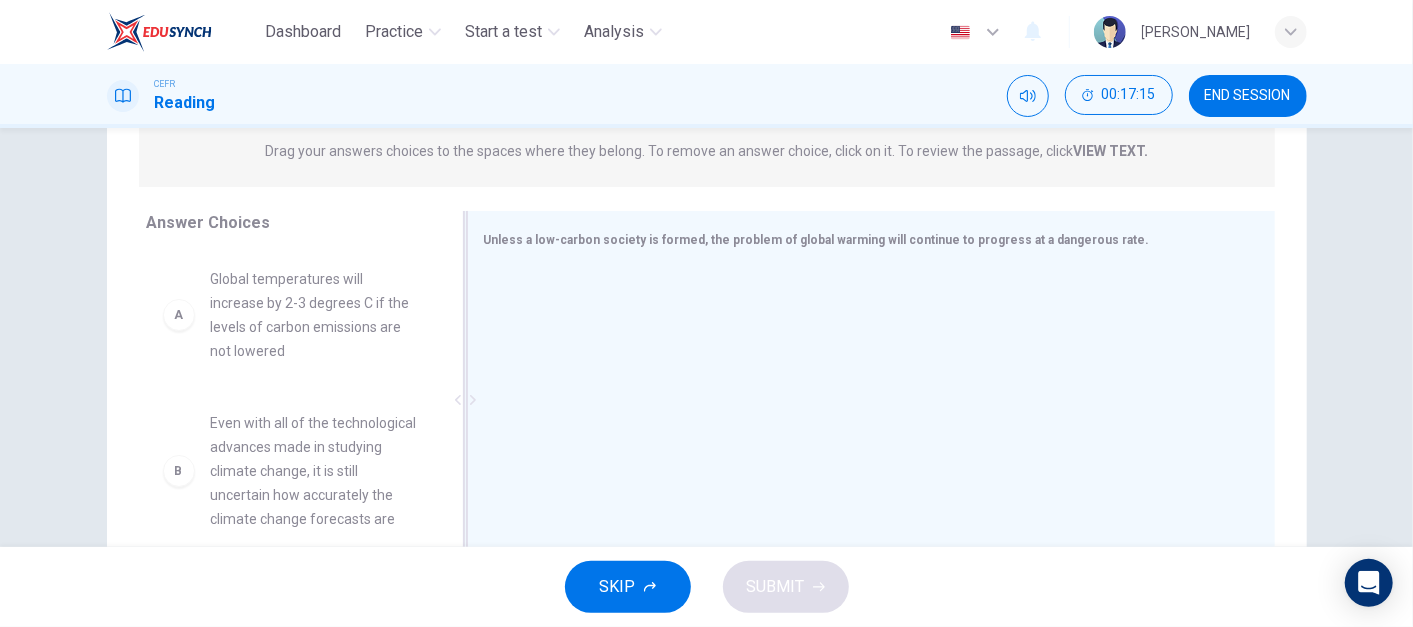 scroll, scrollTop: 285, scrollLeft: 0, axis: vertical 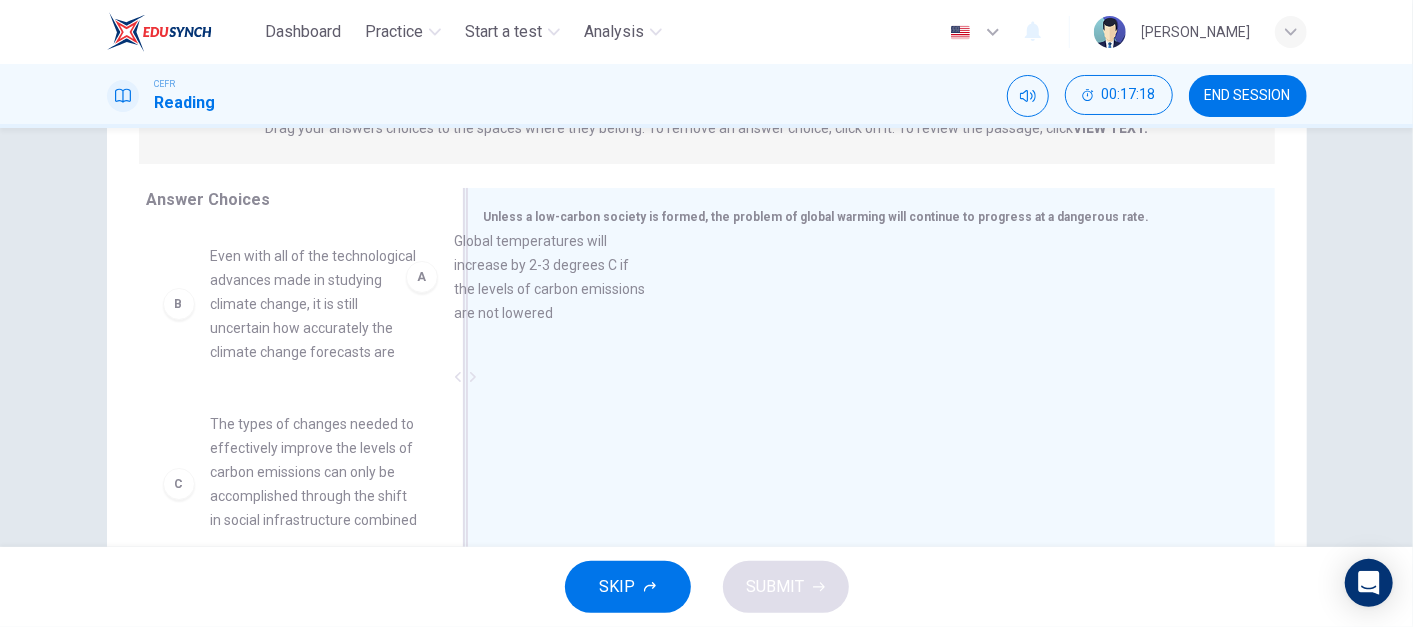 drag, startPoint x: 345, startPoint y: 339, endPoint x: 603, endPoint y: 323, distance: 258.49564 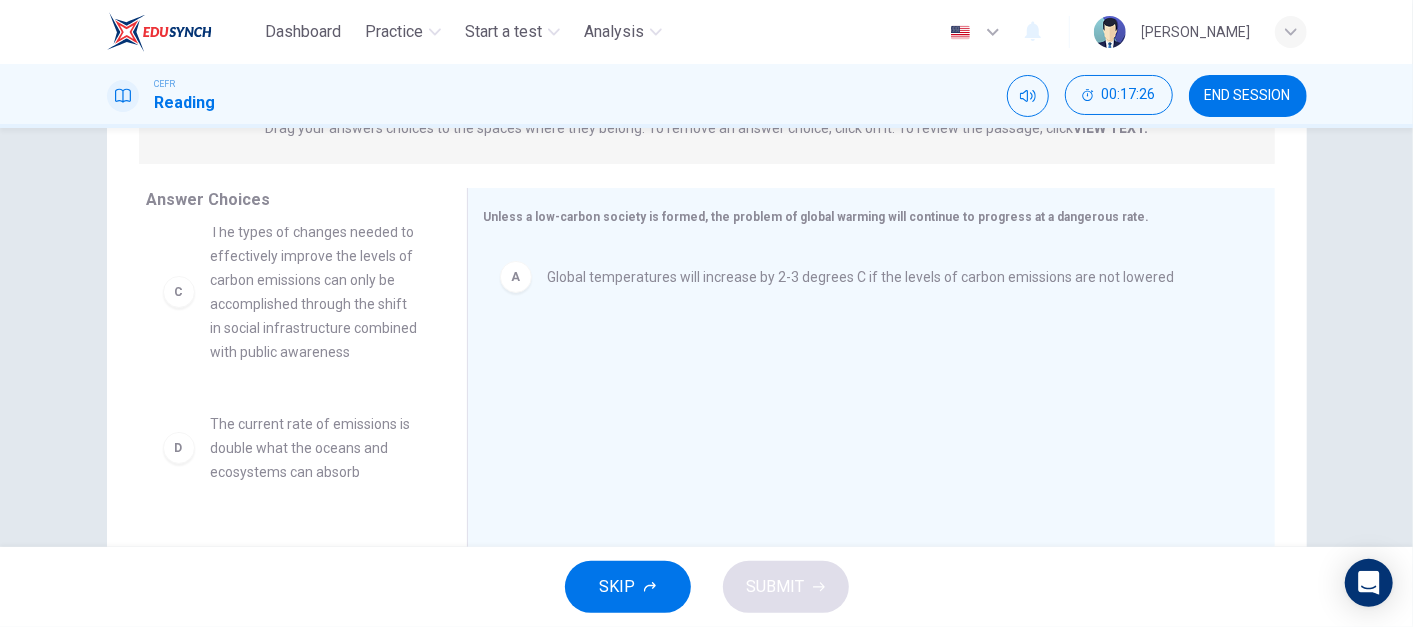scroll, scrollTop: 201, scrollLeft: 0, axis: vertical 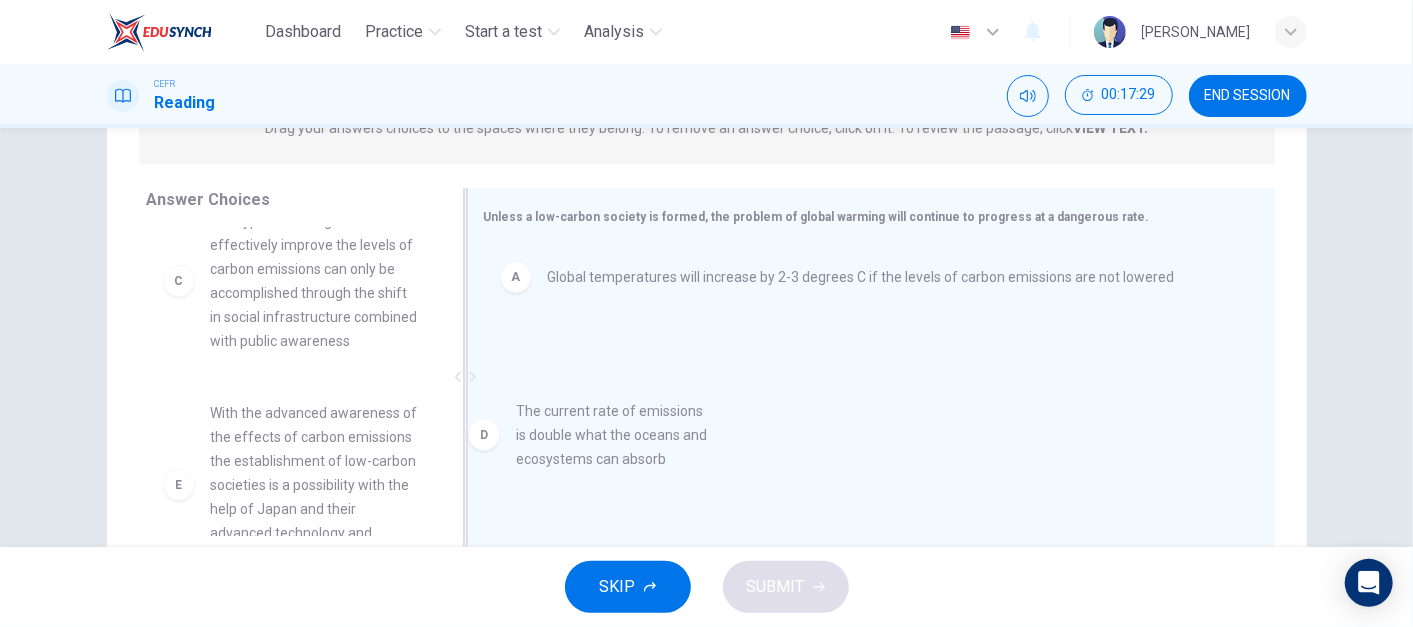 drag, startPoint x: 340, startPoint y: 482, endPoint x: 665, endPoint y: 429, distance: 329.29318 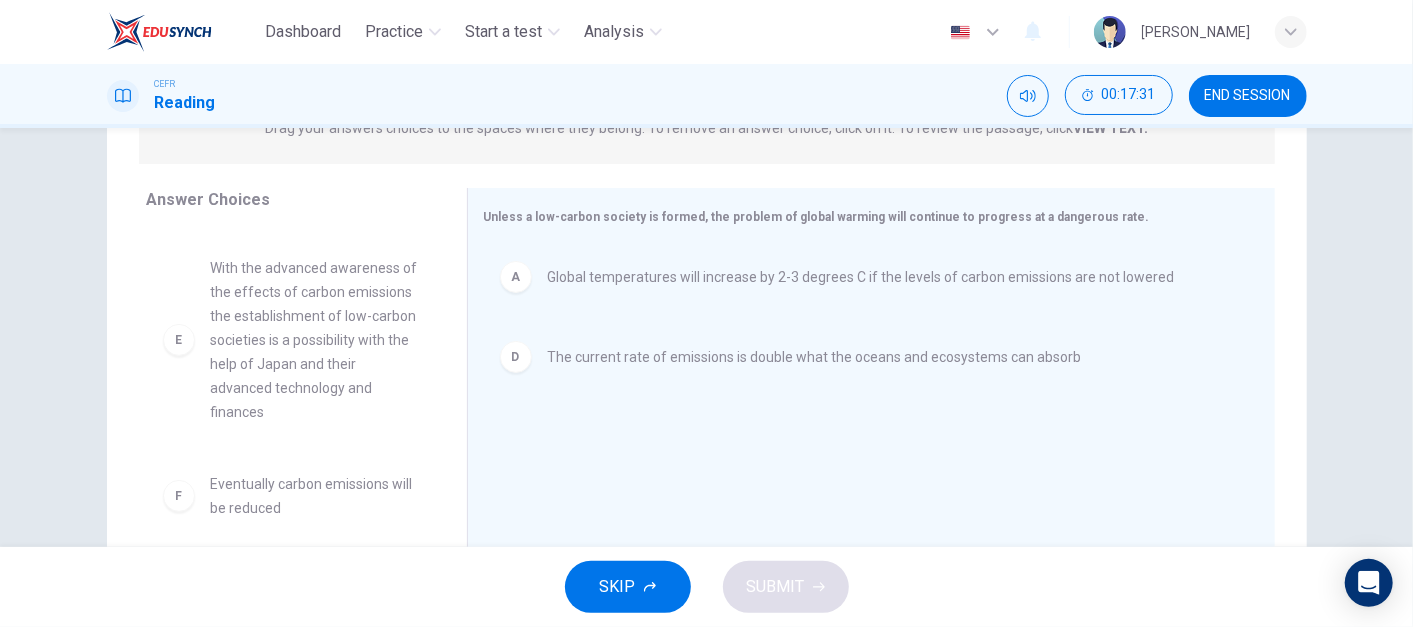 scroll, scrollTop: 353, scrollLeft: 0, axis: vertical 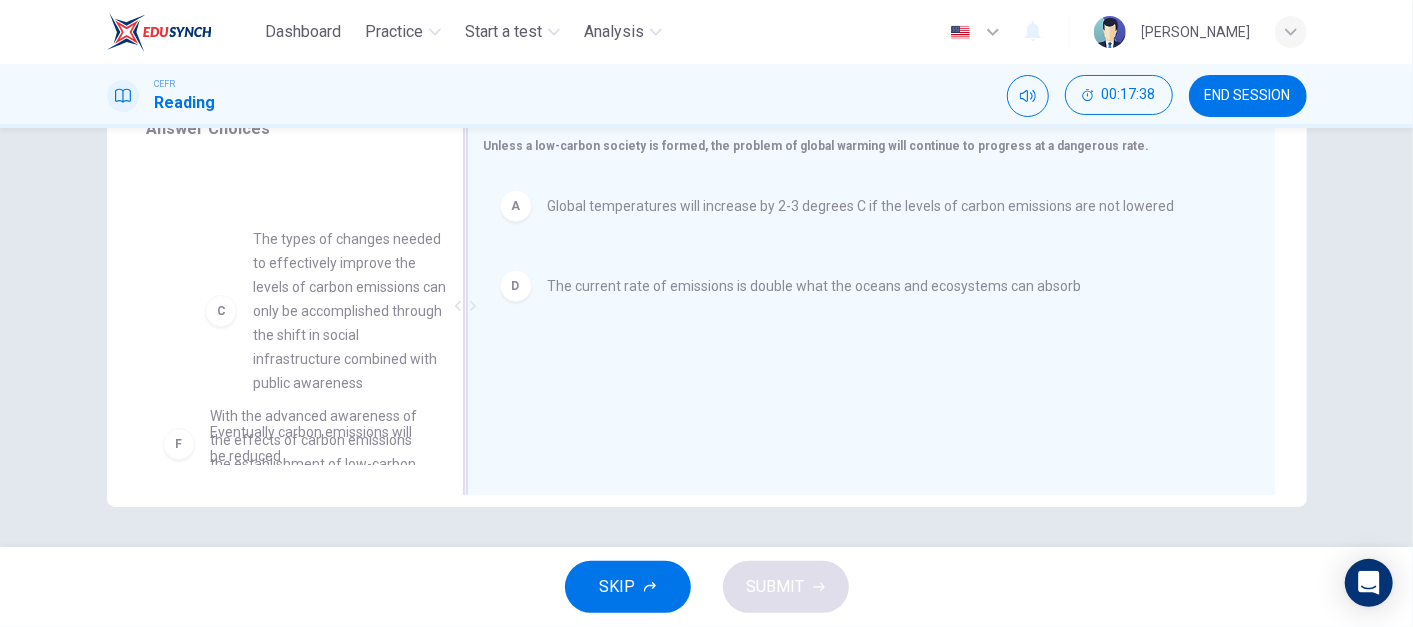 drag, startPoint x: 365, startPoint y: 360, endPoint x: 788, endPoint y: 388, distance: 423.9257 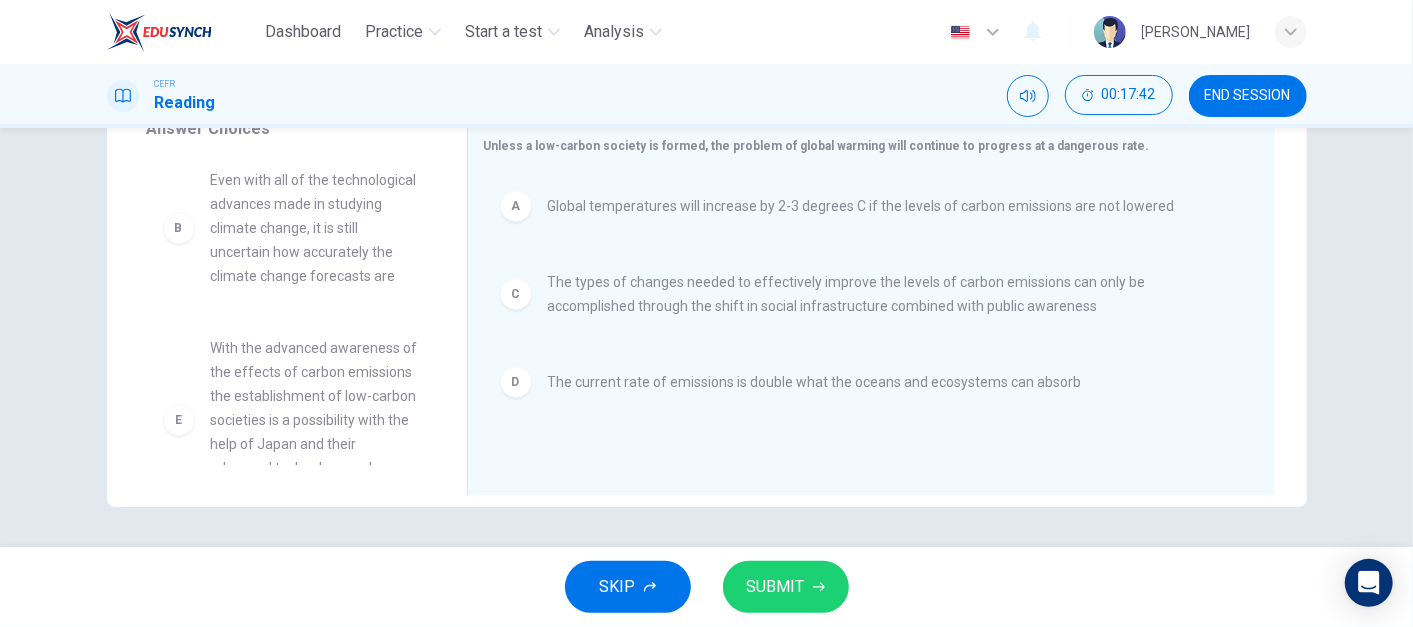 scroll, scrollTop: 0, scrollLeft: 0, axis: both 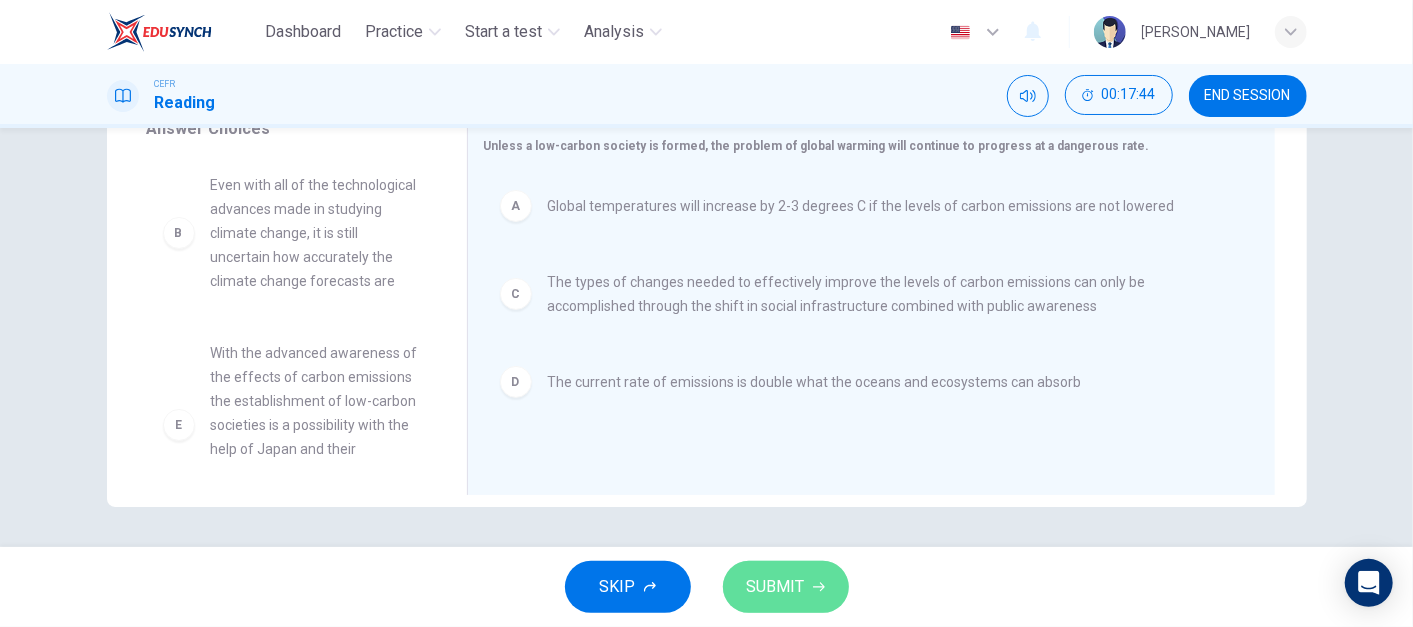click on "SUBMIT" at bounding box center [786, 587] 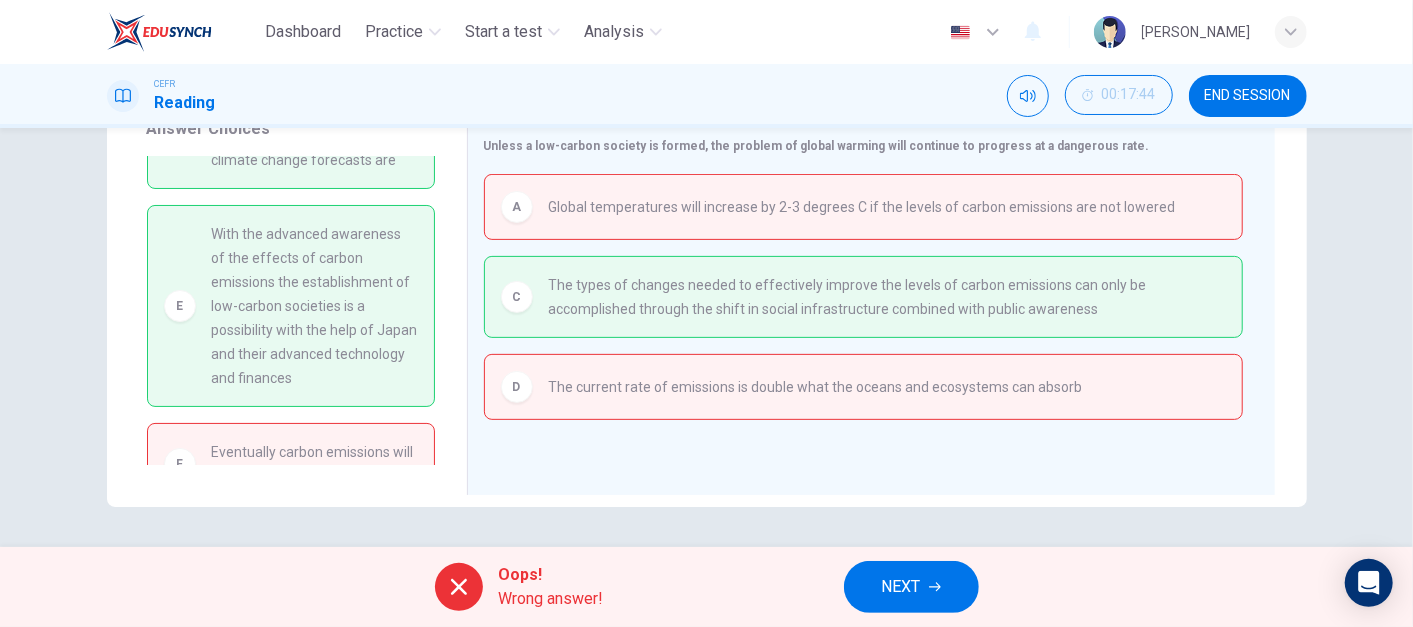 scroll, scrollTop: 0, scrollLeft: 0, axis: both 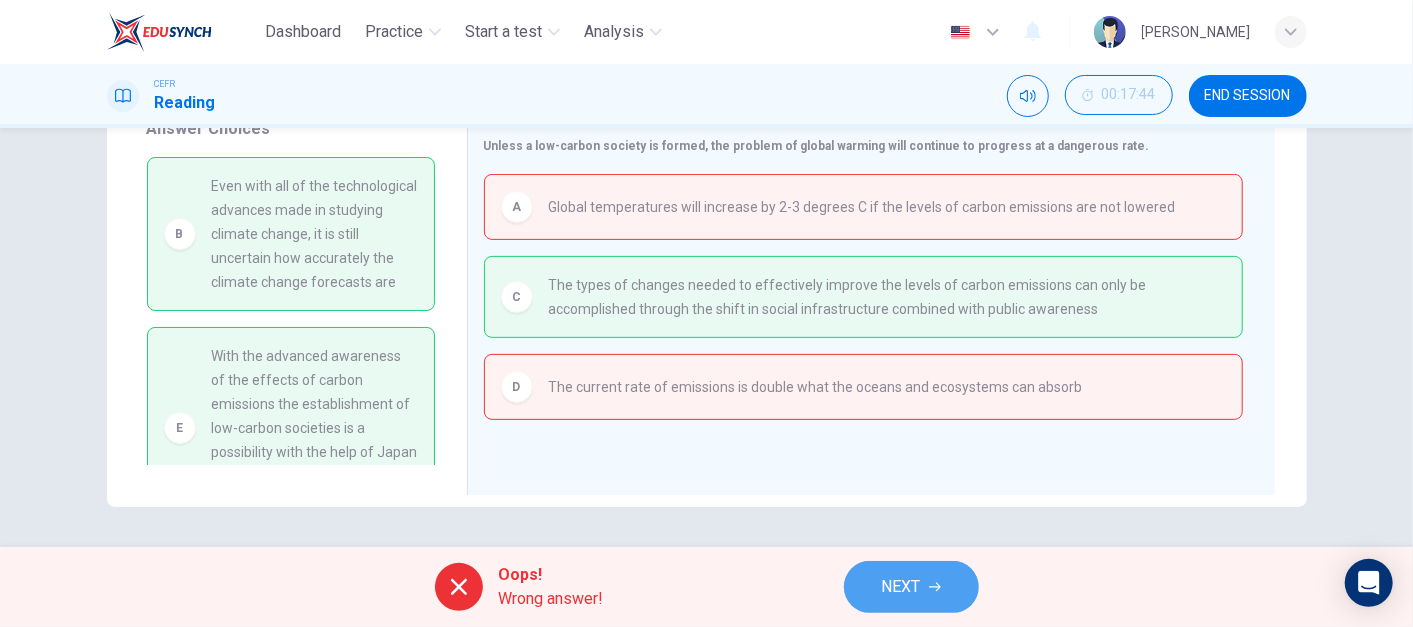 click on "NEXT" at bounding box center (911, 587) 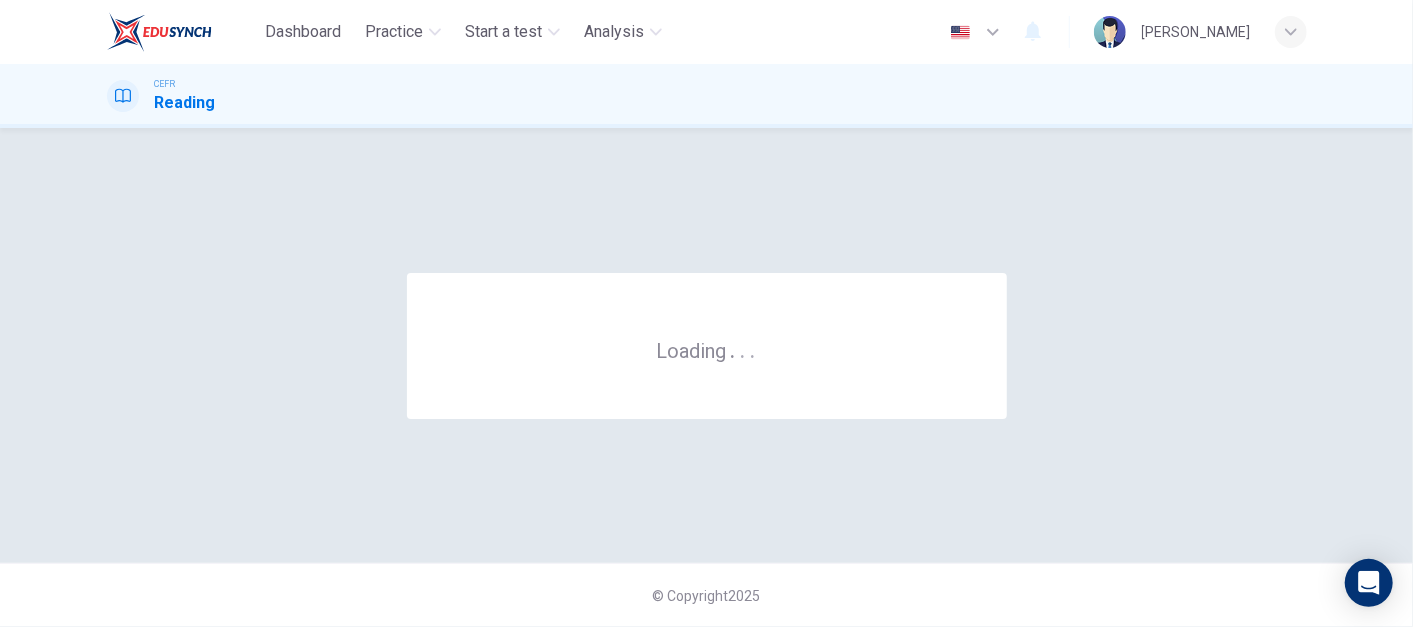 scroll, scrollTop: 0, scrollLeft: 0, axis: both 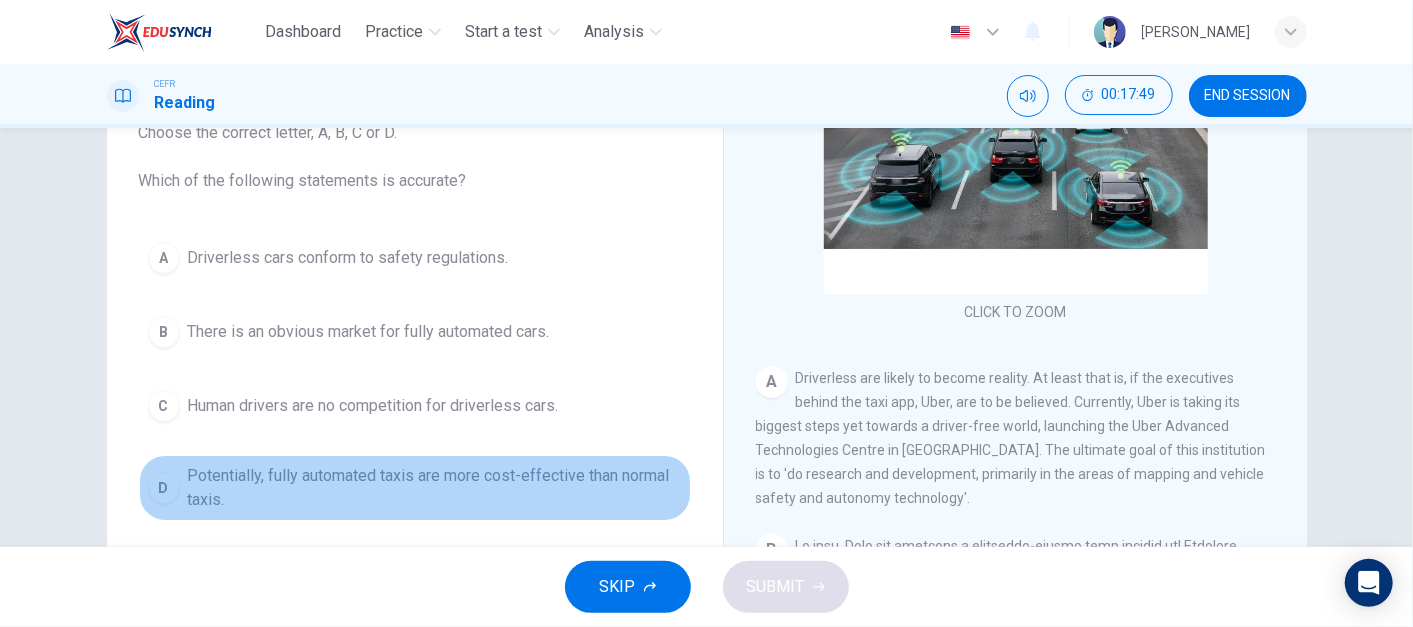 click on "Potentially, fully automated taxis are more cost-effective than normal taxis." at bounding box center (435, 488) 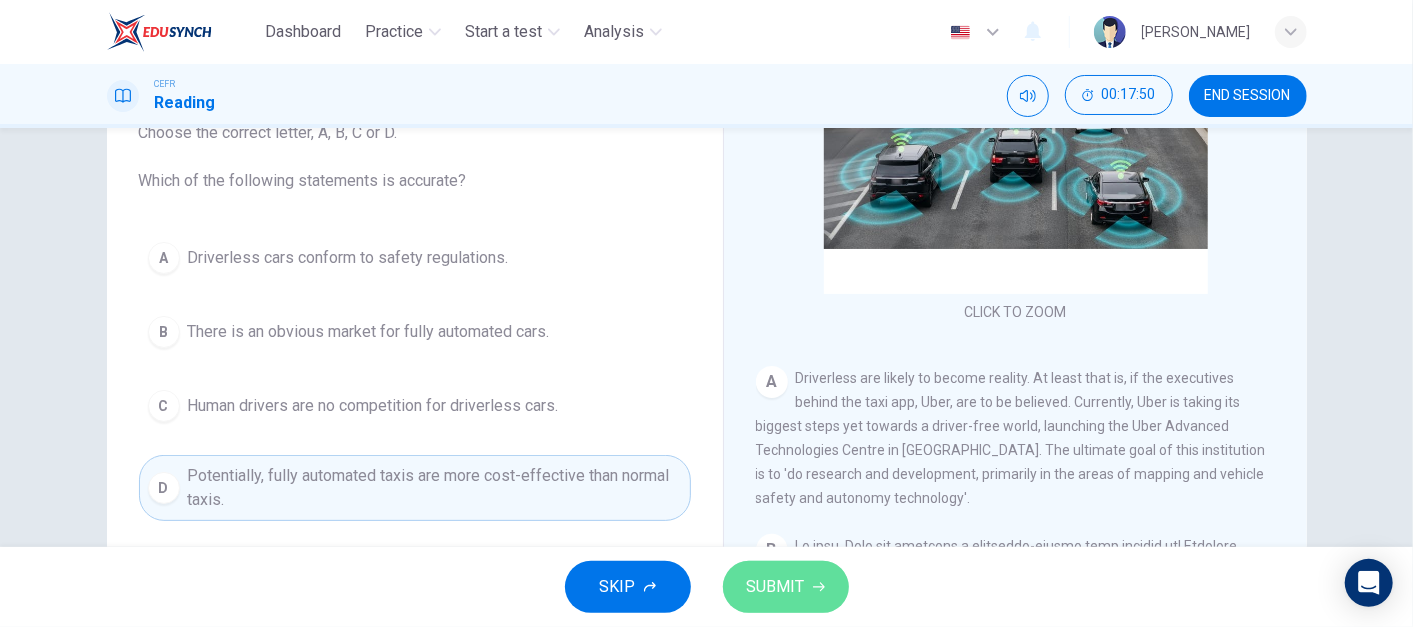 click on "SUBMIT" at bounding box center (786, 587) 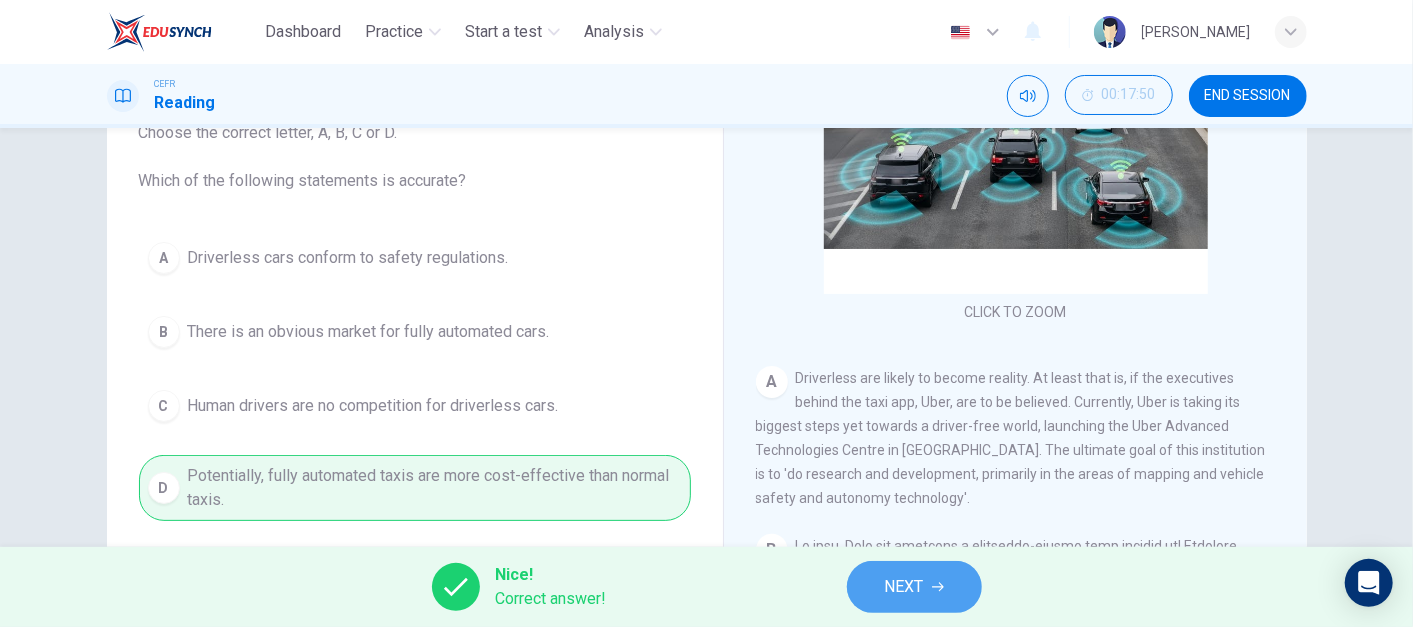 click on "NEXT" at bounding box center [914, 587] 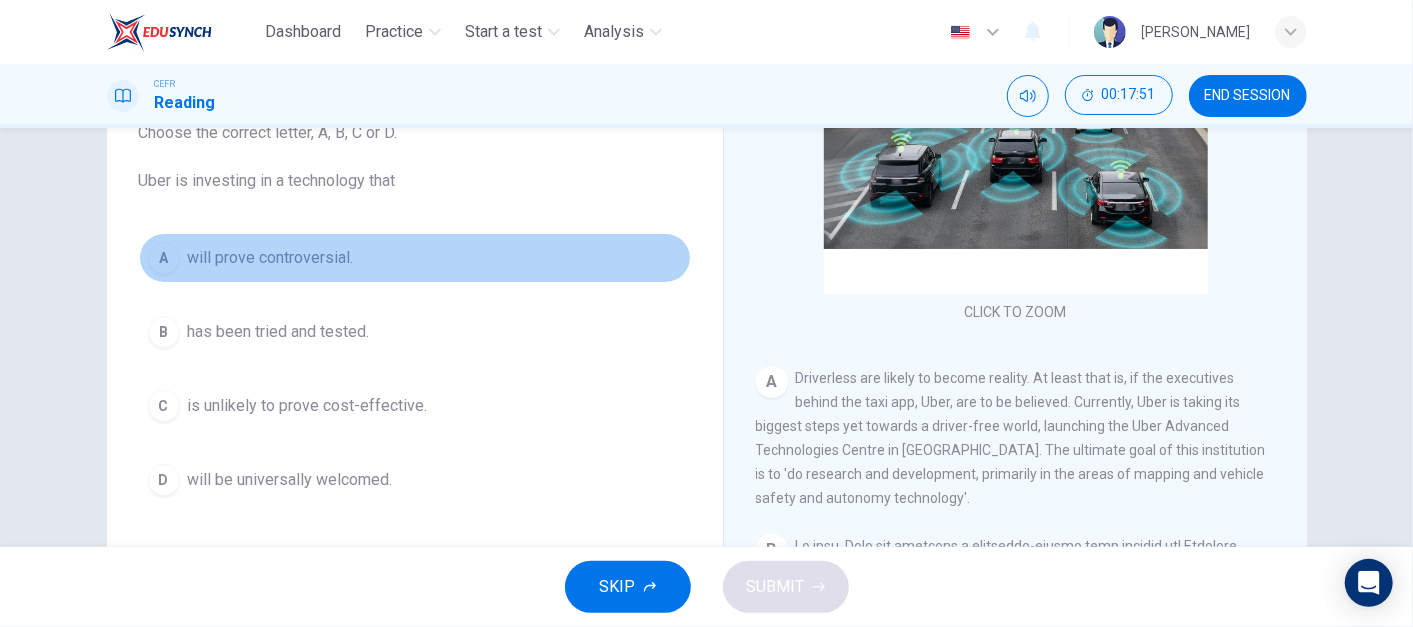 click on "A will prove controversial." at bounding box center [415, 258] 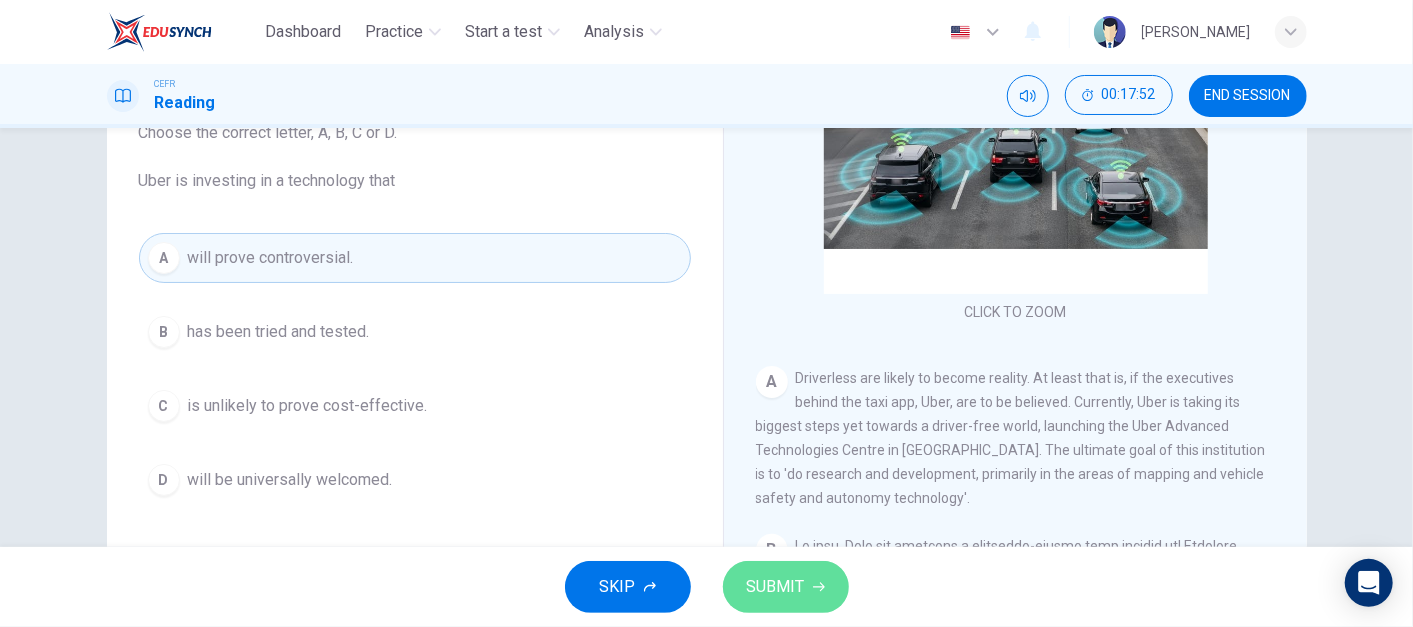 click on "SUBMIT" at bounding box center [776, 587] 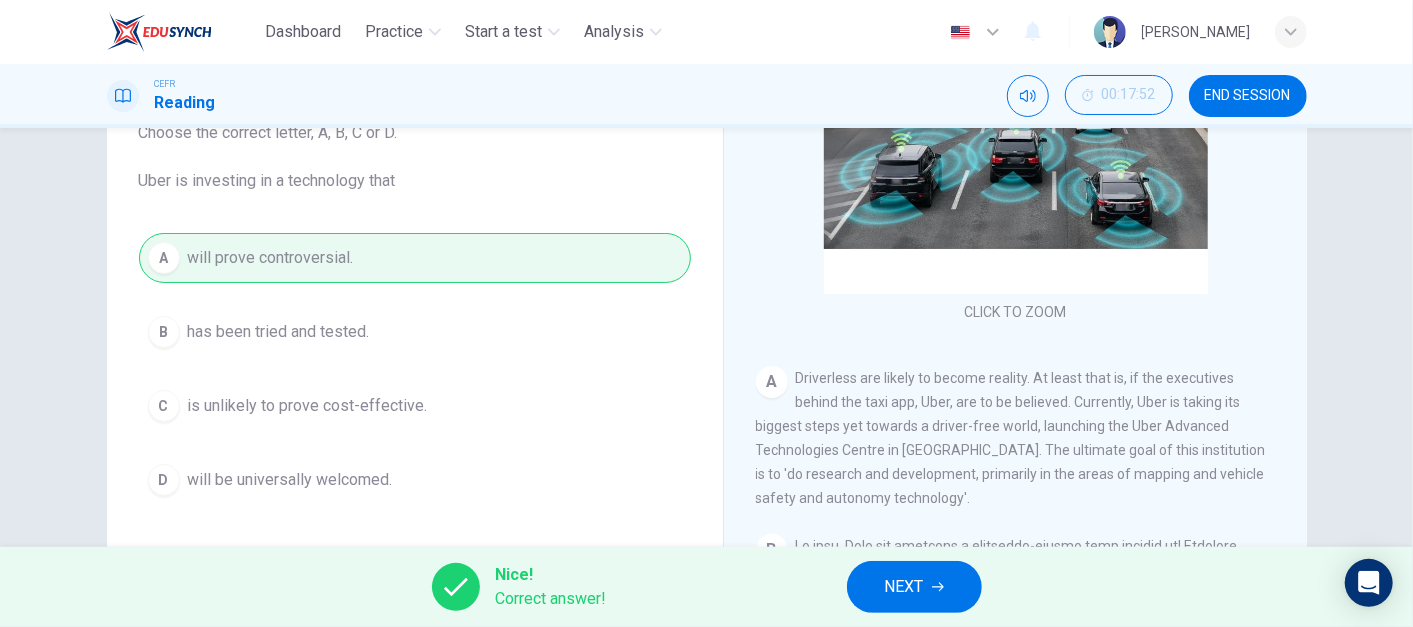 click on "NEXT" at bounding box center [914, 587] 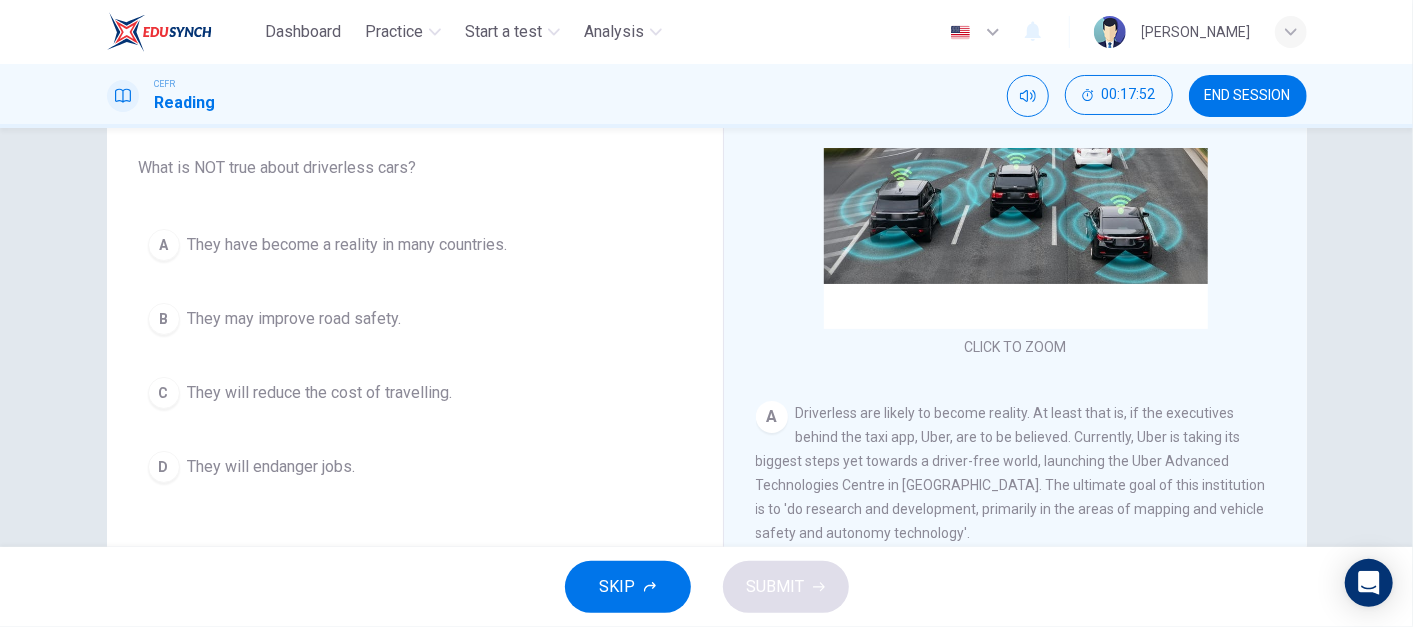 scroll, scrollTop: 108, scrollLeft: 0, axis: vertical 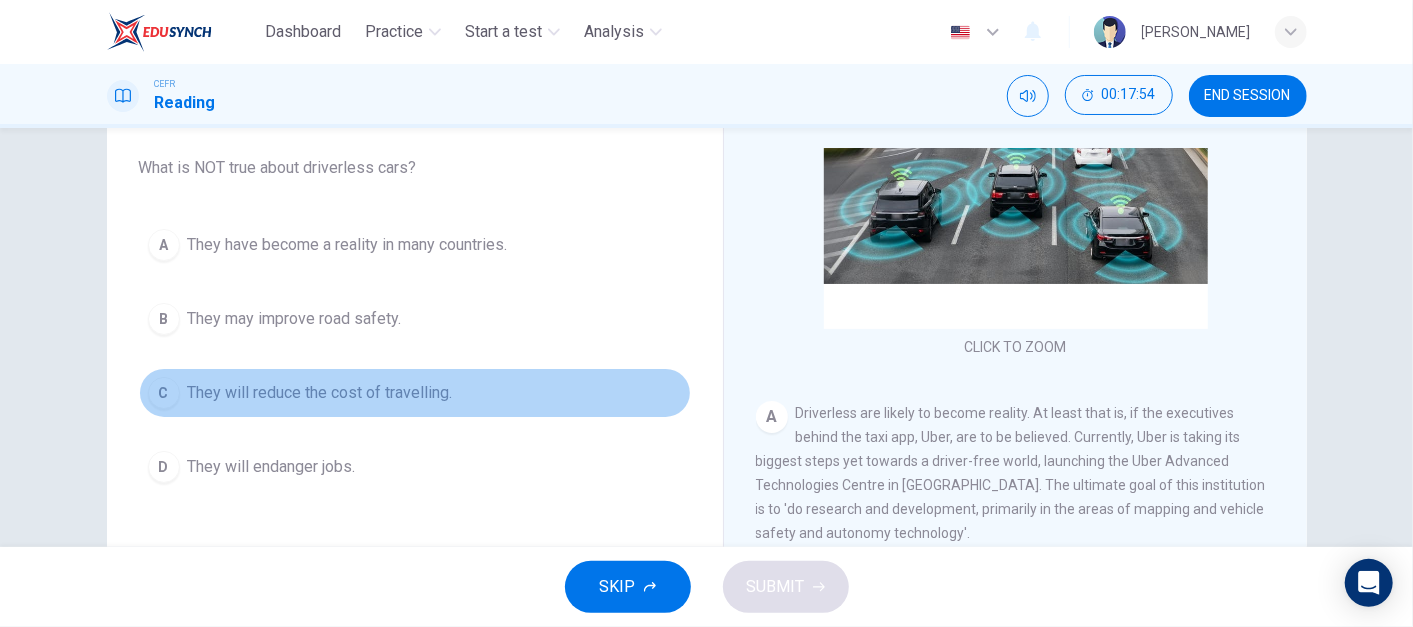 click on "They will reduce the cost of travelling." at bounding box center (320, 393) 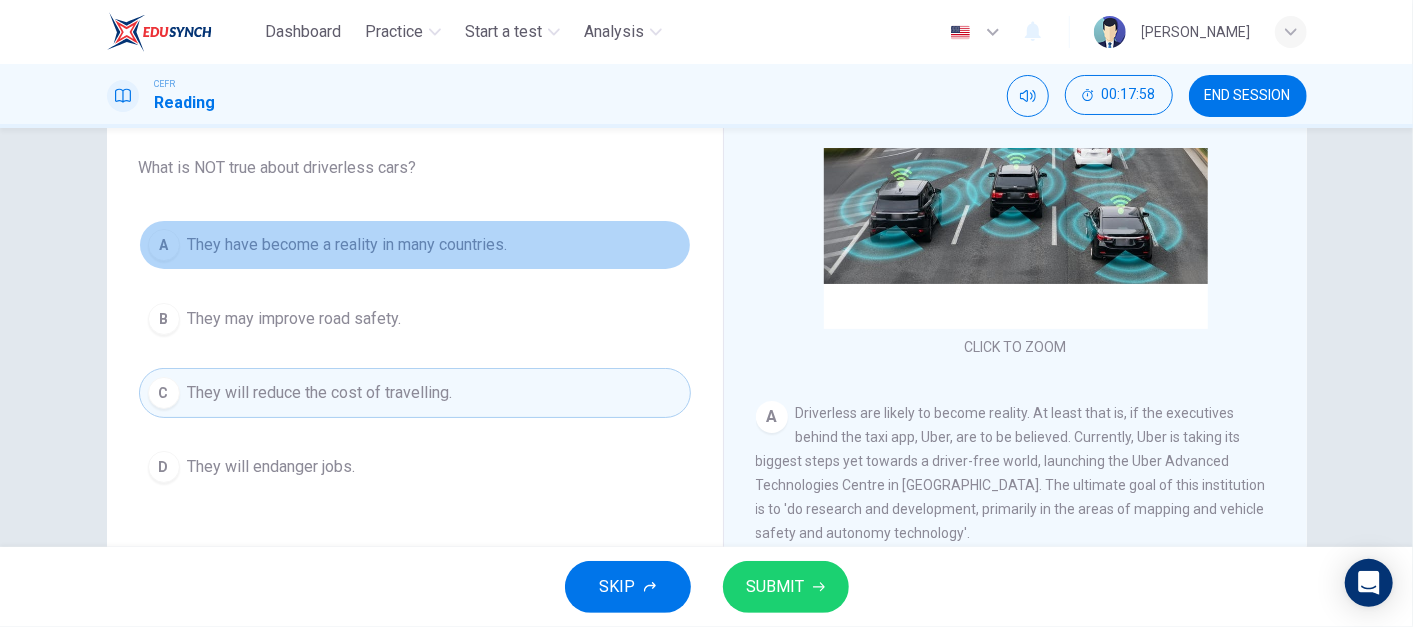 click on "A They have become a reality in many countries." at bounding box center [415, 245] 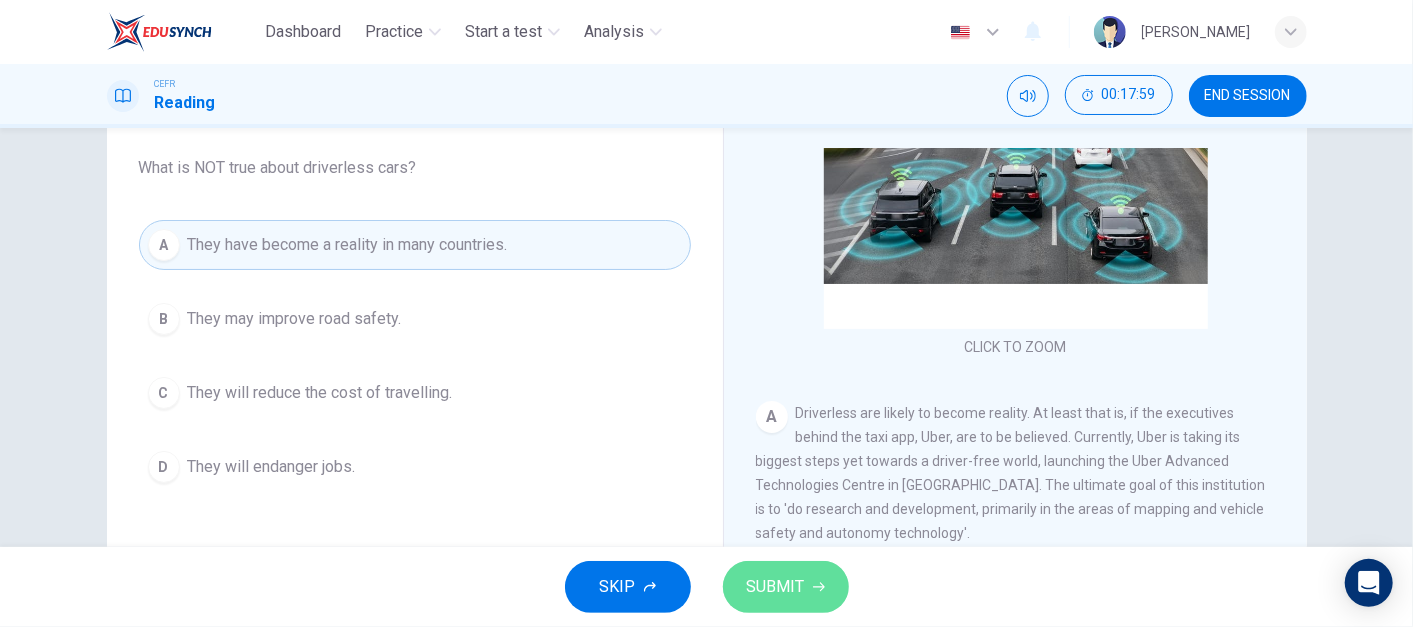 click on "SUBMIT" at bounding box center (776, 587) 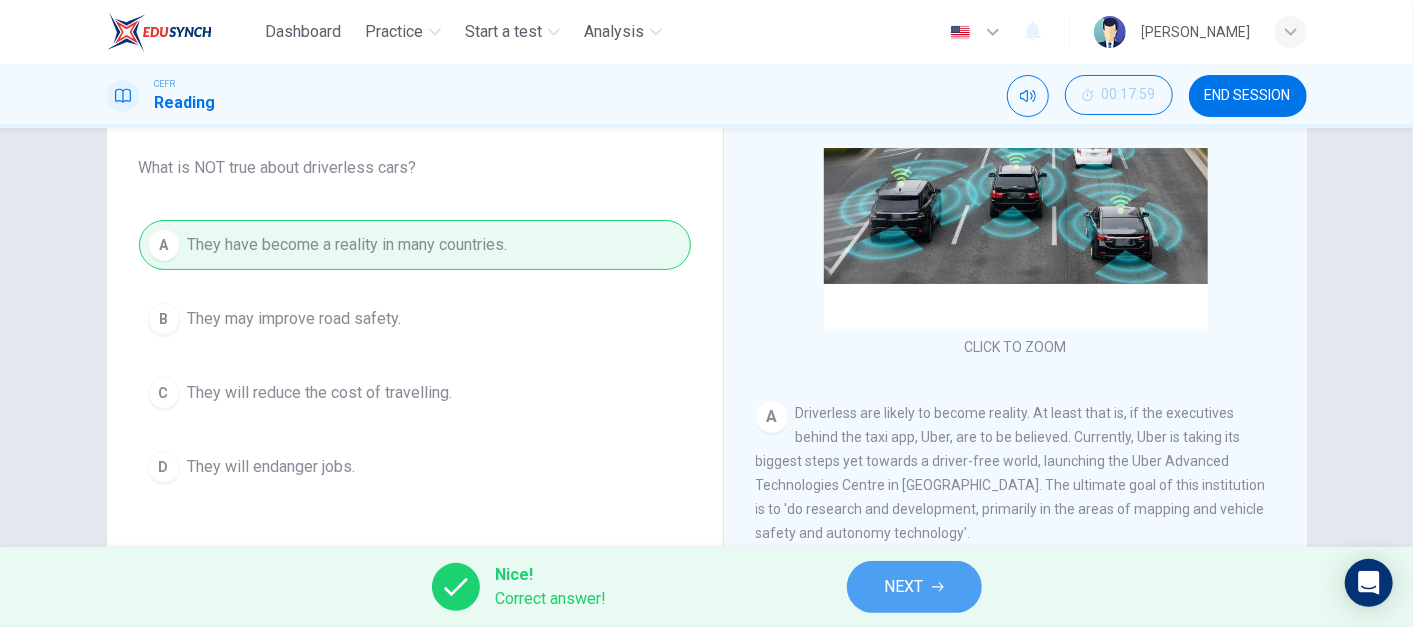click on "NEXT" at bounding box center [914, 587] 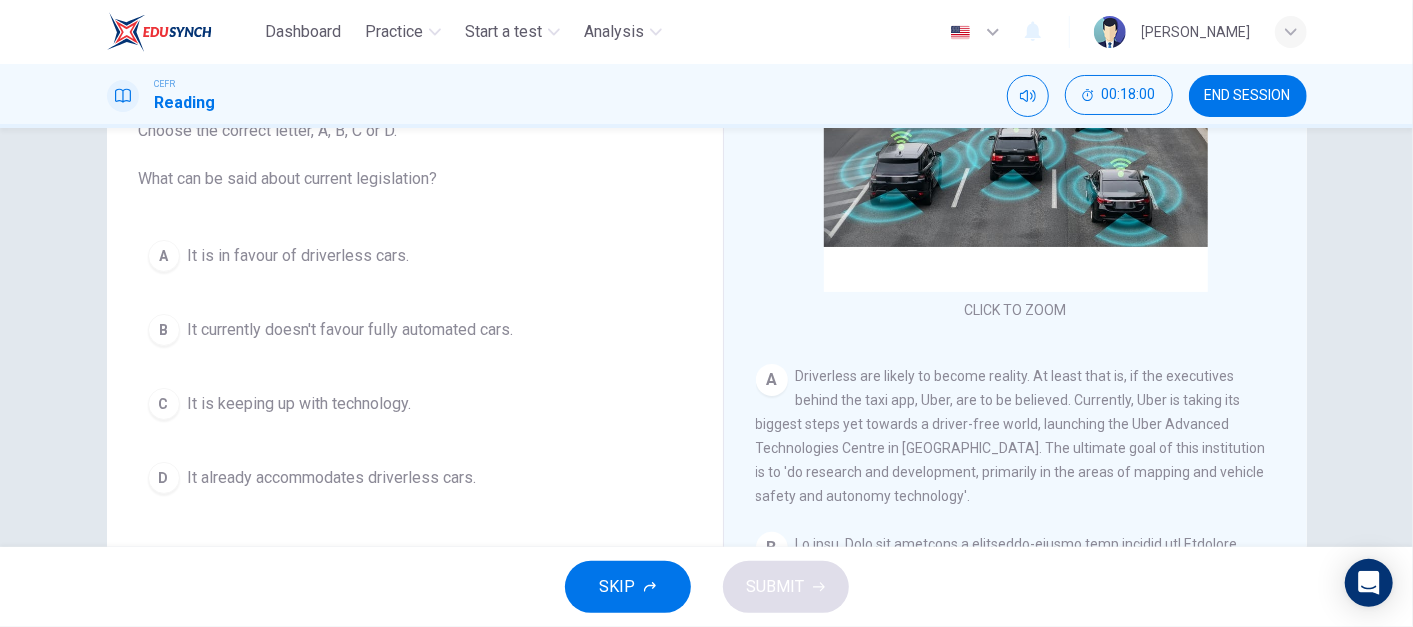 scroll, scrollTop: 152, scrollLeft: 0, axis: vertical 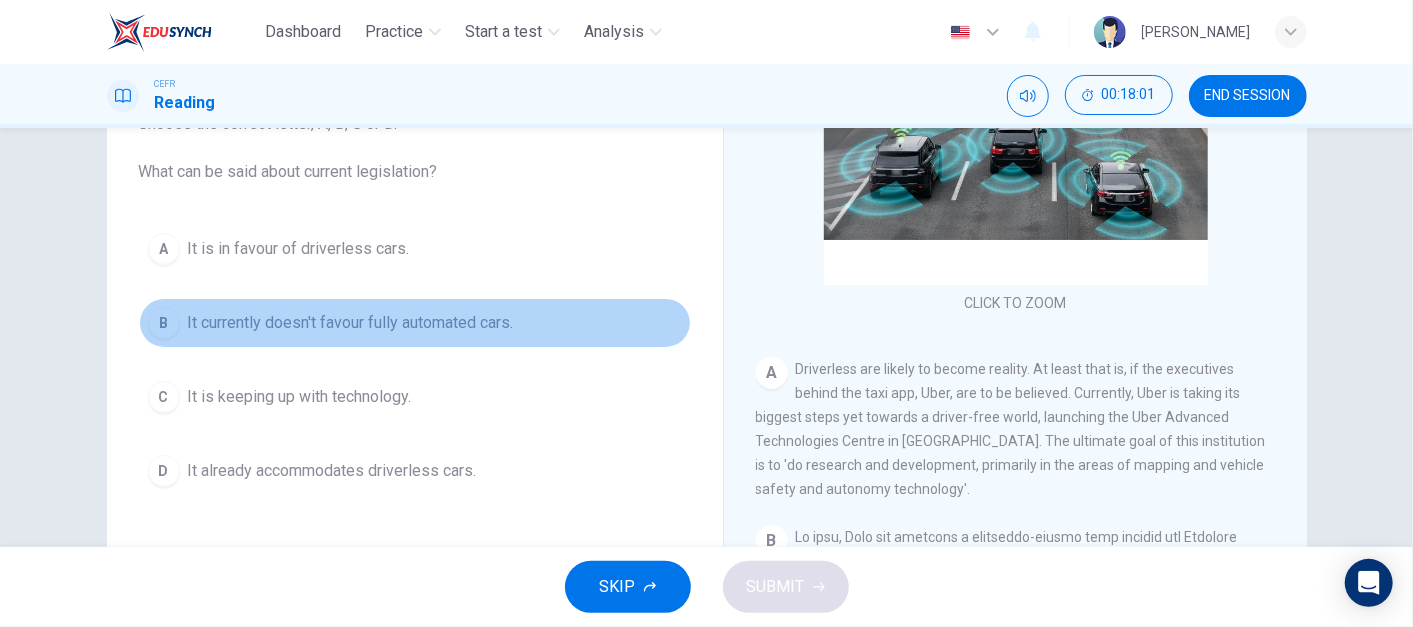 click on "B It currently doesn't favour fully automated cars." at bounding box center [415, 323] 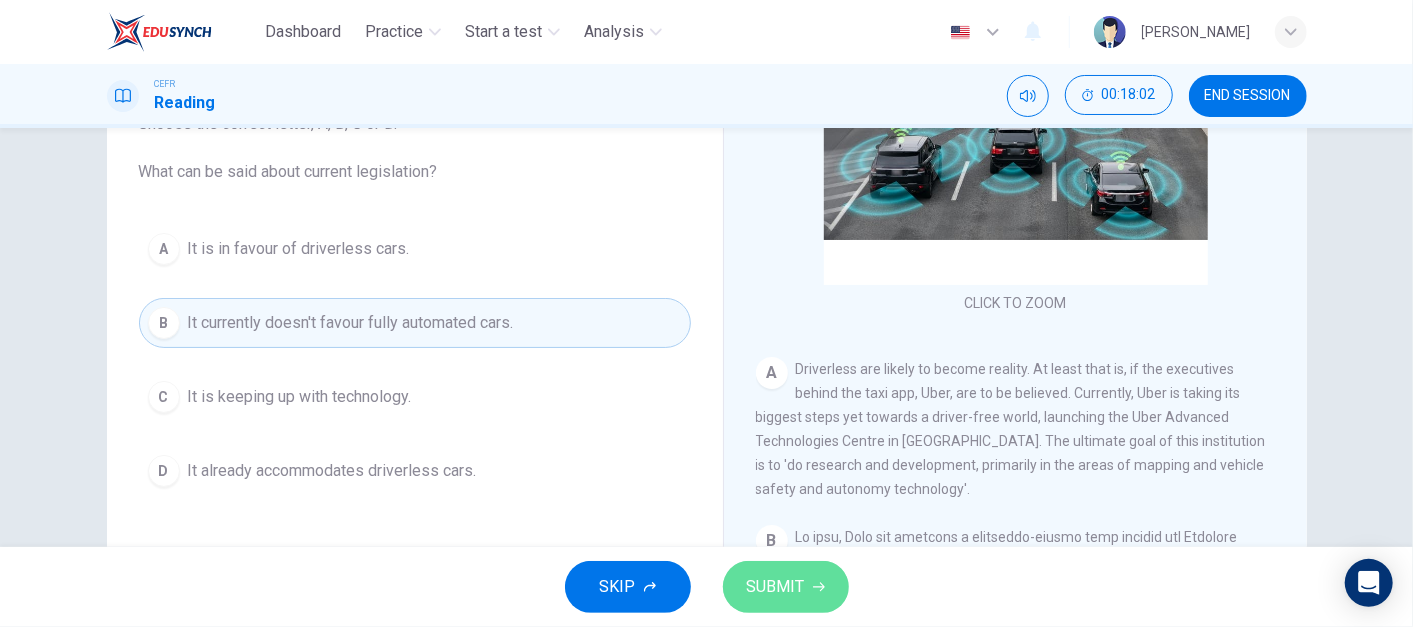 click on "SUBMIT" at bounding box center (786, 587) 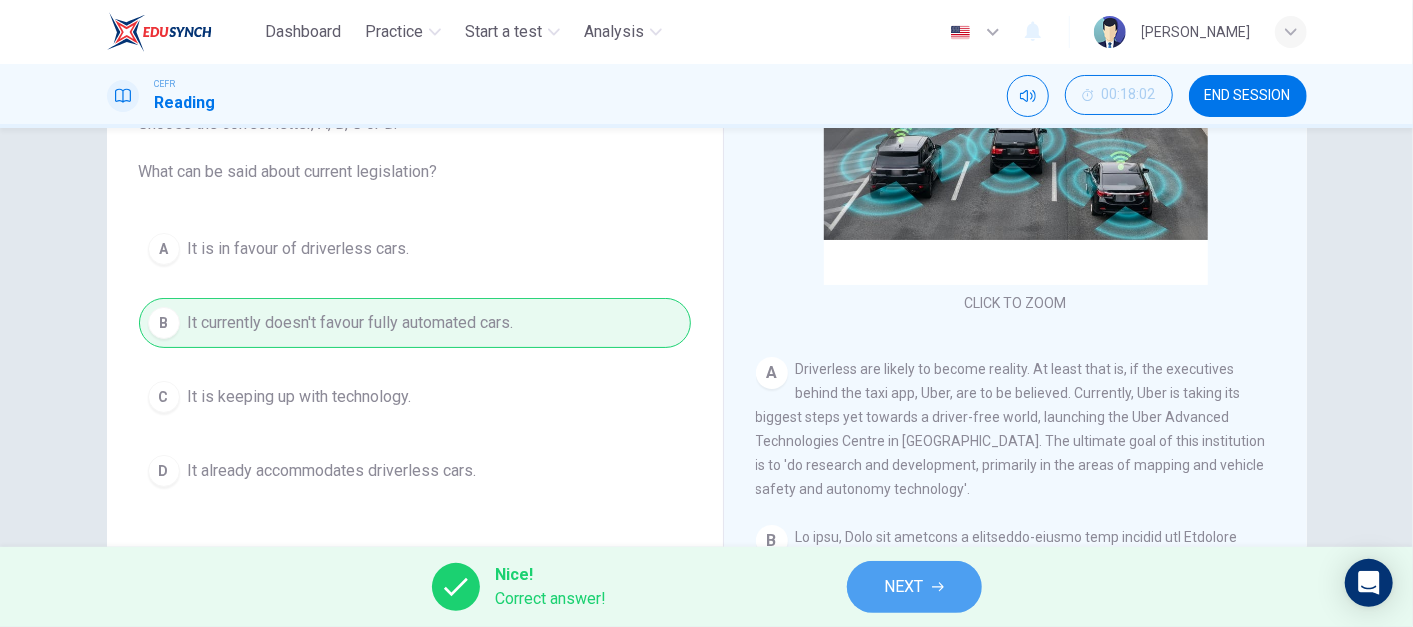 click on "NEXT" at bounding box center (914, 587) 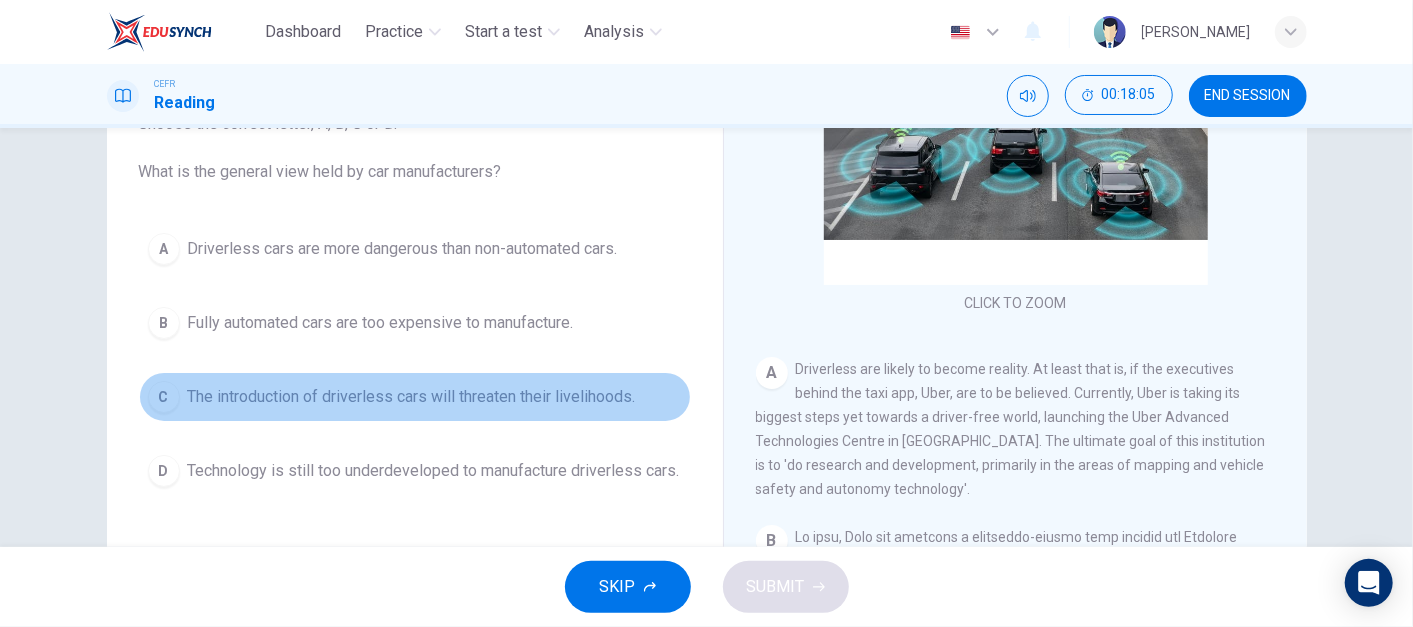 click on "The introduction of driverless cars will threaten their livelihoods." at bounding box center [412, 397] 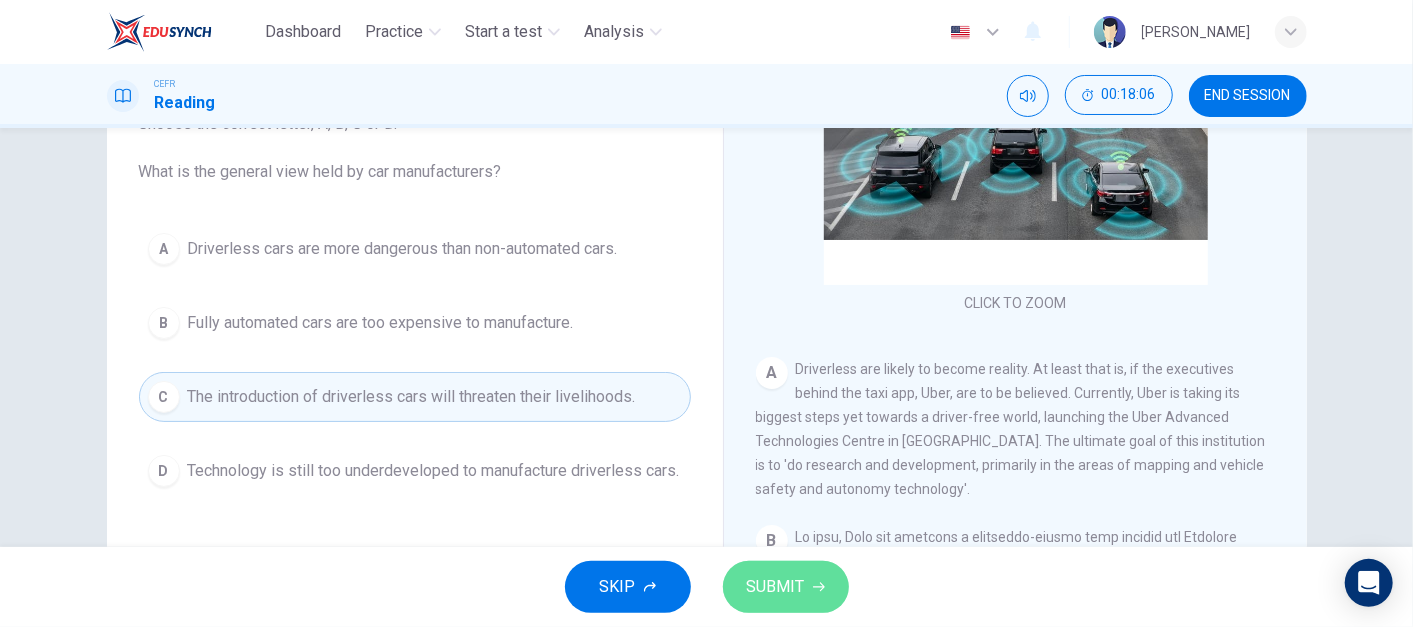 click on "SUBMIT" at bounding box center [786, 587] 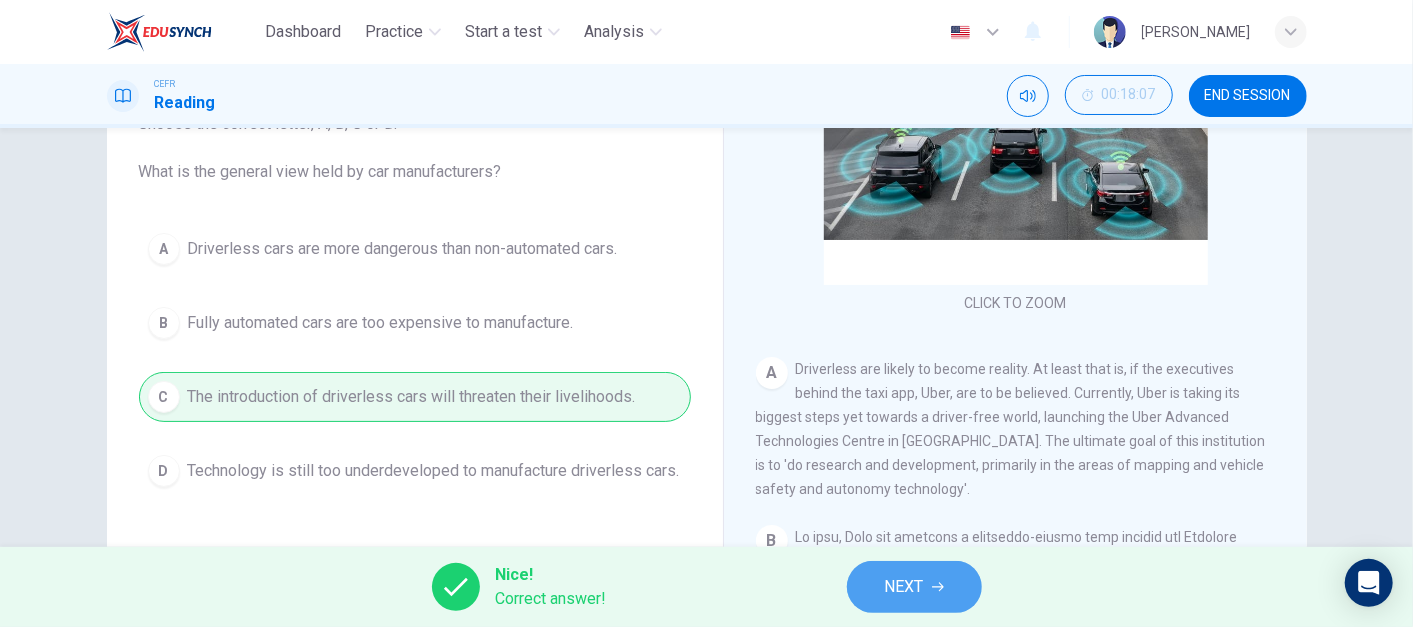 click on "NEXT" at bounding box center [914, 587] 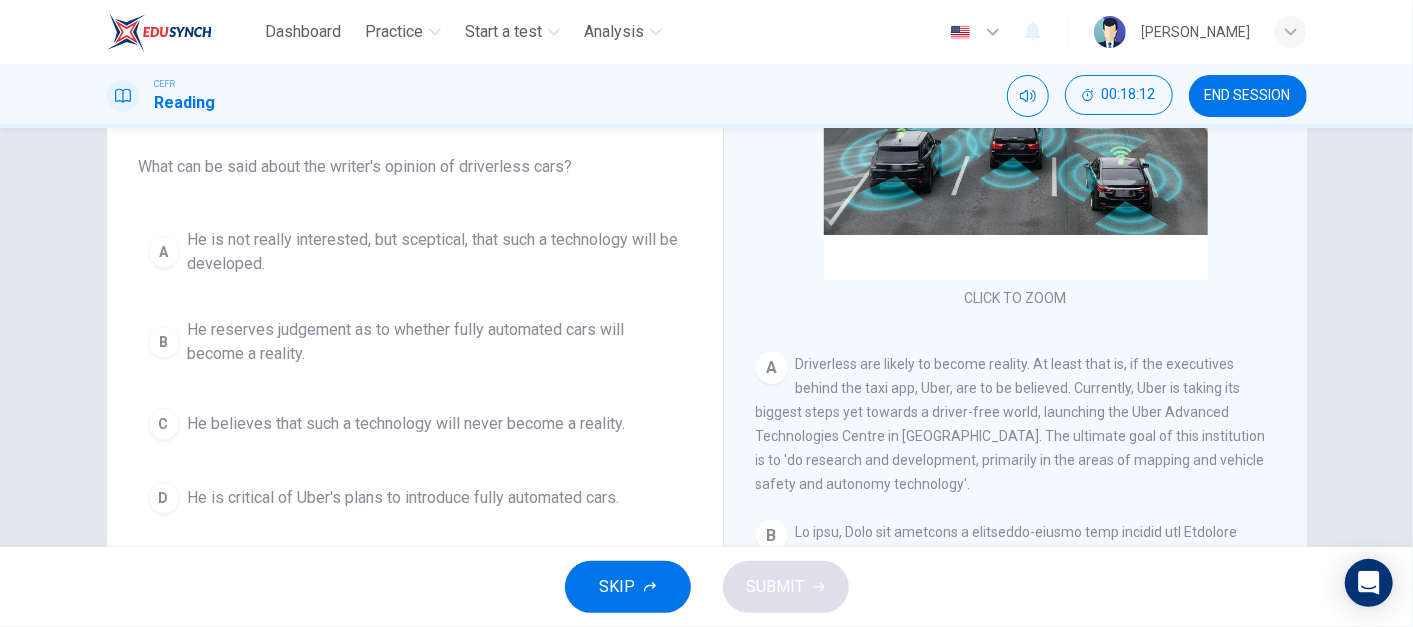 scroll, scrollTop: 157, scrollLeft: 0, axis: vertical 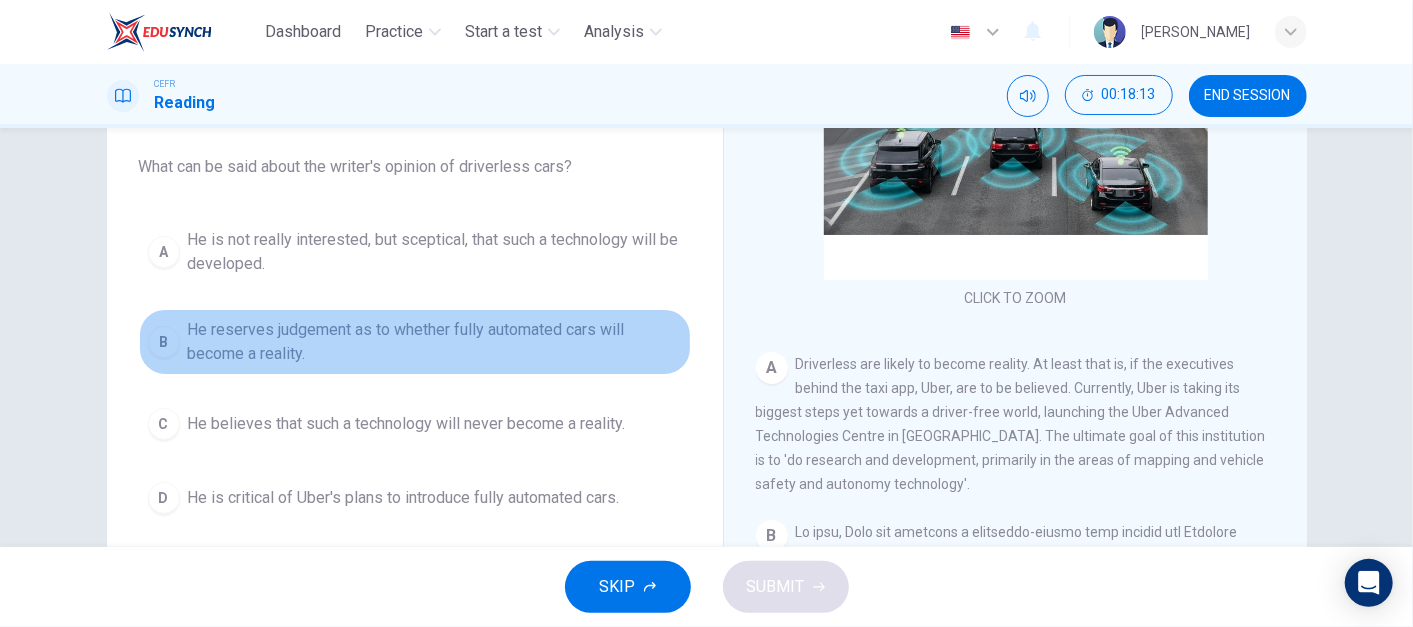 click on "He reserves judgement as to whether fully automated cars will become a reality." at bounding box center [435, 342] 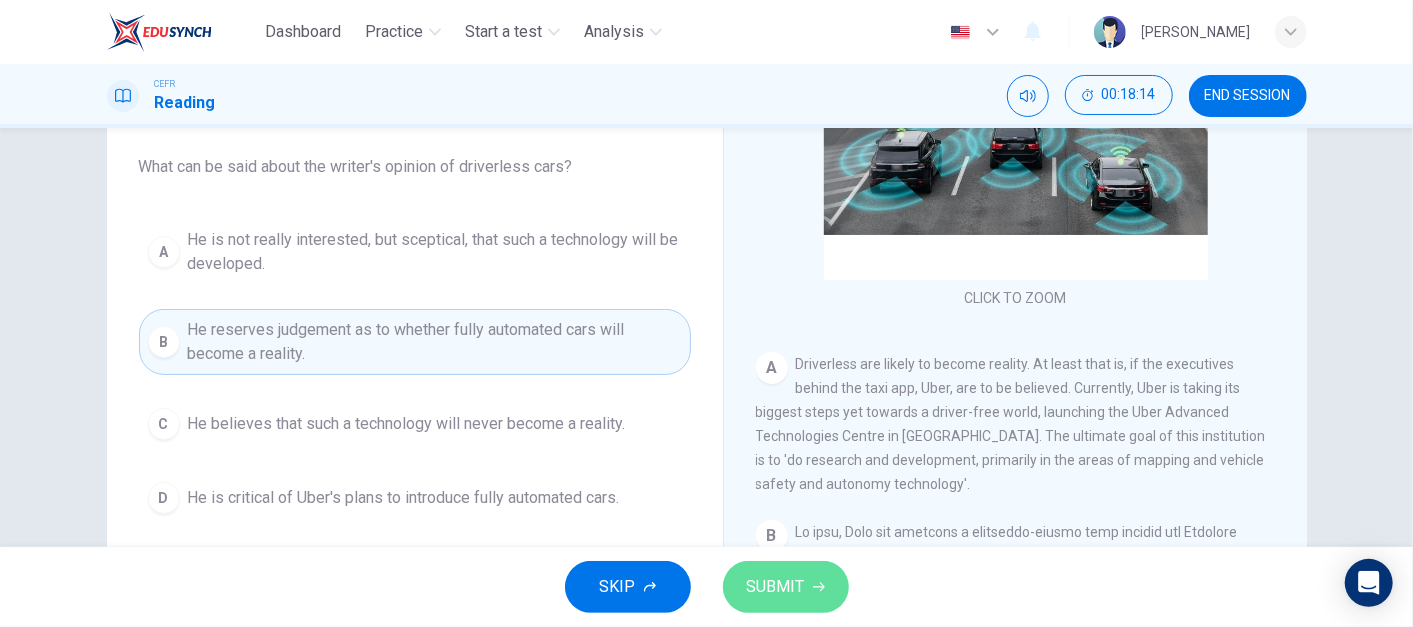 click on "SUBMIT" at bounding box center (776, 587) 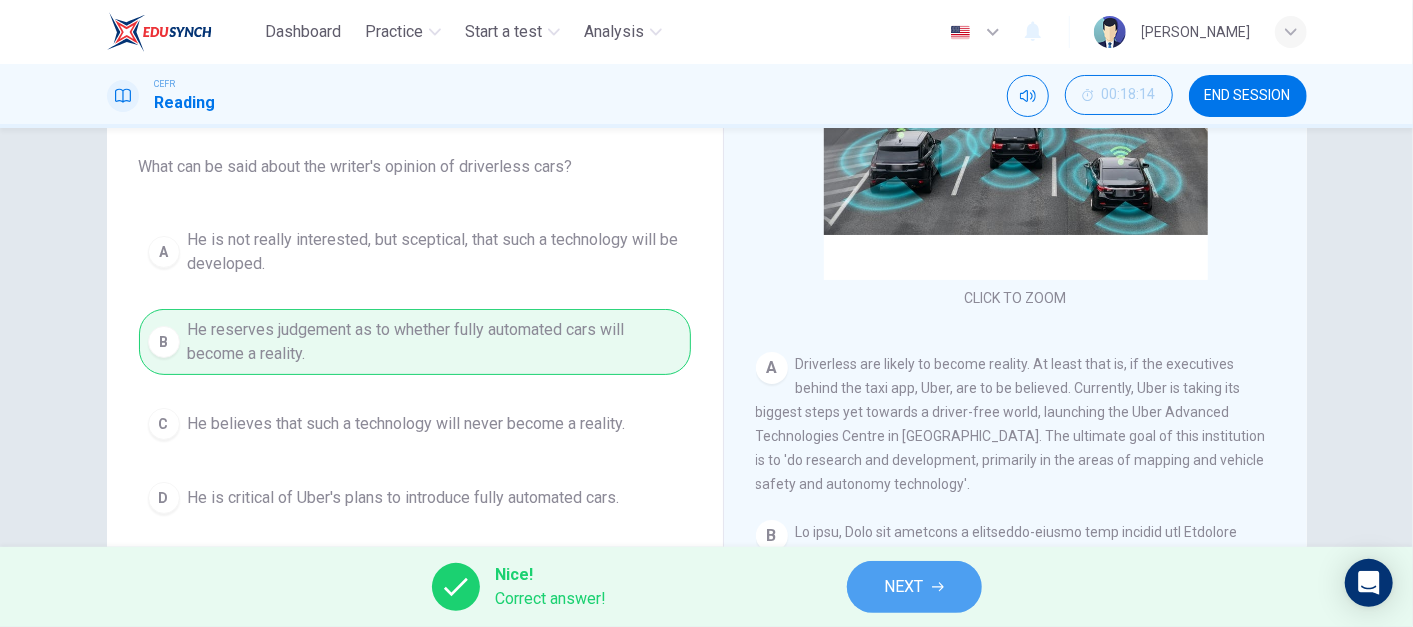 click on "NEXT" at bounding box center (914, 587) 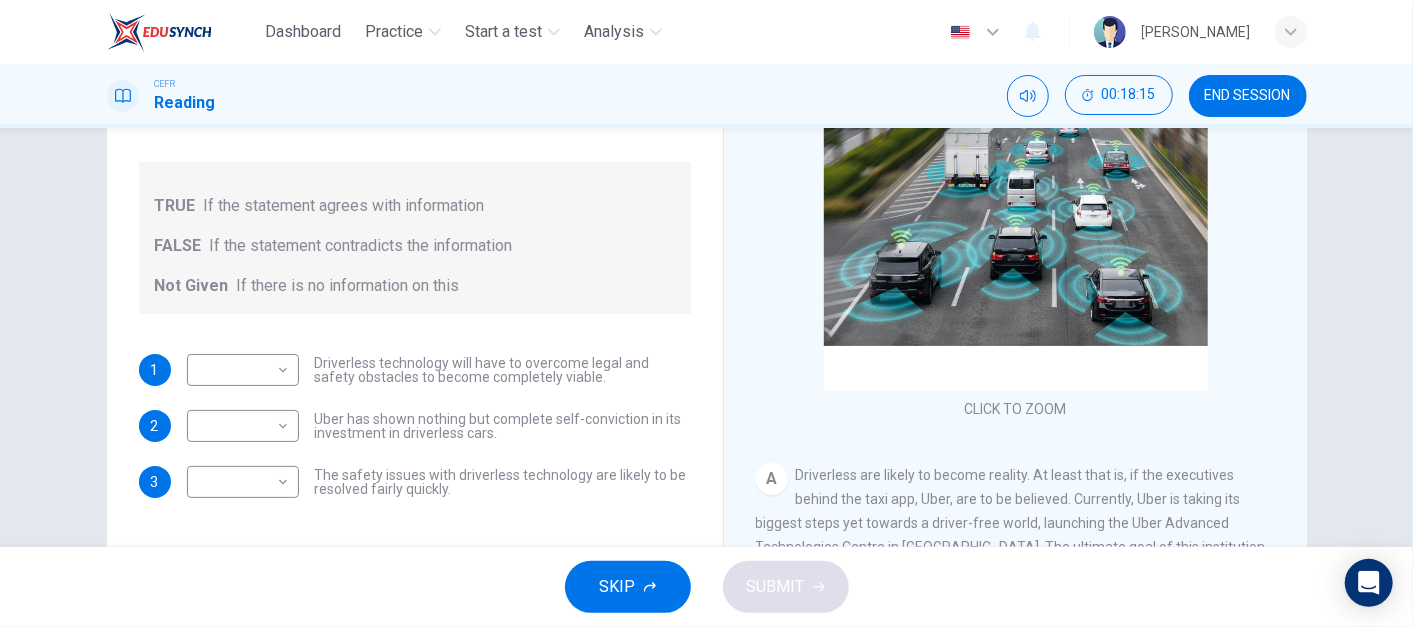 scroll, scrollTop: 224, scrollLeft: 0, axis: vertical 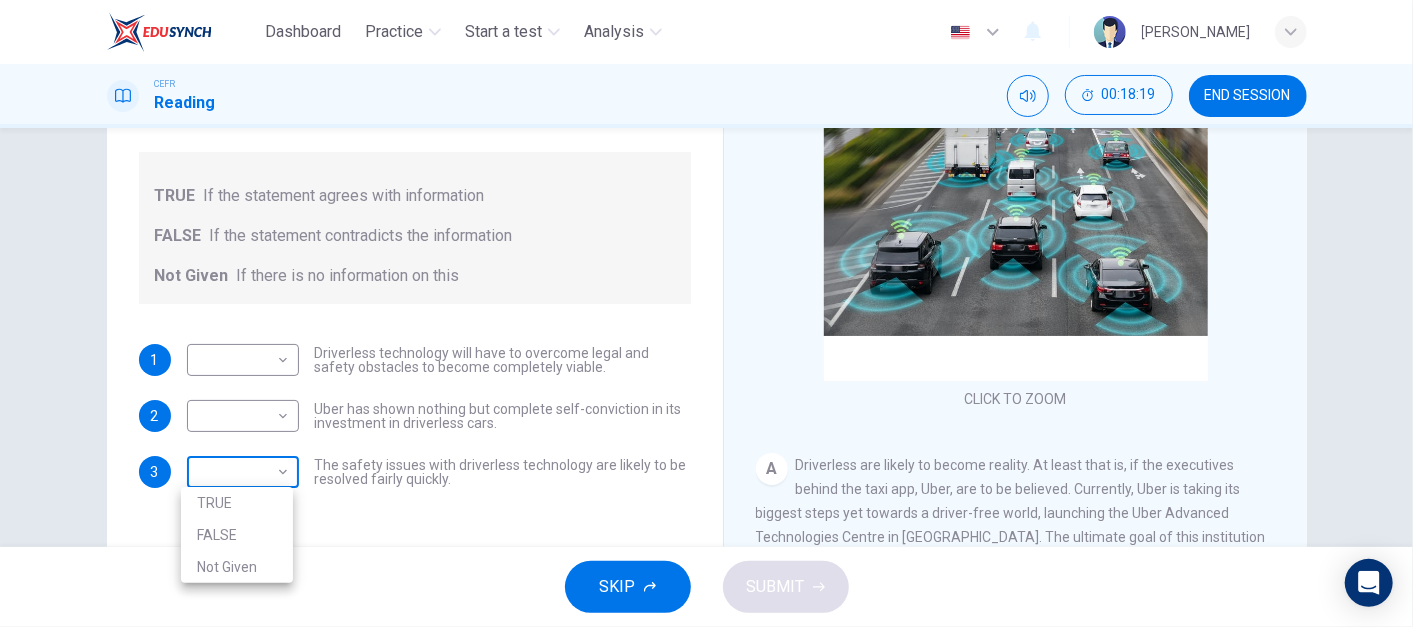 click on "Dashboard Practice Start a test Analysis English en ​ [PERSON_NAME] CEFR Reading 00:18:19 END SESSION Question 40 Do the following statements agree with the information given in the text? For questions following questions, write TRUE If the statement agrees with information FALSE If the statement contradicts the information Not Given If there is no information on this 1 ​ ​ Driverless technology will have to overcome legal and safety obstacles to become completely viable. 2 ​ ​ Uber has shown nothing but complete self-conviction in its investment in driverless cars. 3 ​ ​ The safety issues with driverless technology are likely to be resolved fairly quickly. Driverless cars CLICK TO ZOOM Click to Zoom A B C D E F G H SKIP SUBMIT EduSynch - Online Language Proficiency Testing
Dashboard Practice Start a test Analysis Notifications © Copyright  2025 TRUE FALSE Not Given" at bounding box center [706, 313] 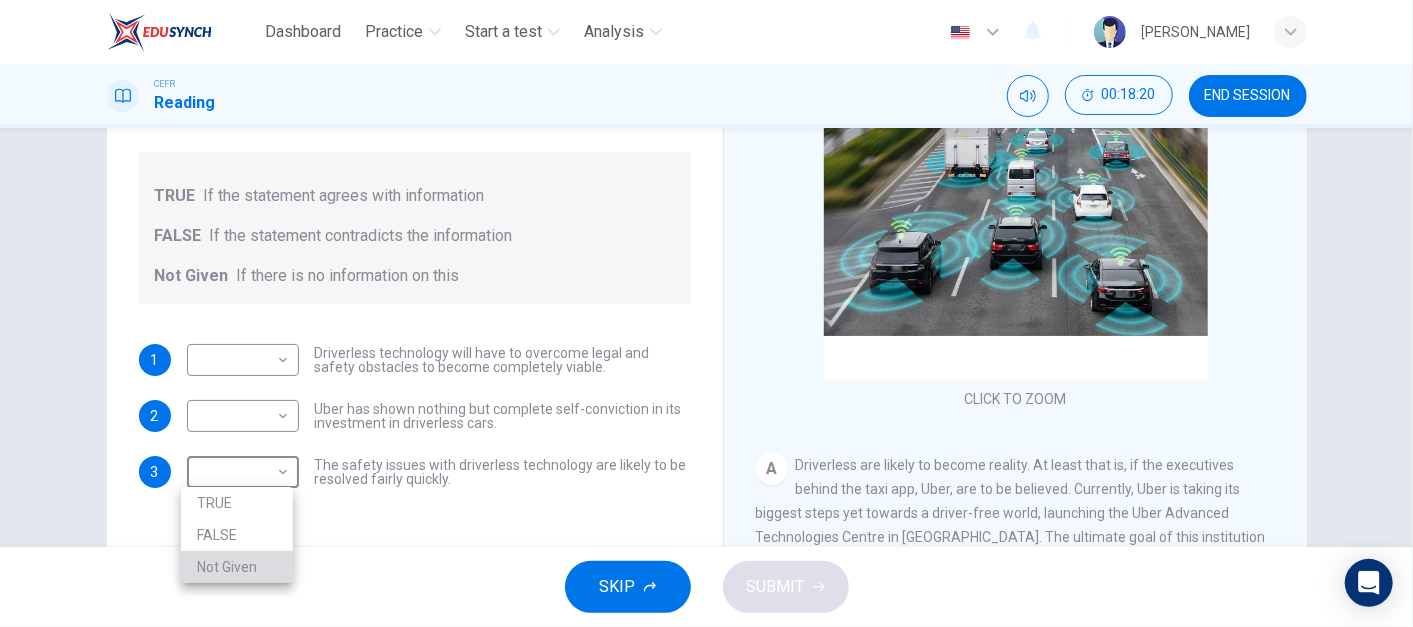click on "Not Given" at bounding box center [237, 567] 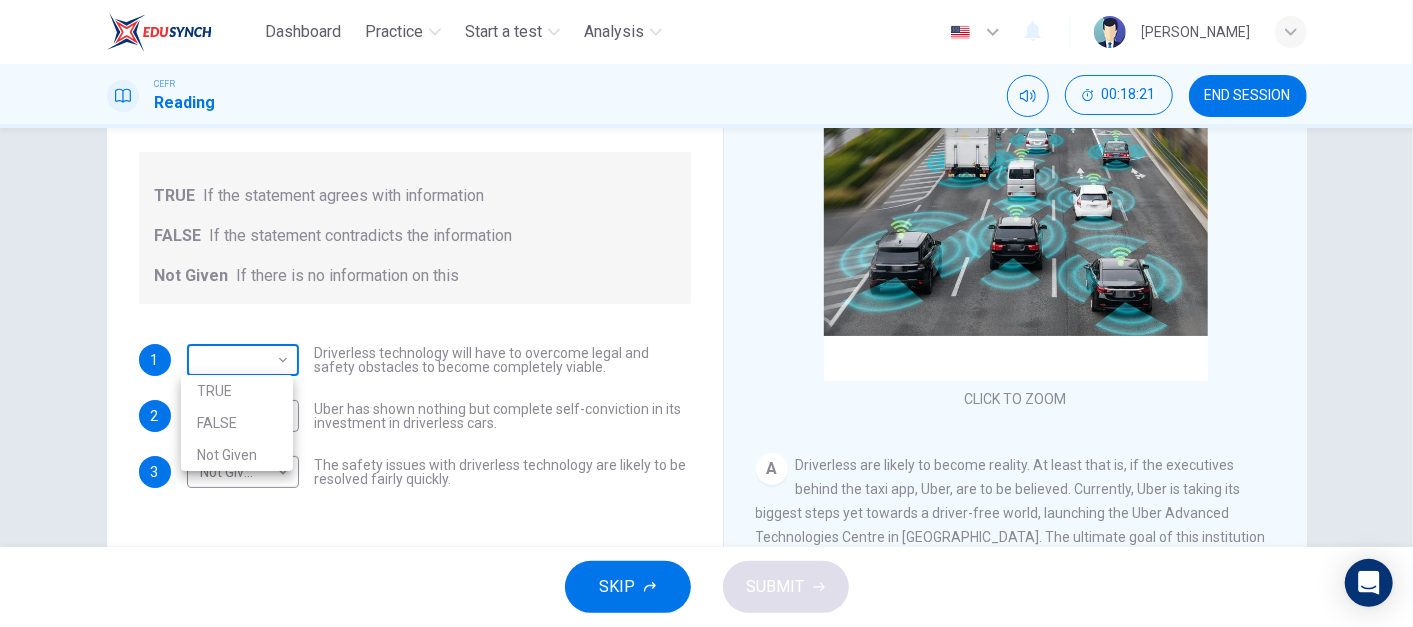 click on "Dashboard Practice Start a test Analysis English en ​ [PERSON_NAME] CEFR Reading 00:18:21 END SESSION Question 40 Do the following statements agree with the information given in the text? For questions following questions, write TRUE If the statement agrees with information FALSE If the statement contradicts the information Not Given If there is no information on this 1 ​ ​ Driverless technology will have to overcome legal and safety obstacles to become completely viable. 2 ​ ​ Uber has shown nothing but complete self-conviction in its investment in driverless cars. 3 Not Given Not Given ​ The safety issues with driverless technology are likely to be resolved fairly quickly. Driverless cars CLICK TO ZOOM Click to Zoom A B C D E F G H SKIP SUBMIT EduSynch - Online Language Proficiency Testing
Dashboard Practice Start a test Analysis Notifications © Copyright  2025 TRUE FALSE Not Given" at bounding box center (706, 313) 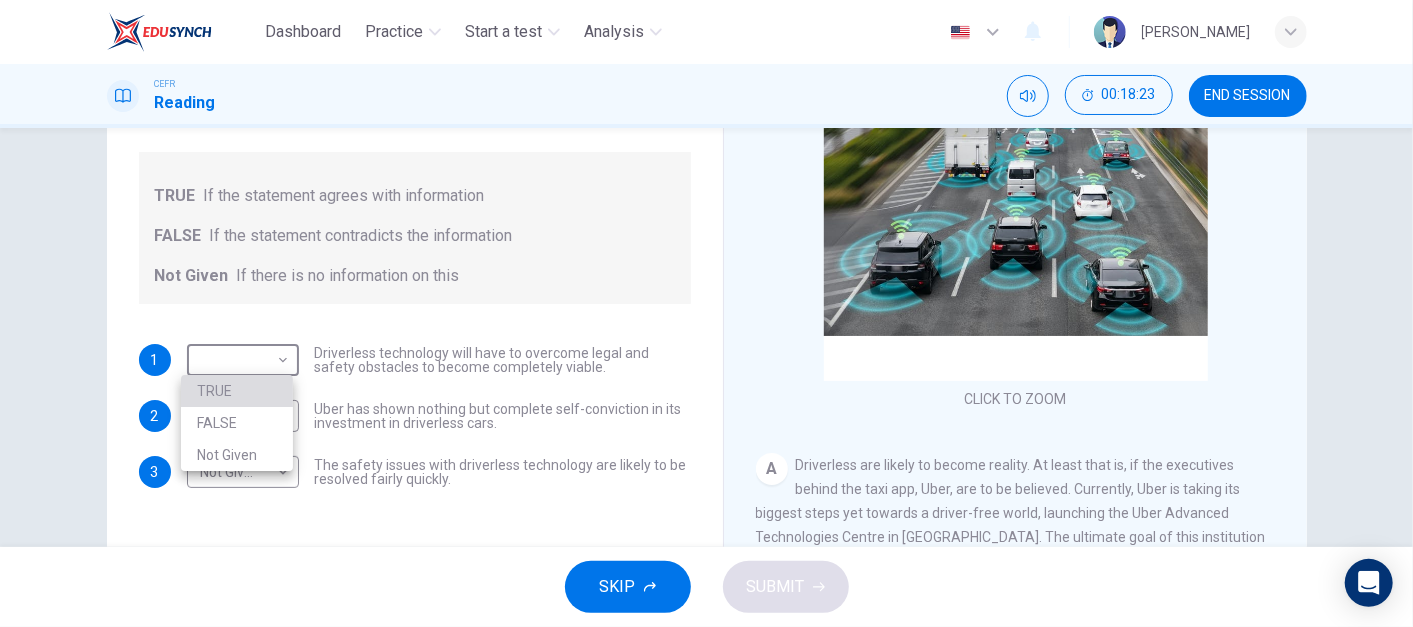 click on "TRUE" at bounding box center (237, 391) 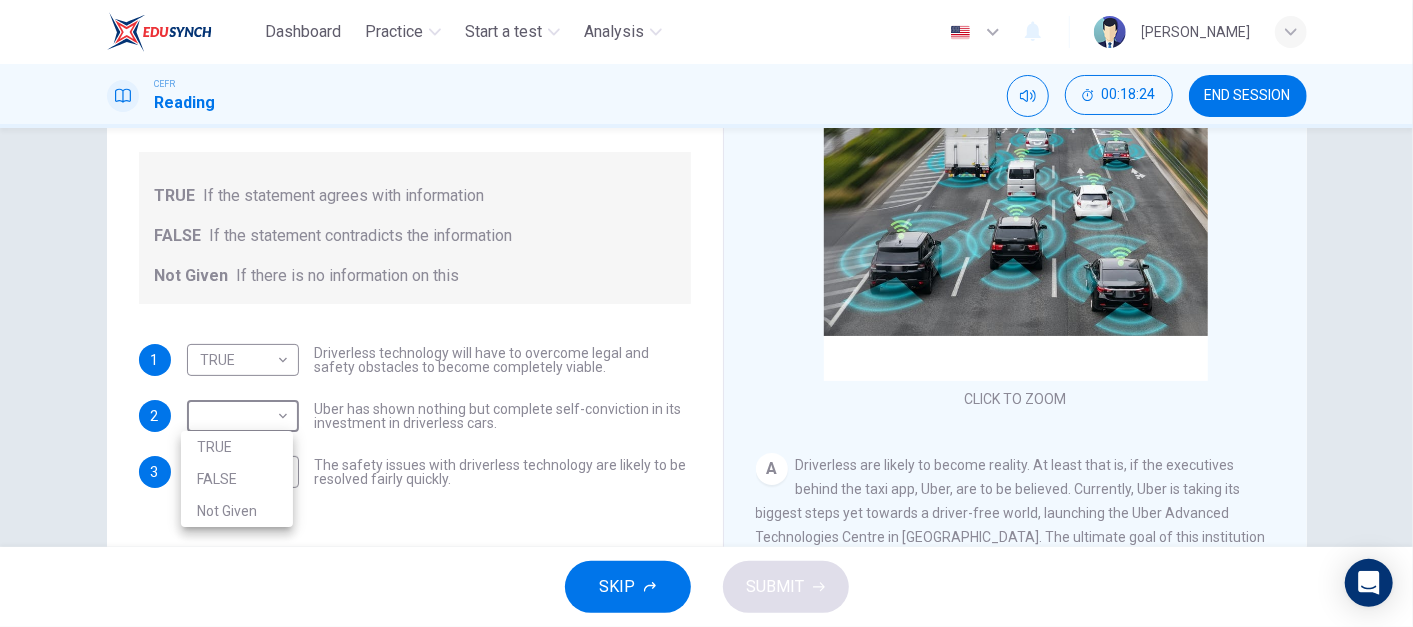 drag, startPoint x: 234, startPoint y: 420, endPoint x: 252, endPoint y: 464, distance: 47.539455 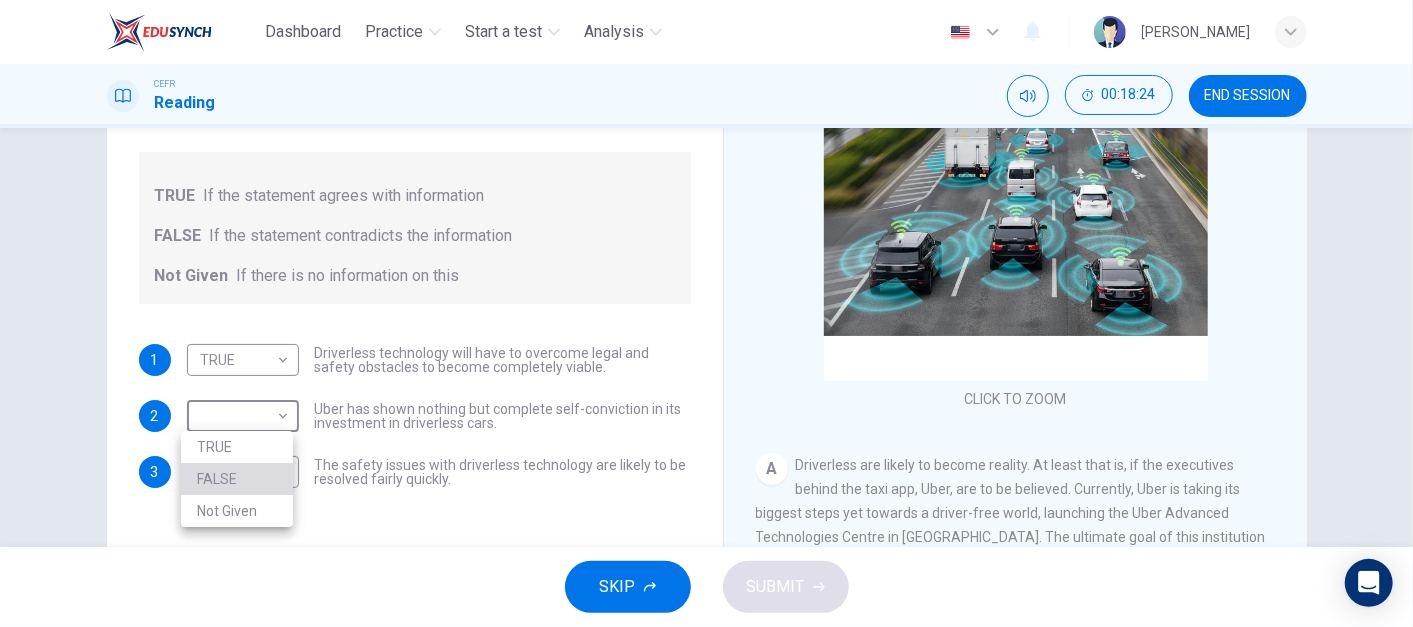 click on "FALSE" at bounding box center (237, 479) 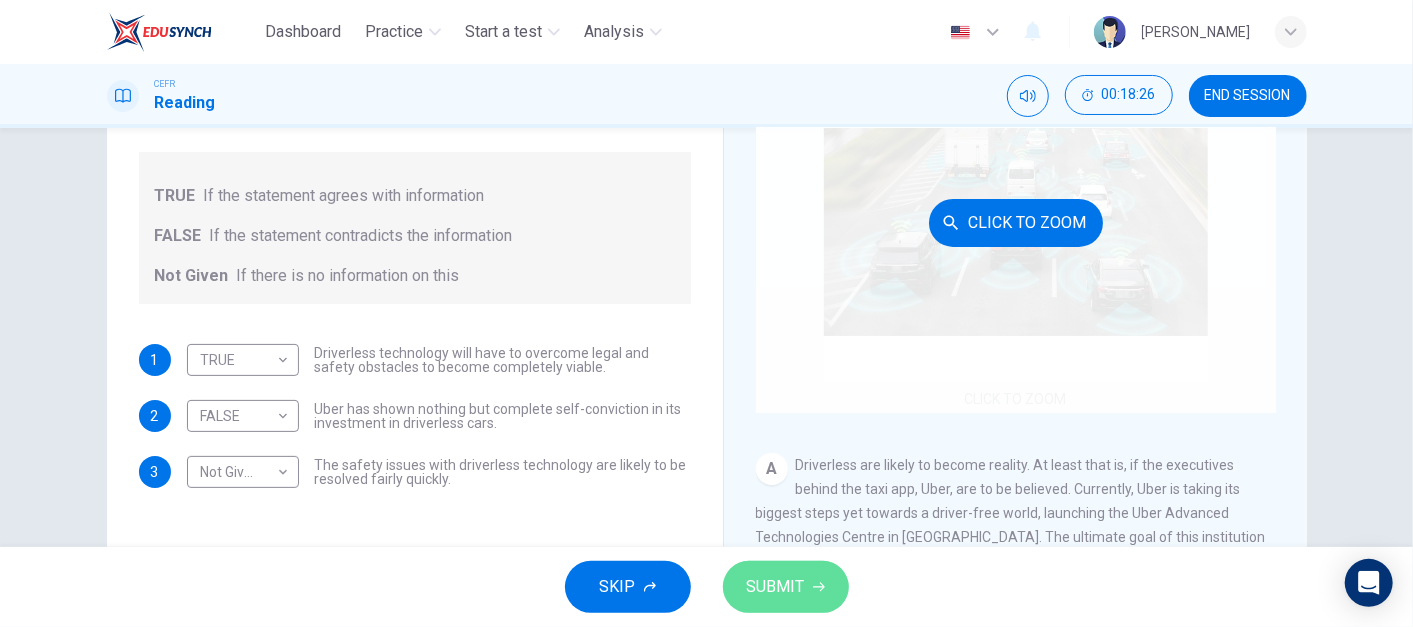 drag, startPoint x: 746, startPoint y: 577, endPoint x: 752, endPoint y: 283, distance: 294.06122 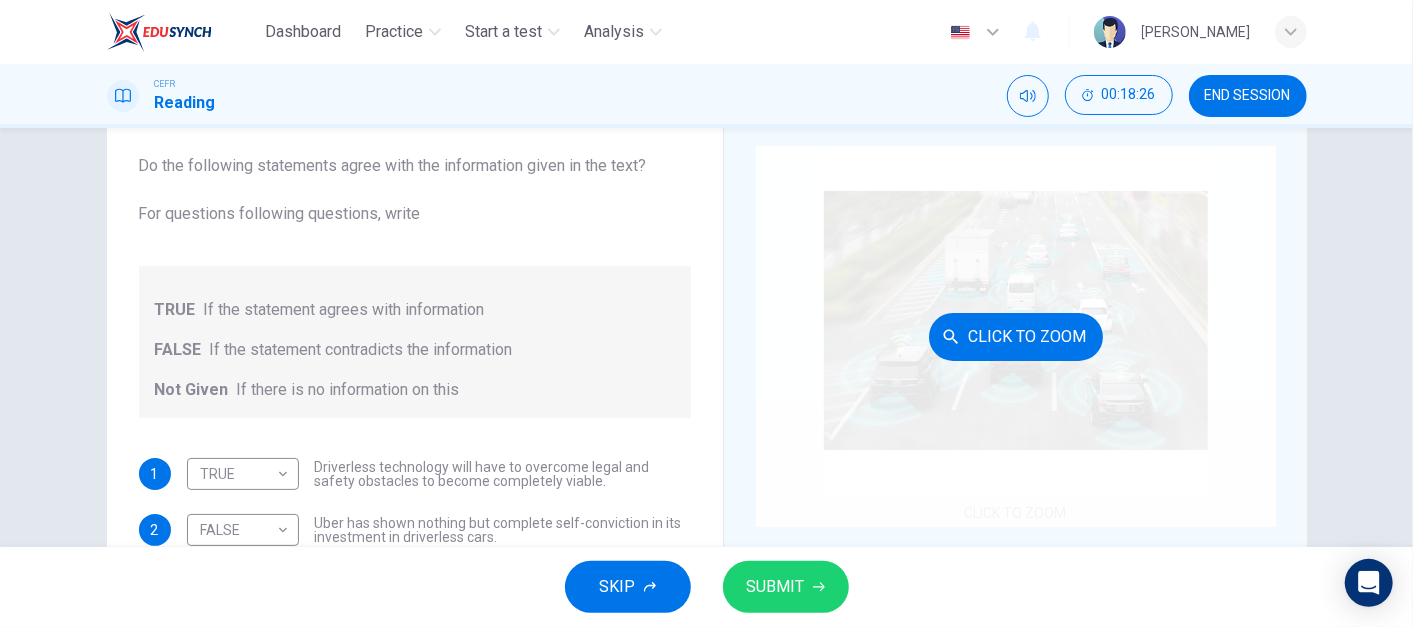 scroll, scrollTop: 106, scrollLeft: 0, axis: vertical 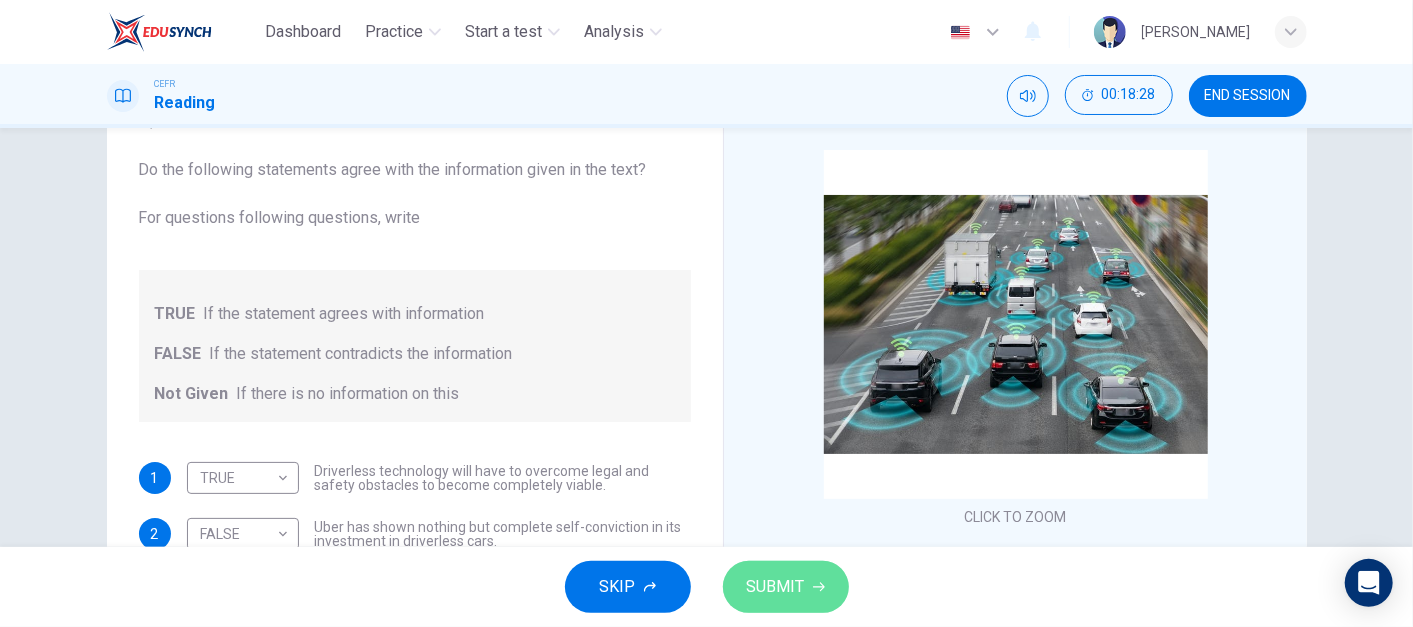 click on "SUBMIT" at bounding box center (786, 587) 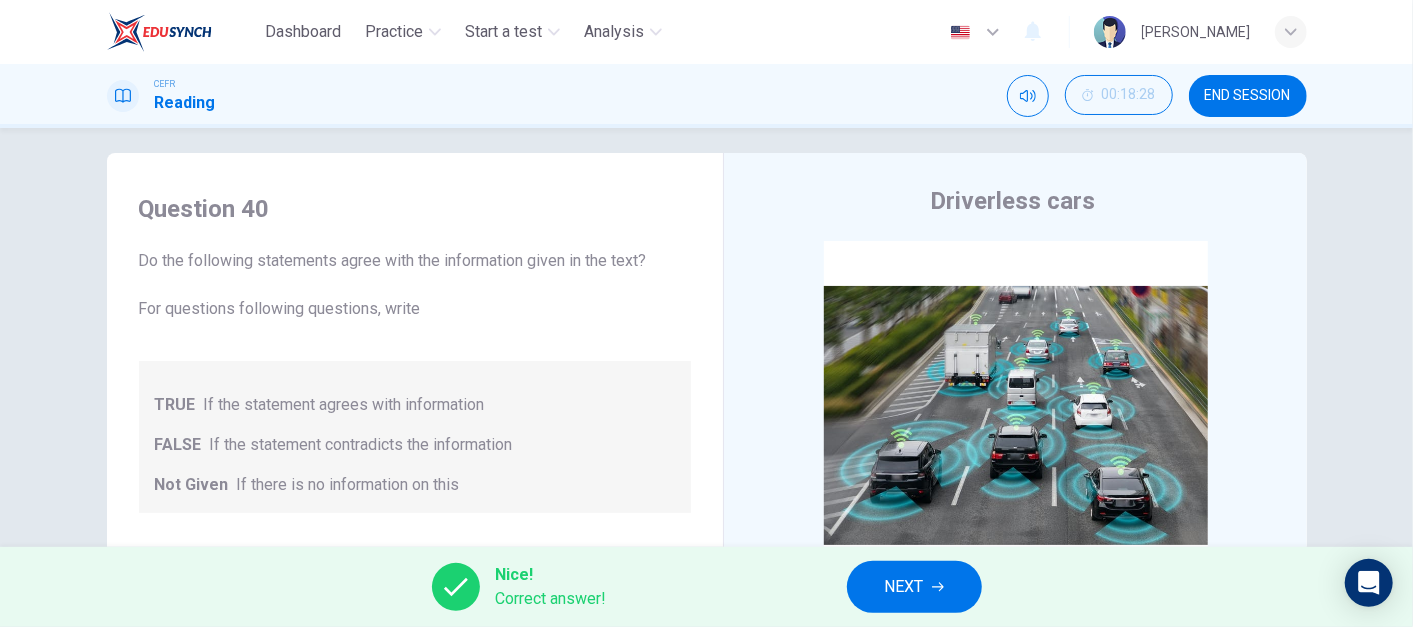 scroll, scrollTop: 0, scrollLeft: 0, axis: both 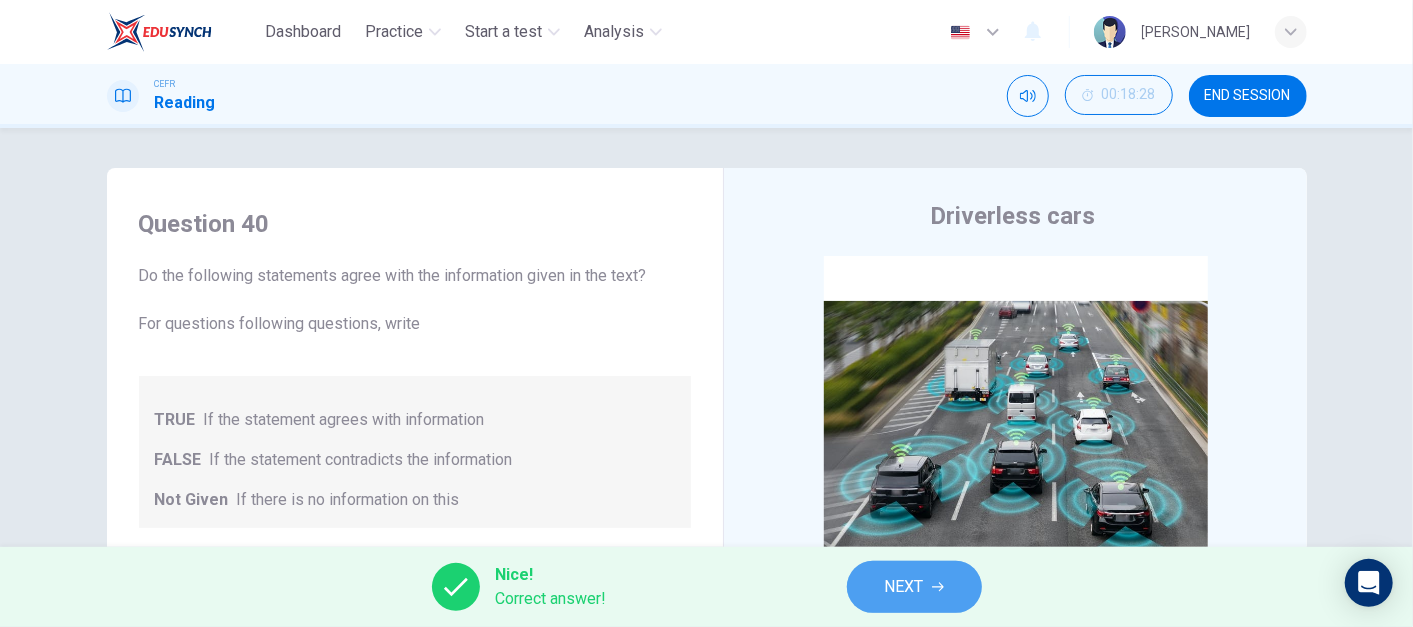 click on "NEXT" at bounding box center (914, 587) 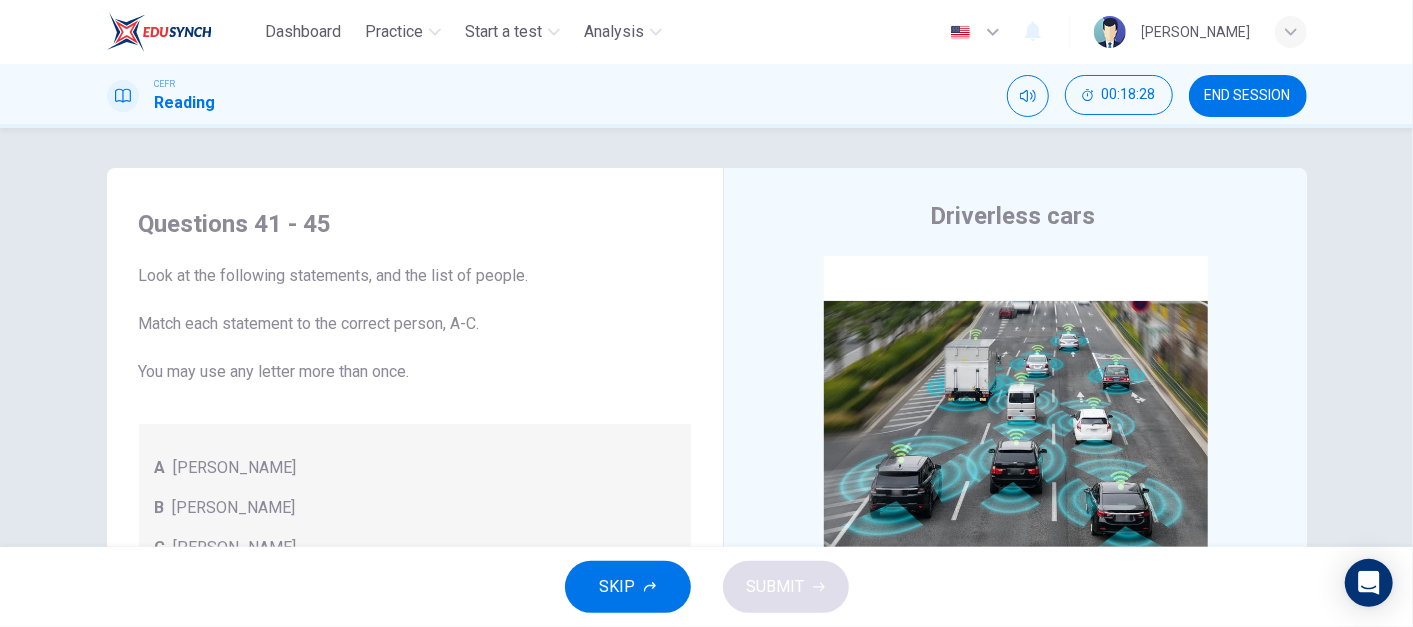 scroll, scrollTop: 68, scrollLeft: 0, axis: vertical 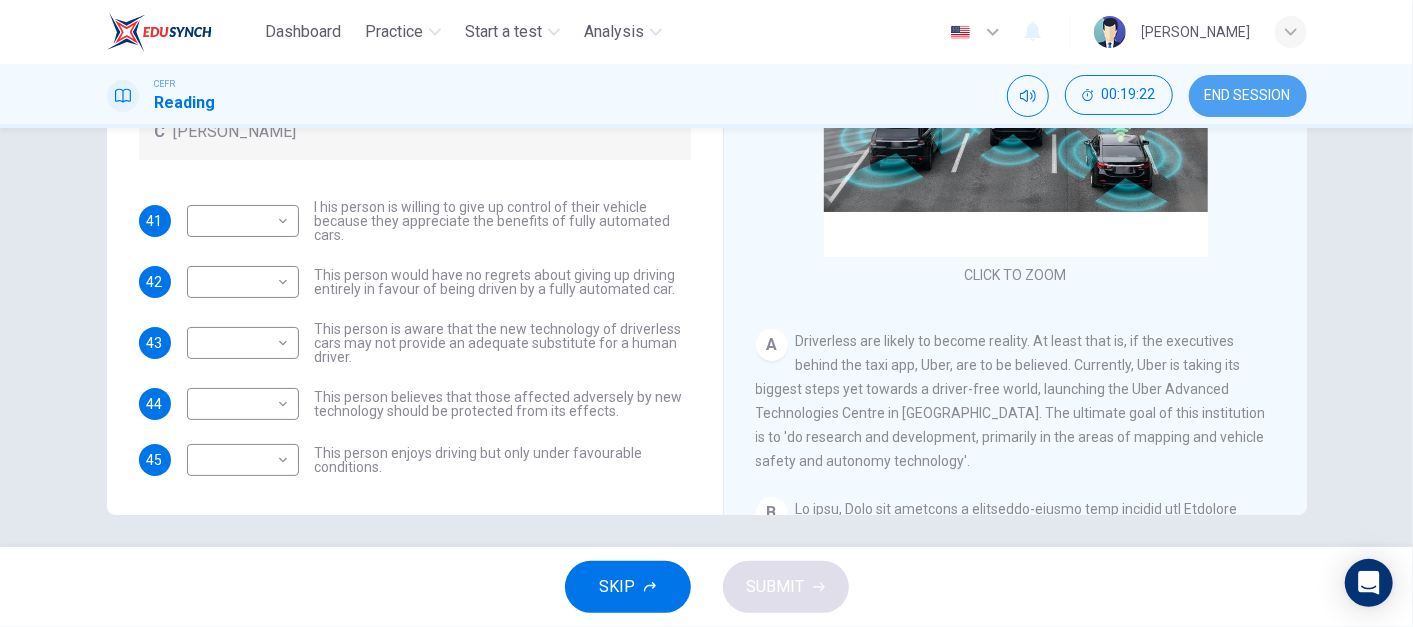 click on "END SESSION" at bounding box center (1248, 96) 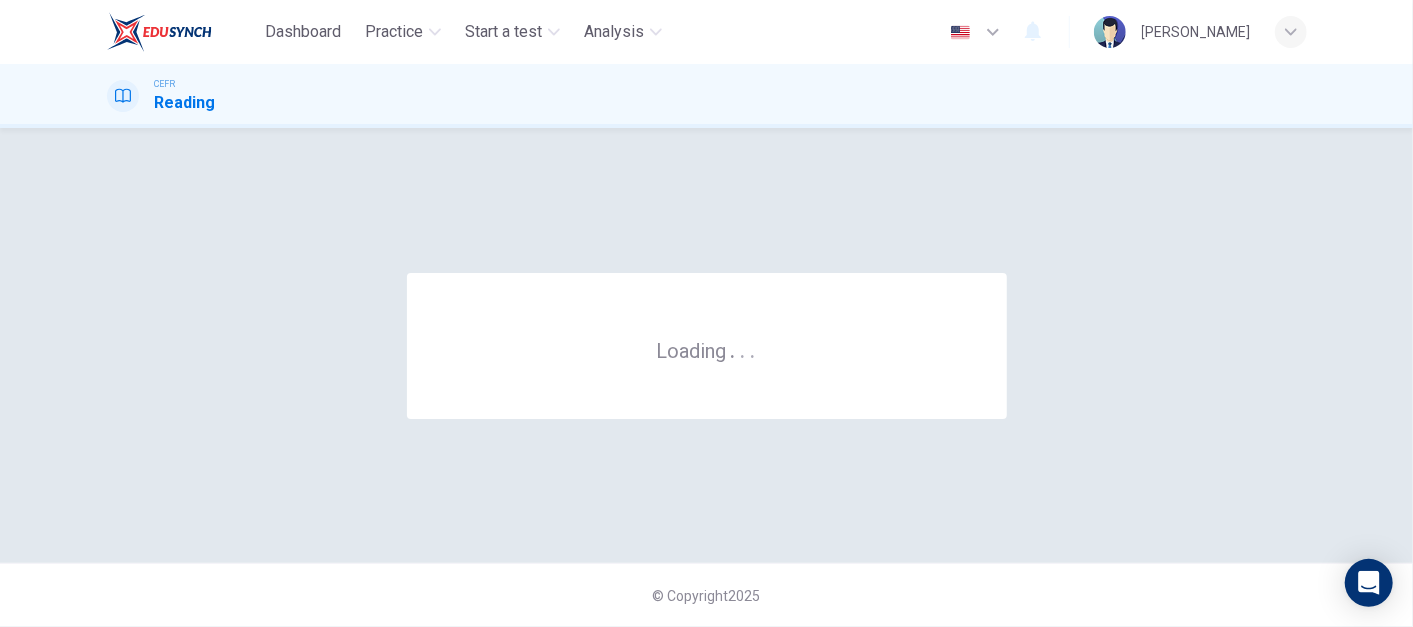 scroll, scrollTop: 0, scrollLeft: 0, axis: both 